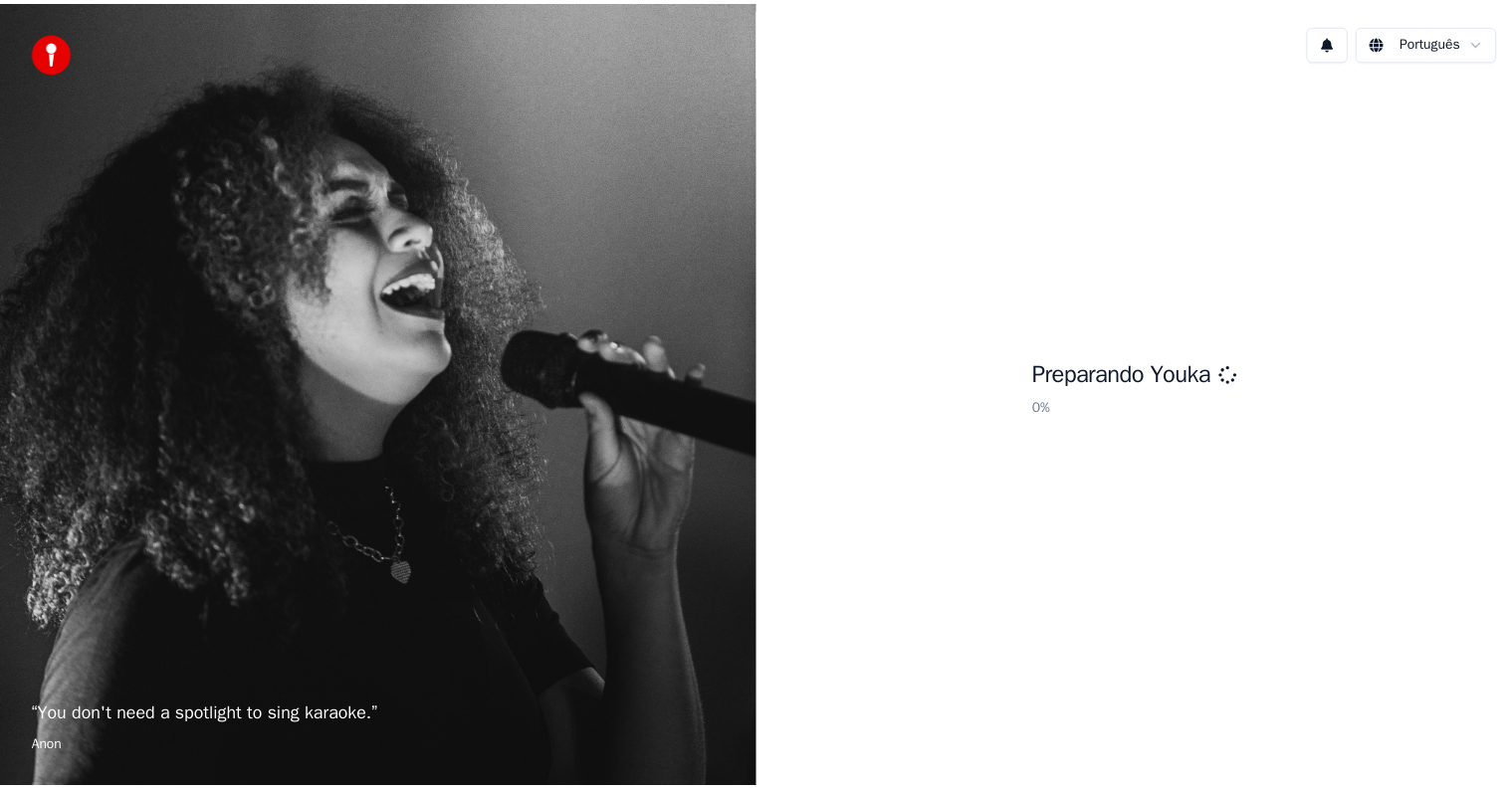 scroll, scrollTop: 0, scrollLeft: 0, axis: both 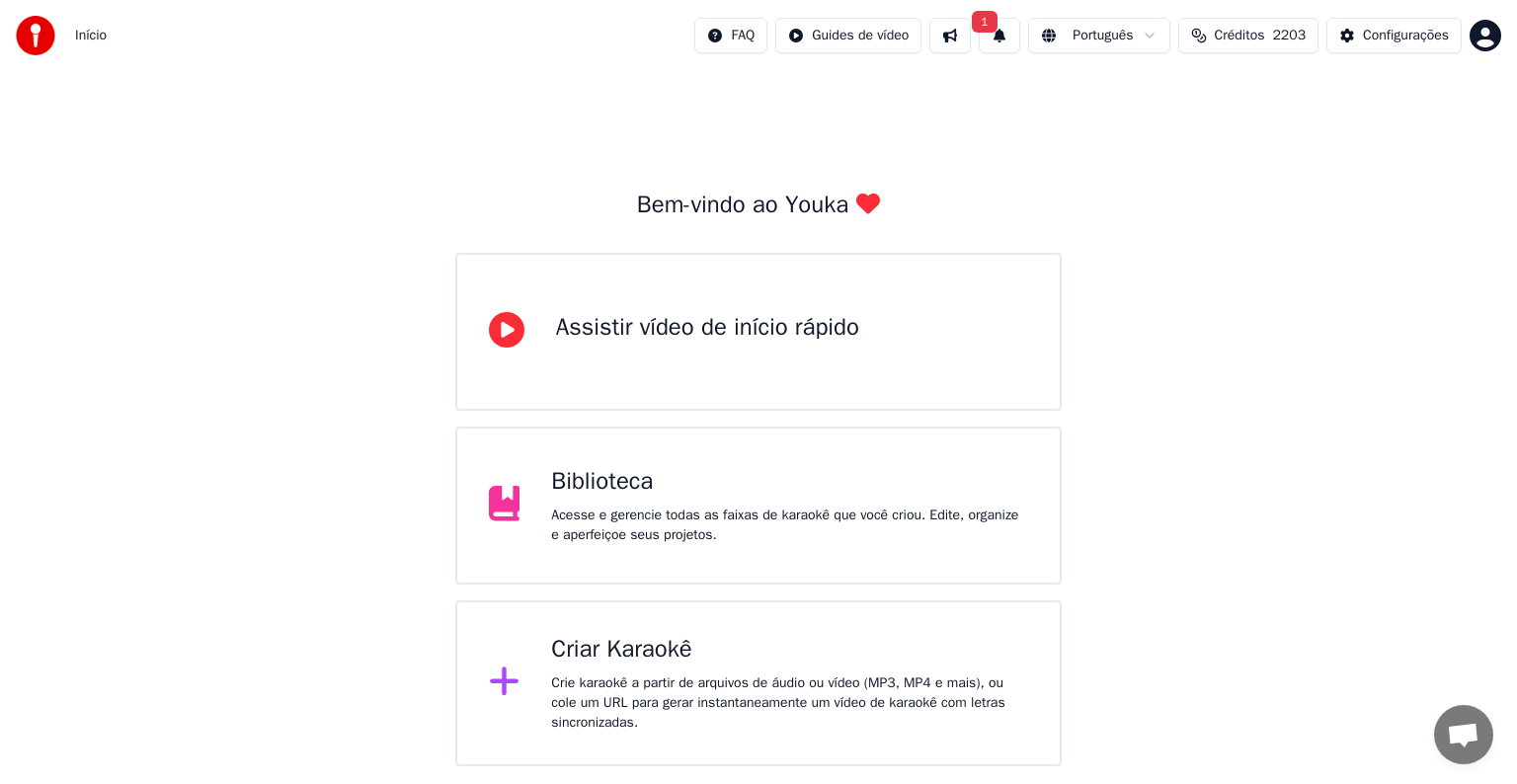 click on "Acesse e gerencie todas as faixas de karaokê que você criou. Edite, organize e aperfeiçoe seus projetos." at bounding box center [789, 525] 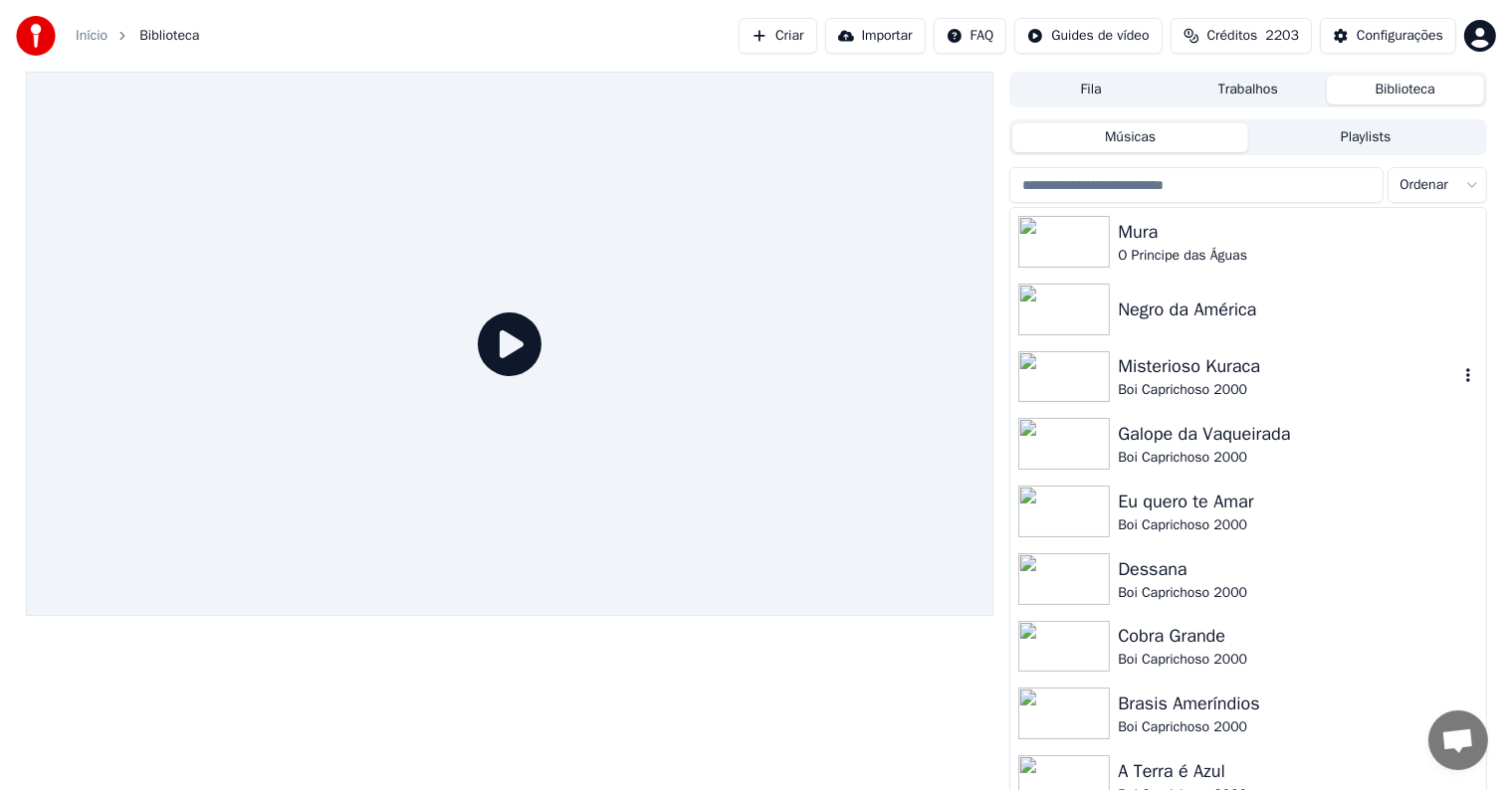 click on "Boi Caprichoso 2000" at bounding box center [1287, 390] 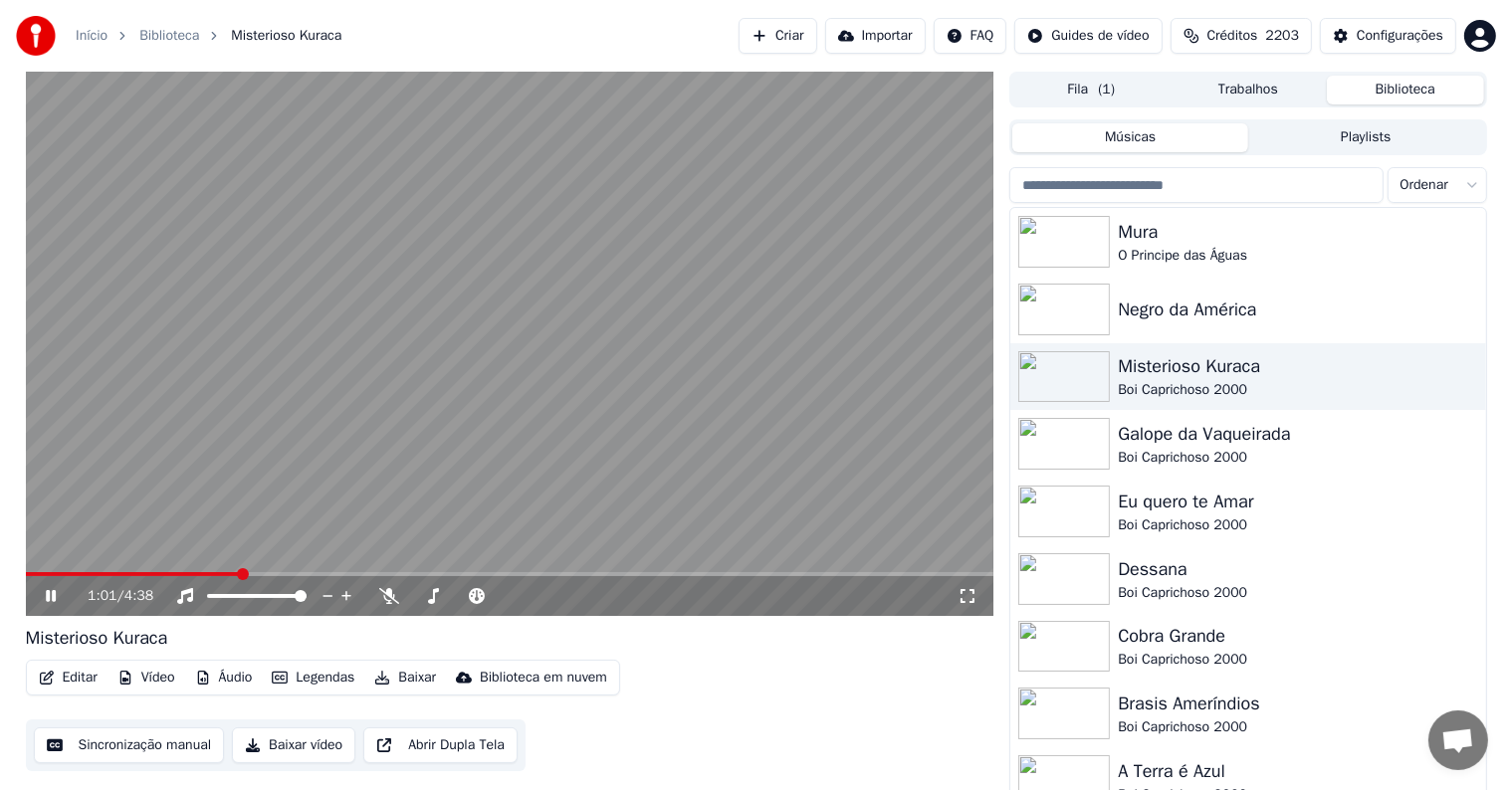click at bounding box center (510, 343) 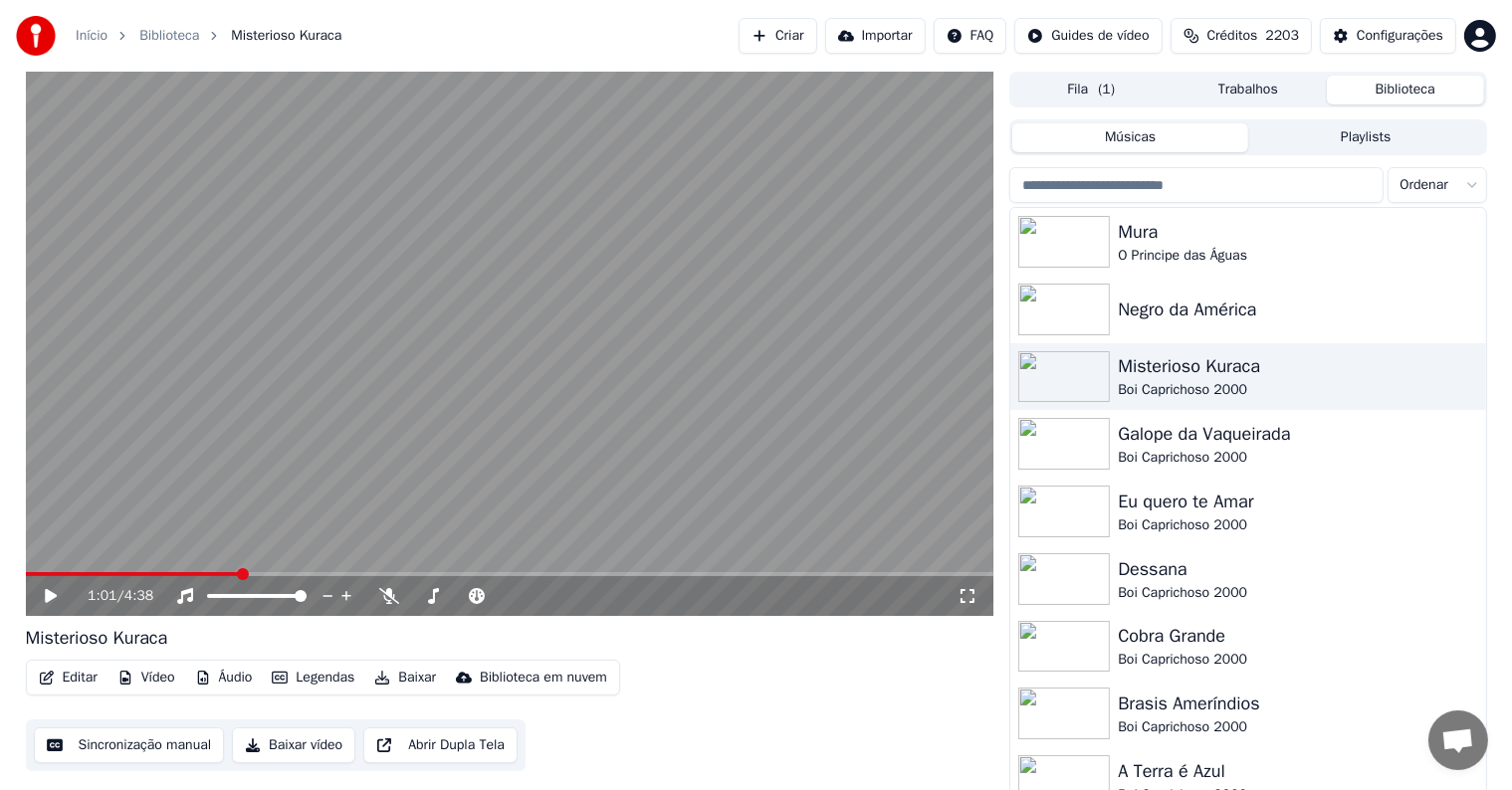 click on "Sincronização manual" at bounding box center (129, 745) 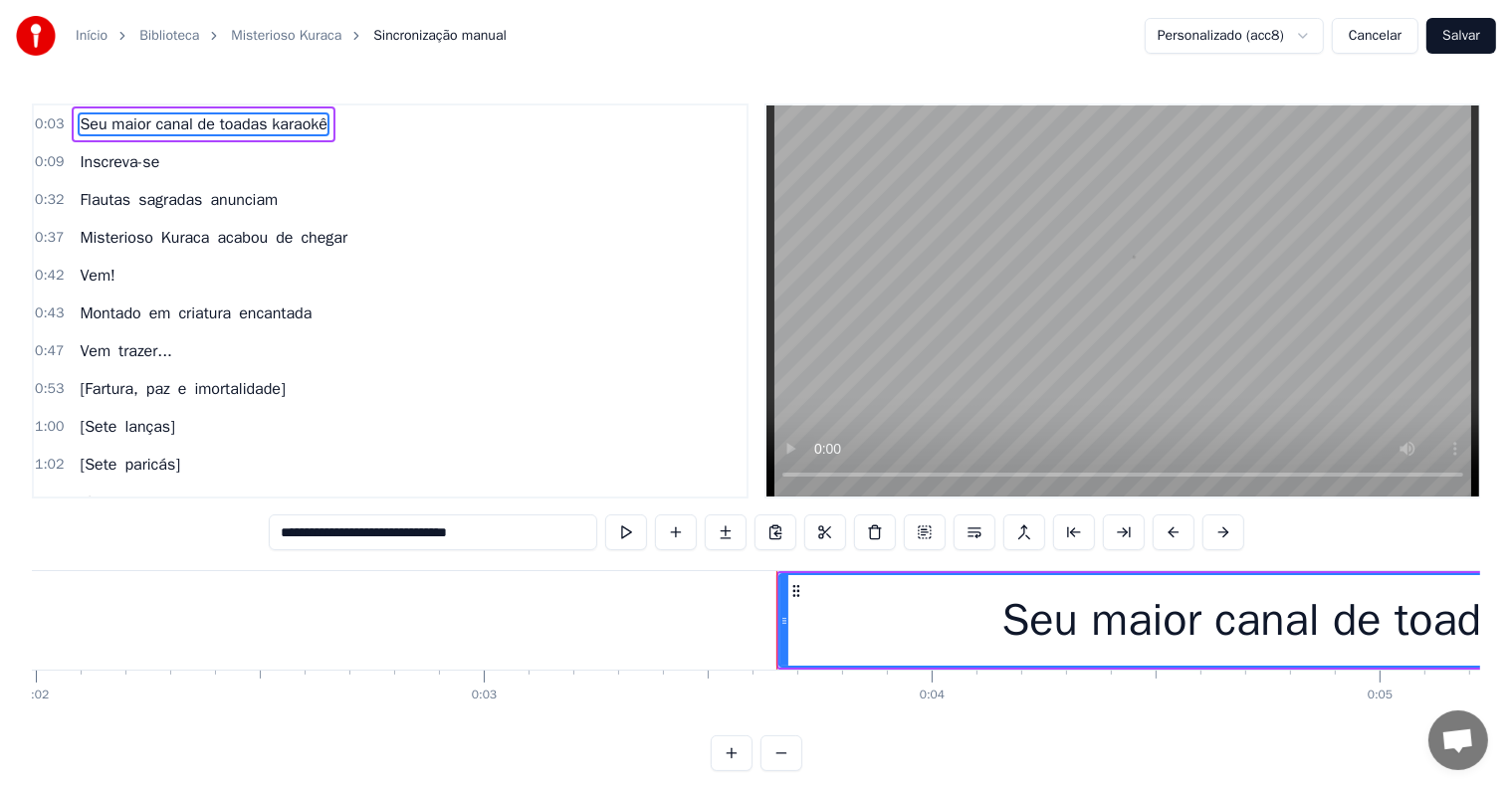 scroll, scrollTop: 0, scrollLeft: 1537, axis: horizontal 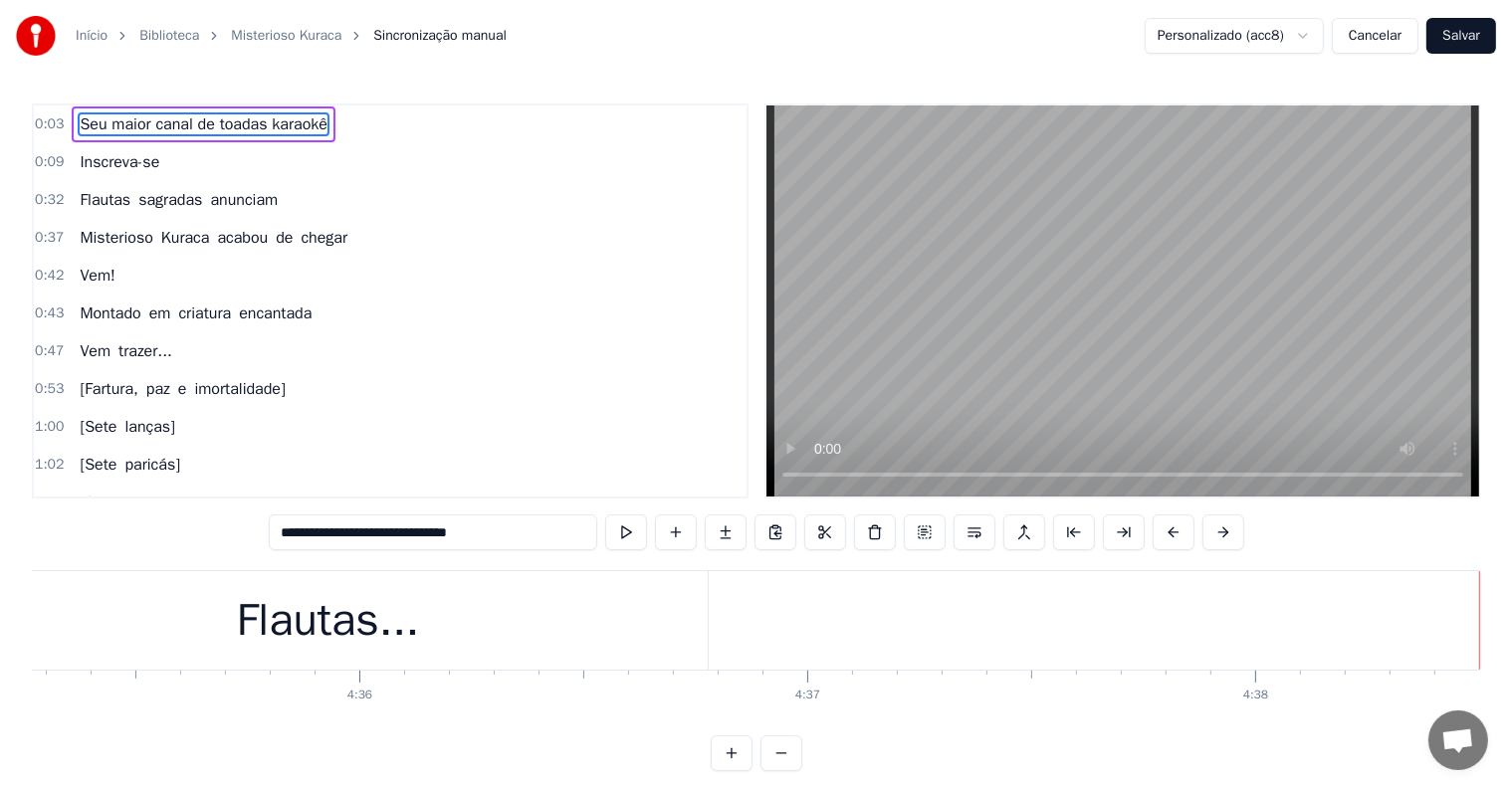 click on "Salvar" at bounding box center [1461, 36] 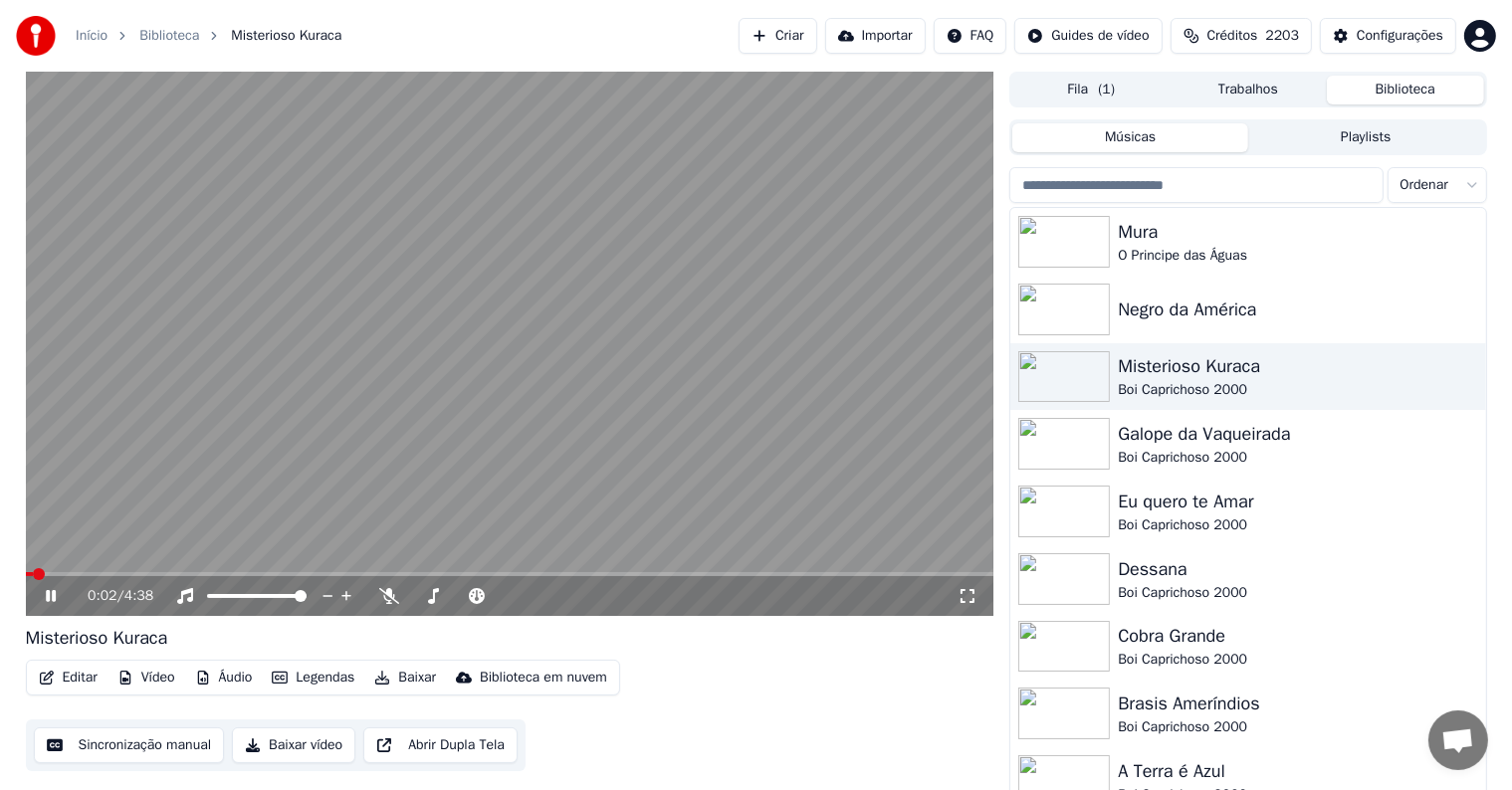 click at bounding box center (510, 343) 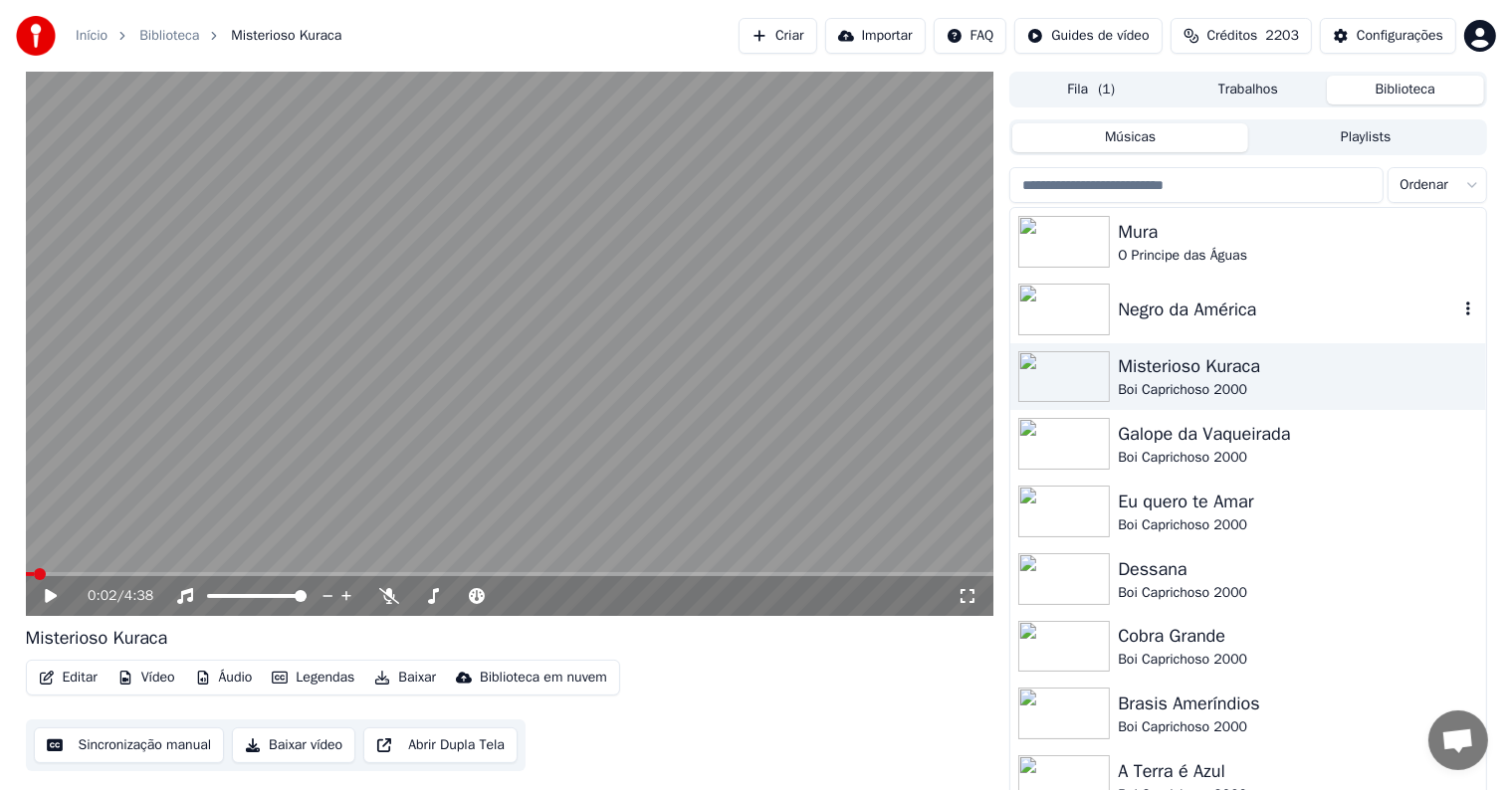 click on "Negro da América" at bounding box center (1287, 309) 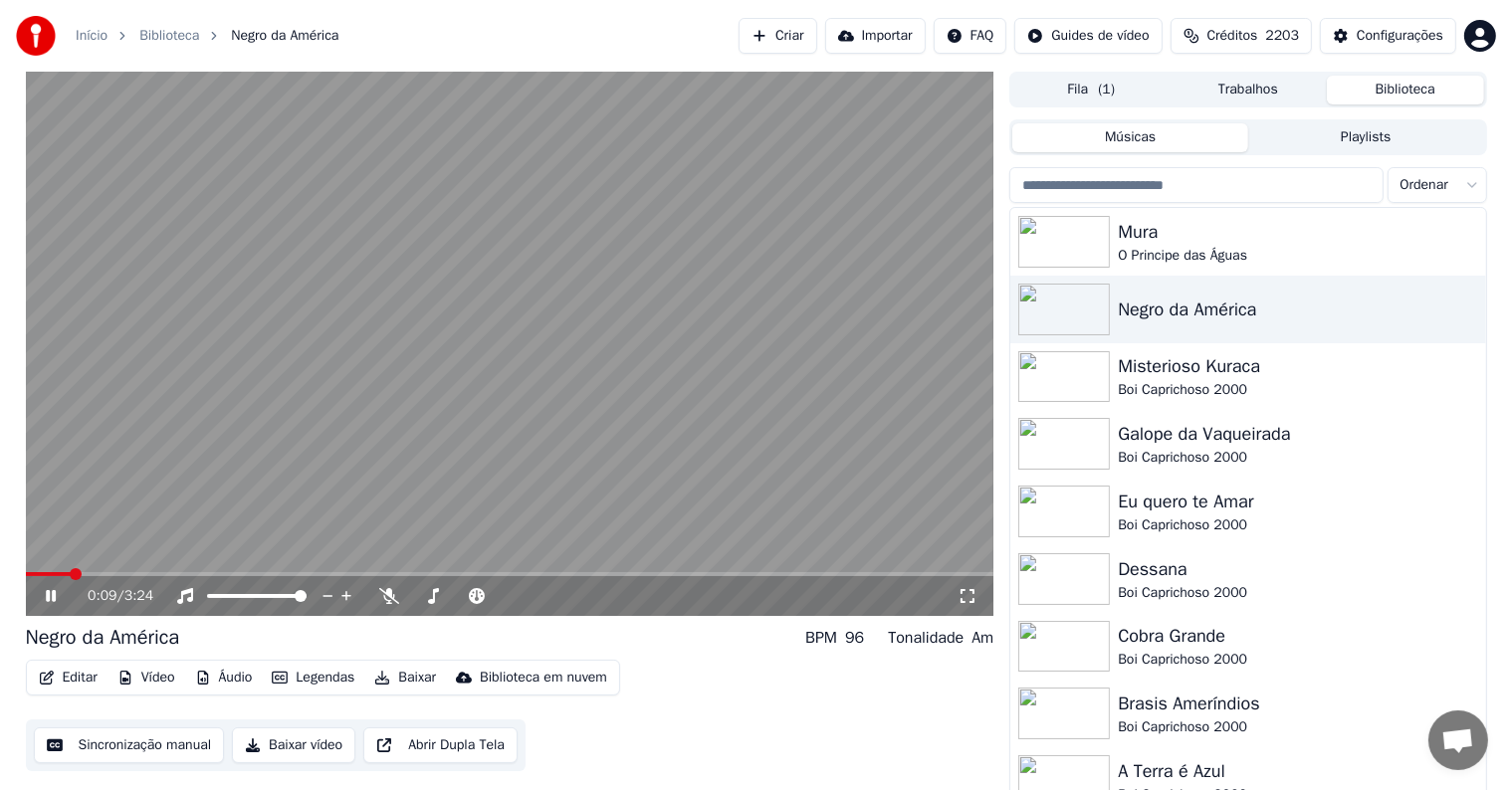 click at bounding box center (510, 343) 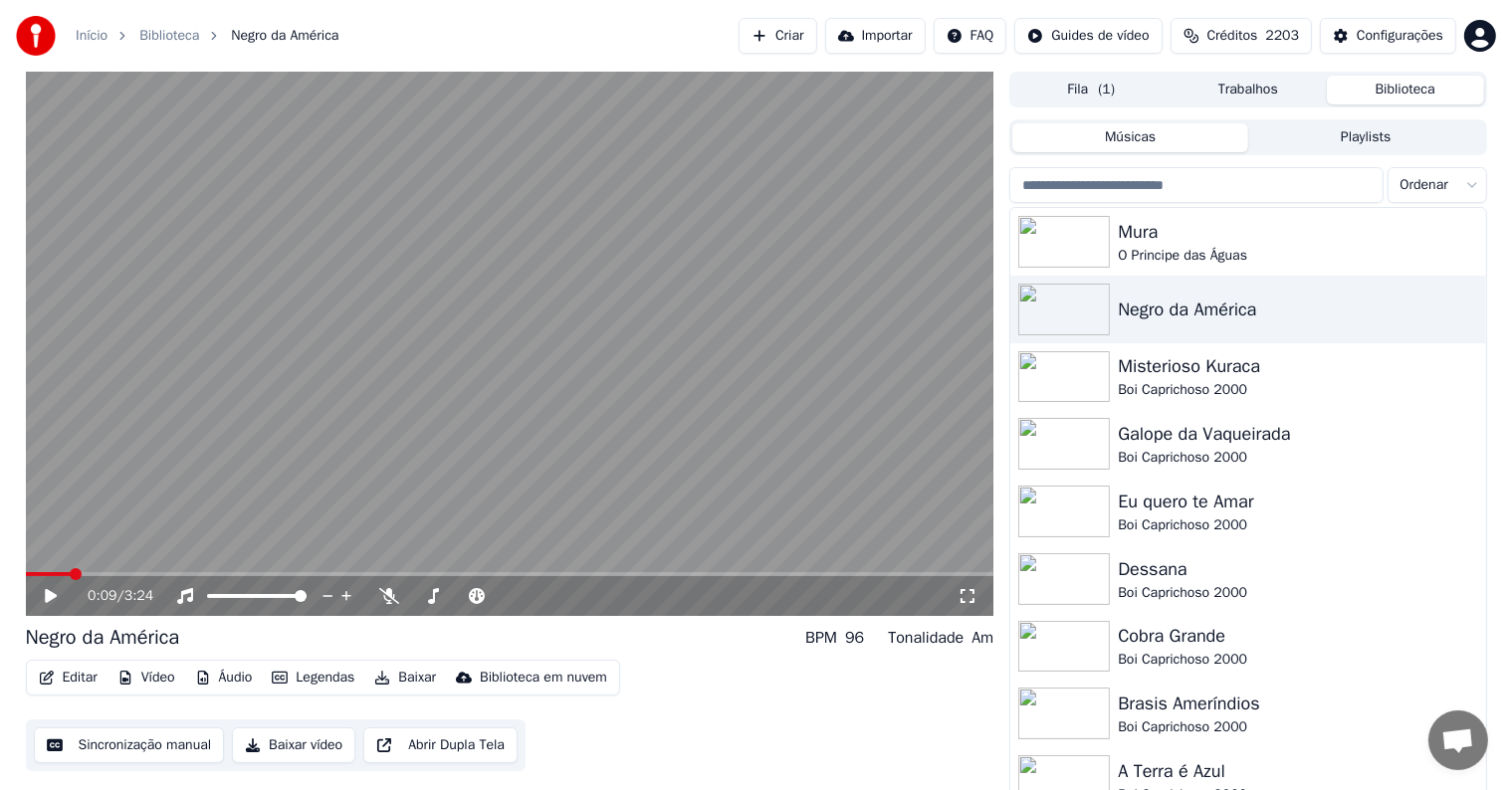 click on "Editar" at bounding box center (68, 678) 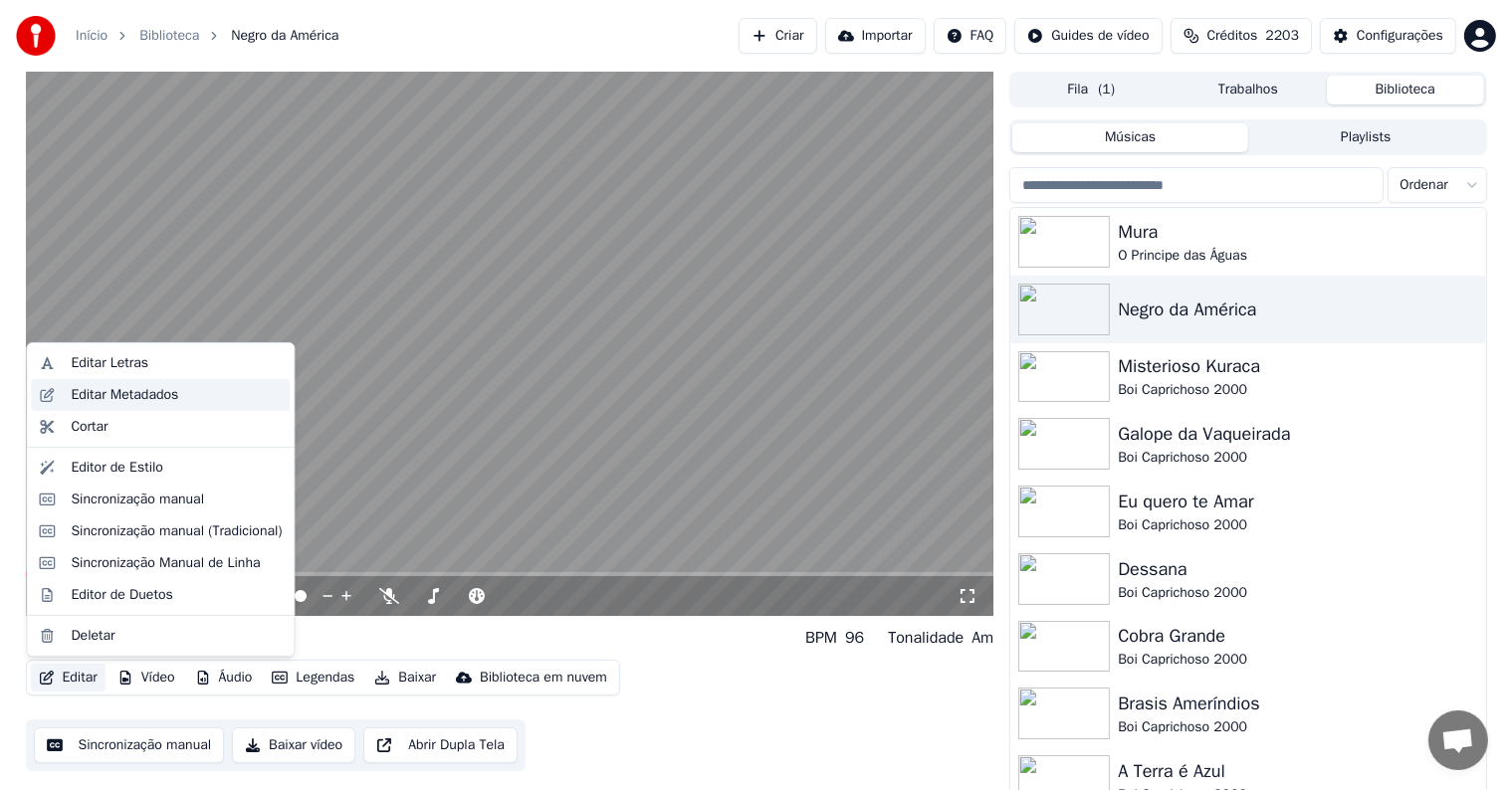 click on "Editar Metadados" at bounding box center (124, 395) 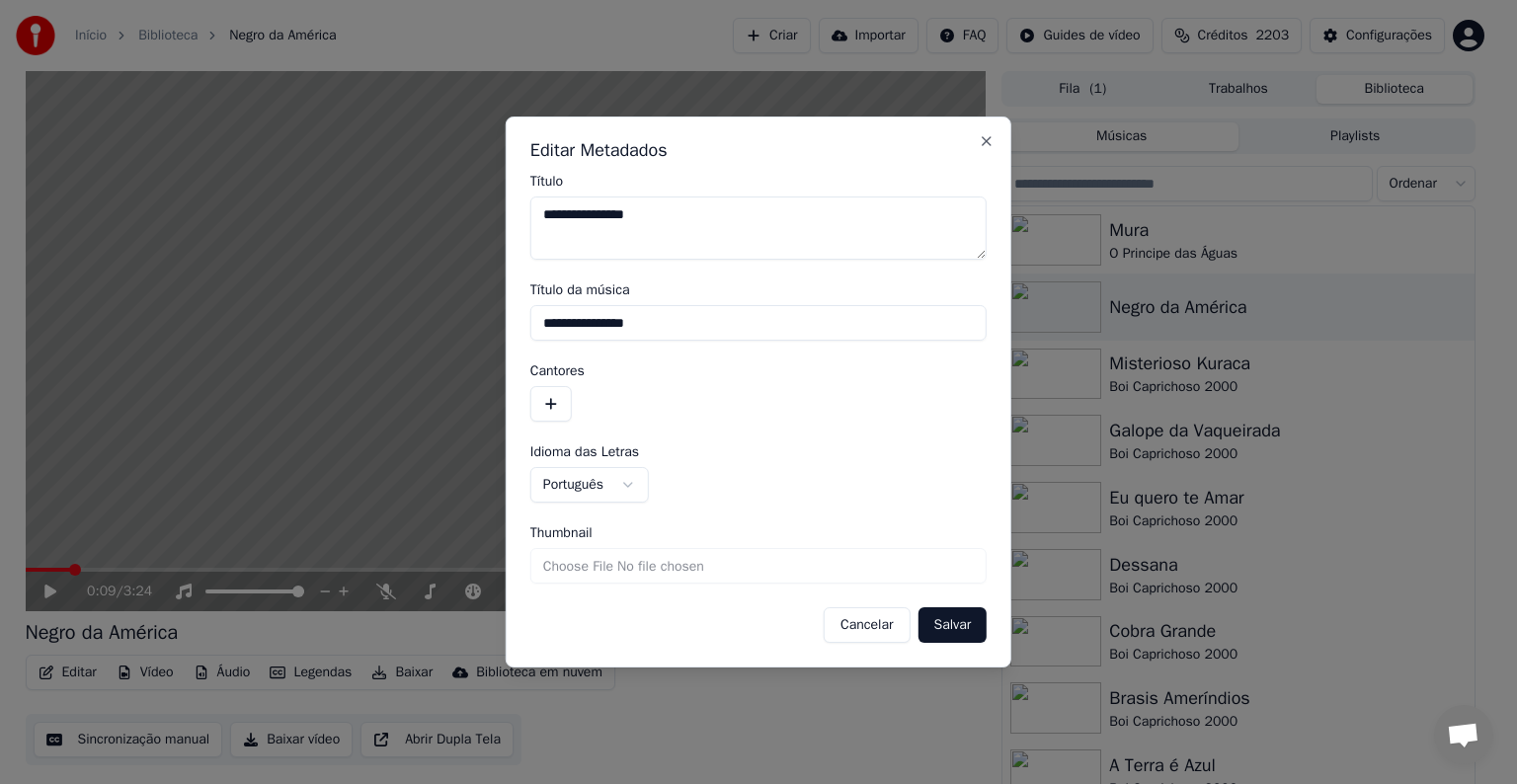 drag, startPoint x: 667, startPoint y: 327, endPoint x: 514, endPoint y: 309, distance: 154.05518 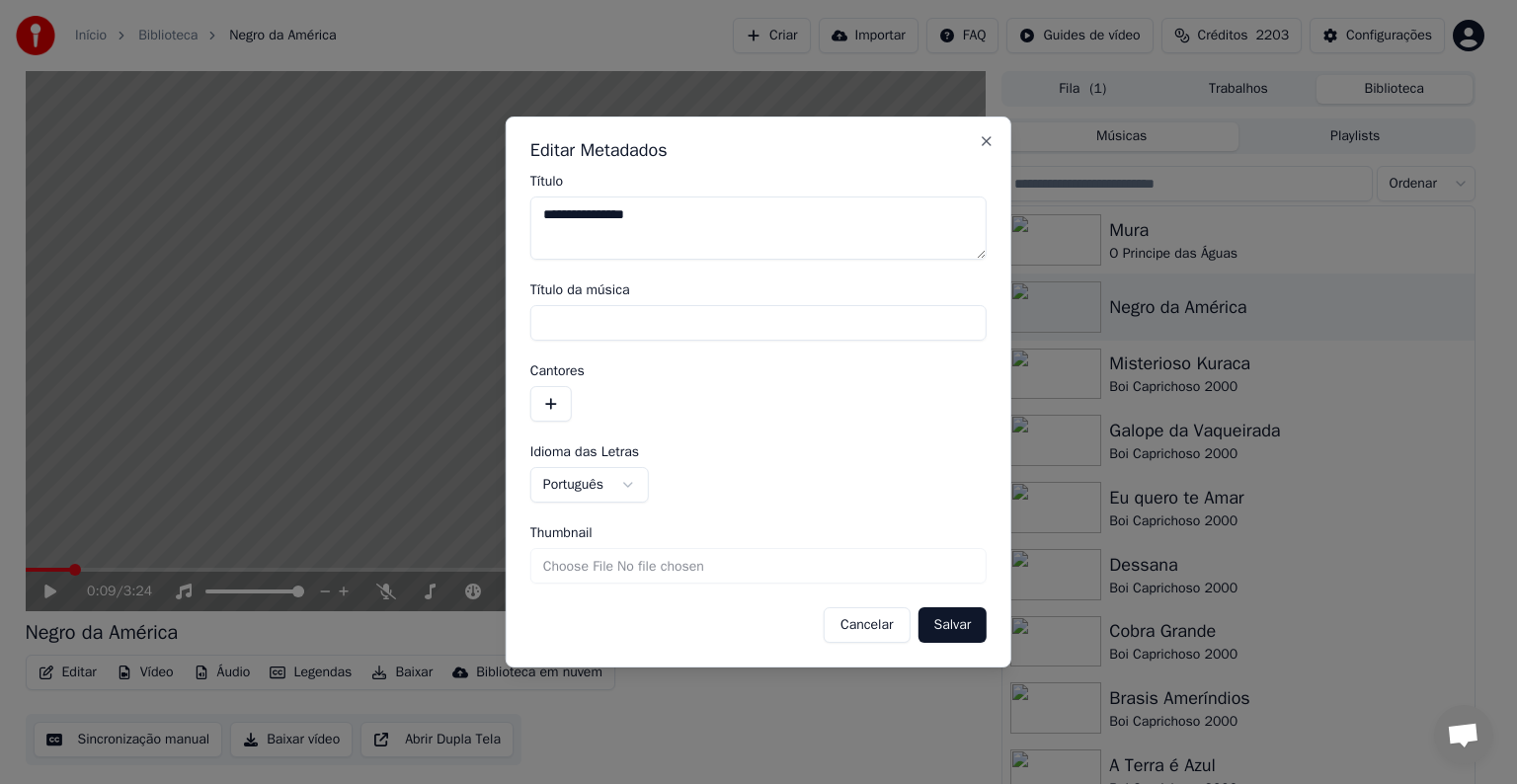 type 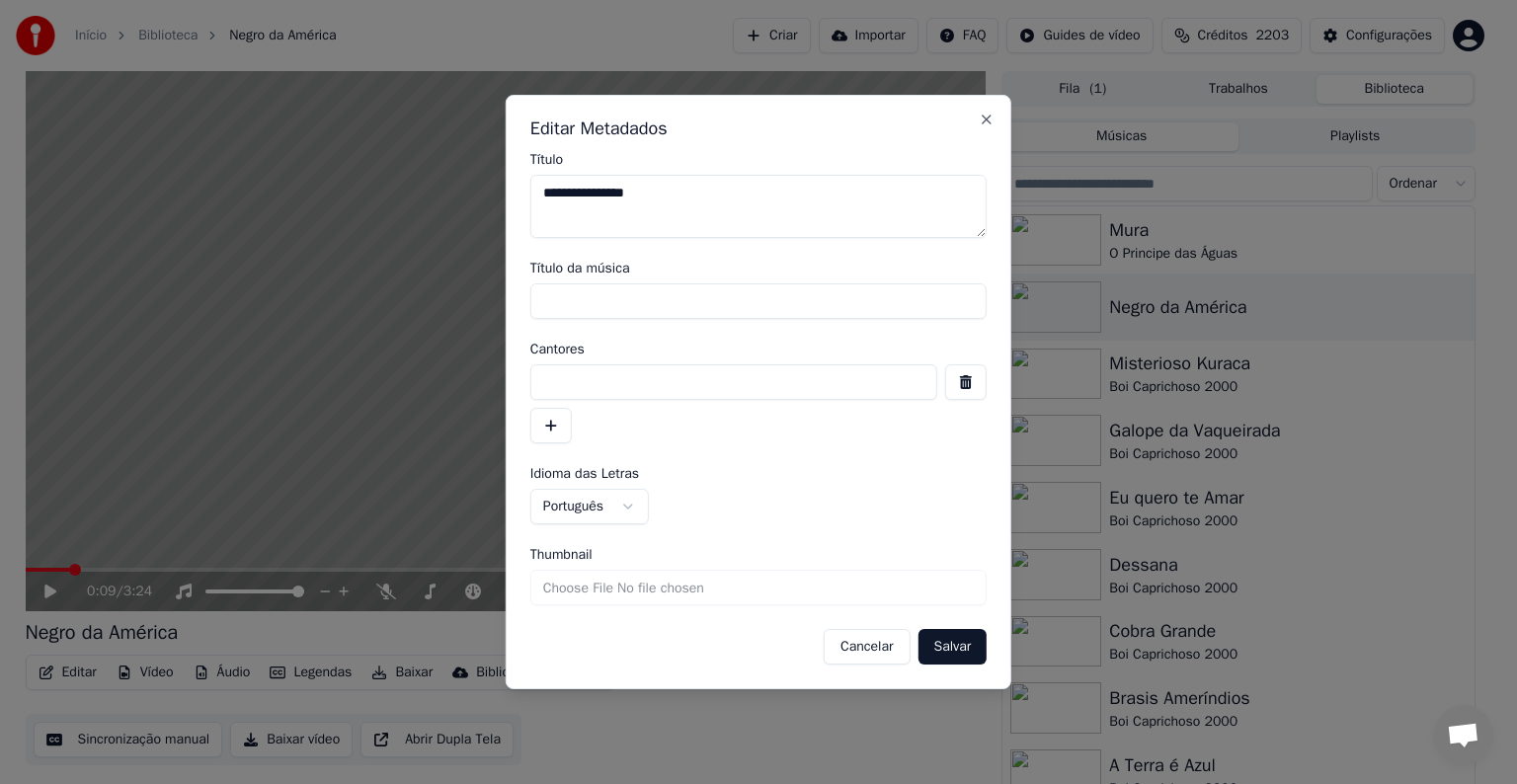 click at bounding box center [734, 382] 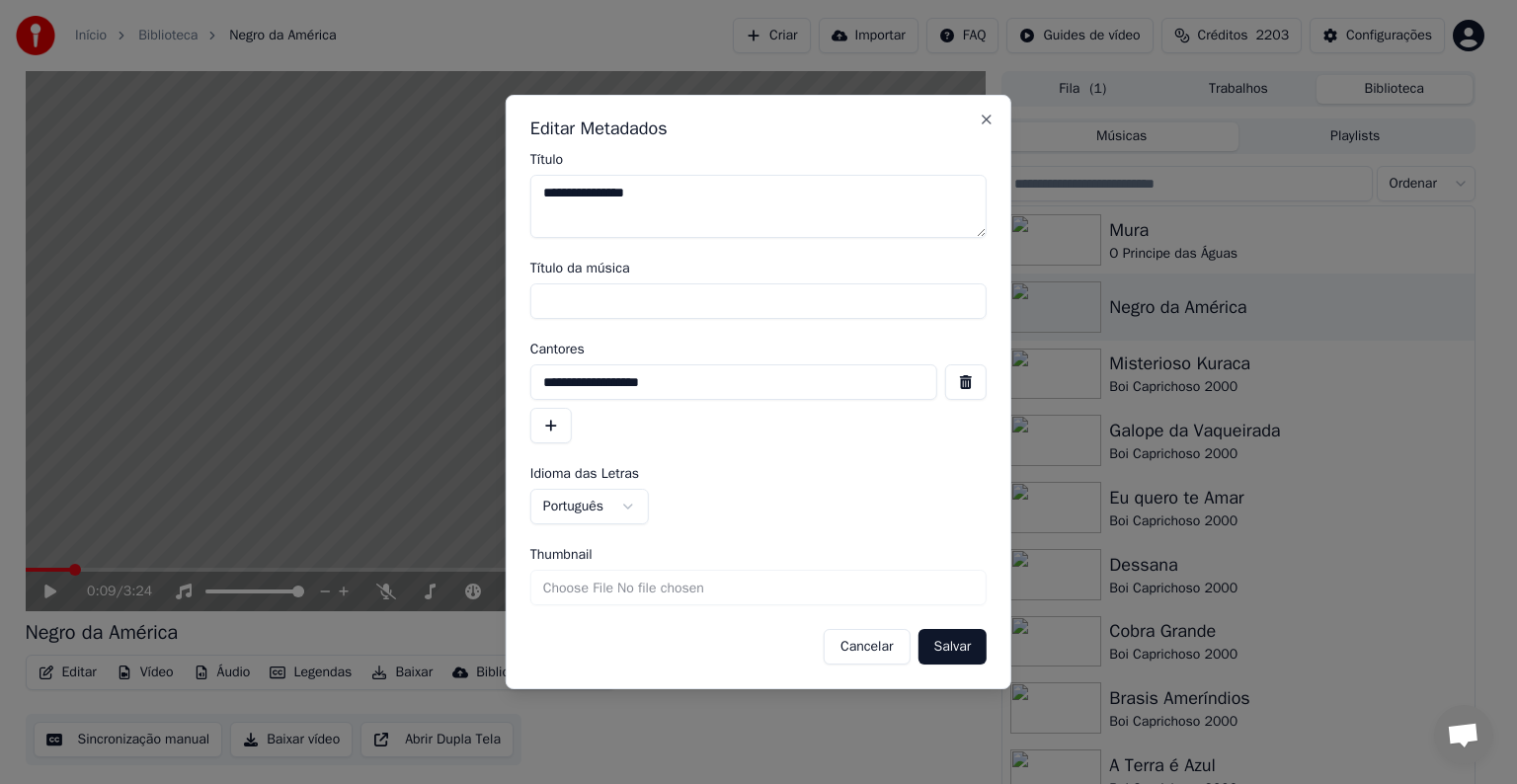 type on "**********" 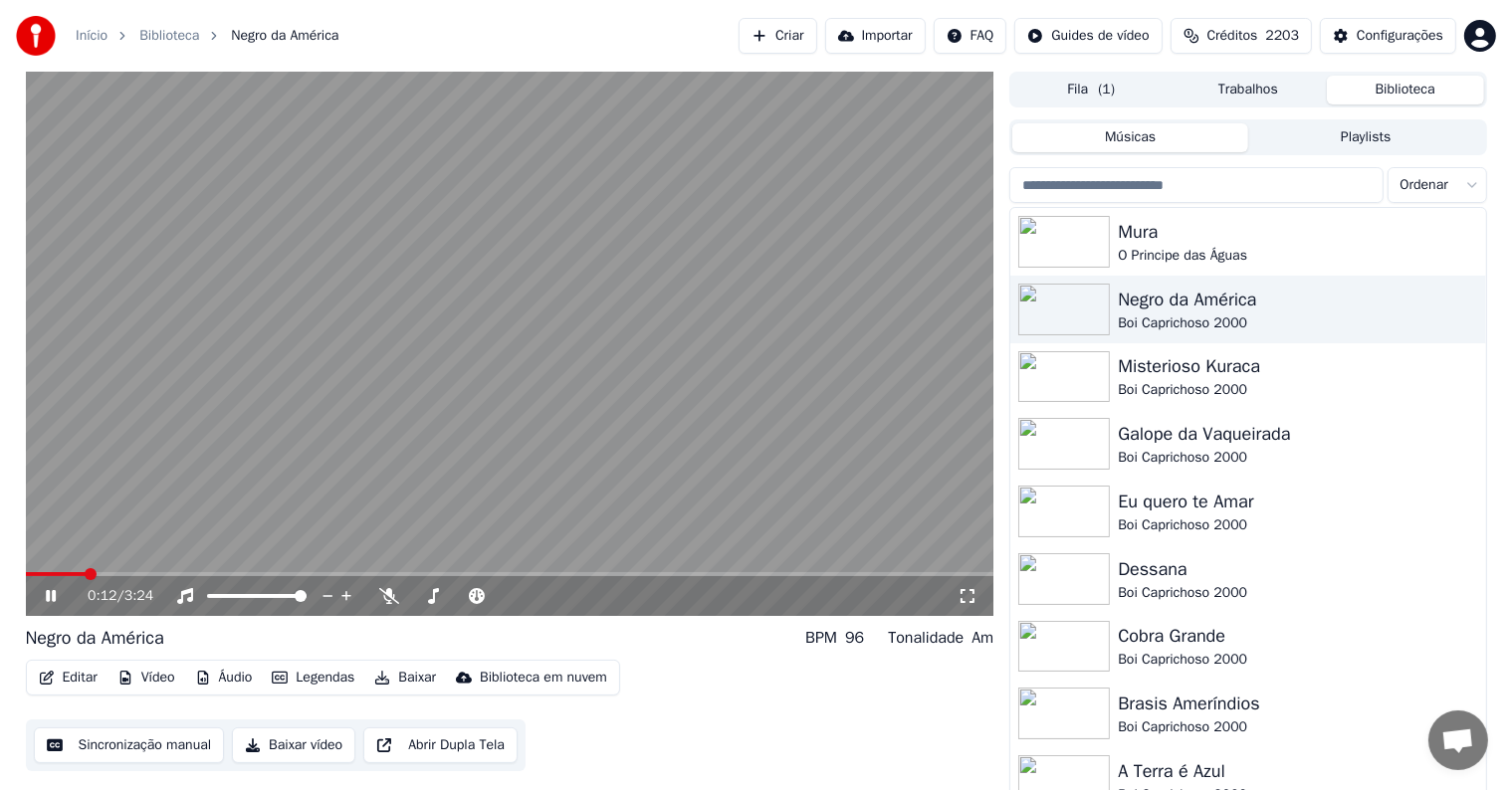 click at bounding box center [56, 574] 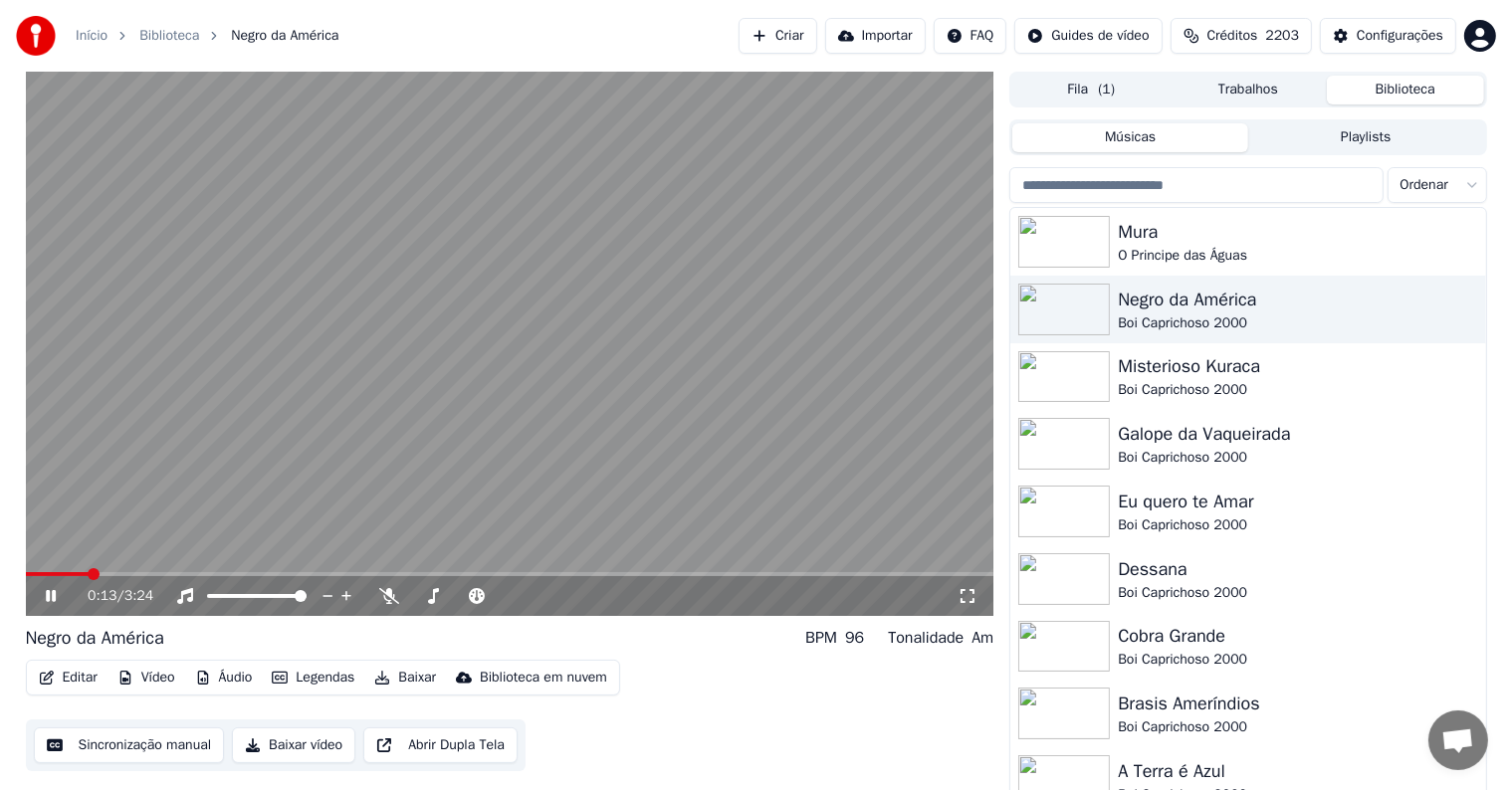 click 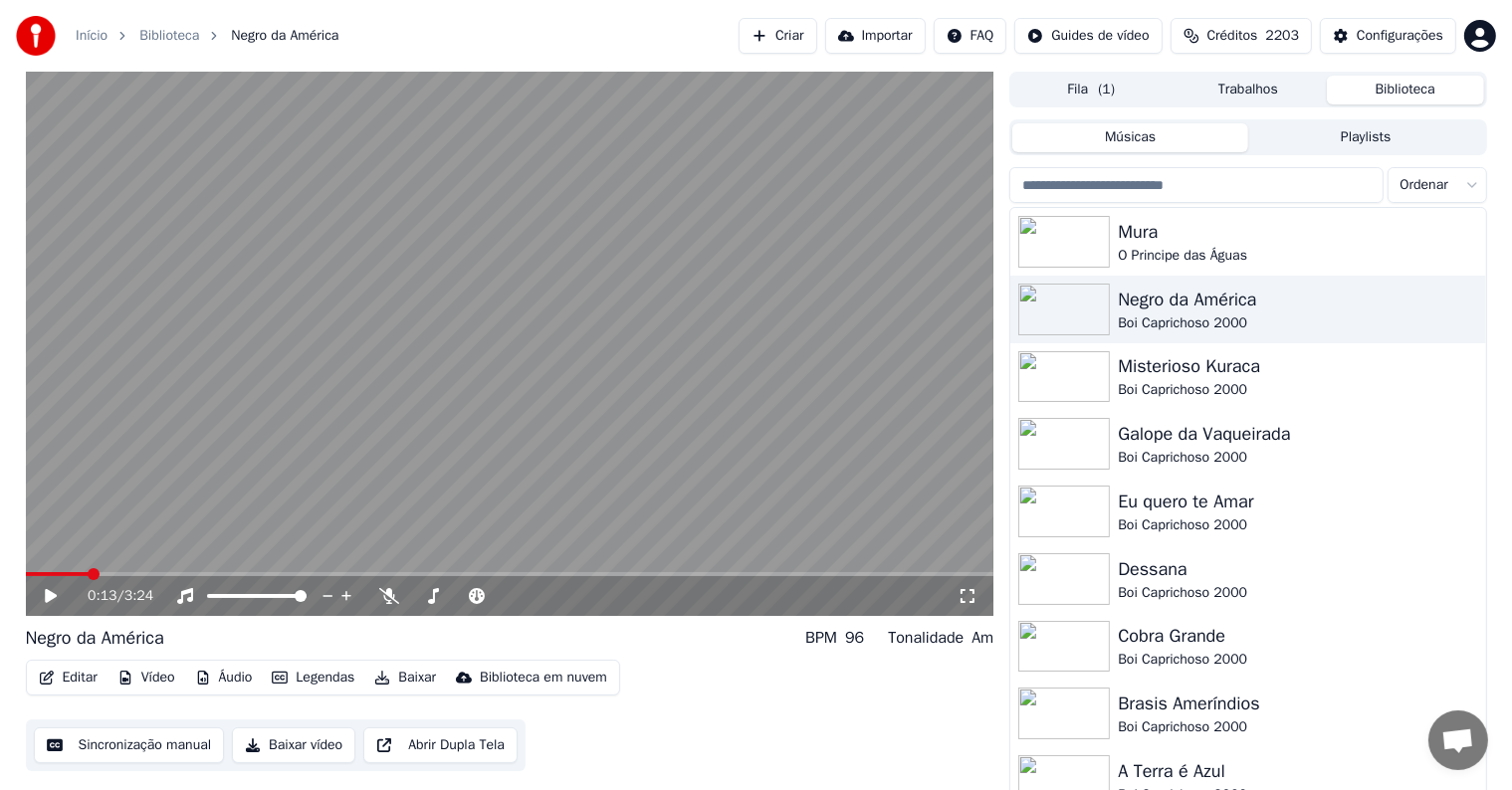 click on "Sincronização manual" at bounding box center (129, 745) 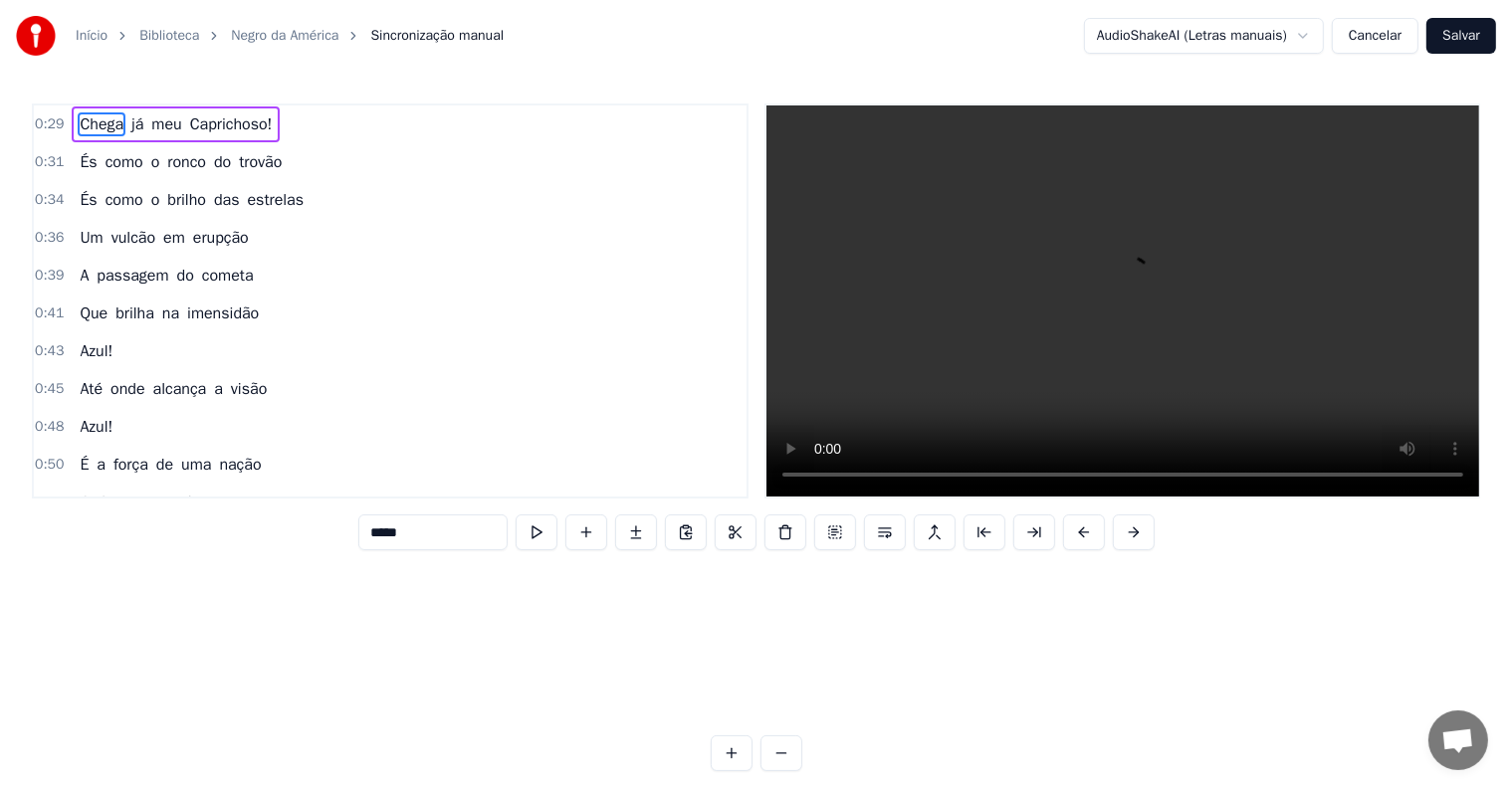 scroll, scrollTop: 0, scrollLeft: 13077, axis: horizontal 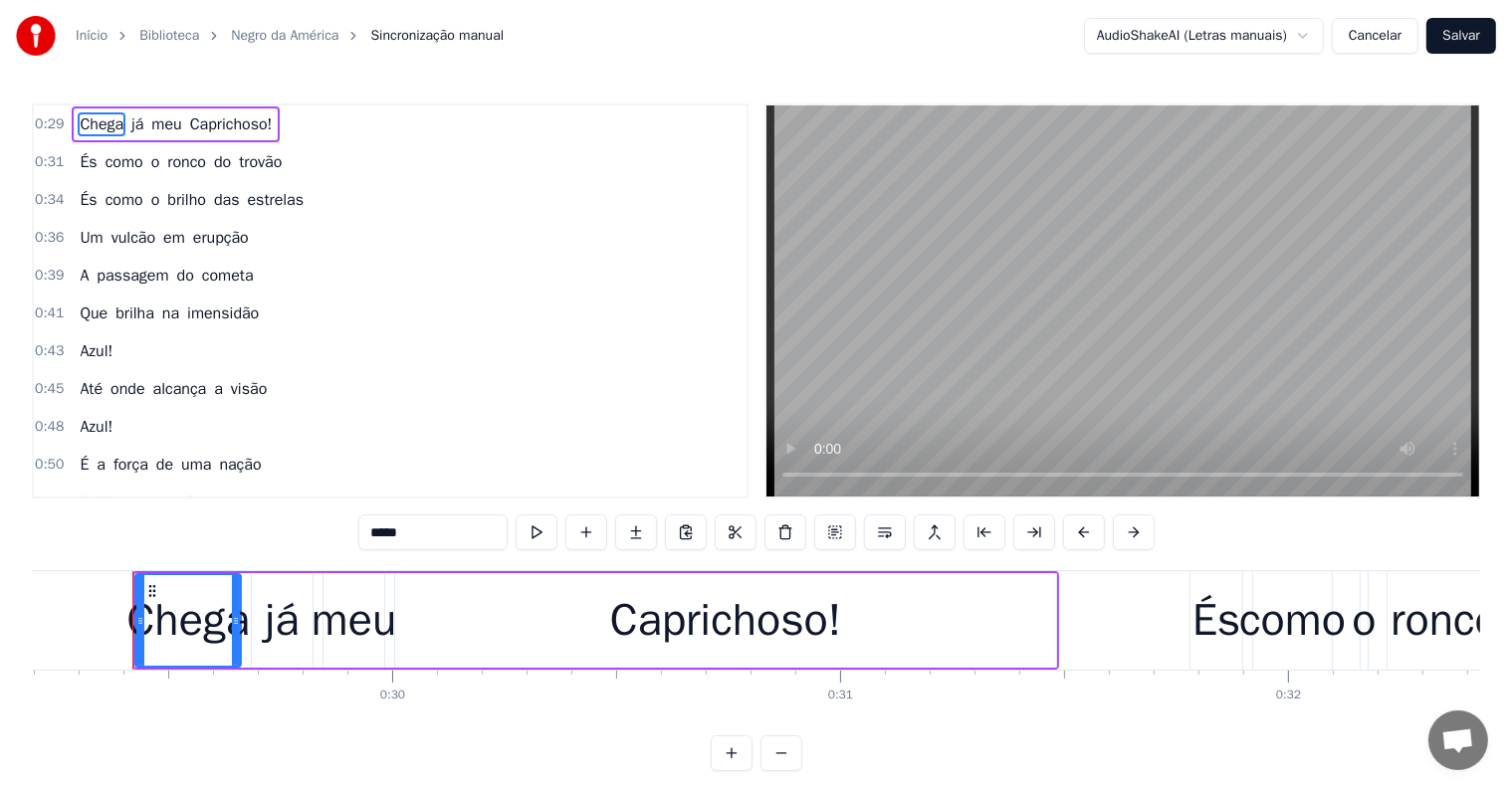 type 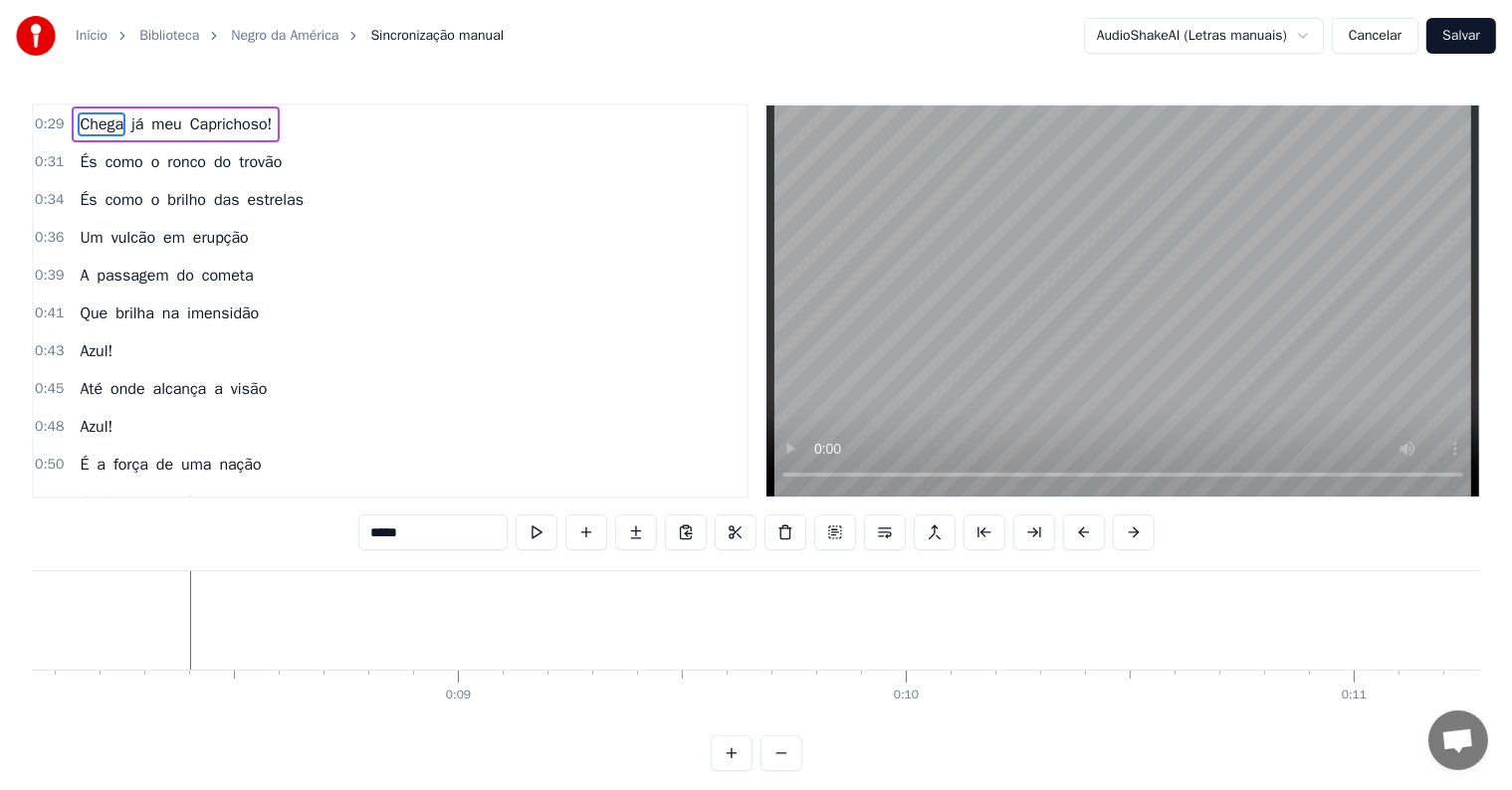 scroll, scrollTop: 0, scrollLeft: 3663, axis: horizontal 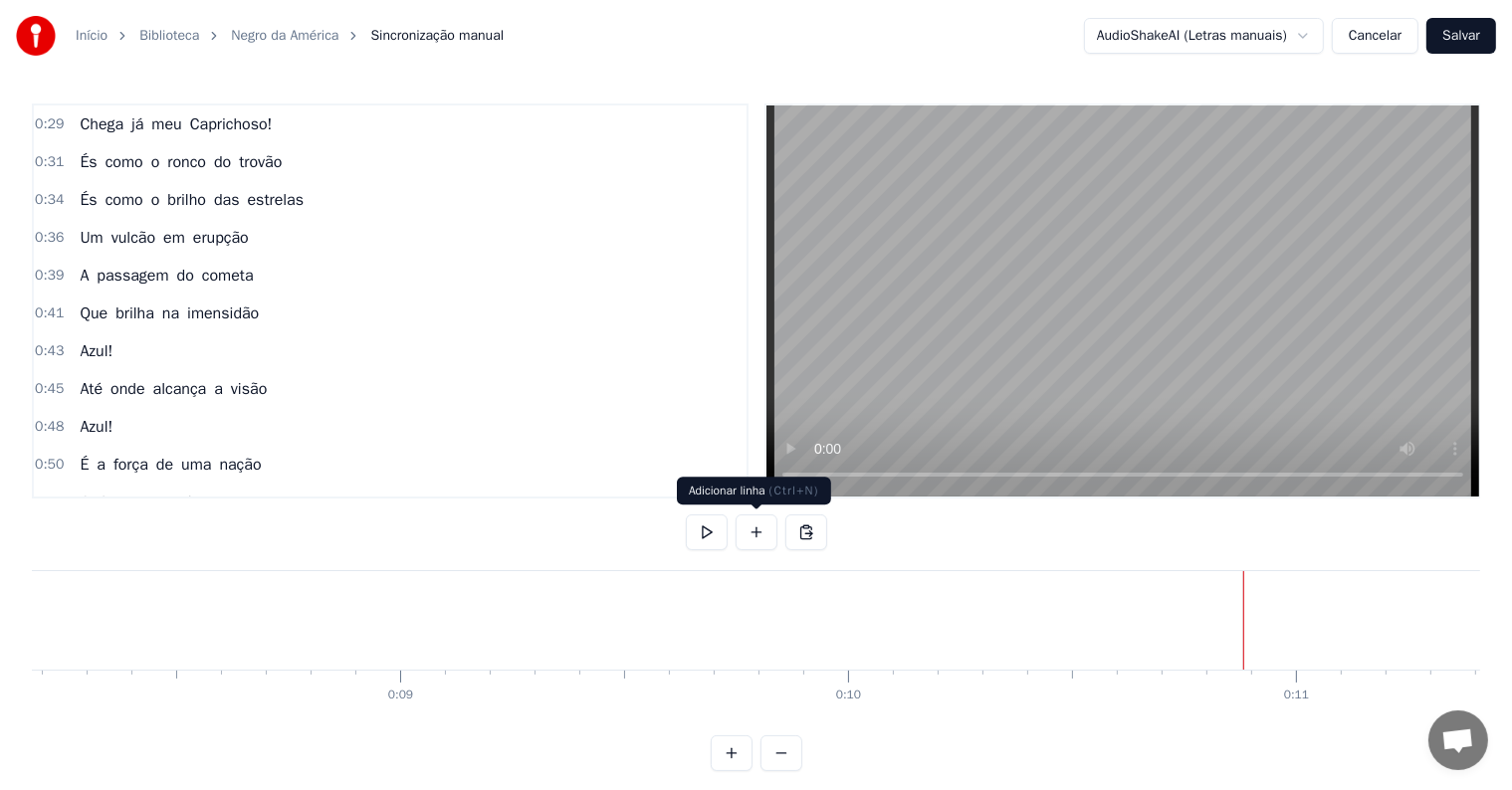 click at bounding box center [756, 532] 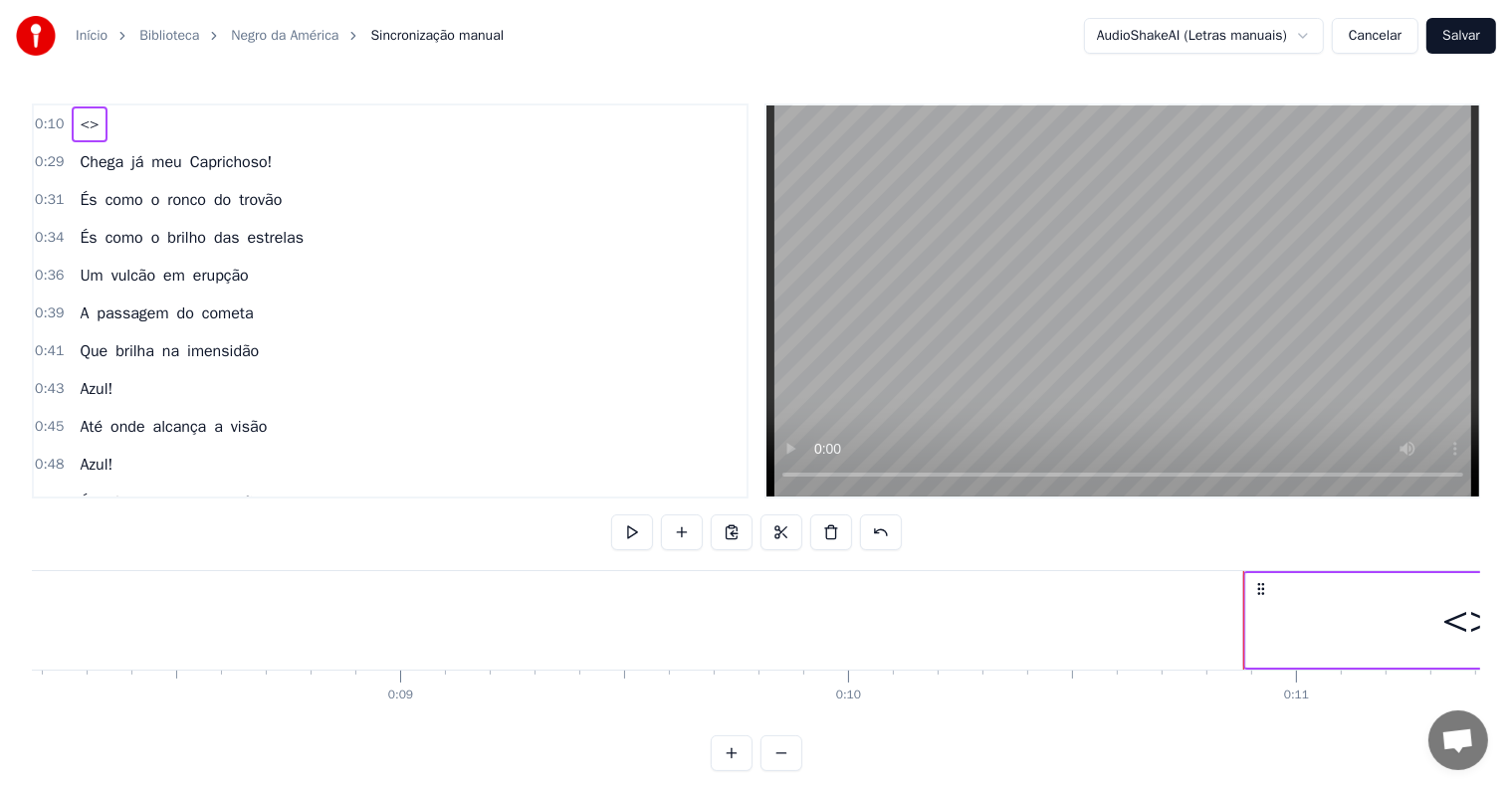 click on "<>" at bounding box center [1469, 620] 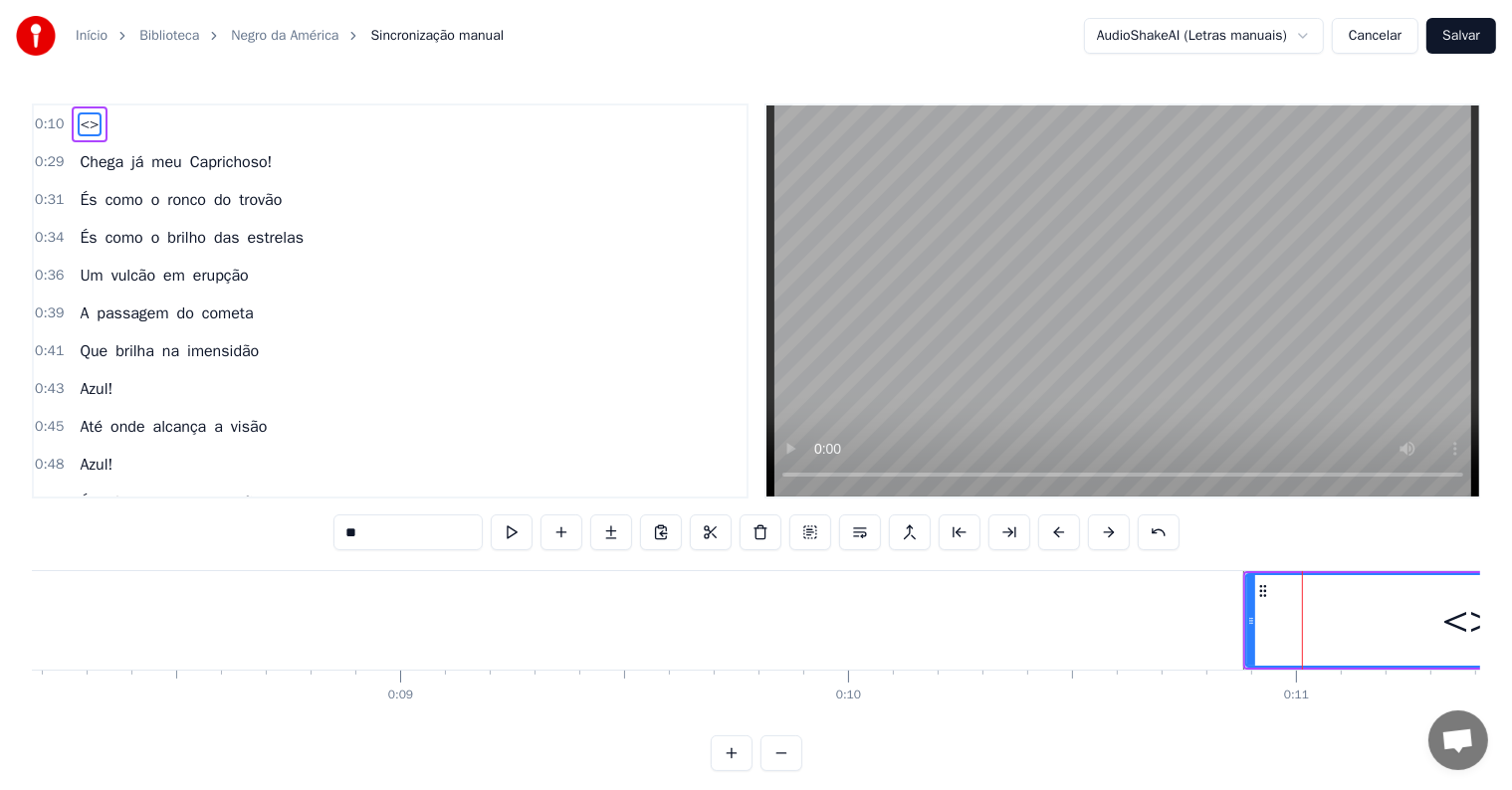 scroll, scrollTop: 30, scrollLeft: 0, axis: vertical 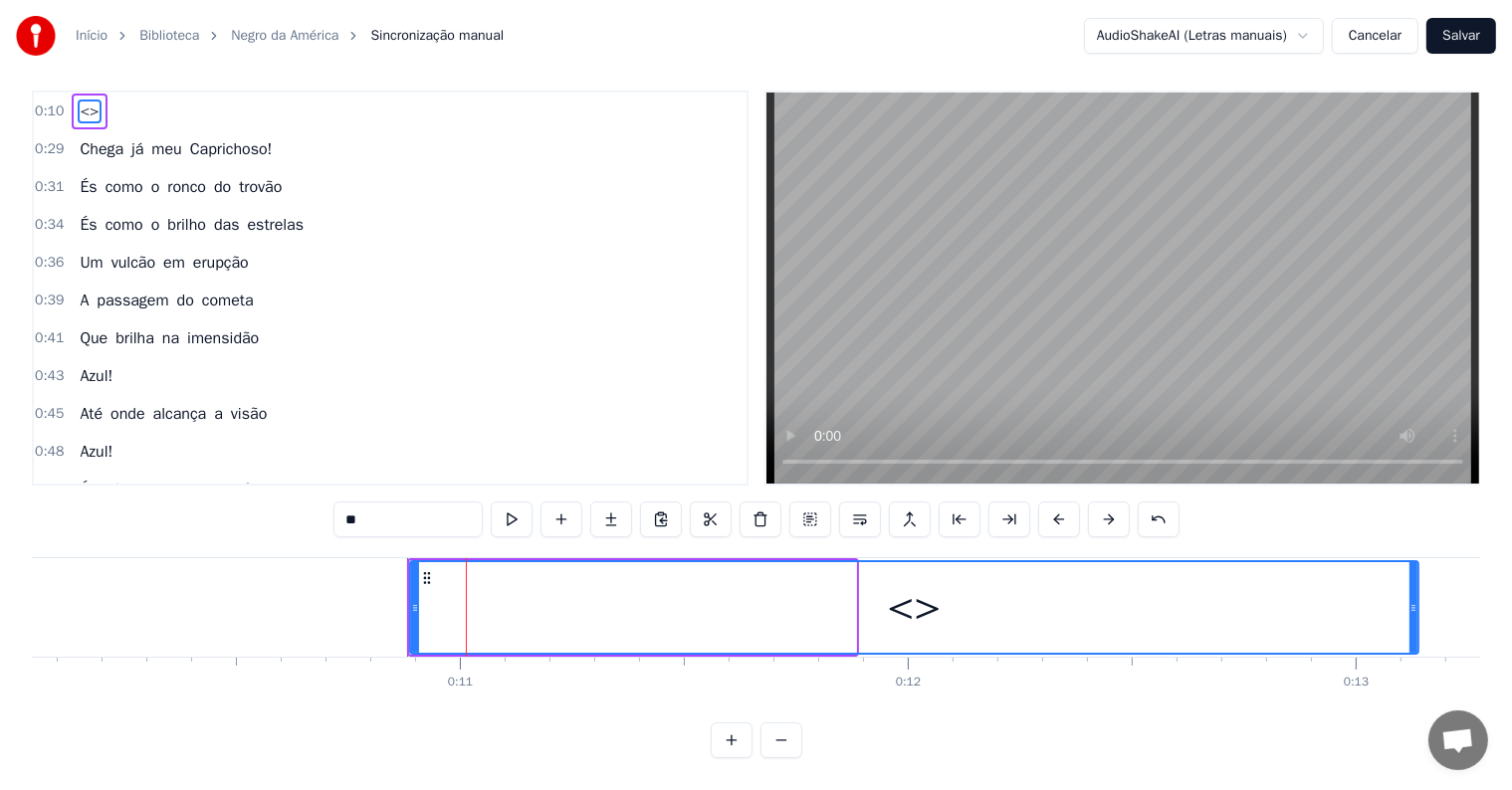 drag, startPoint x: 848, startPoint y: 589, endPoint x: 1410, endPoint y: 584, distance: 562.0222 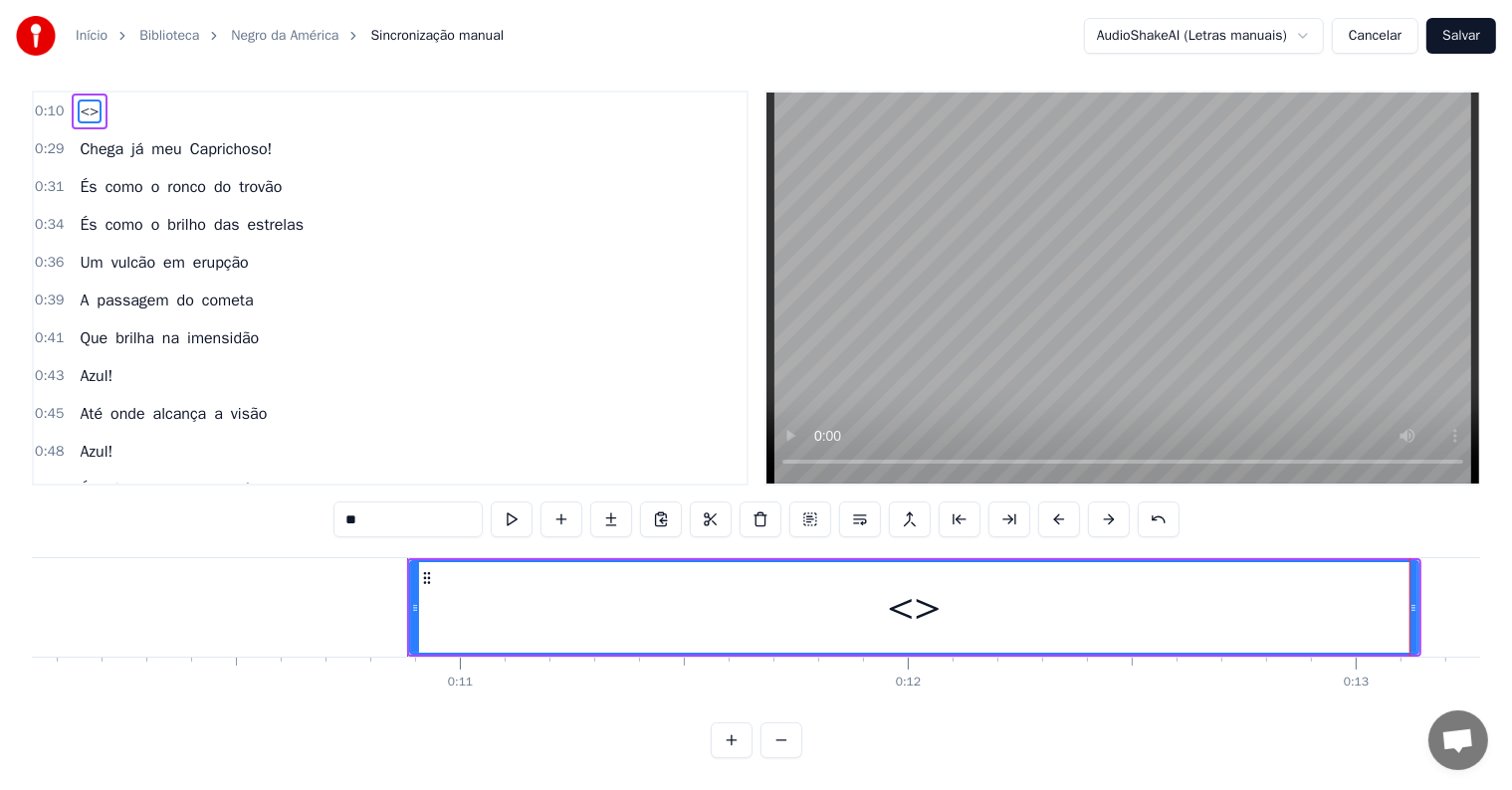 scroll, scrollTop: 1, scrollLeft: 0, axis: vertical 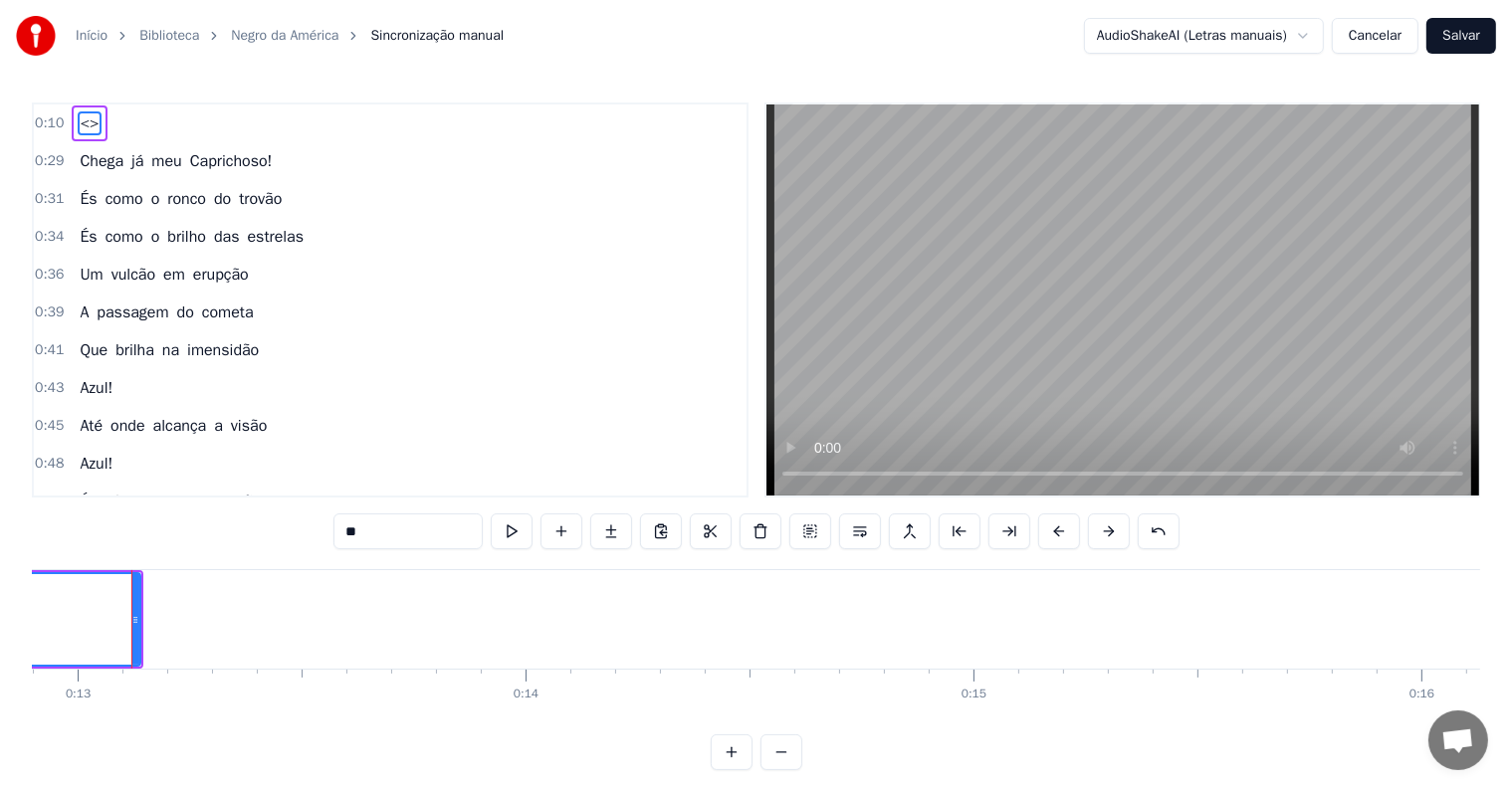 click on "**" at bounding box center (408, 531) 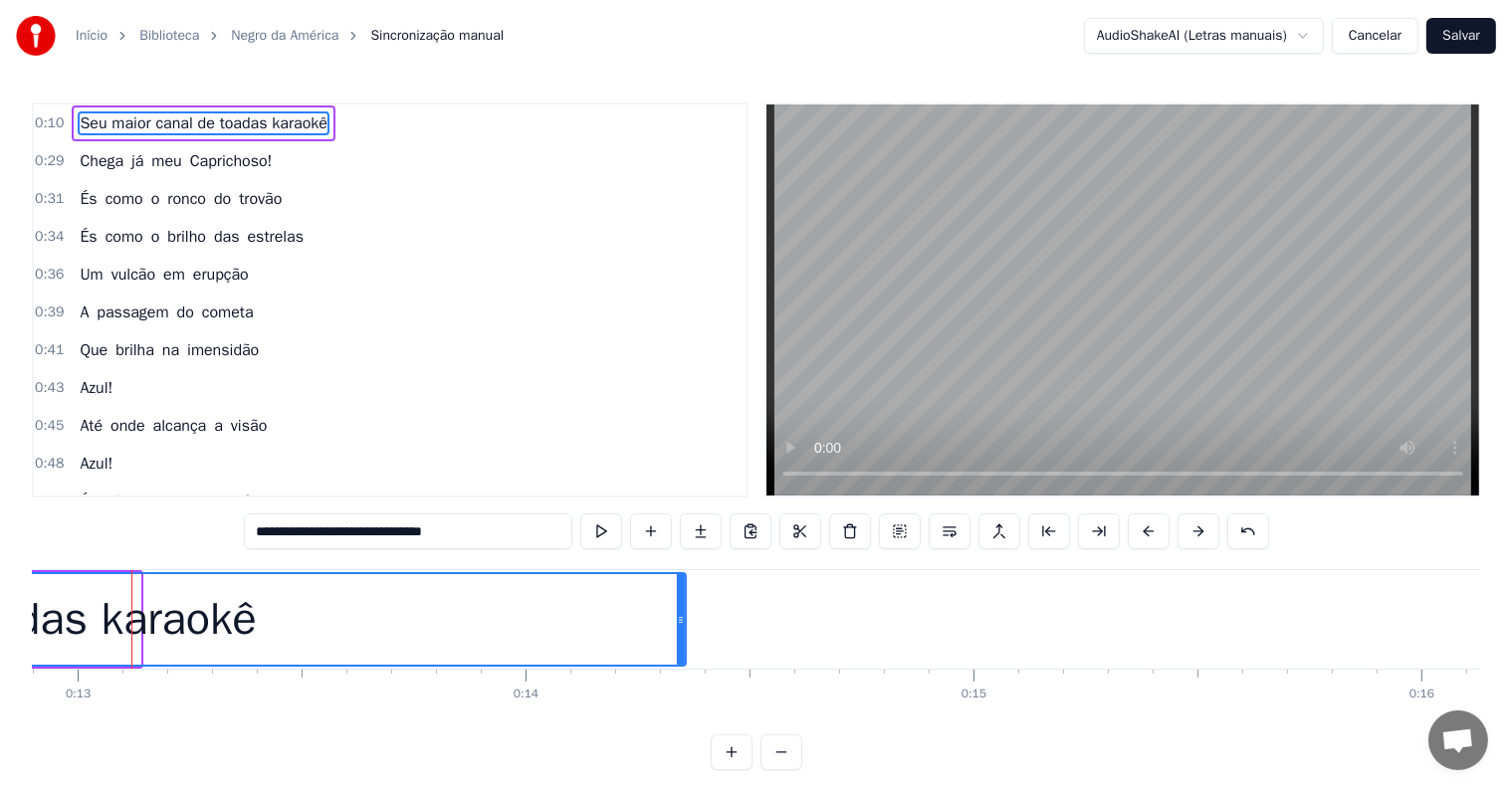 drag, startPoint x: 138, startPoint y: 617, endPoint x: 684, endPoint y: 625, distance: 546.0586 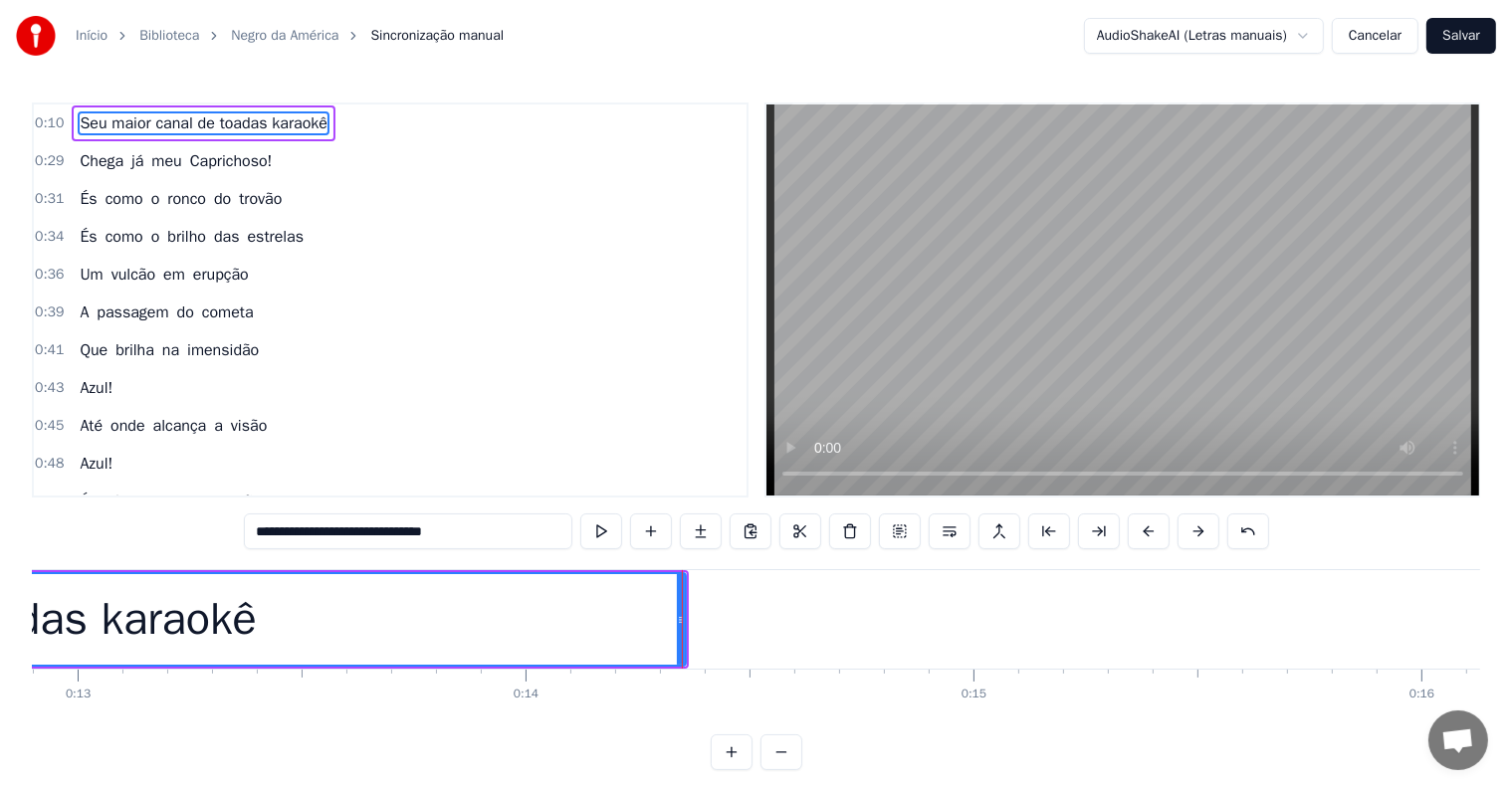 scroll, scrollTop: 0, scrollLeft: 0, axis: both 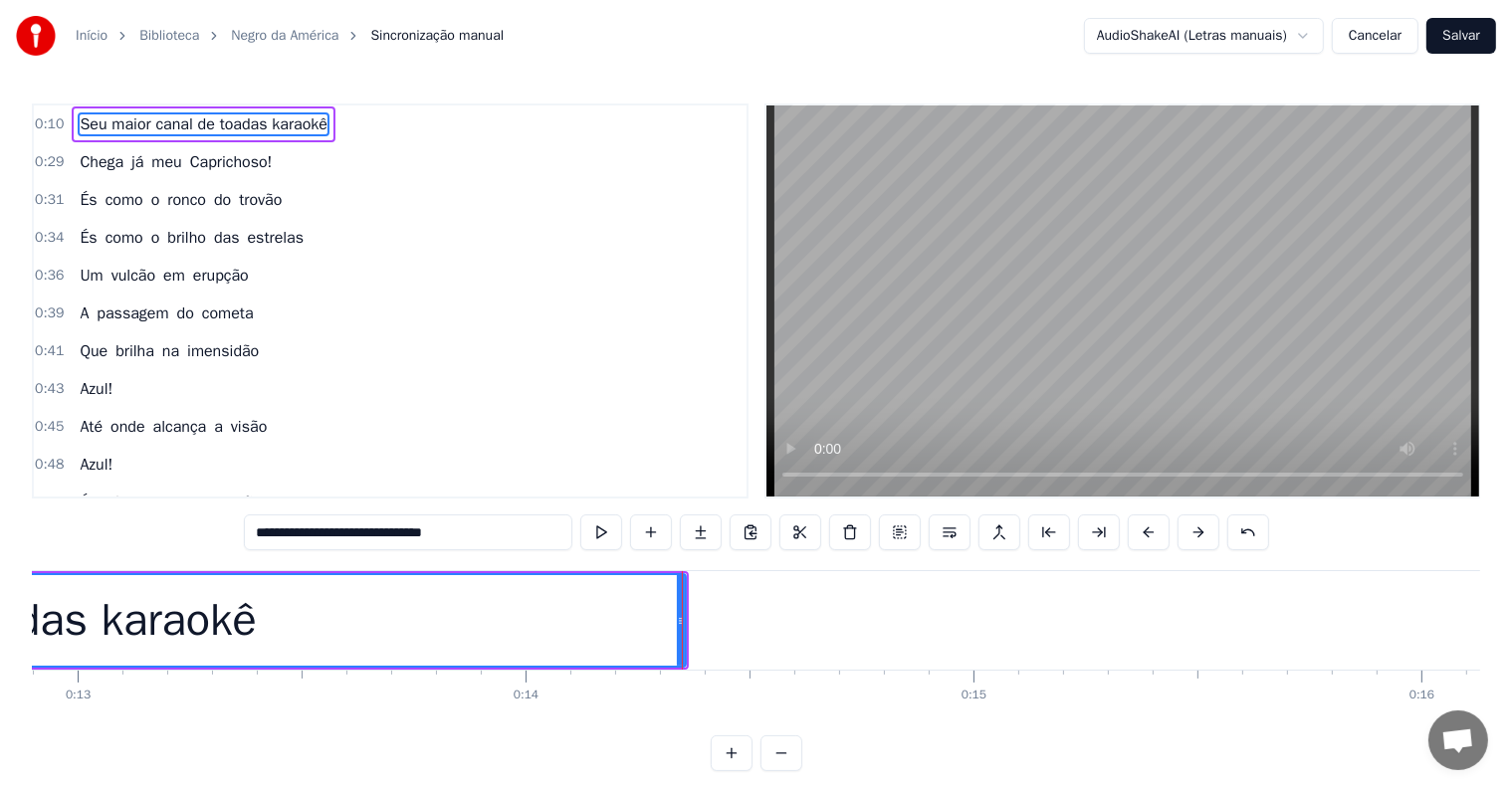 type on "**********" 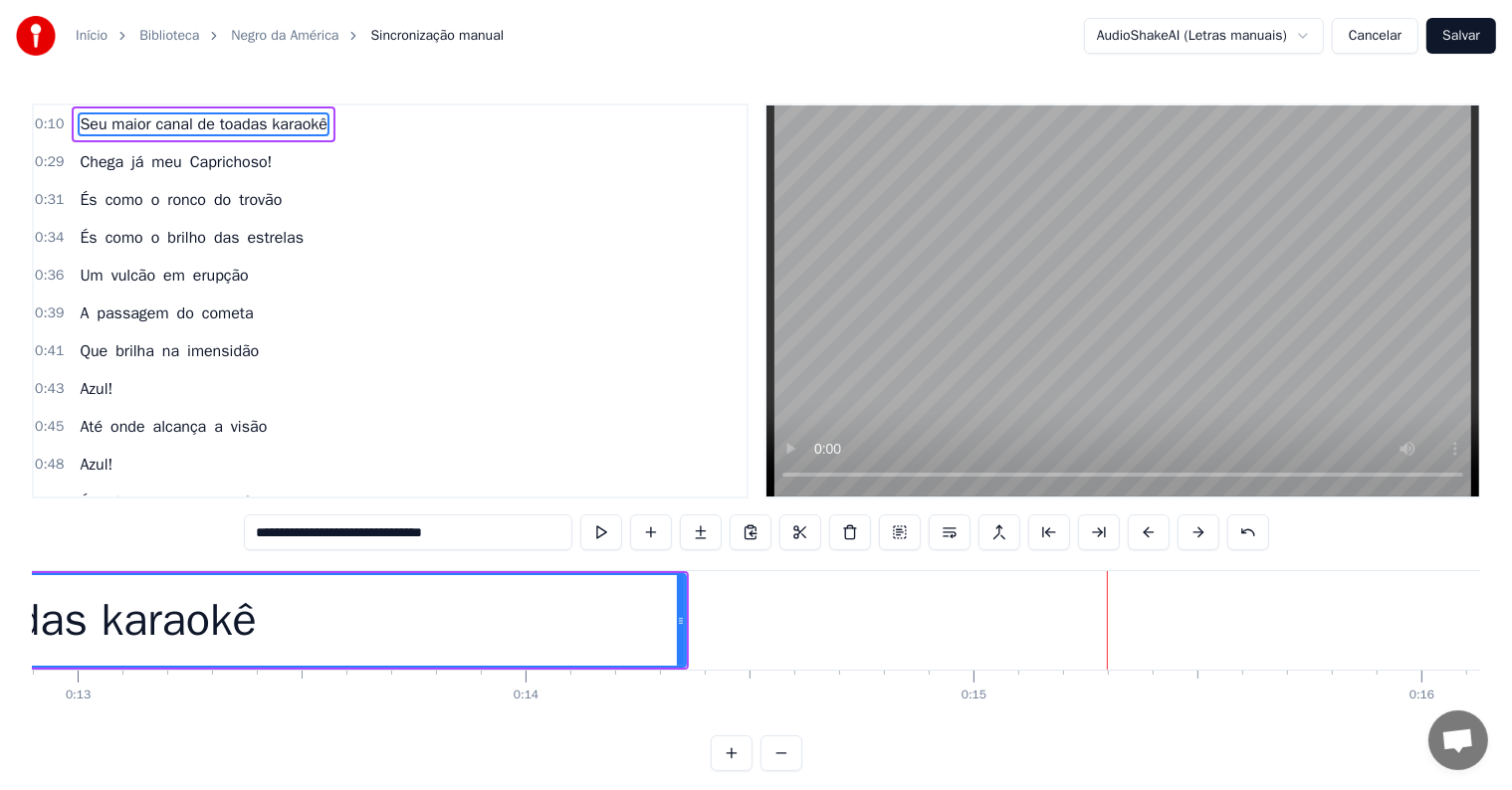 click on "Seu maior canal de toadas karaokê" at bounding box center (-92, 621) 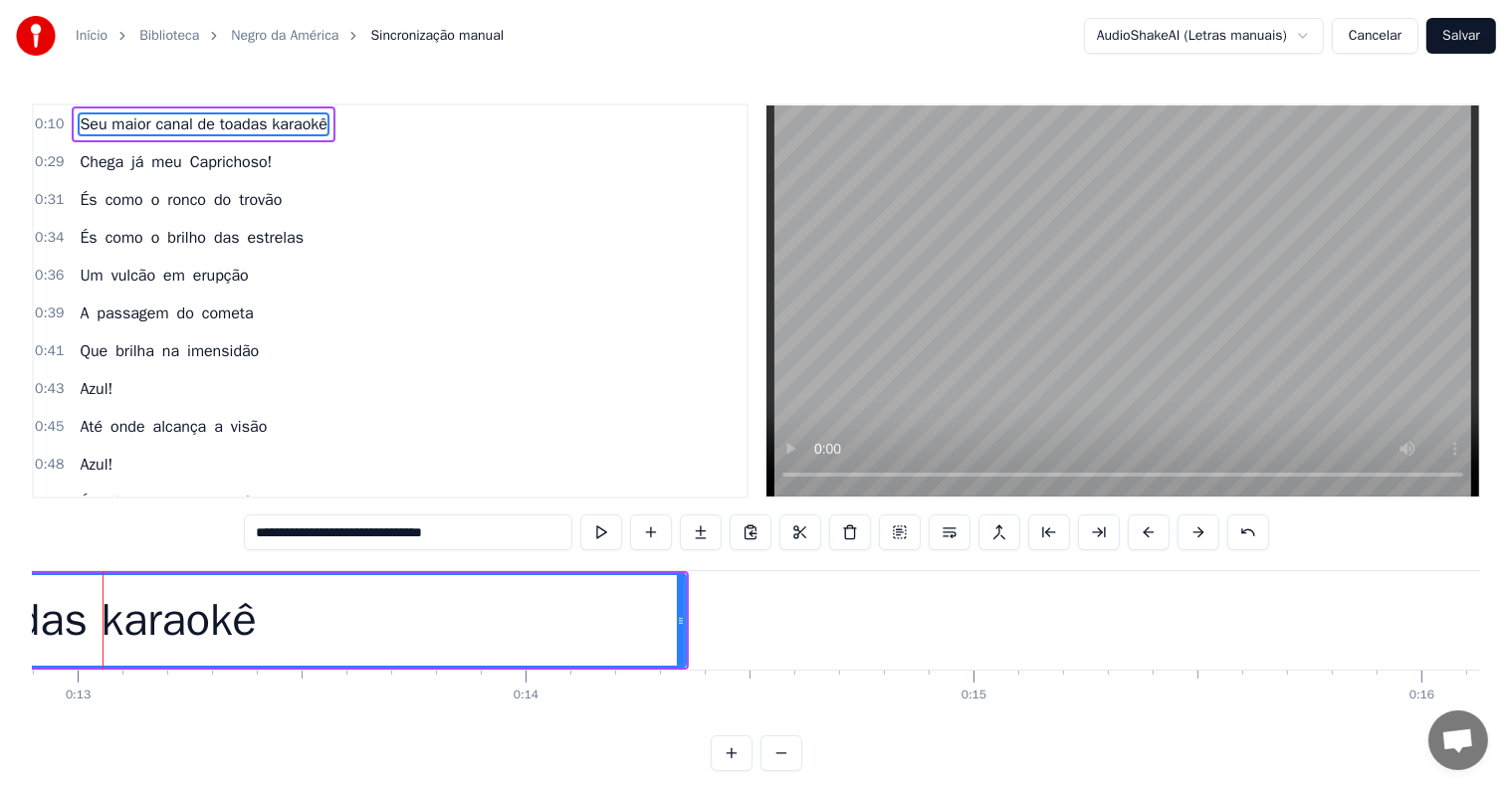 scroll, scrollTop: 0, scrollLeft: 5748, axis: horizontal 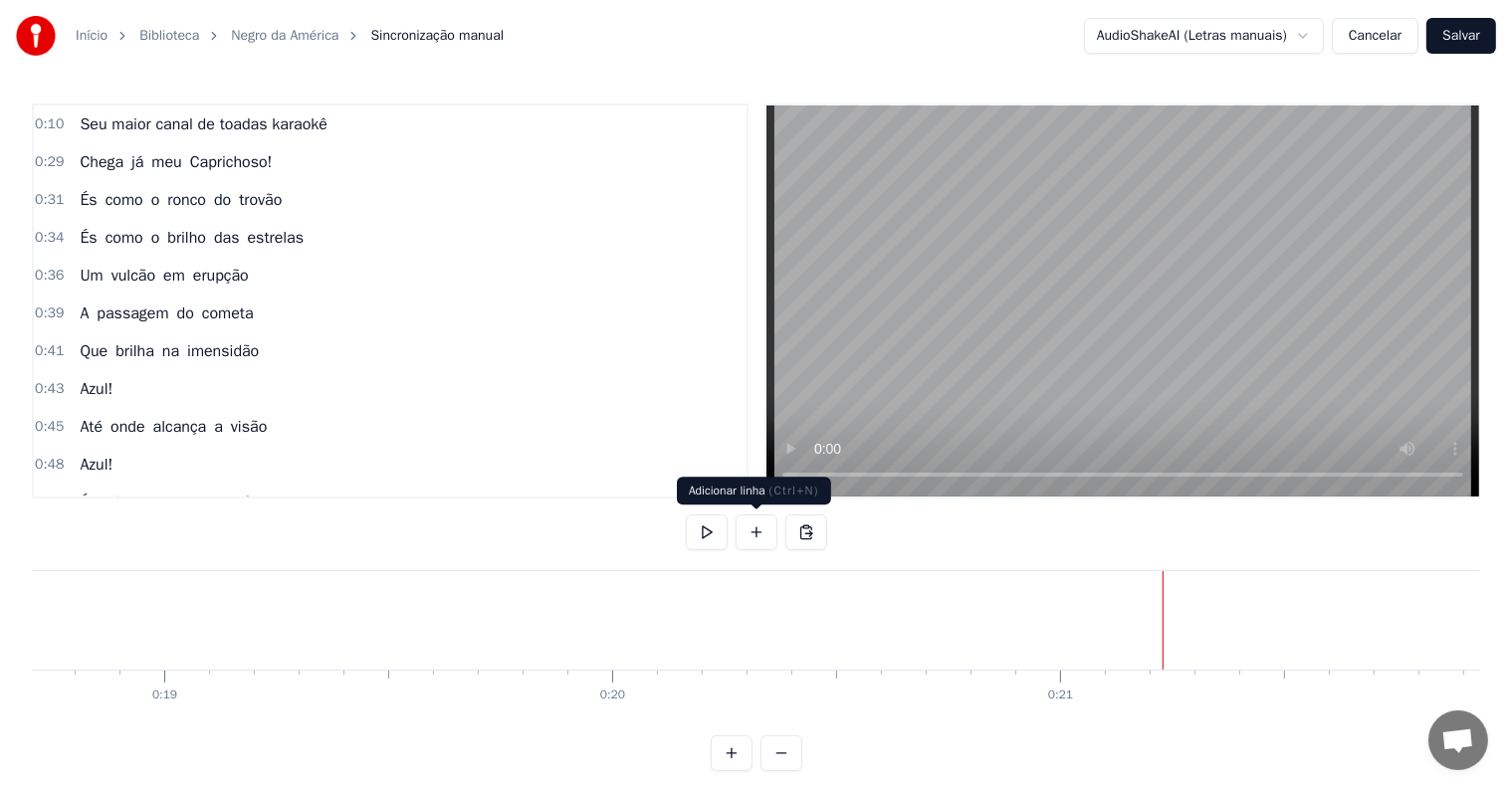 click at bounding box center (756, 532) 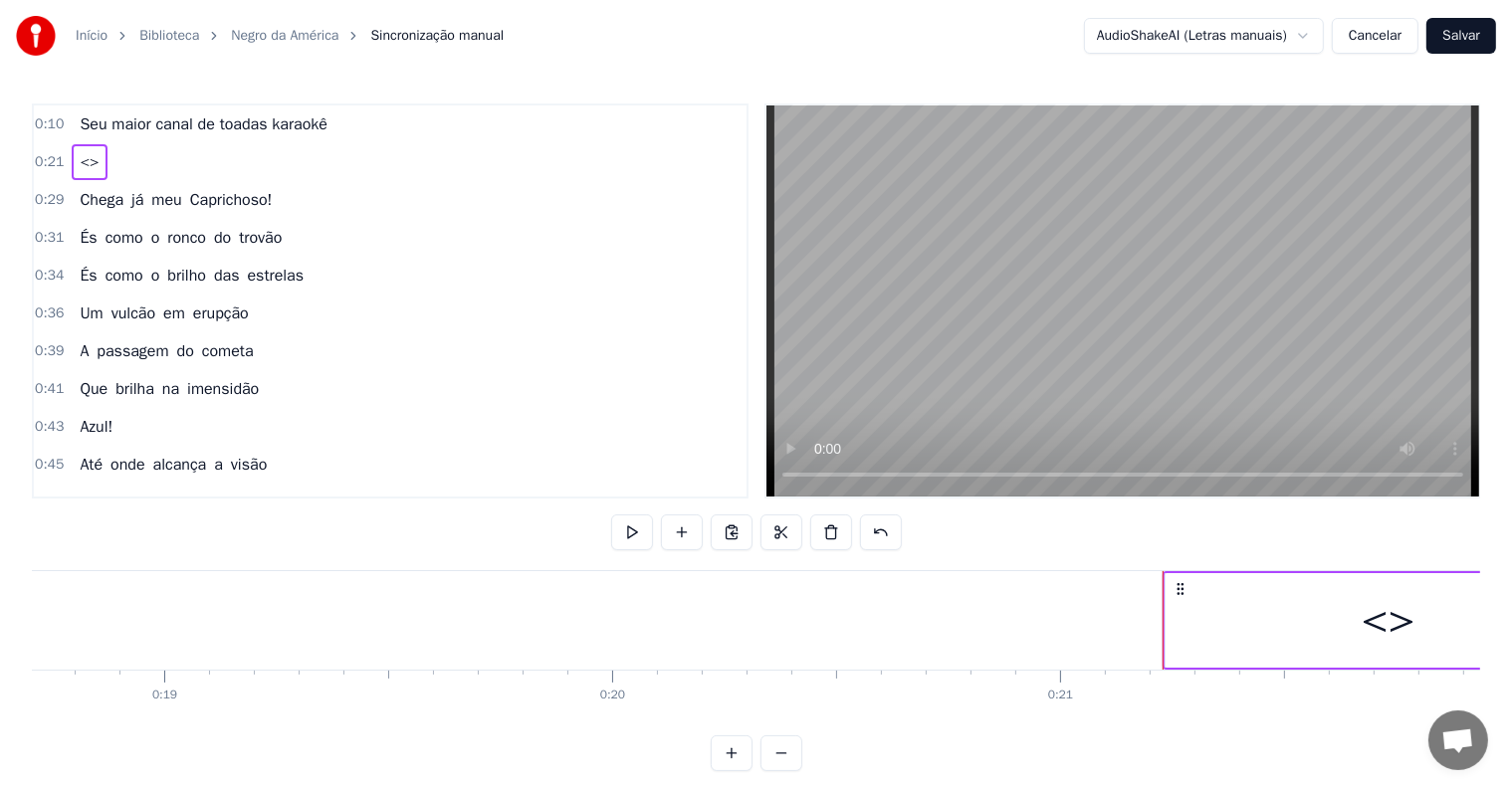 click on "<>" at bounding box center [1389, 620] 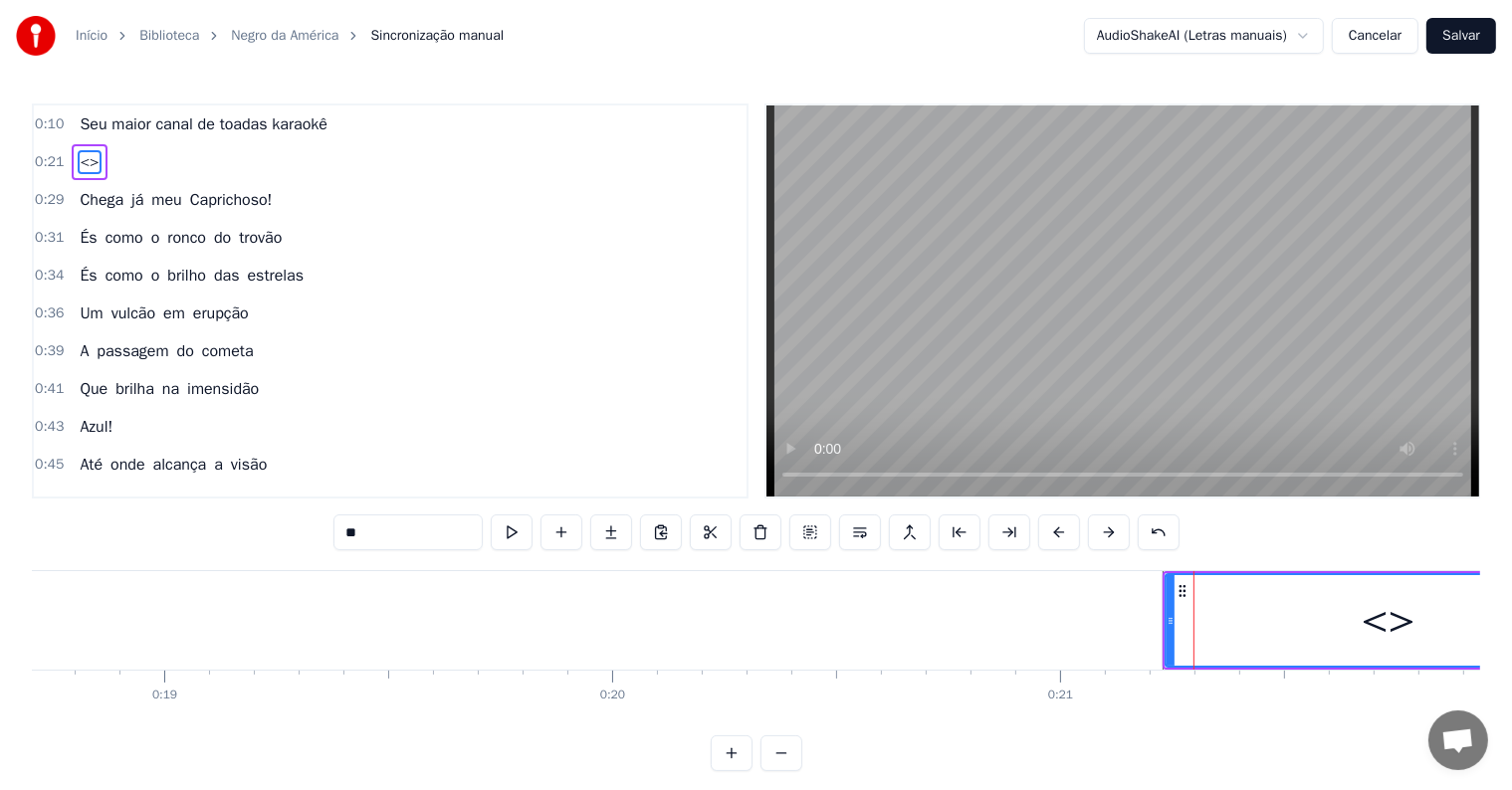 drag, startPoint x: 454, startPoint y: 531, endPoint x: 31, endPoint y: 515, distance: 423.30249 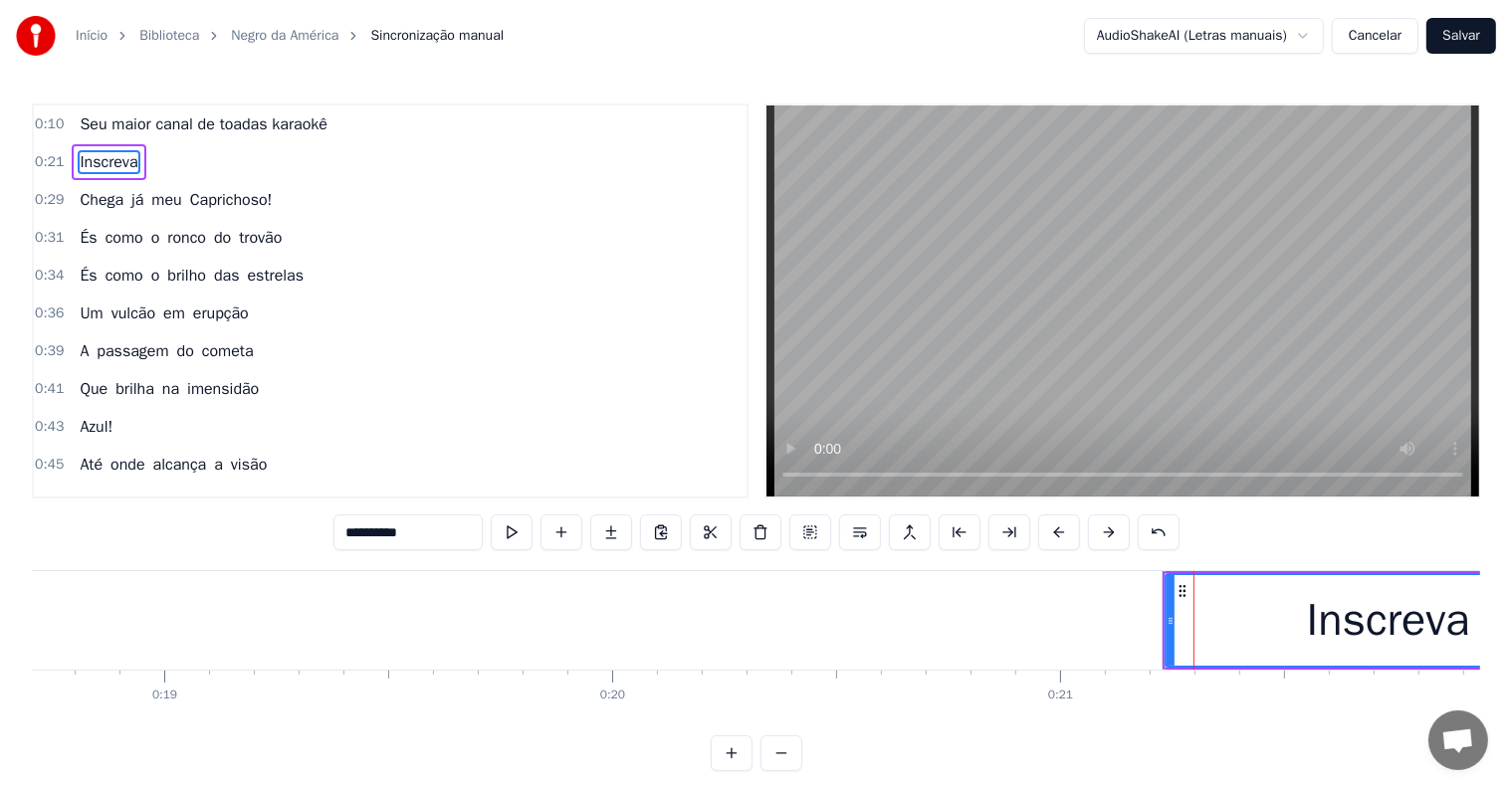 type on "**********" 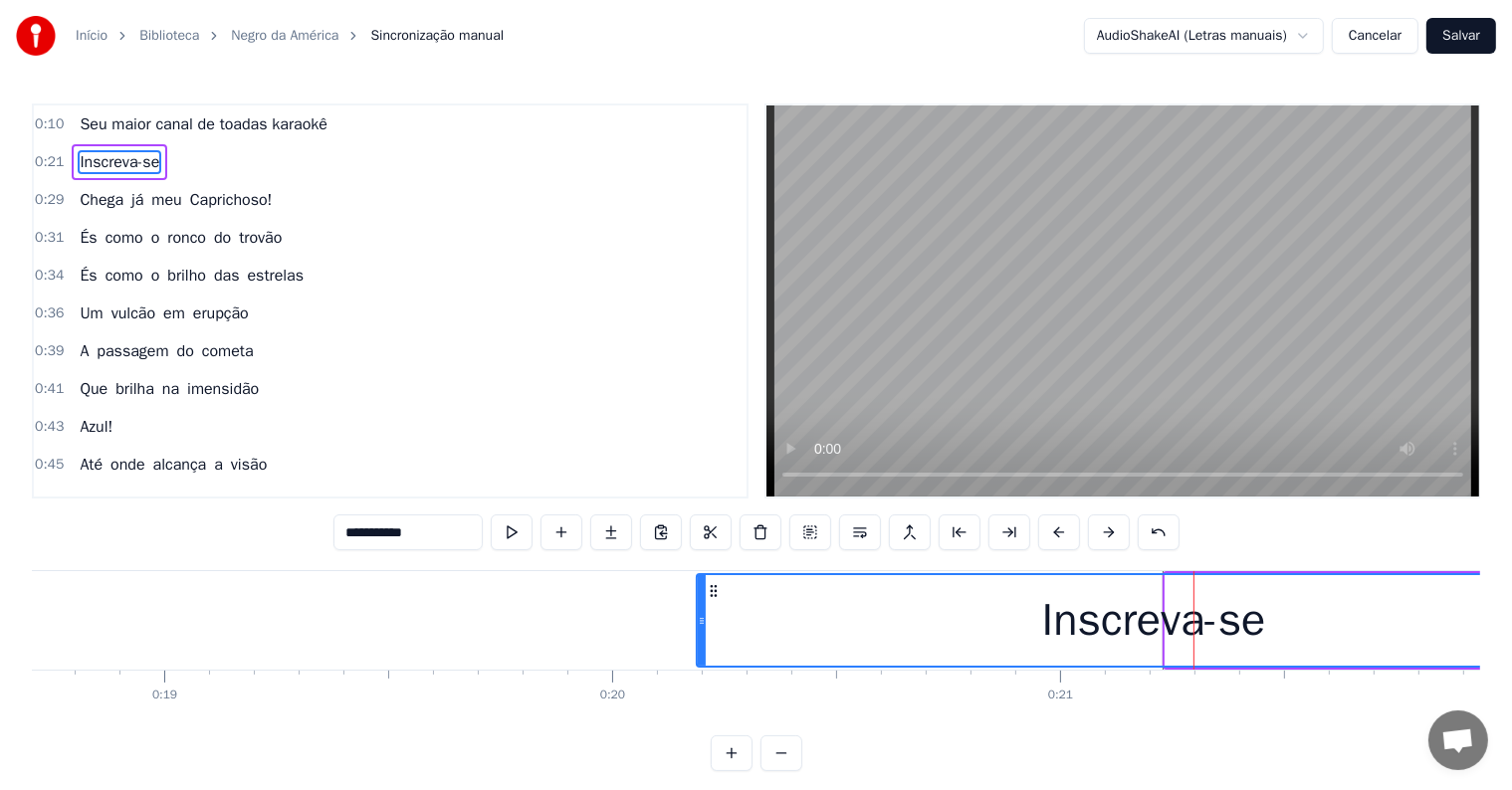 drag, startPoint x: 1167, startPoint y: 621, endPoint x: 698, endPoint y: 607, distance: 469.209 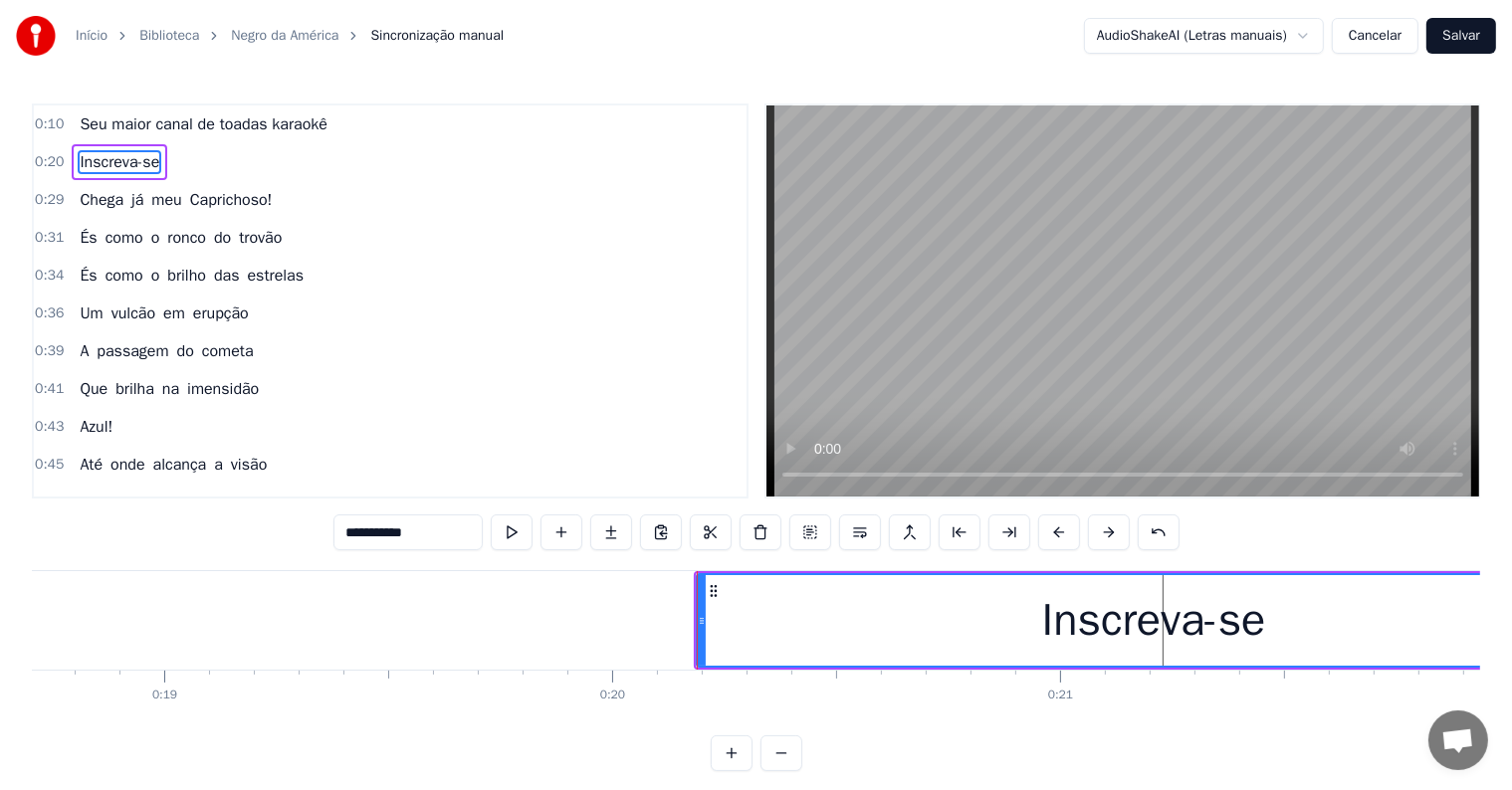 click at bounding box center [37428, 620] 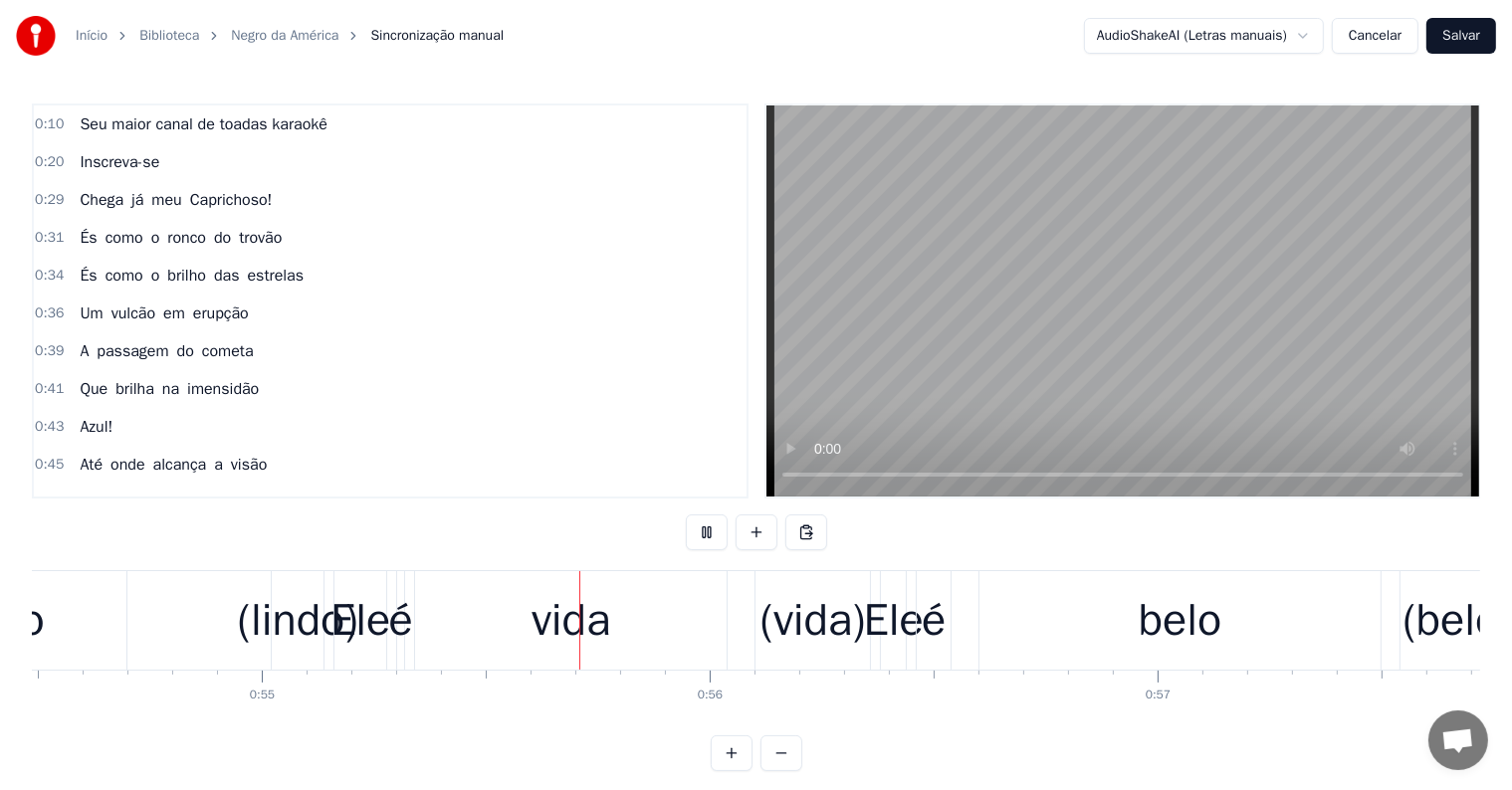 scroll, scrollTop: 0, scrollLeft: 24479, axis: horizontal 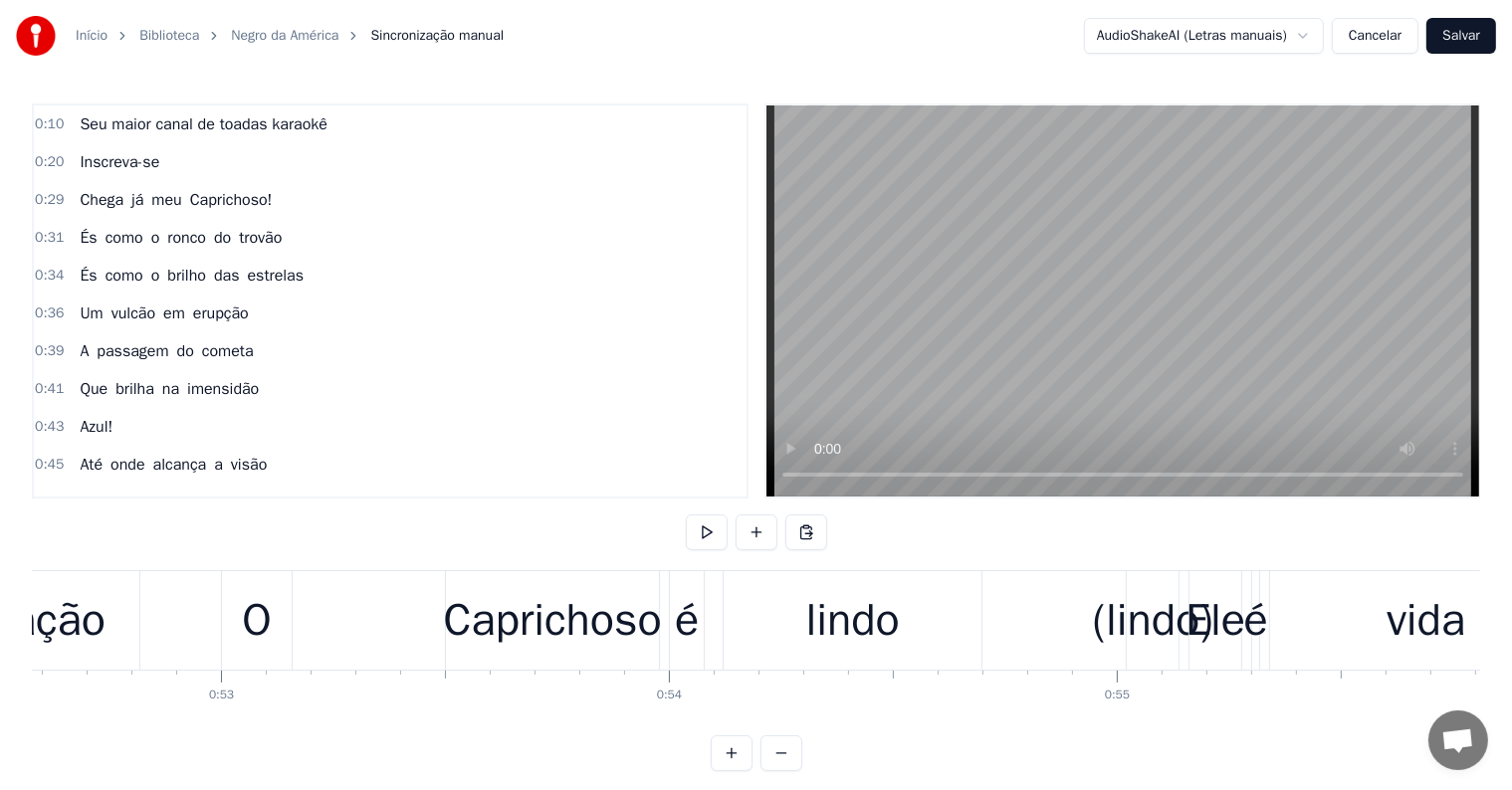 click on "lindo" at bounding box center (853, 621) 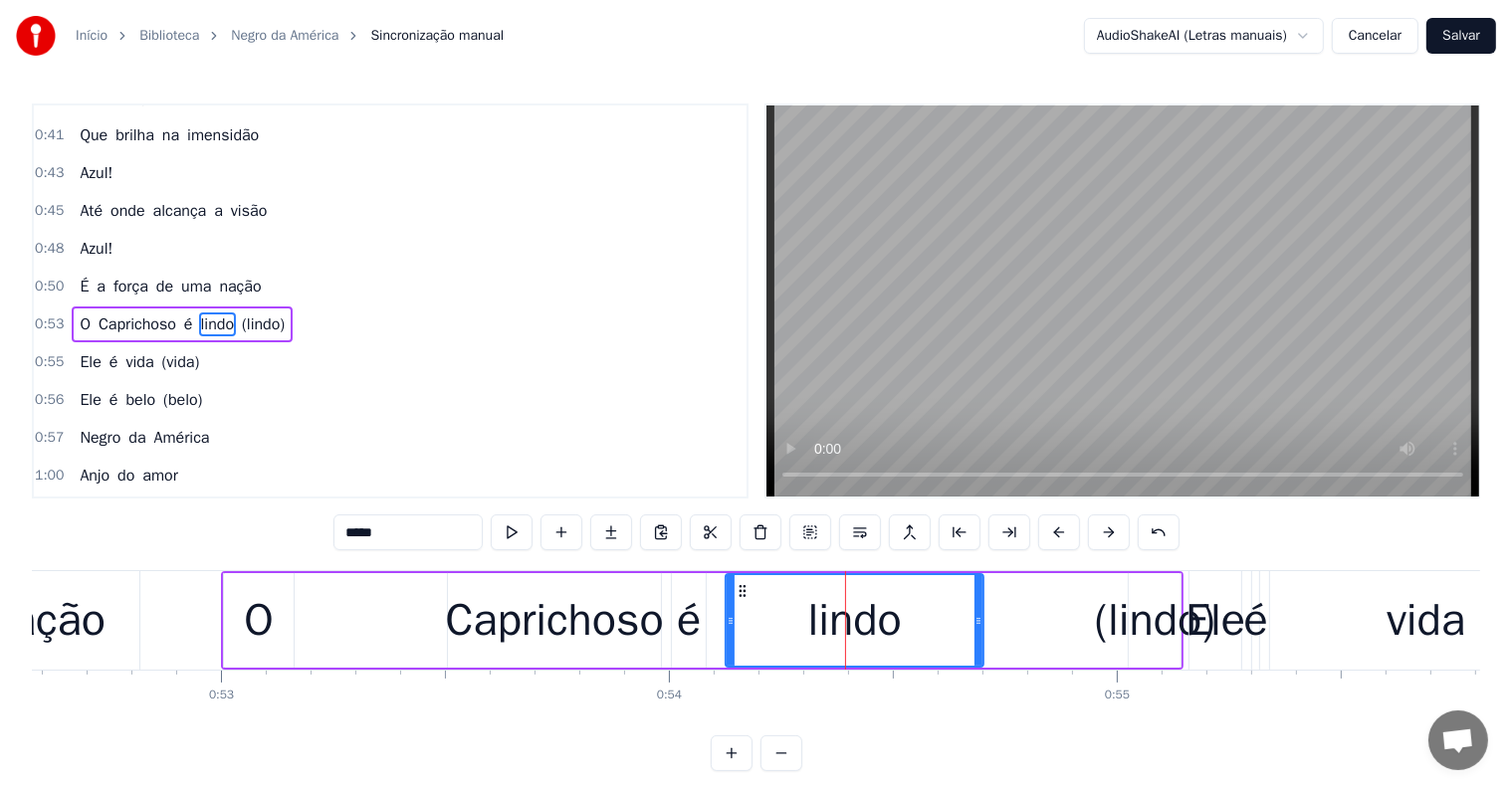 scroll, scrollTop: 262, scrollLeft: 0, axis: vertical 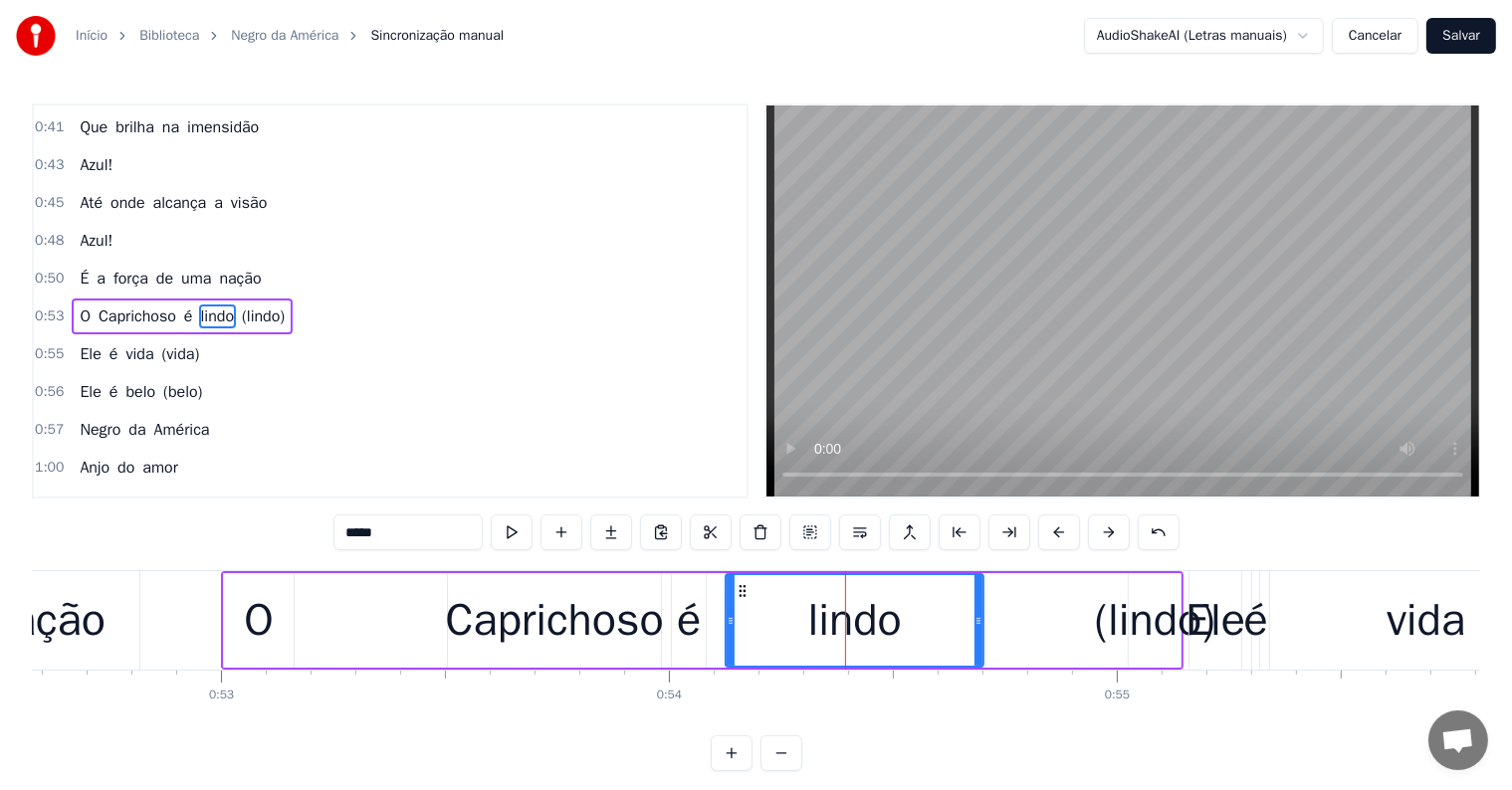 click on "(lindo)" at bounding box center [1155, 621] 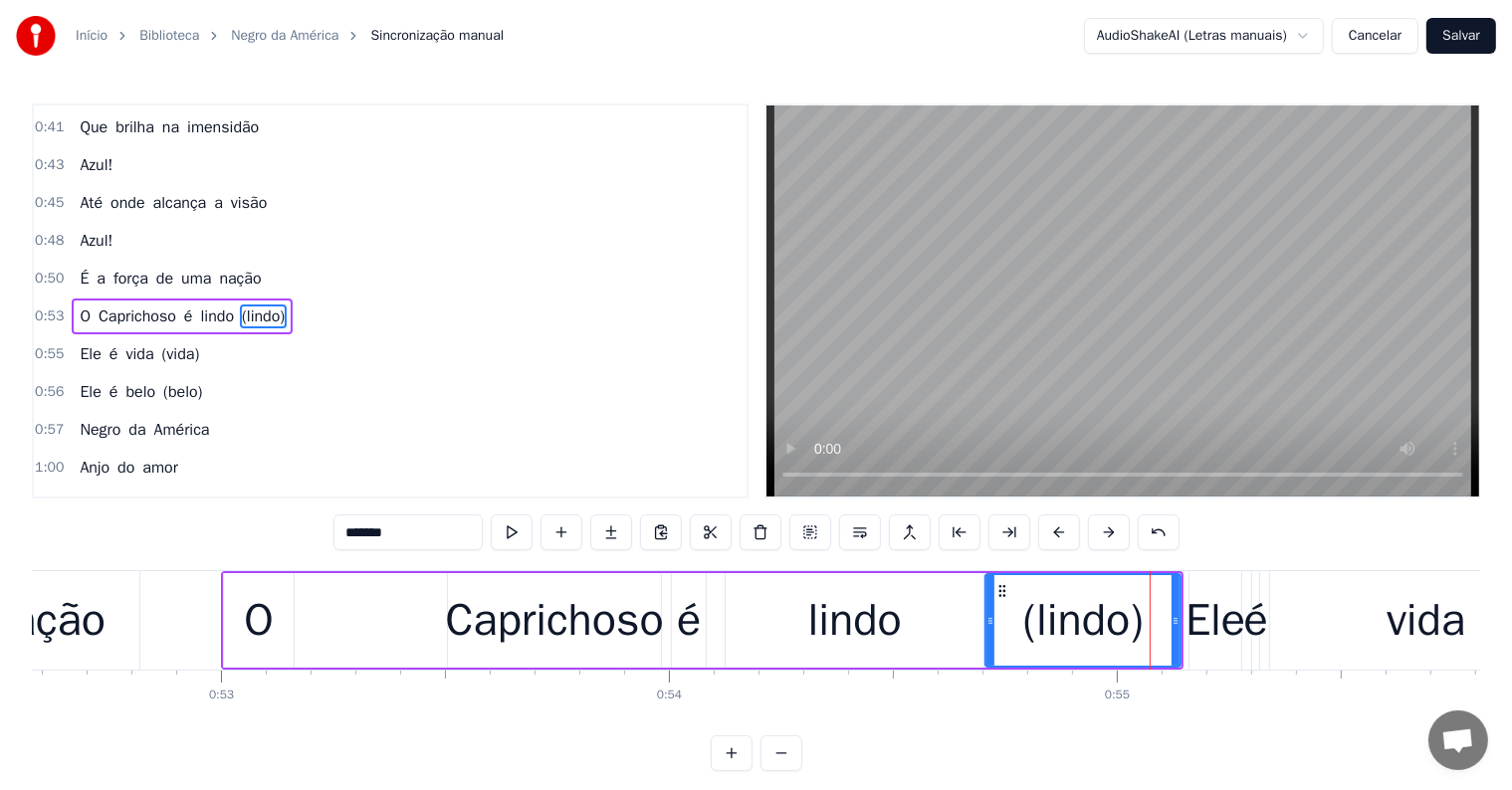 drag, startPoint x: 1131, startPoint y: 620, endPoint x: 987, endPoint y: 605, distance: 144.77914 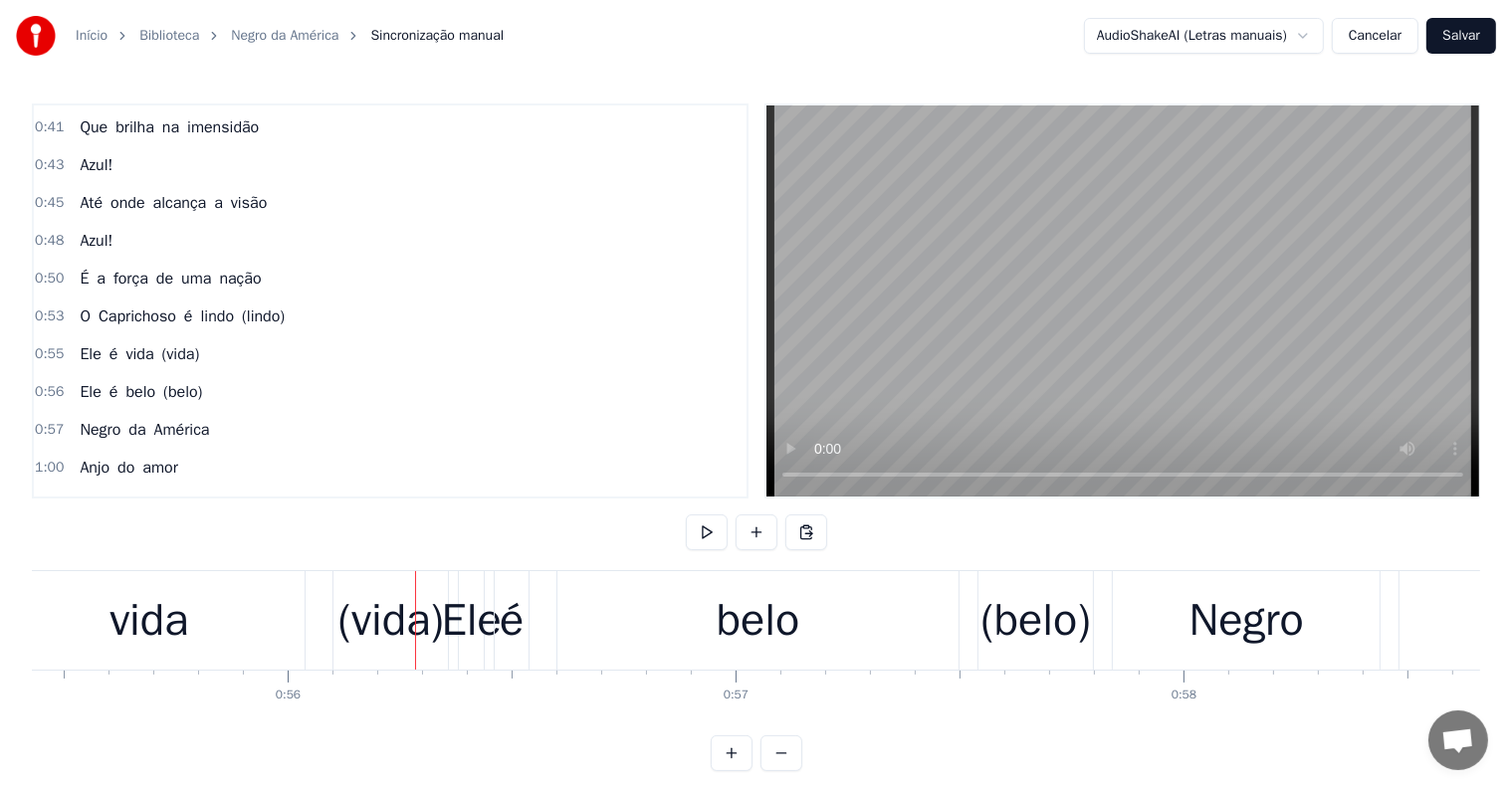 scroll, scrollTop: 0, scrollLeft: 24917, axis: horizontal 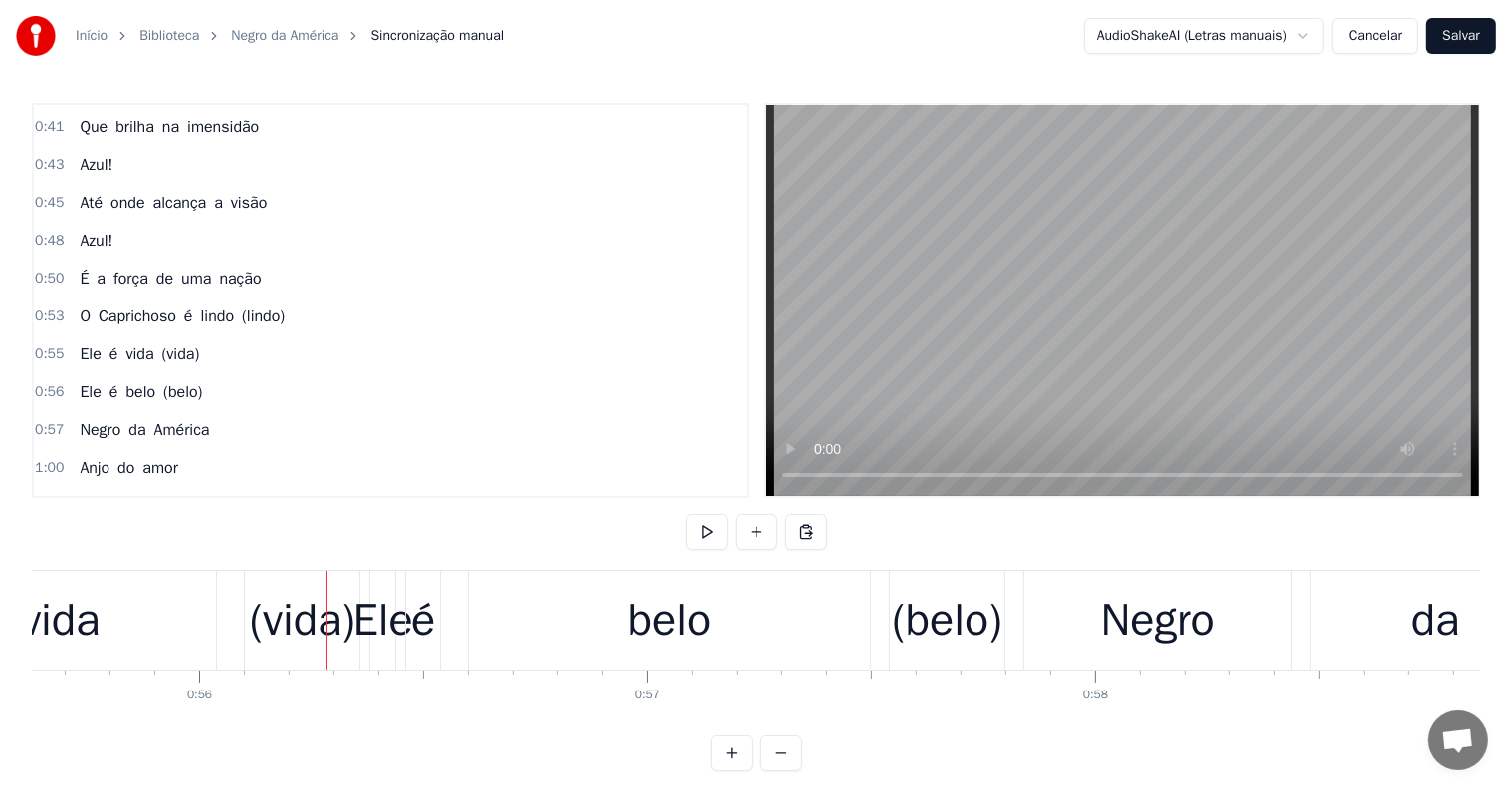 click on "vida" at bounding box center [60, 620] 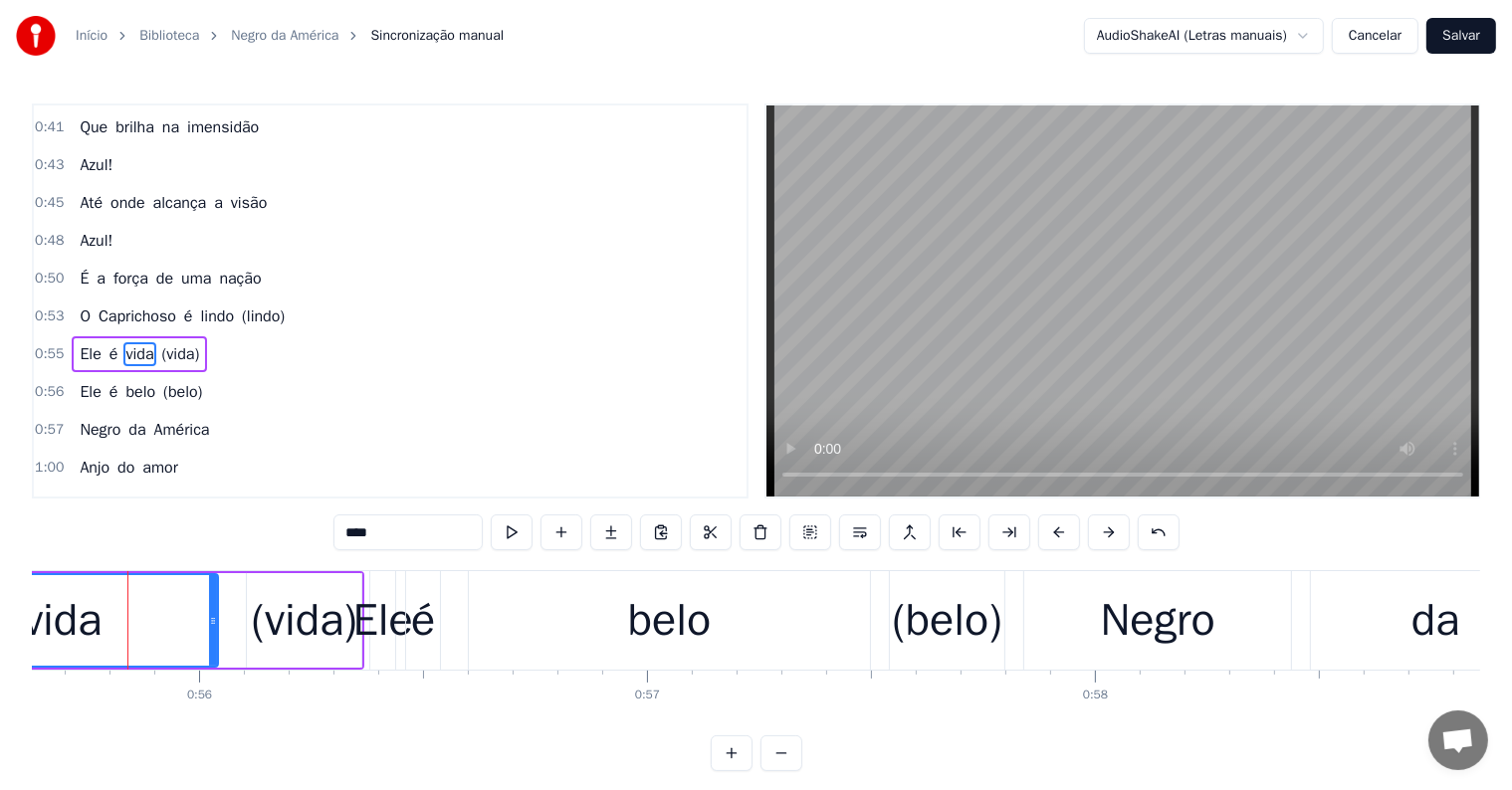 scroll, scrollTop: 298, scrollLeft: 0, axis: vertical 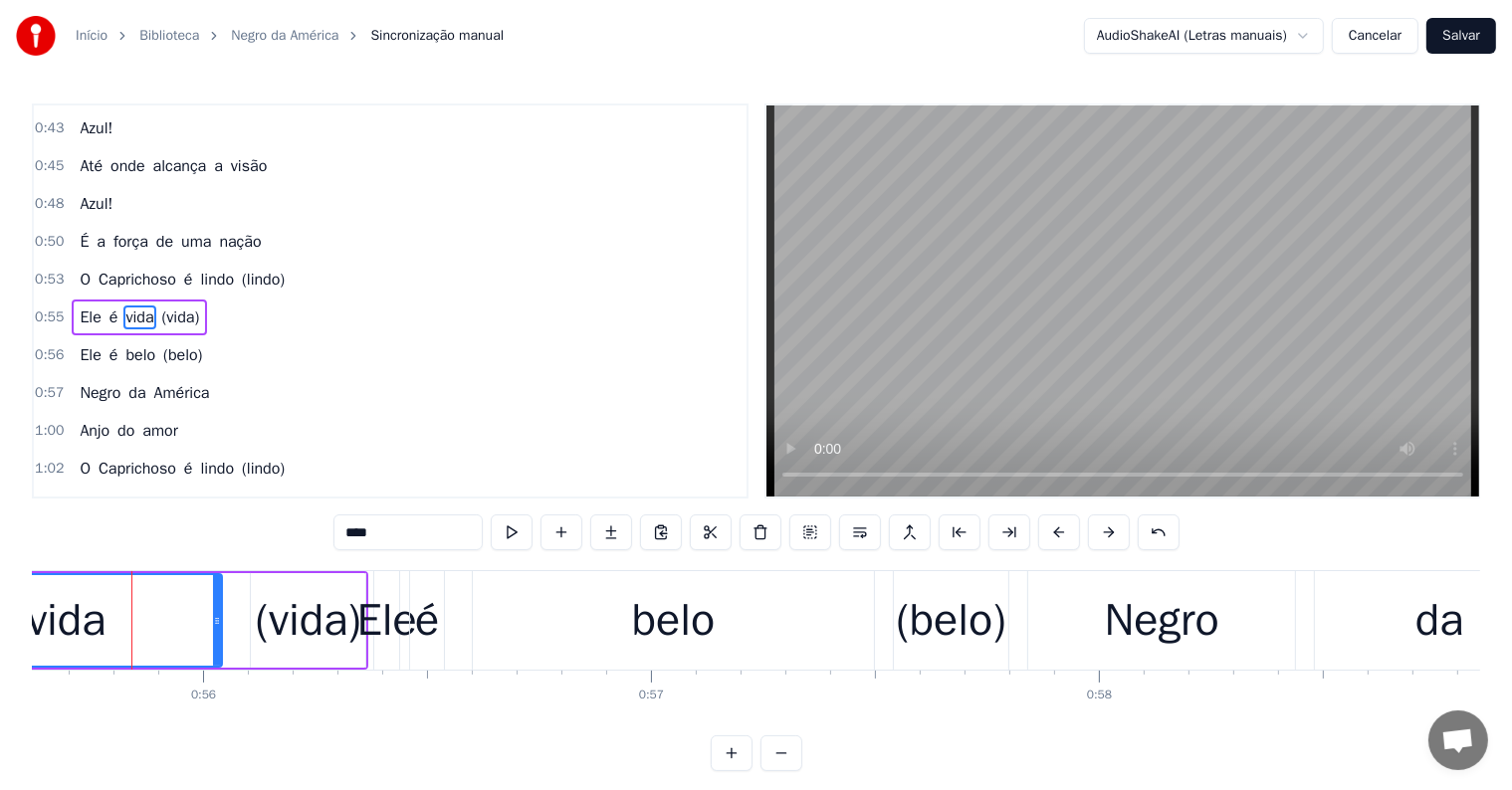 click on "Ele é vida (vida)" at bounding box center [98, 620] 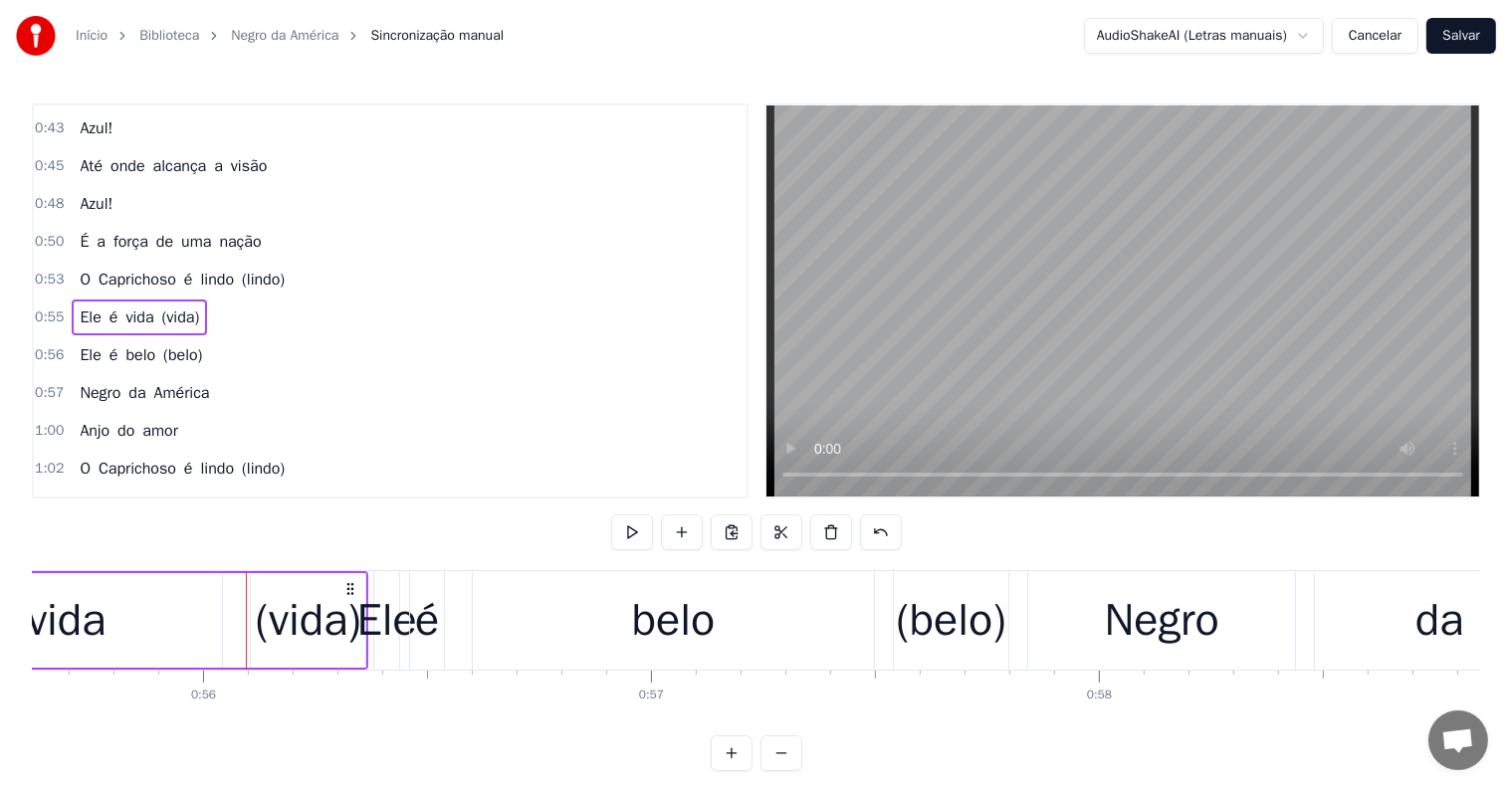 click on "(vida)" at bounding box center [309, 621] 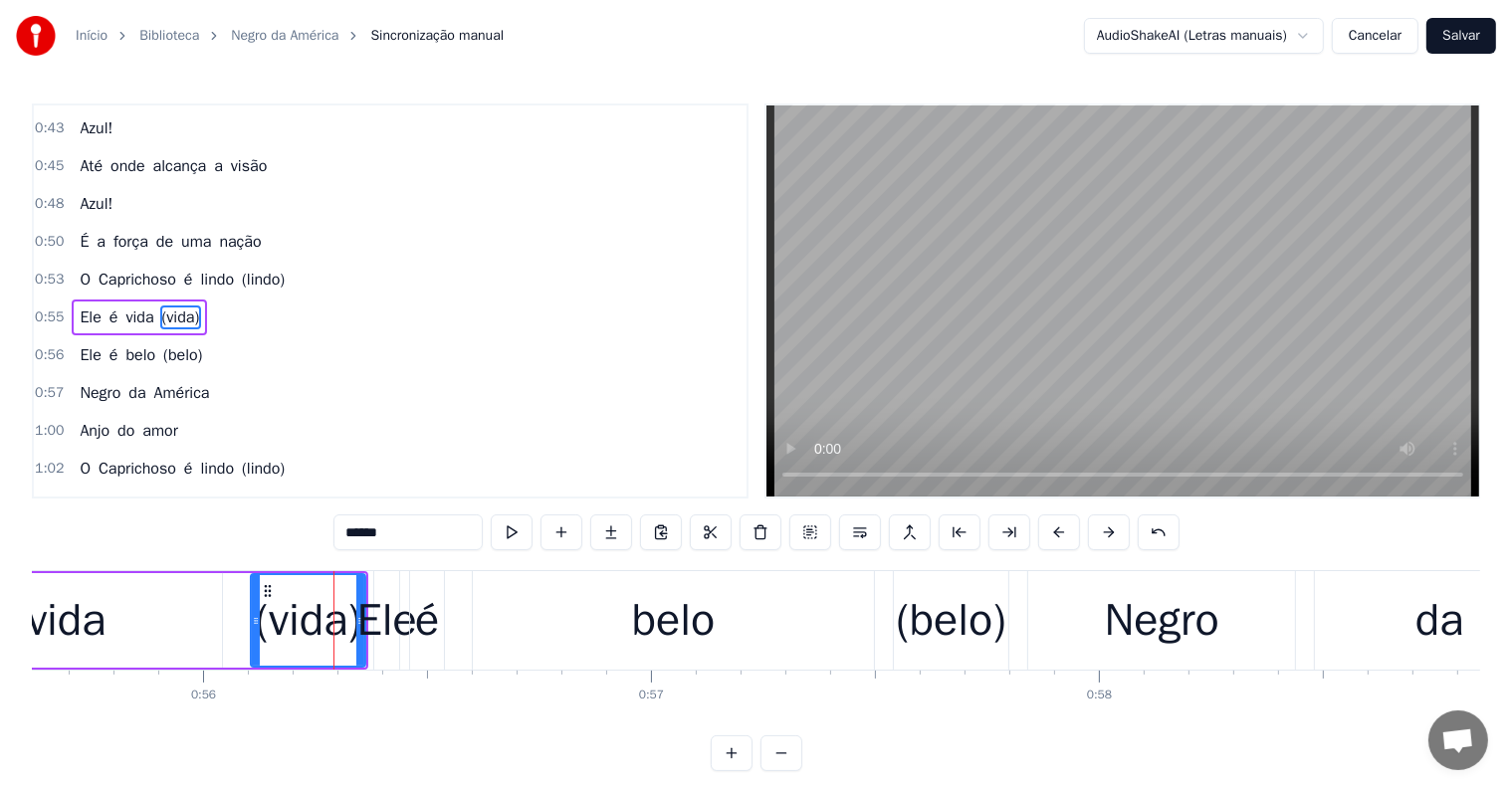 click on "vida" at bounding box center [66, 620] 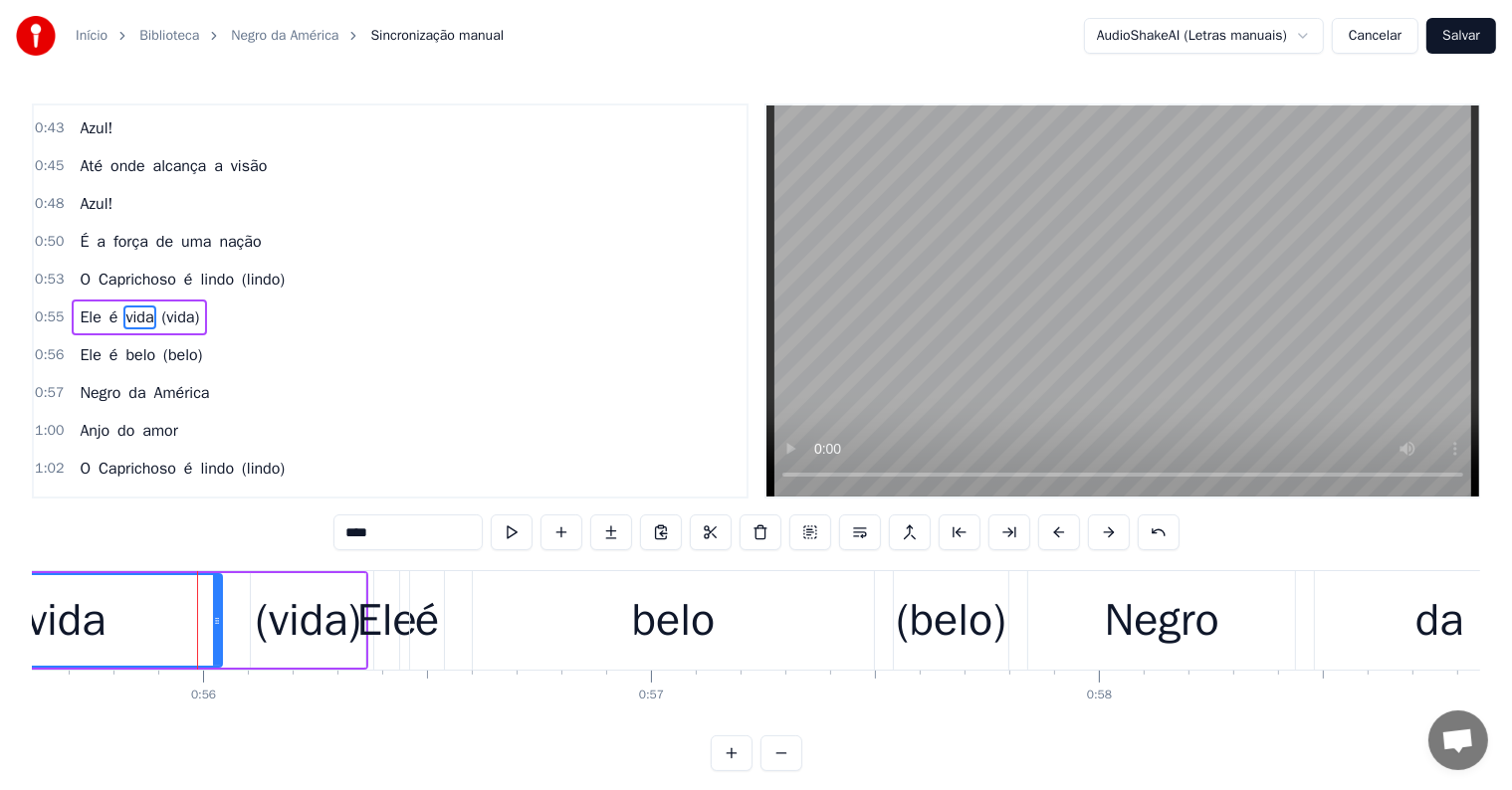 click on "(vida)" at bounding box center [309, 621] 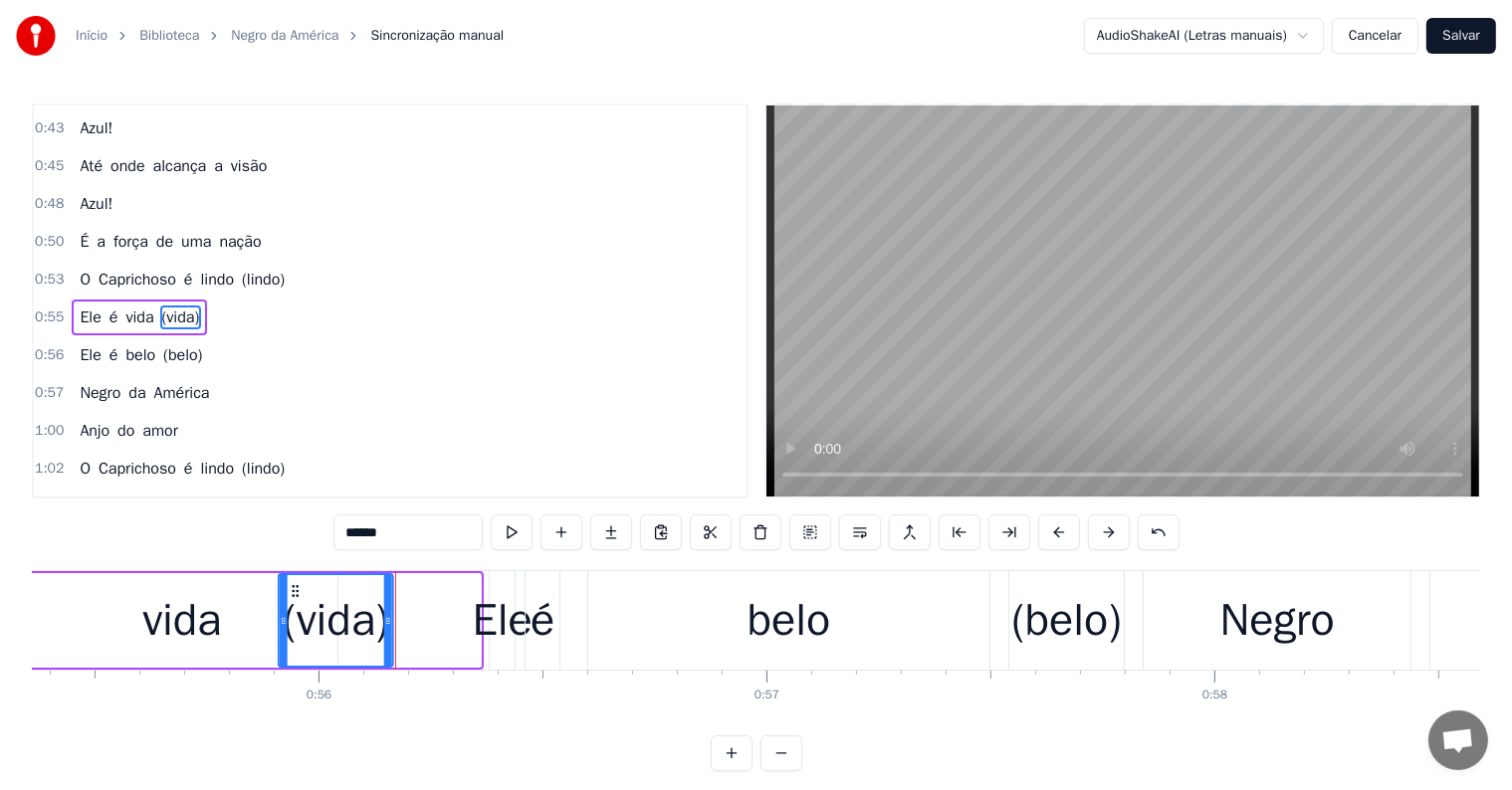 scroll, scrollTop: 0, scrollLeft: 24787, axis: horizontal 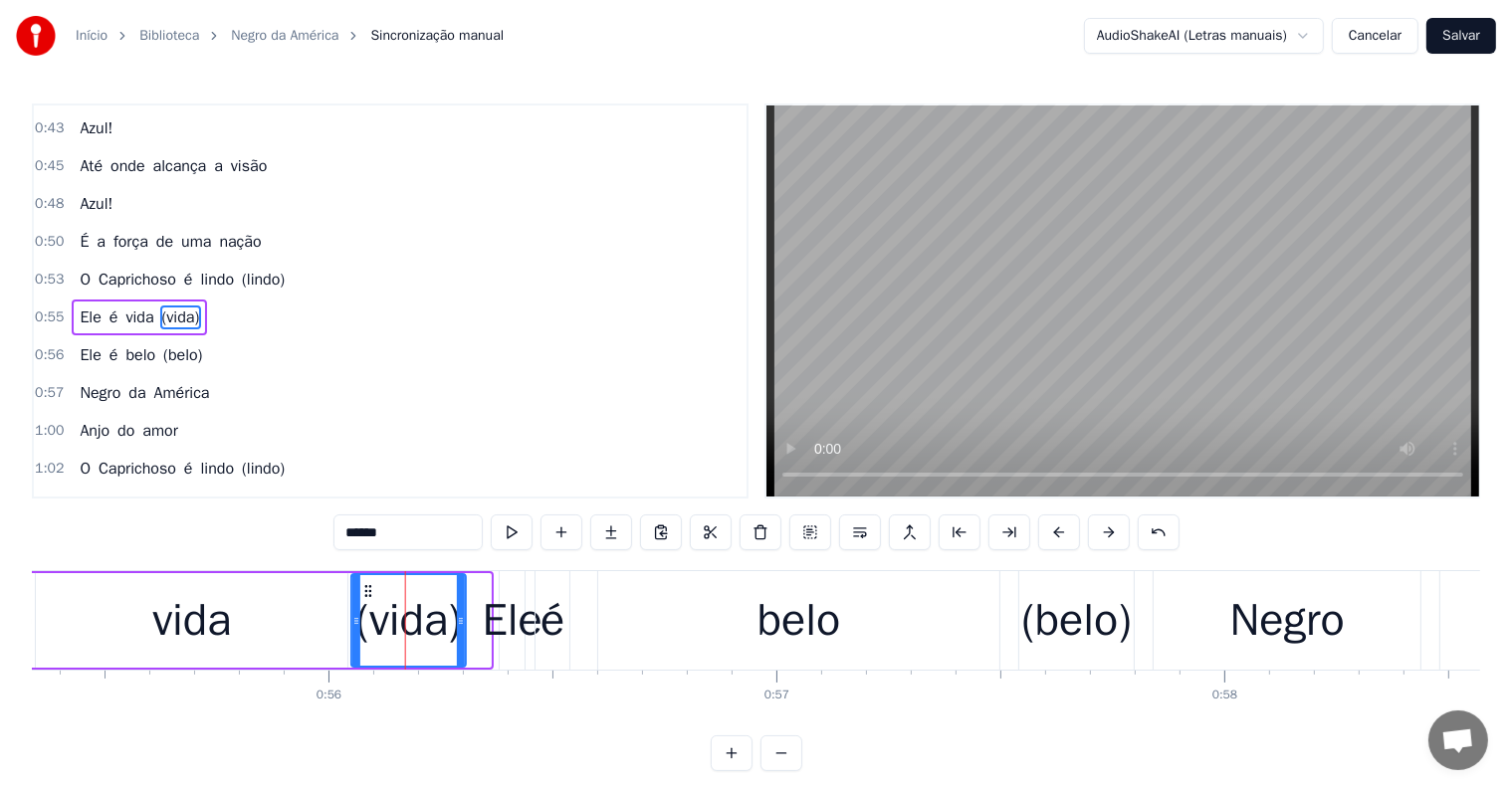 drag, startPoint x: 267, startPoint y: 585, endPoint x: 367, endPoint y: 590, distance: 100.12492 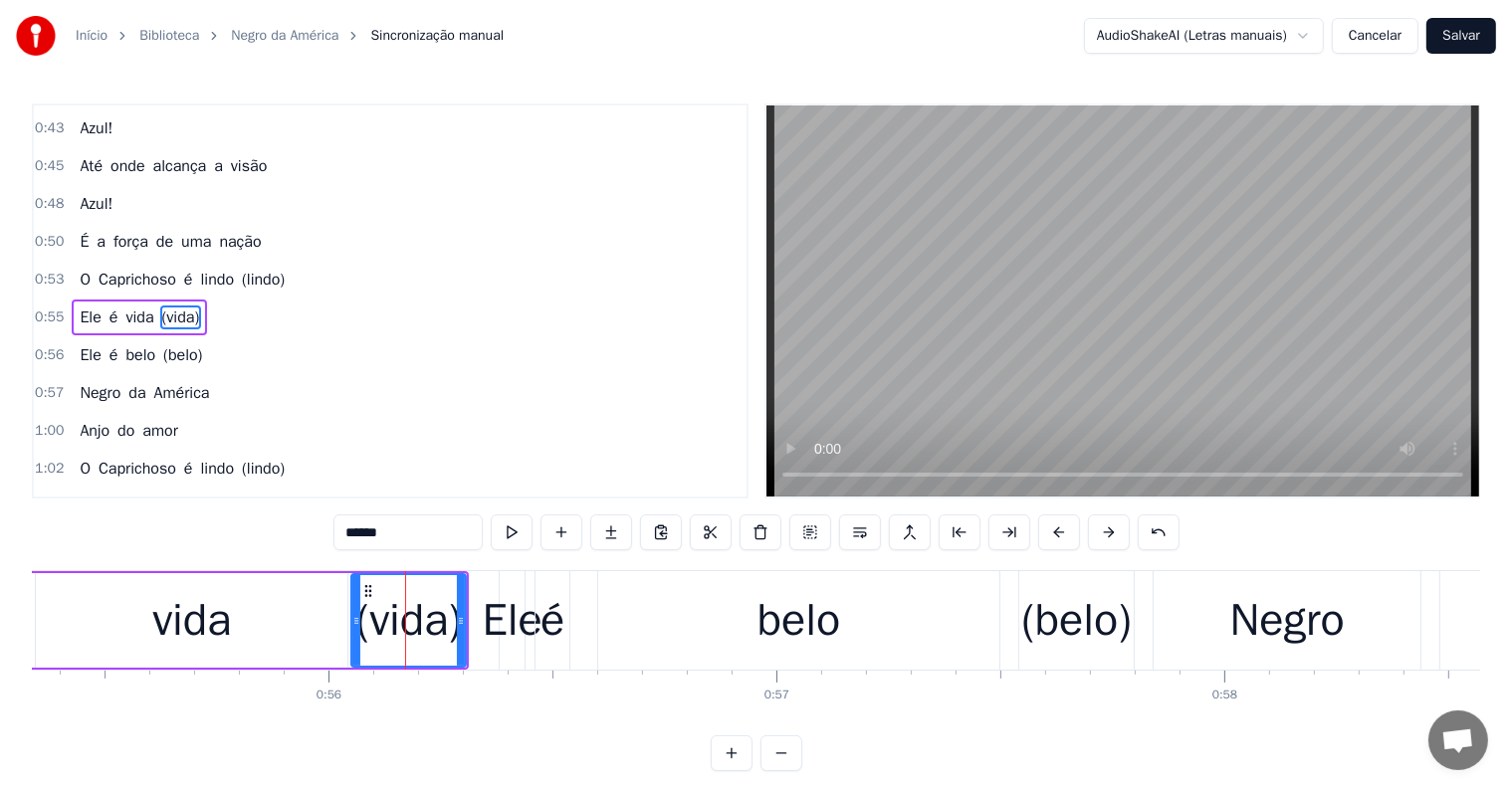 click on "vida" at bounding box center [191, 620] 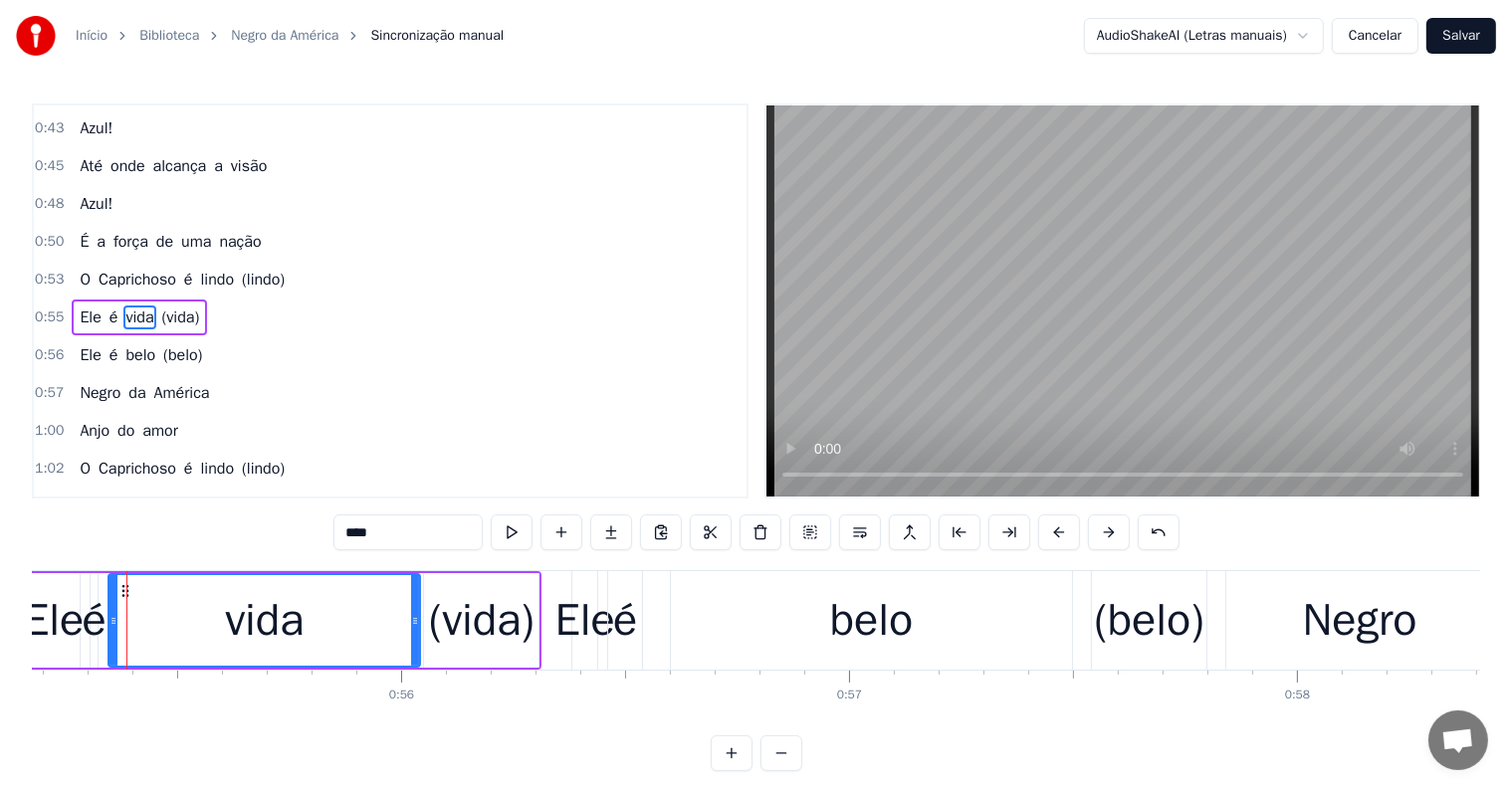 scroll, scrollTop: 0, scrollLeft: 24709, axis: horizontal 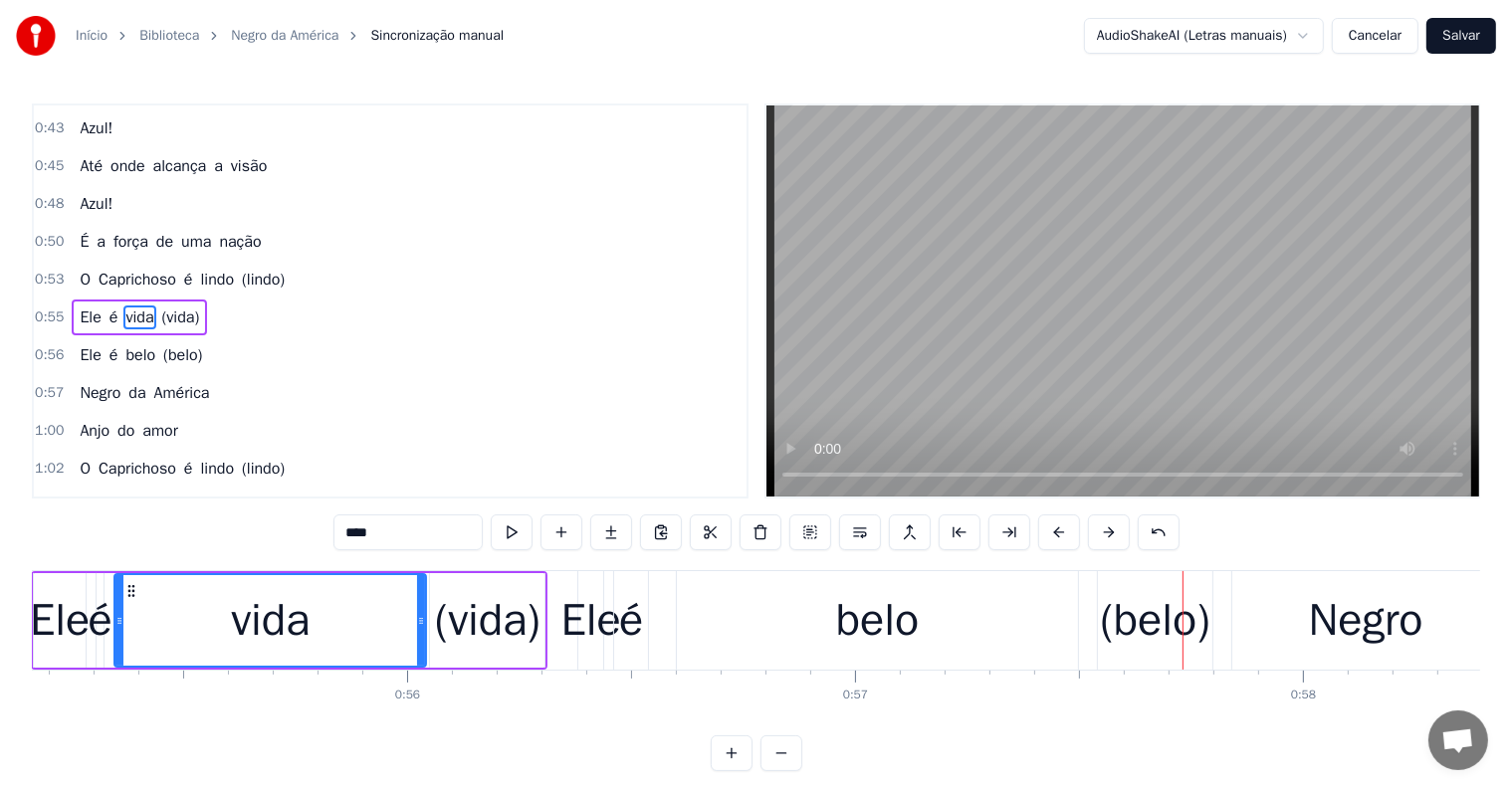 click on "belo" at bounding box center (877, 620) 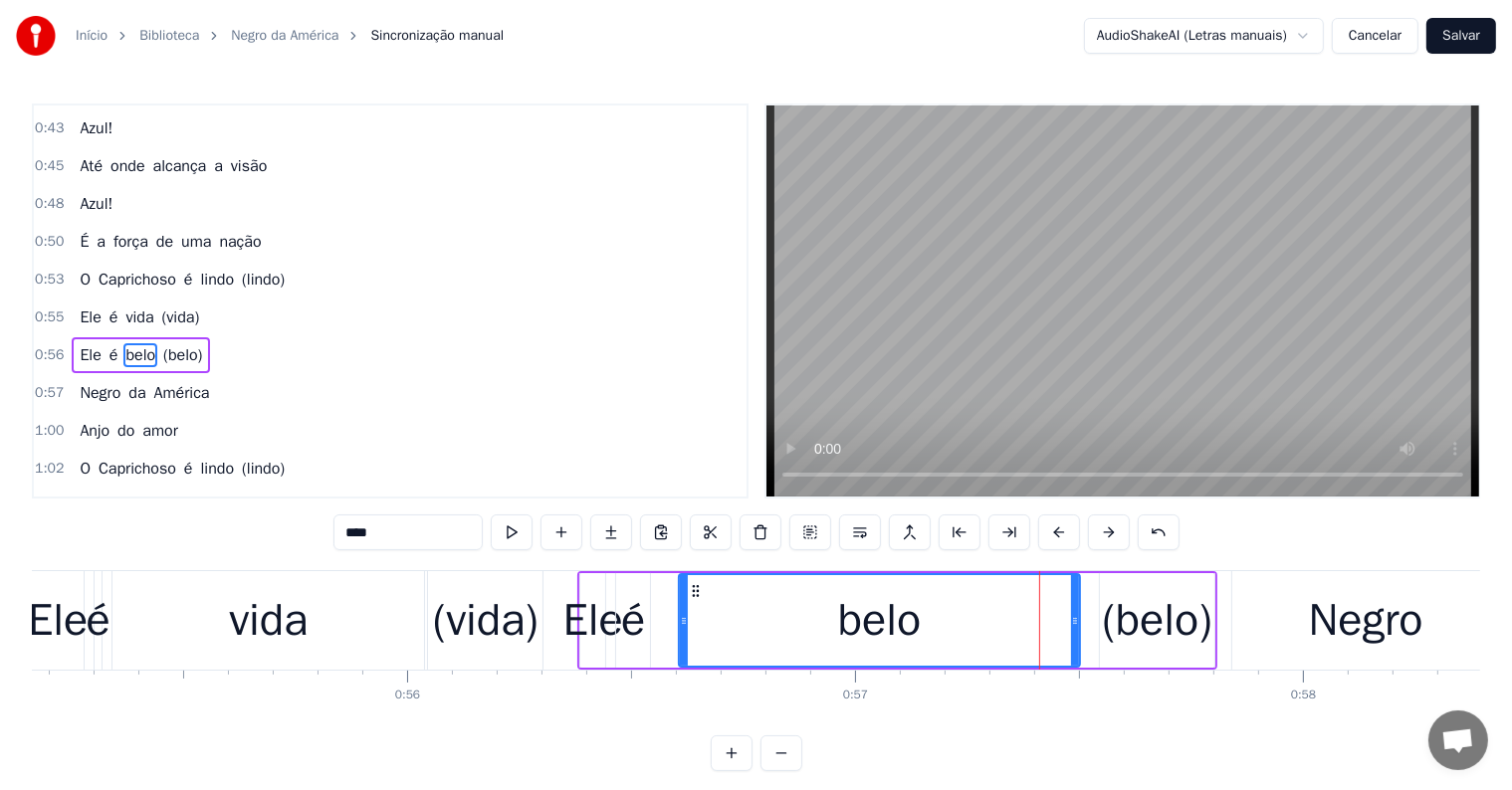 scroll, scrollTop: 334, scrollLeft: 0, axis: vertical 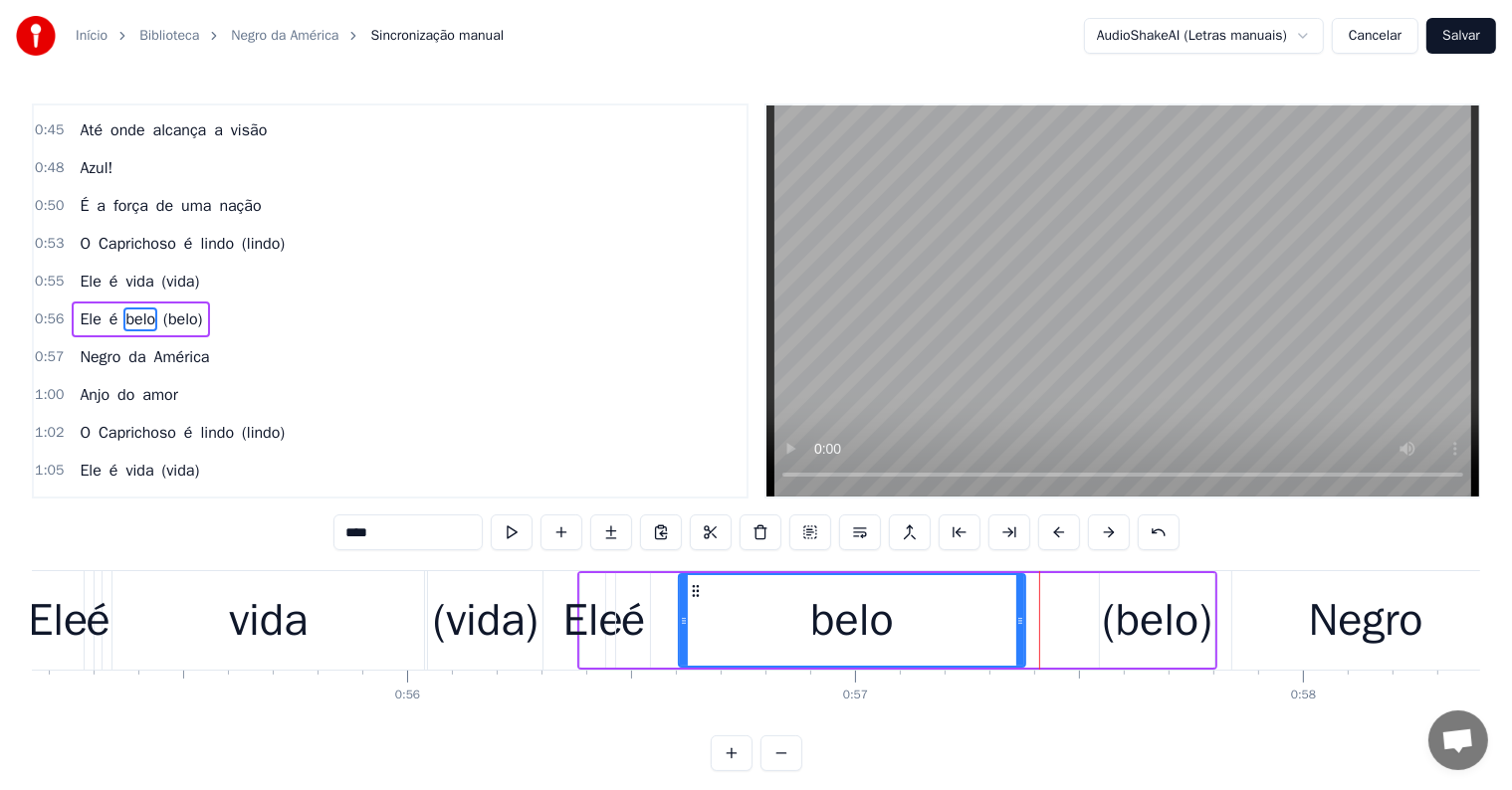 drag, startPoint x: 1073, startPoint y: 620, endPoint x: 1018, endPoint y: 621, distance: 55.00909 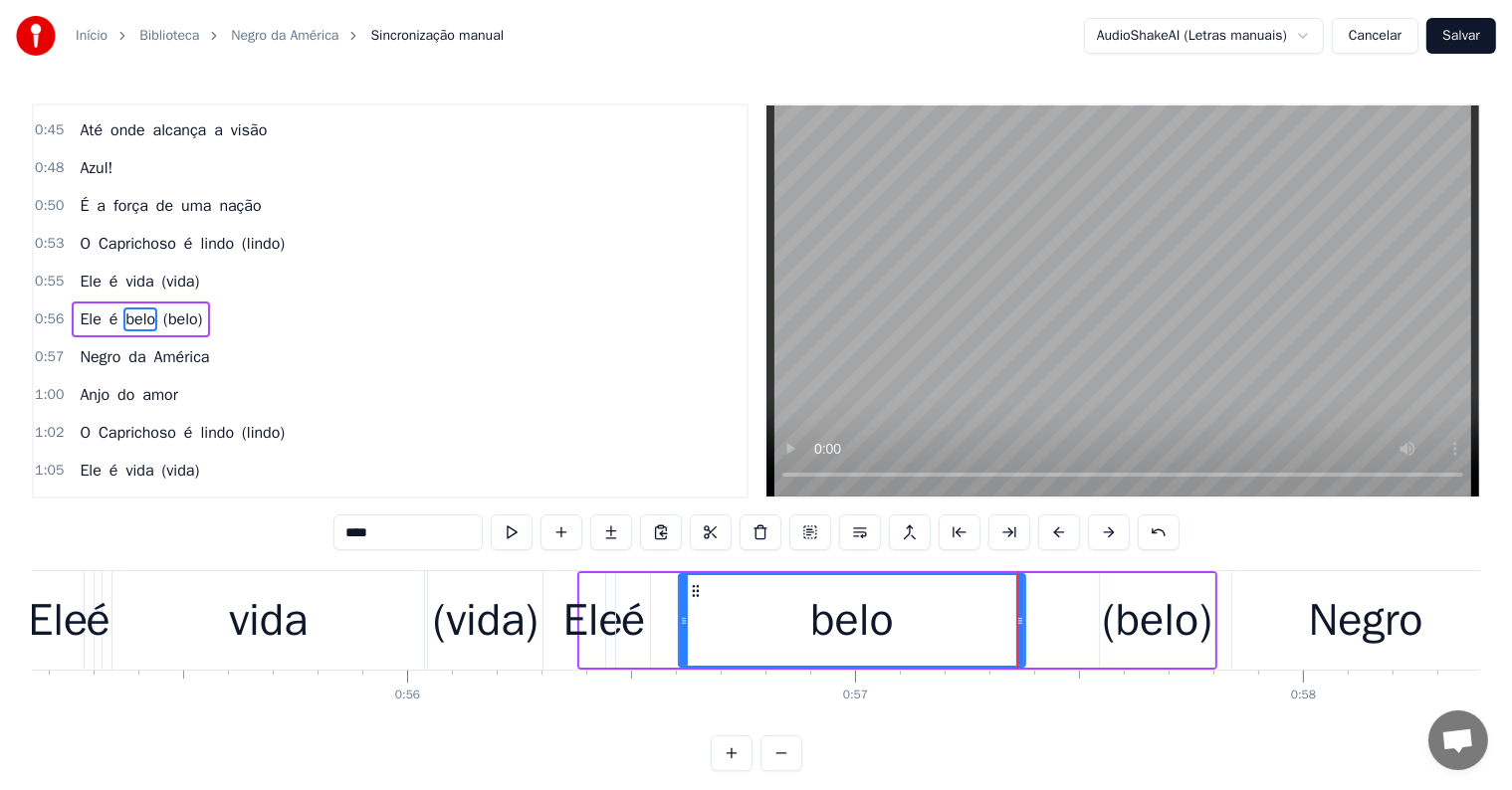 click on "(belo)" at bounding box center [1157, 621] 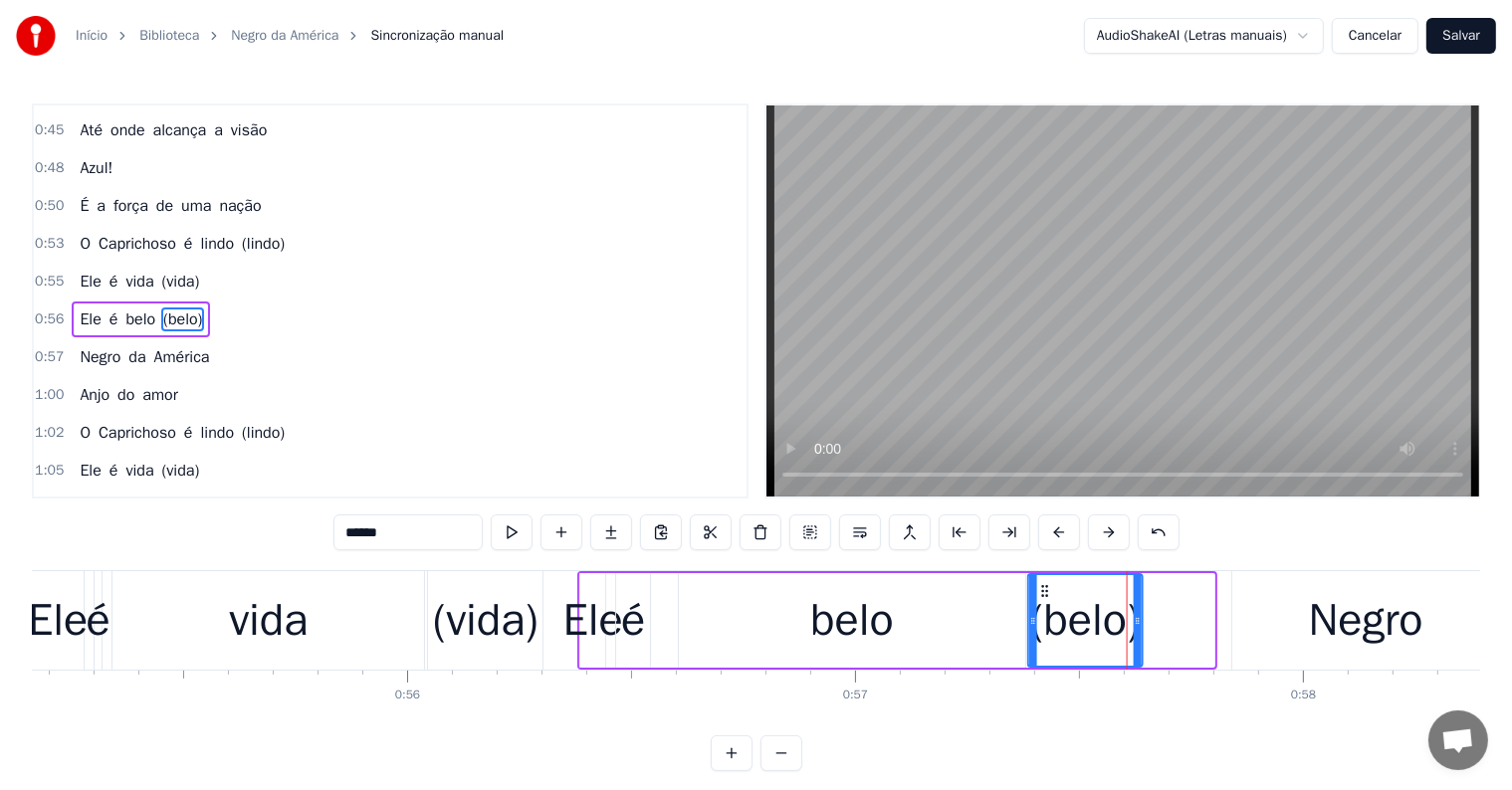 drag, startPoint x: 1112, startPoint y: 583, endPoint x: 1040, endPoint y: 584, distance: 72.00694 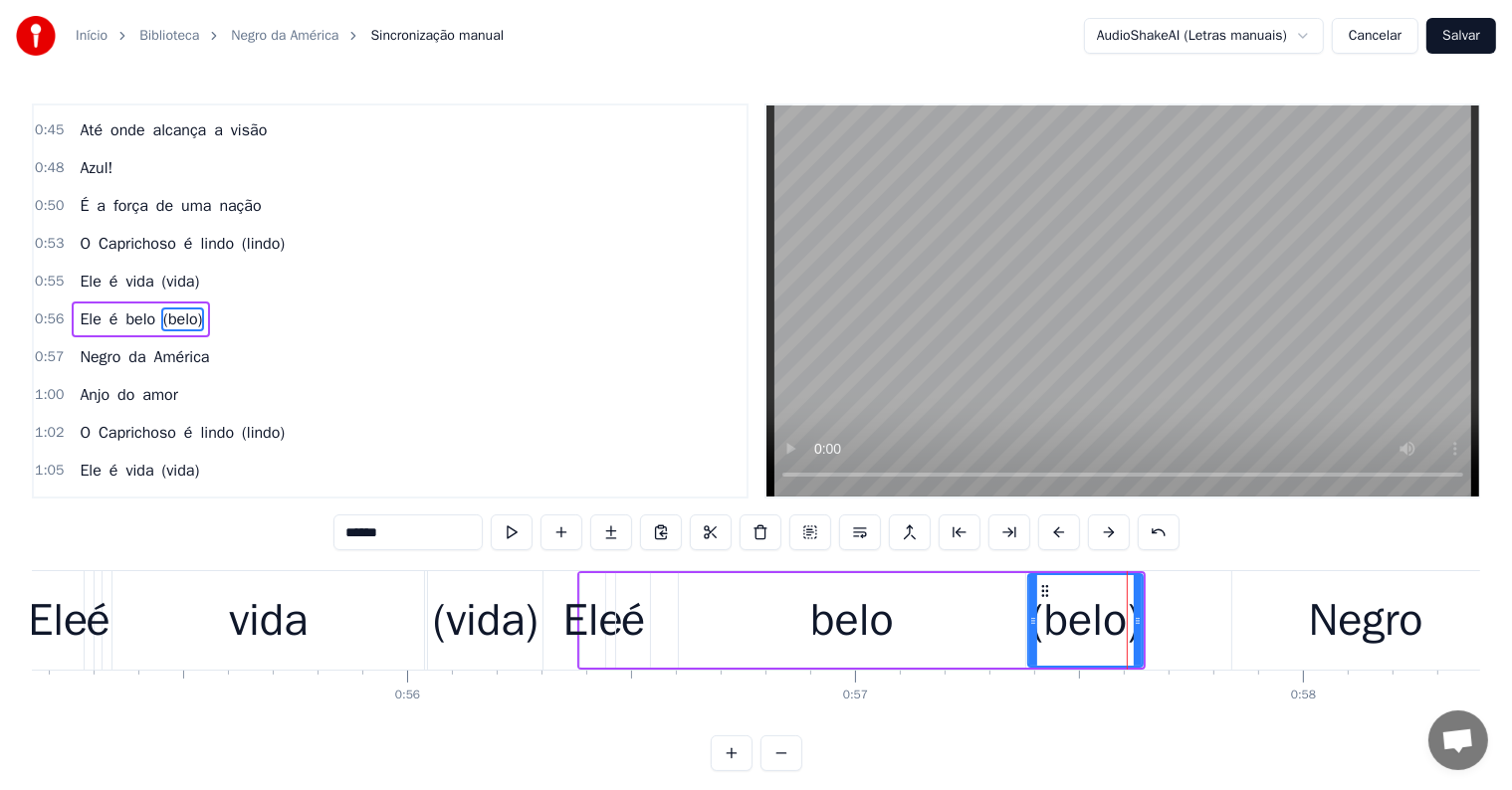 click on "vida" at bounding box center (268, 621) 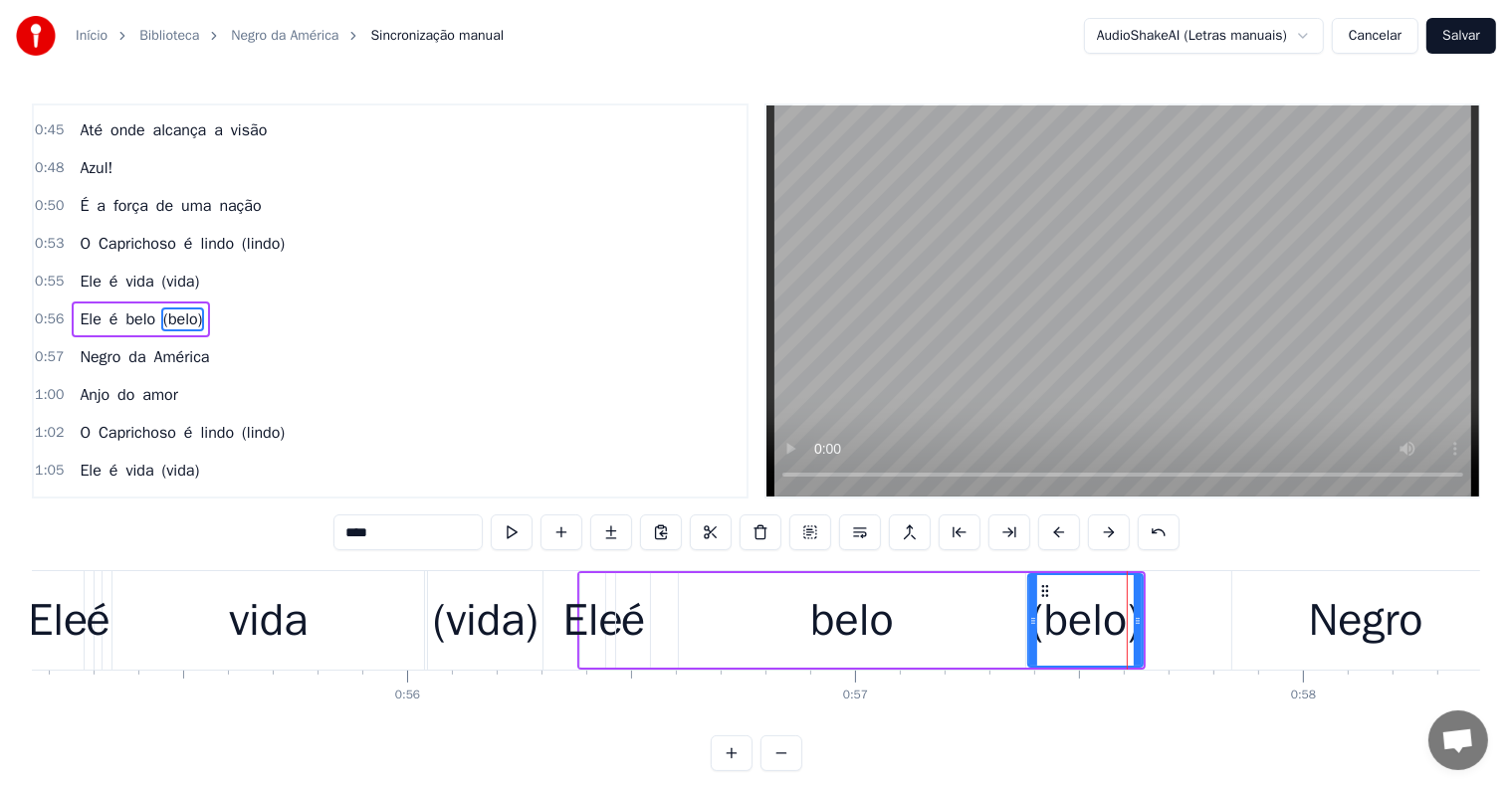 scroll, scrollTop: 298, scrollLeft: 0, axis: vertical 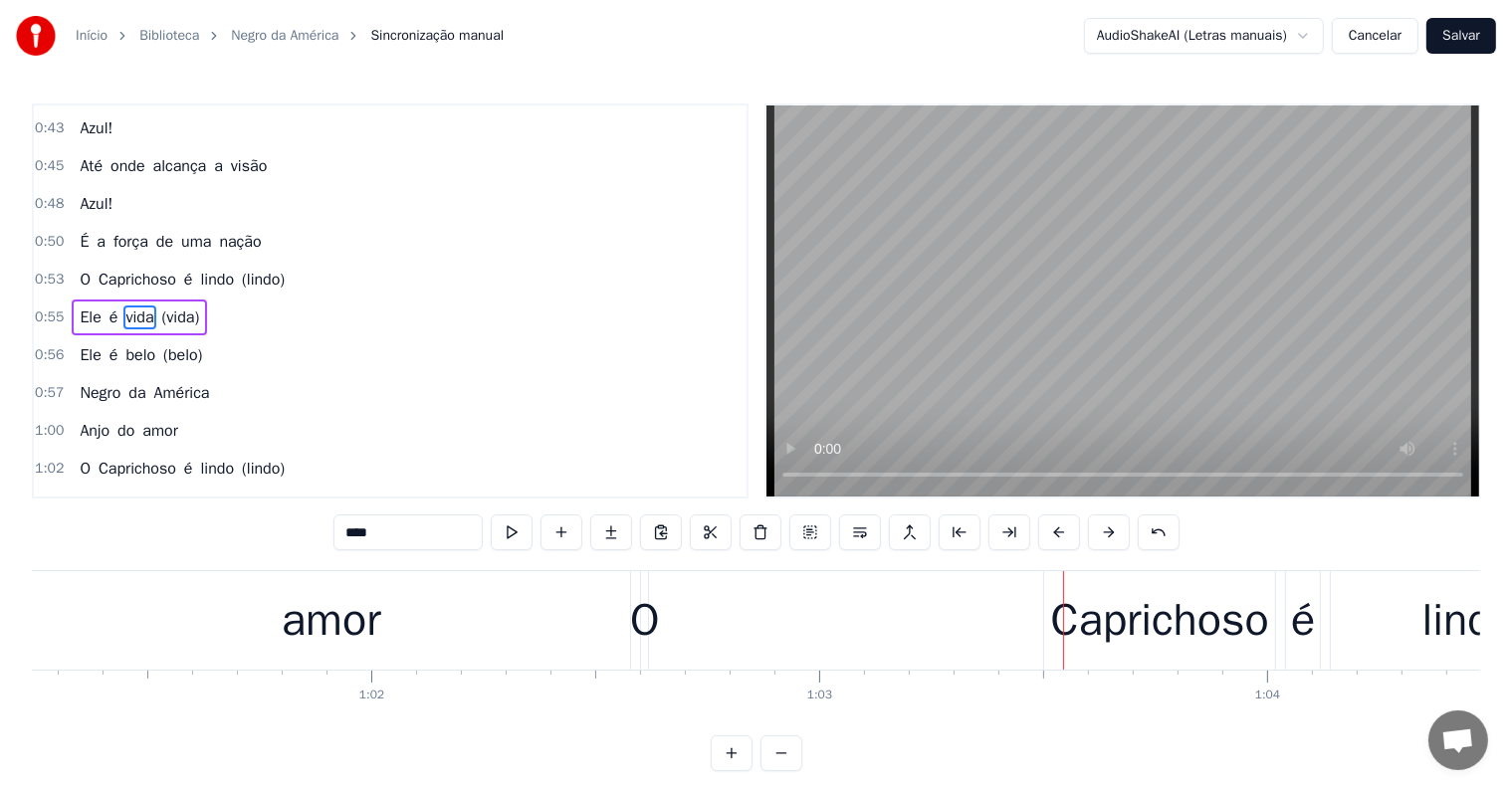 click on "O" at bounding box center (645, 621) 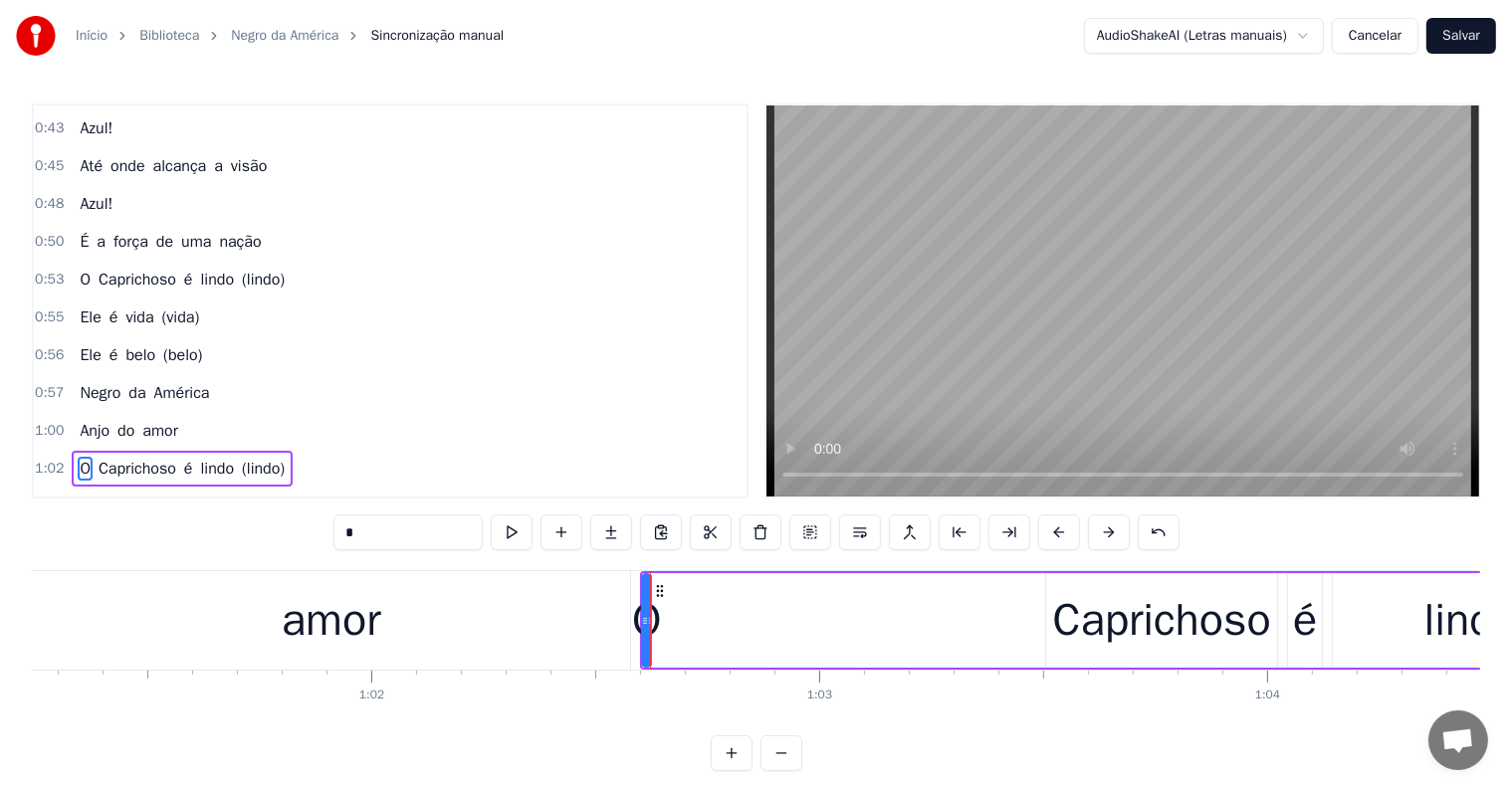 scroll, scrollTop: 445, scrollLeft: 0, axis: vertical 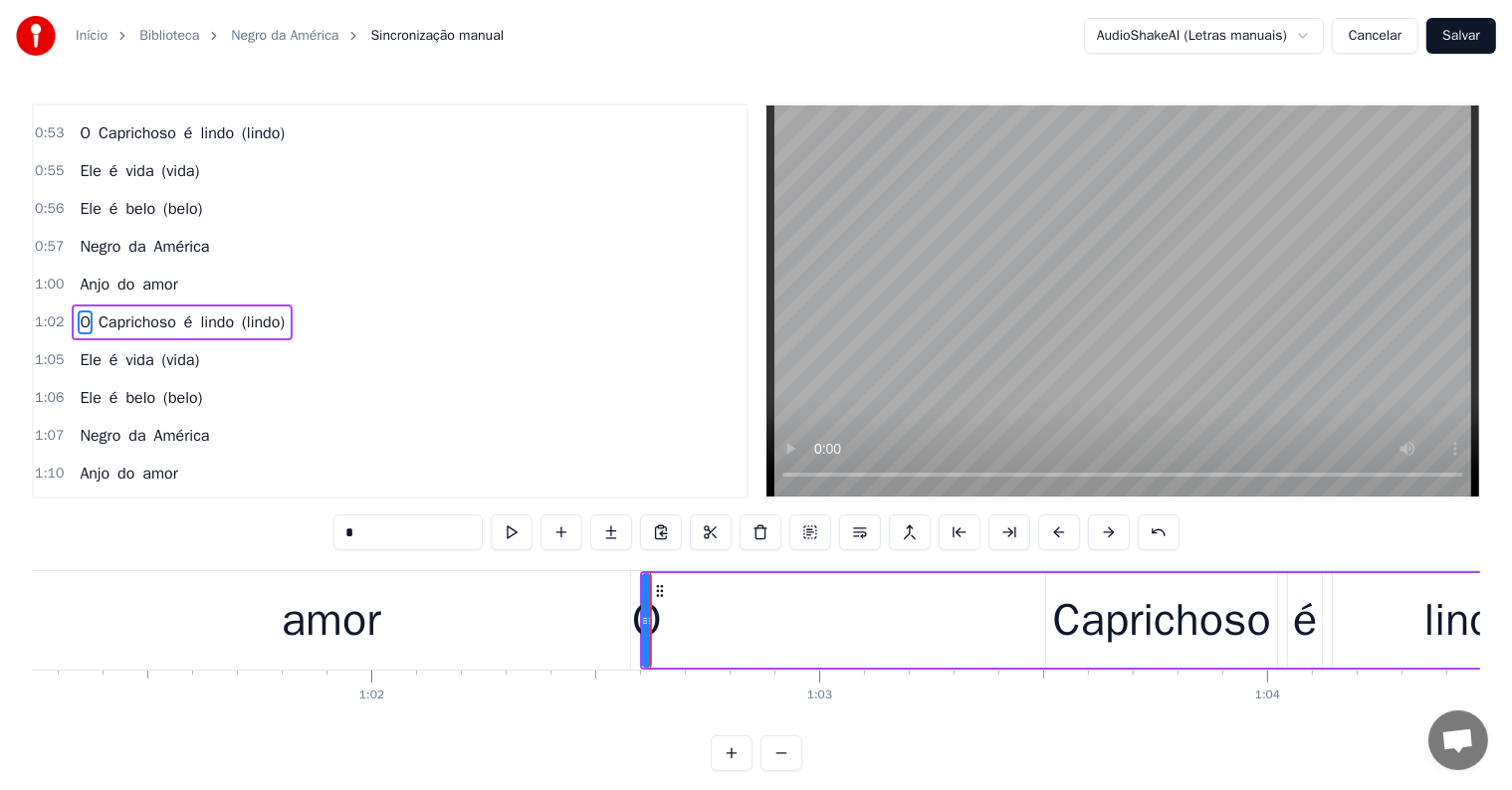 click on "O" at bounding box center (647, 621) 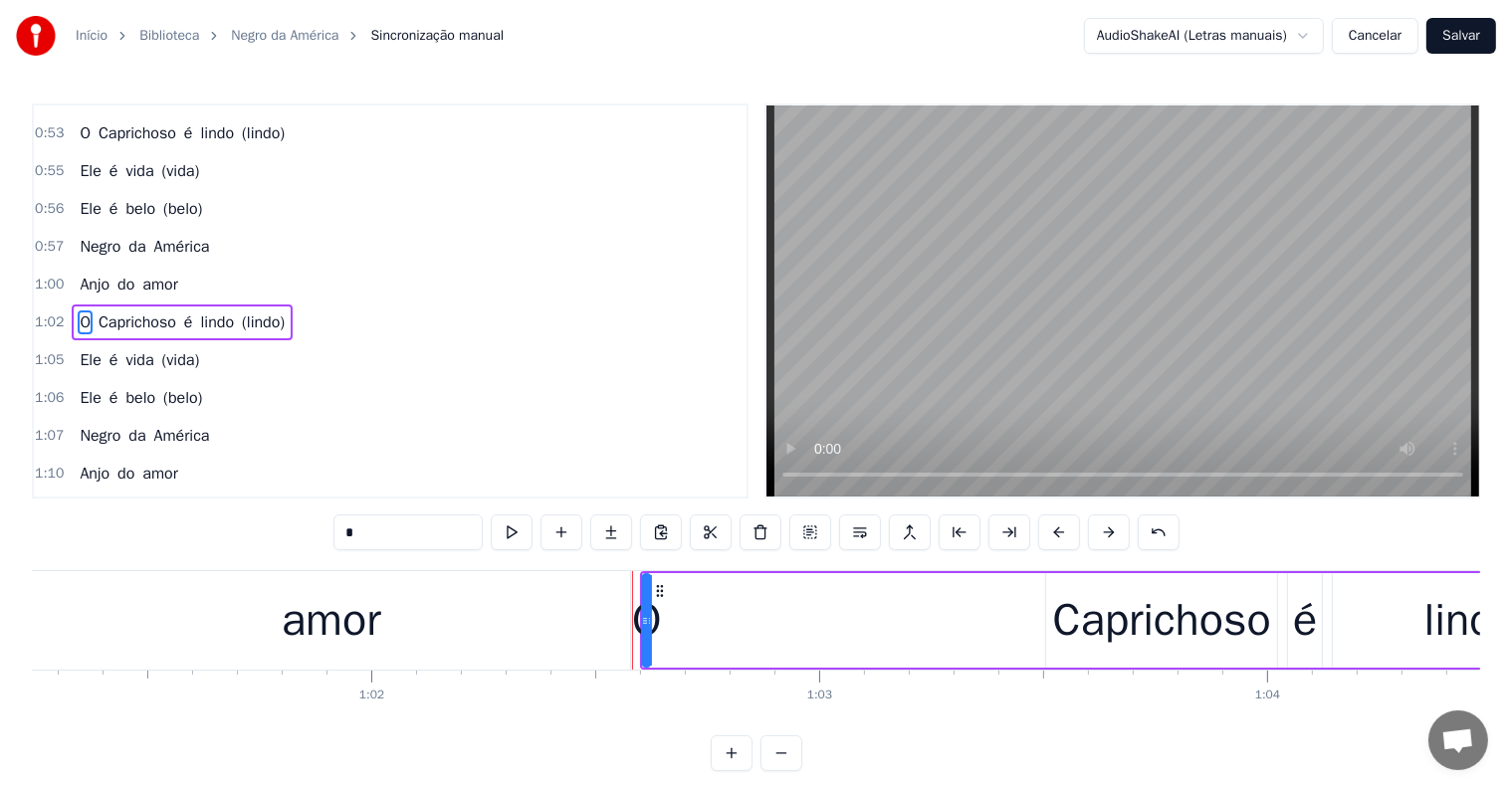 click 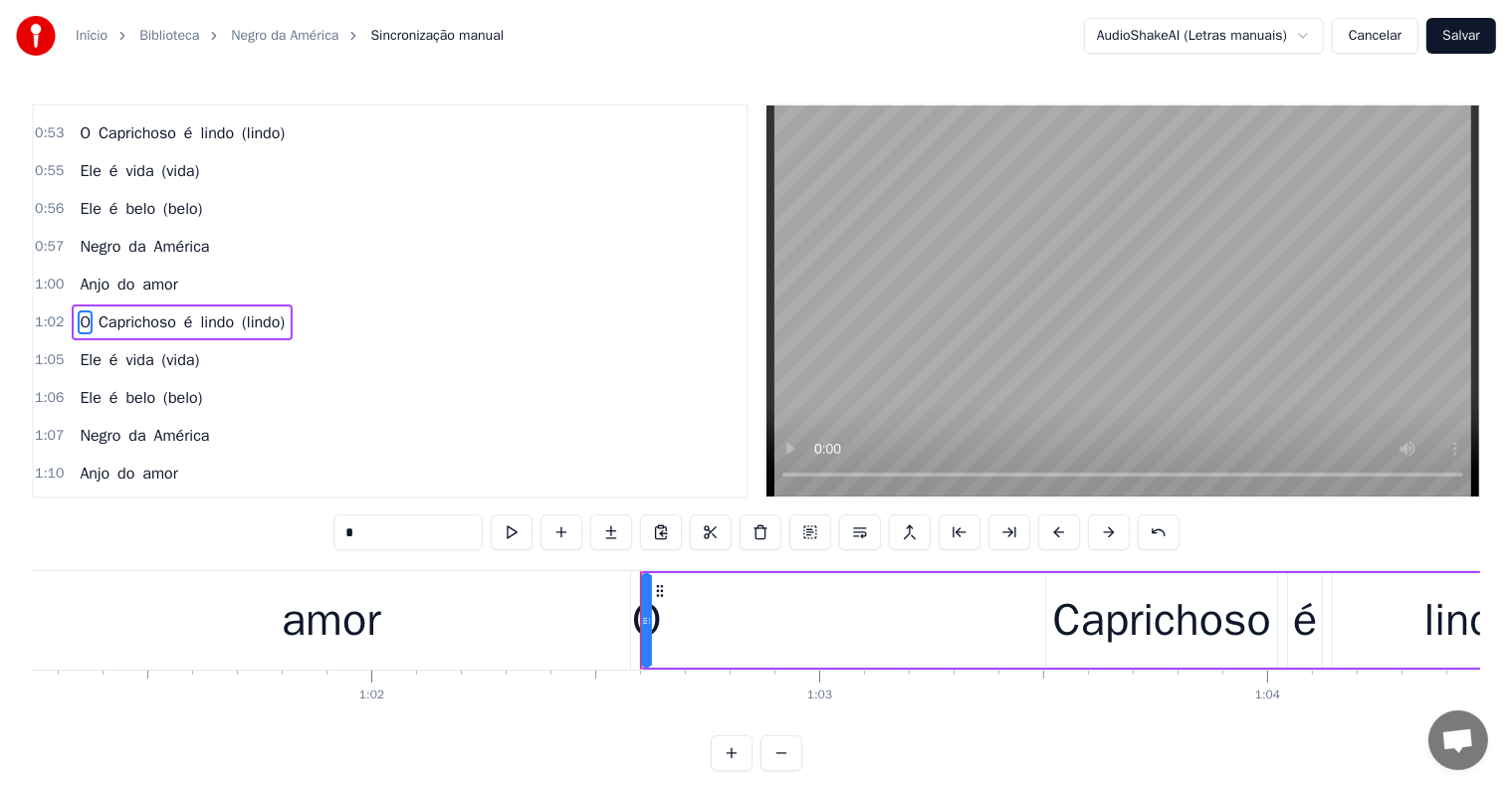 click on "amor" at bounding box center (330, 620) 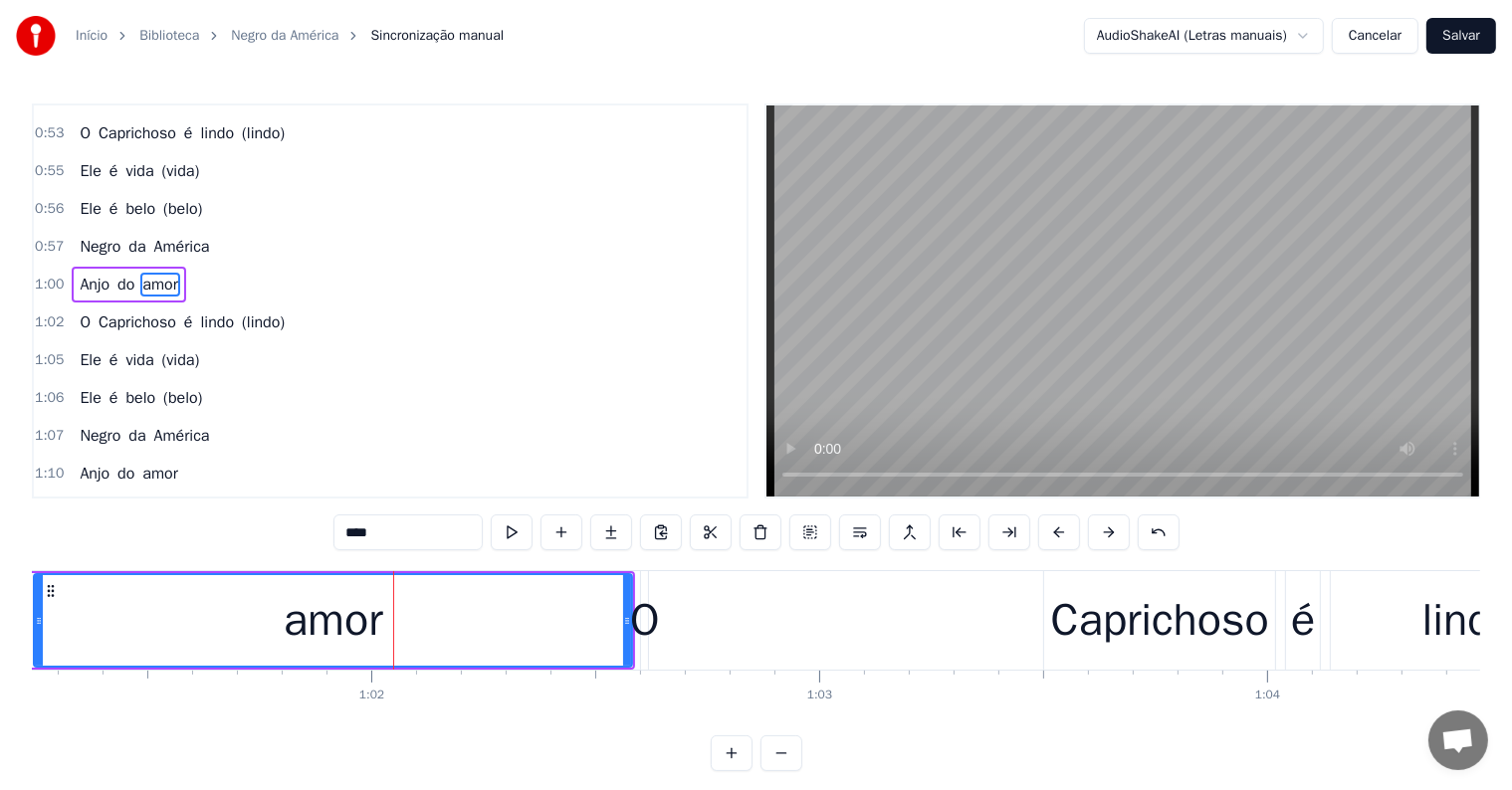 scroll, scrollTop: 408, scrollLeft: 0, axis: vertical 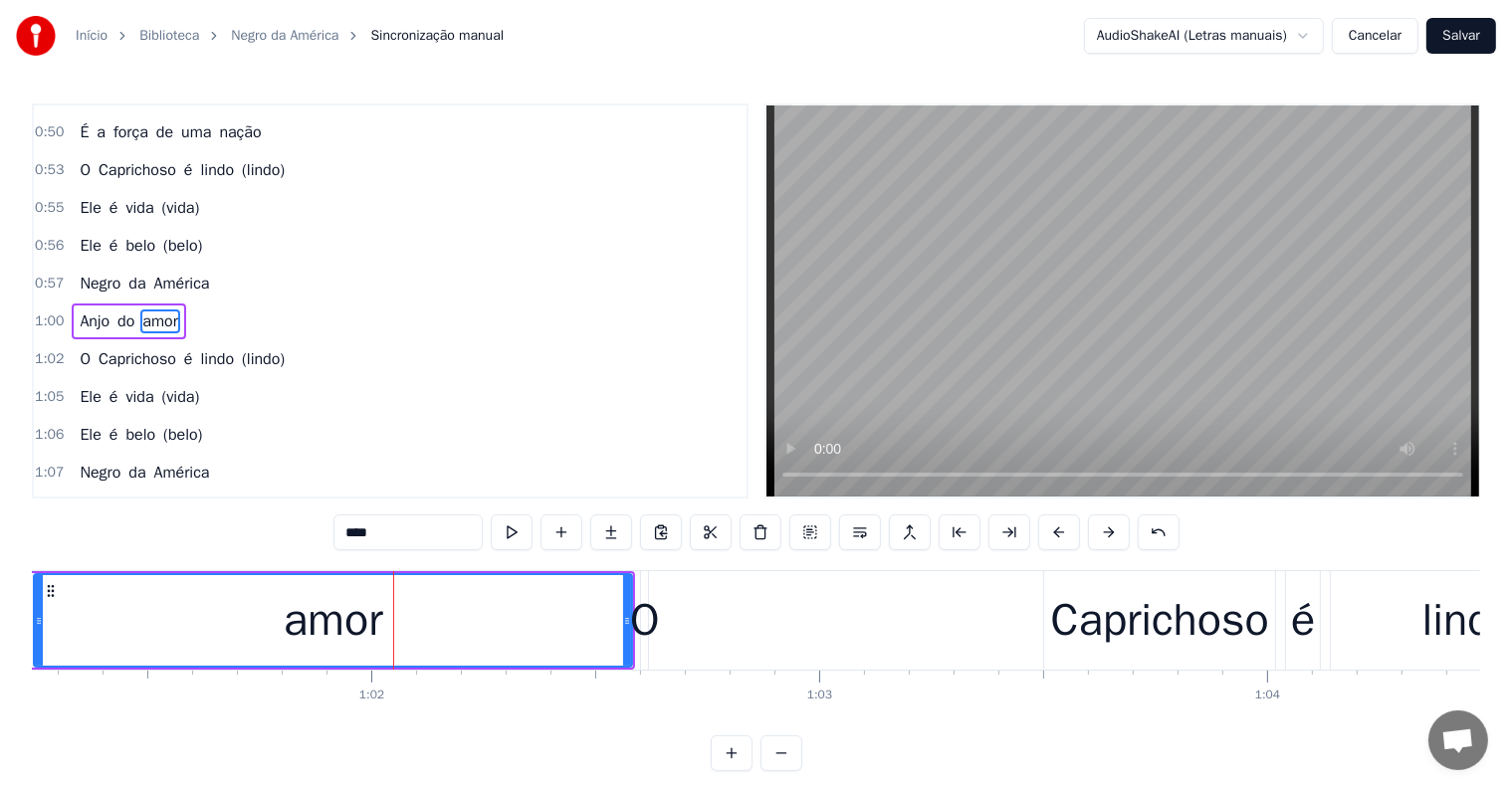 click on "O" at bounding box center [85, 359] 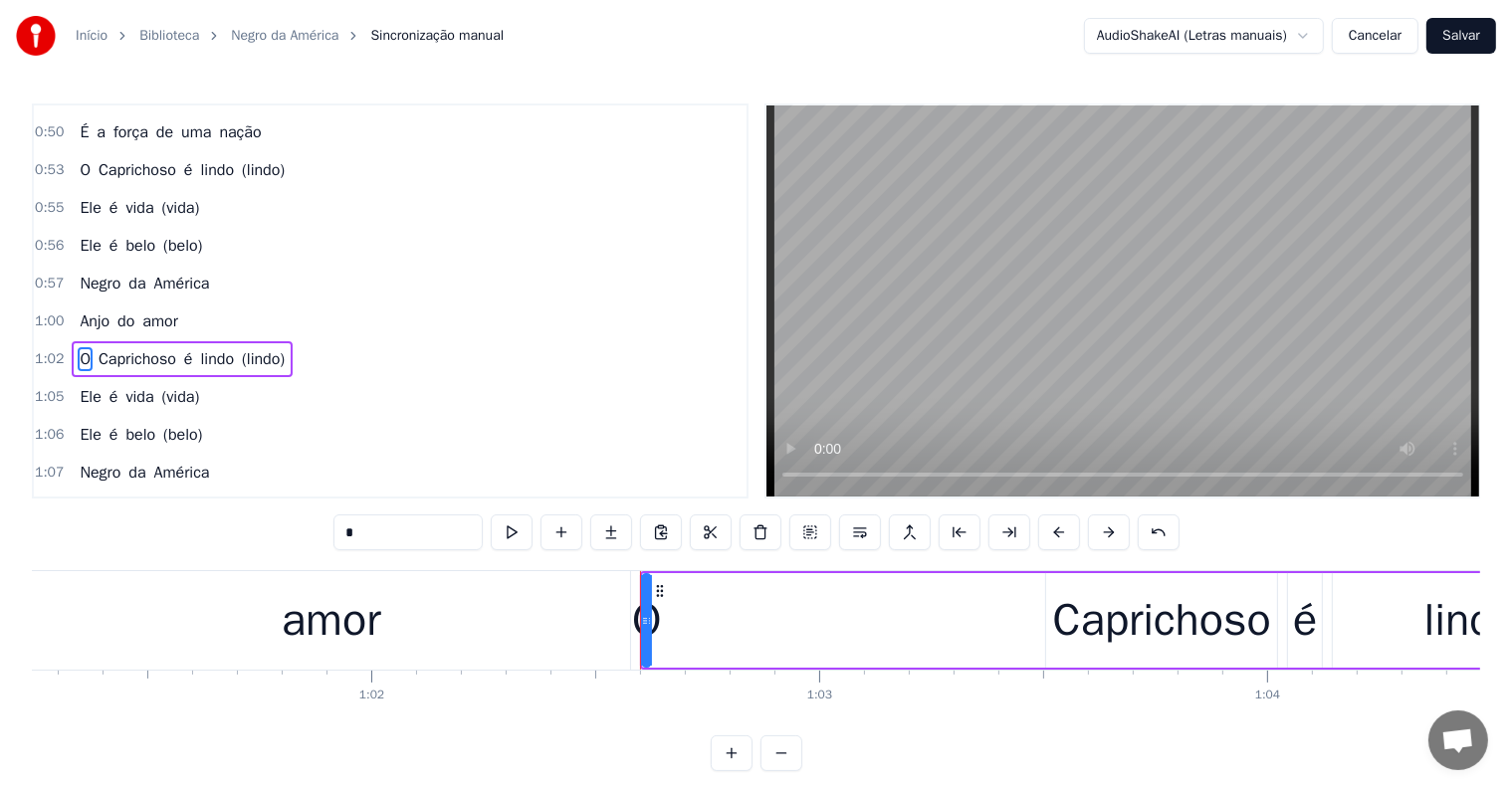 scroll, scrollTop: 445, scrollLeft: 0, axis: vertical 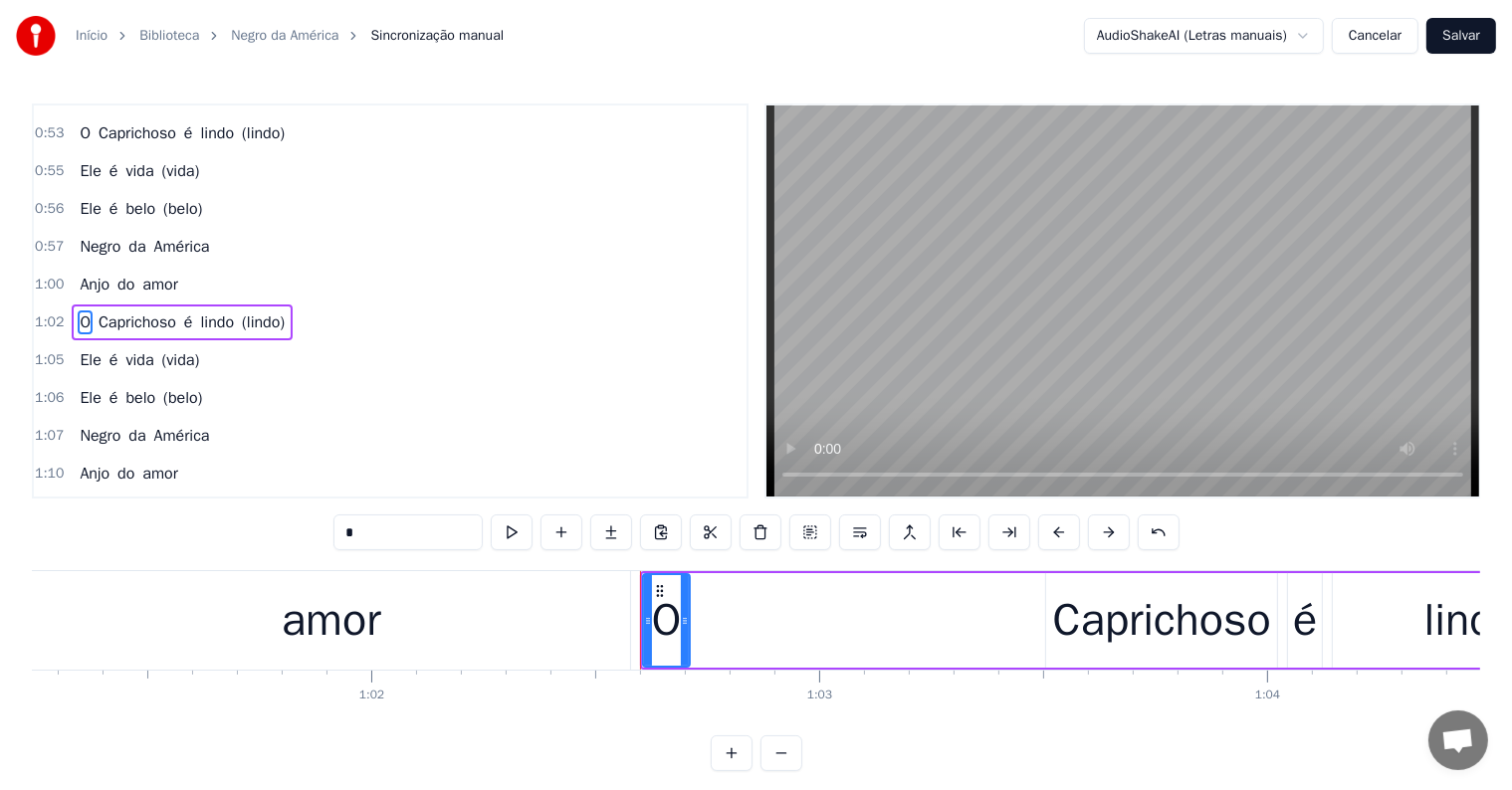 drag, startPoint x: 645, startPoint y: 620, endPoint x: 687, endPoint y: 624, distance: 42.190046 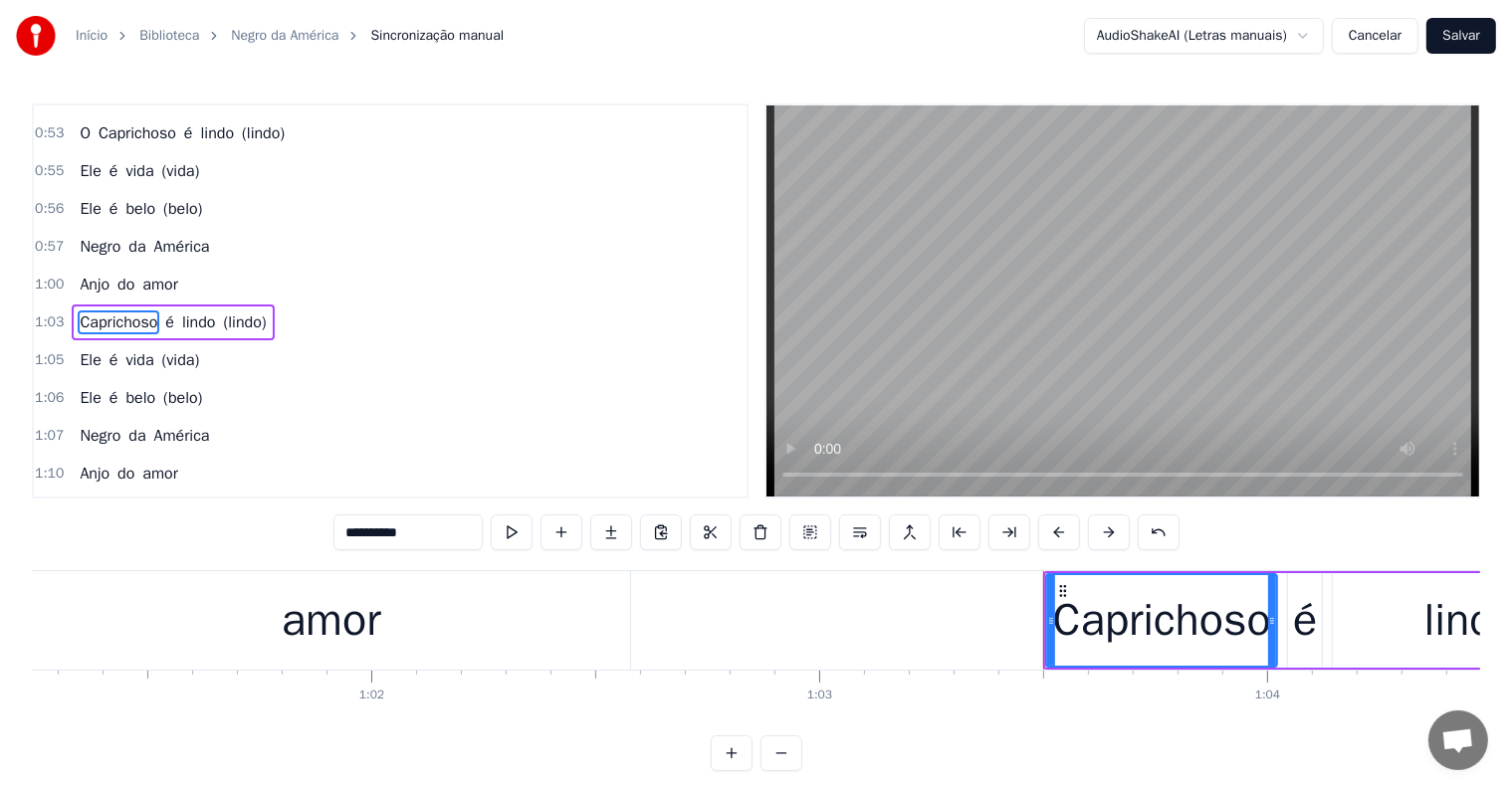 click on "amor" at bounding box center [330, 620] 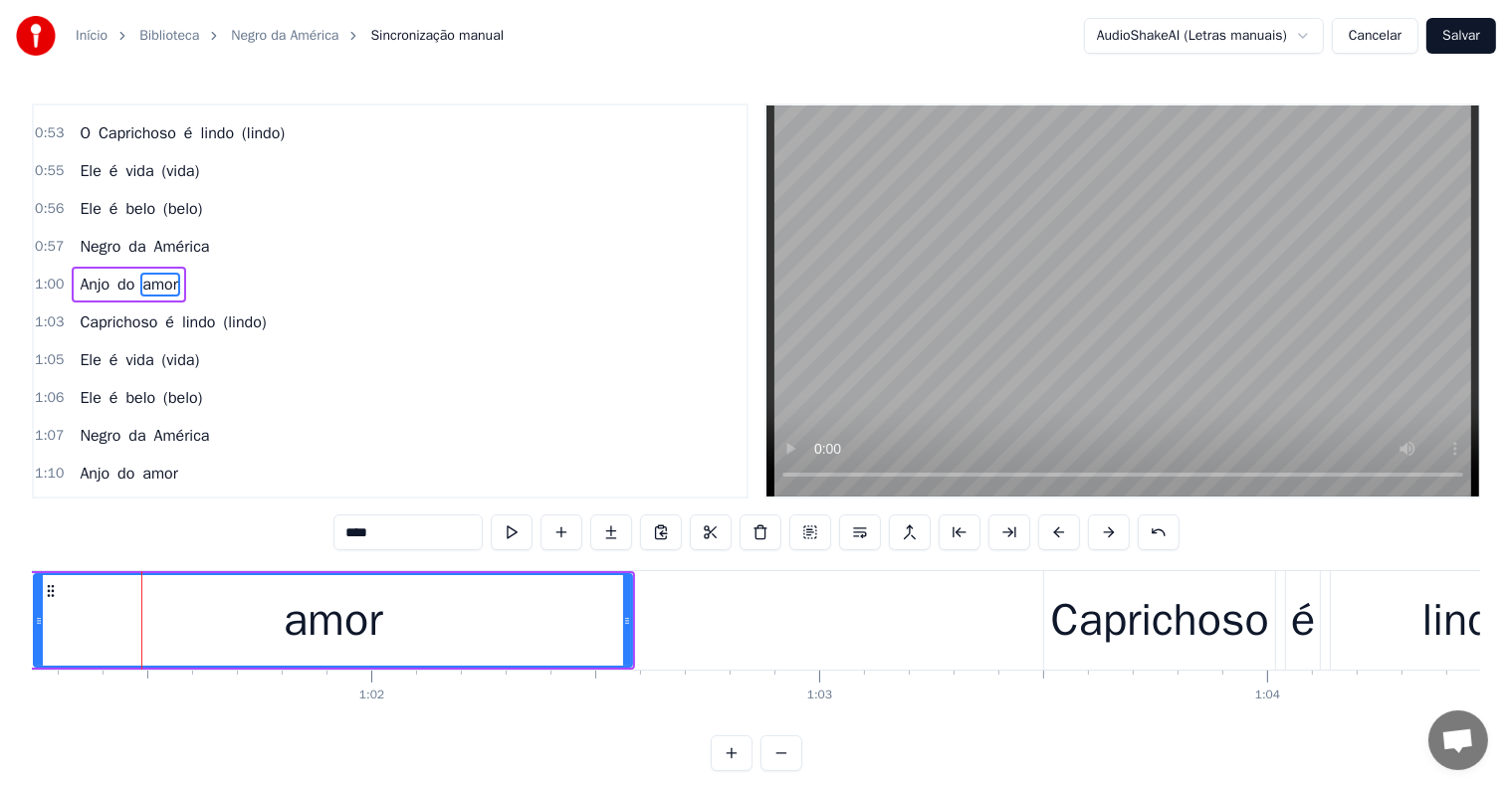 scroll, scrollTop: 408, scrollLeft: 0, axis: vertical 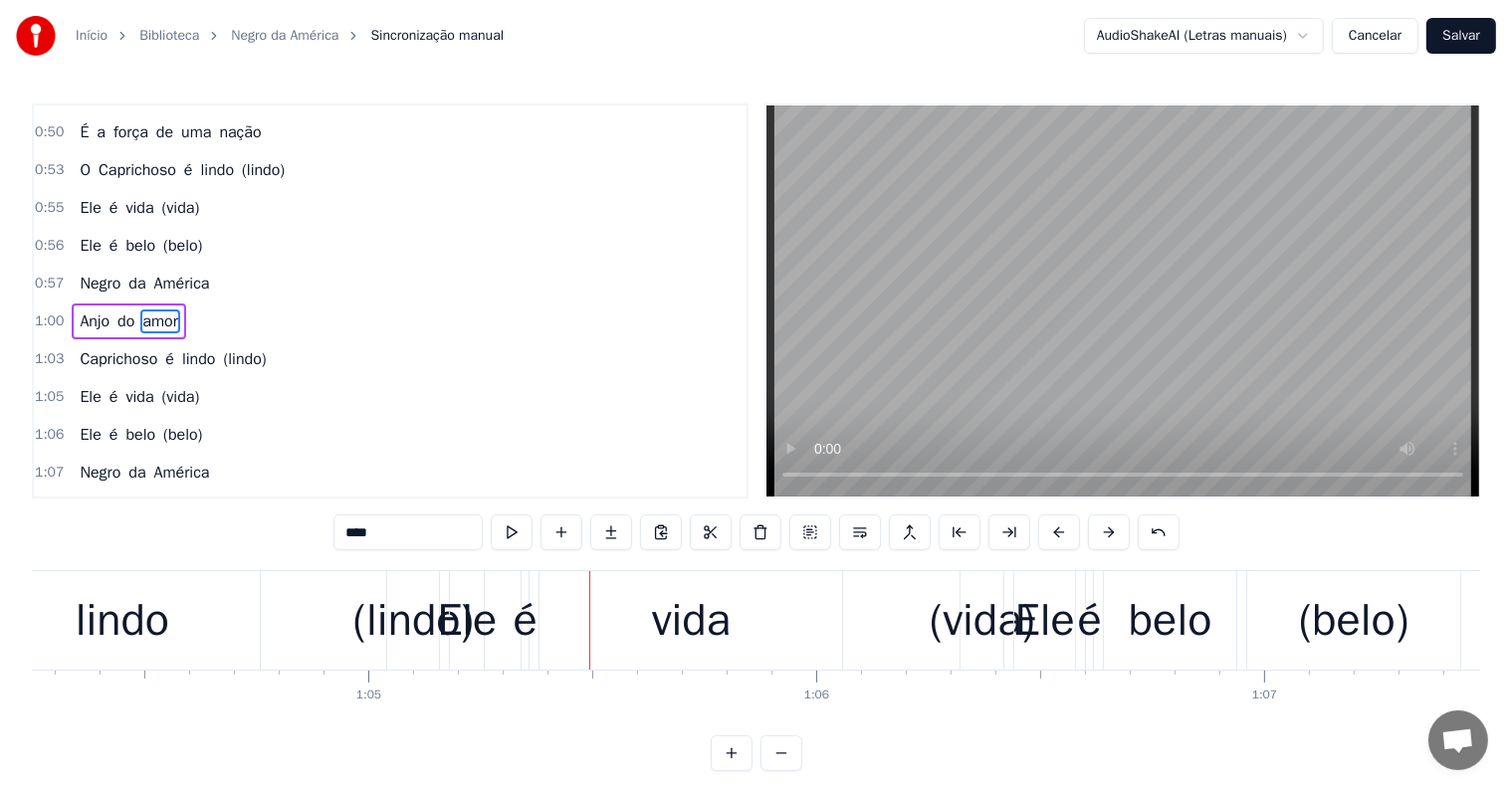 click on "(lindo)" at bounding box center [413, 621] 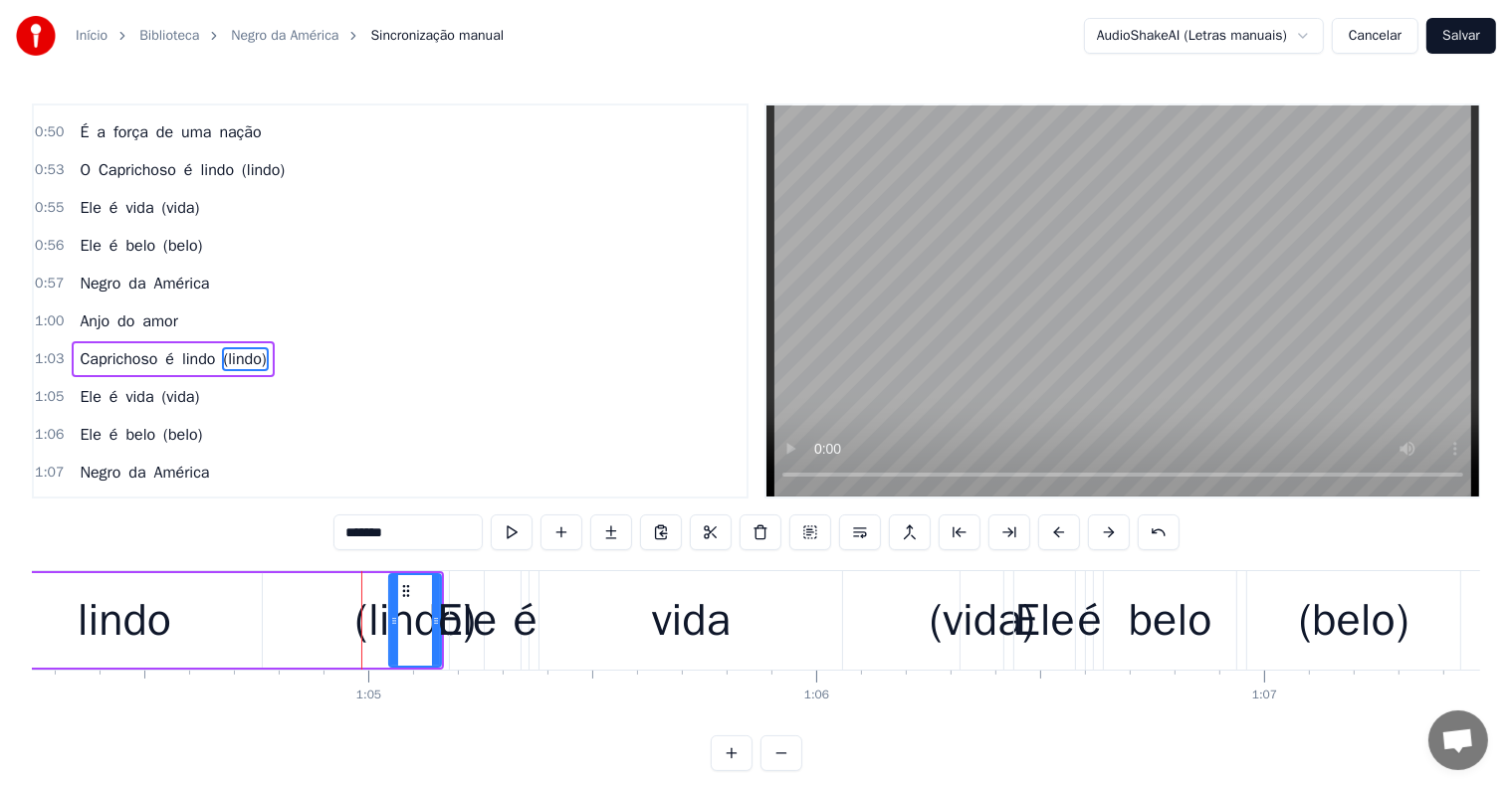scroll, scrollTop: 445, scrollLeft: 0, axis: vertical 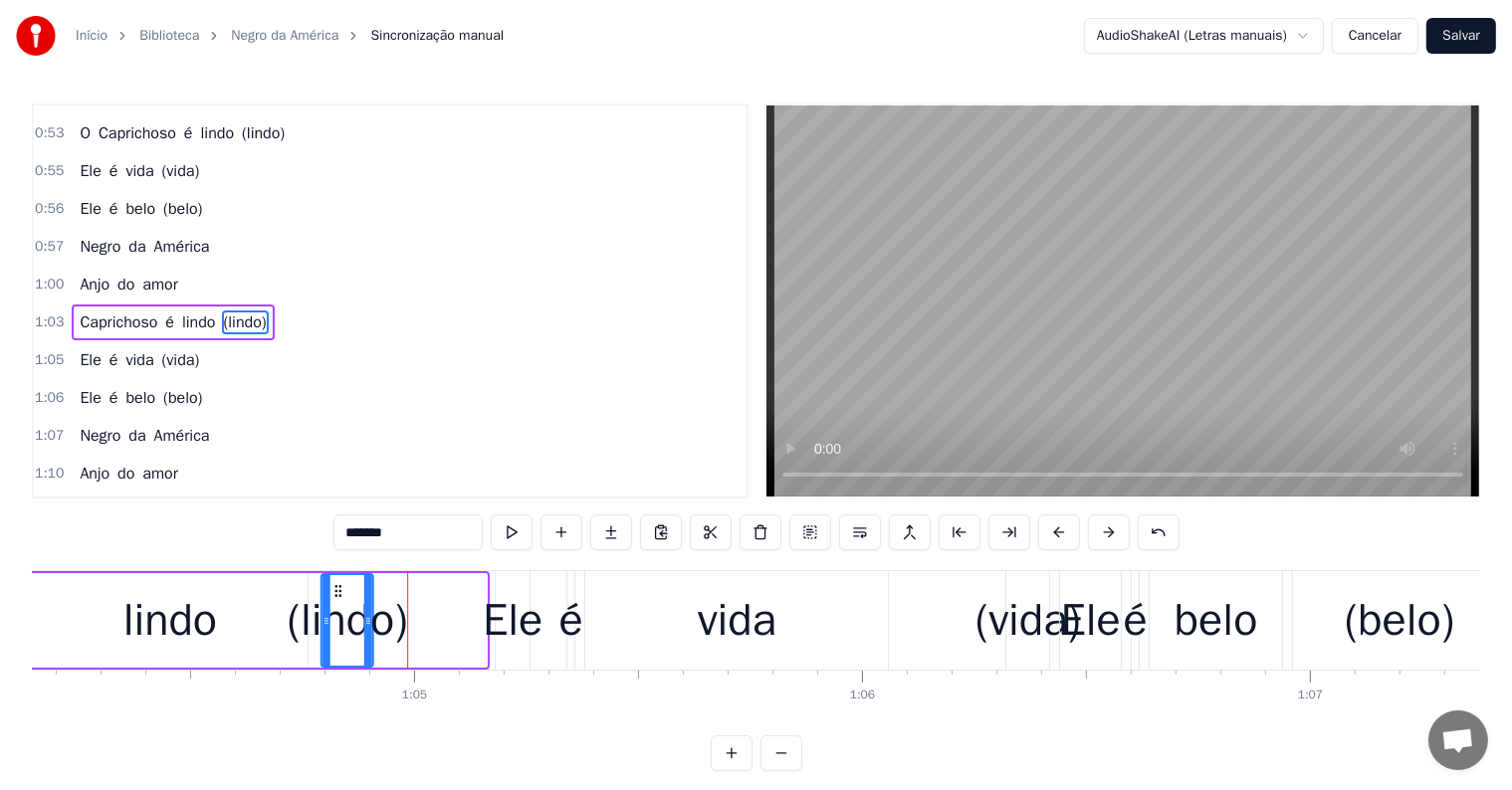 drag, startPoint x: 404, startPoint y: 590, endPoint x: 336, endPoint y: 590, distance: 68 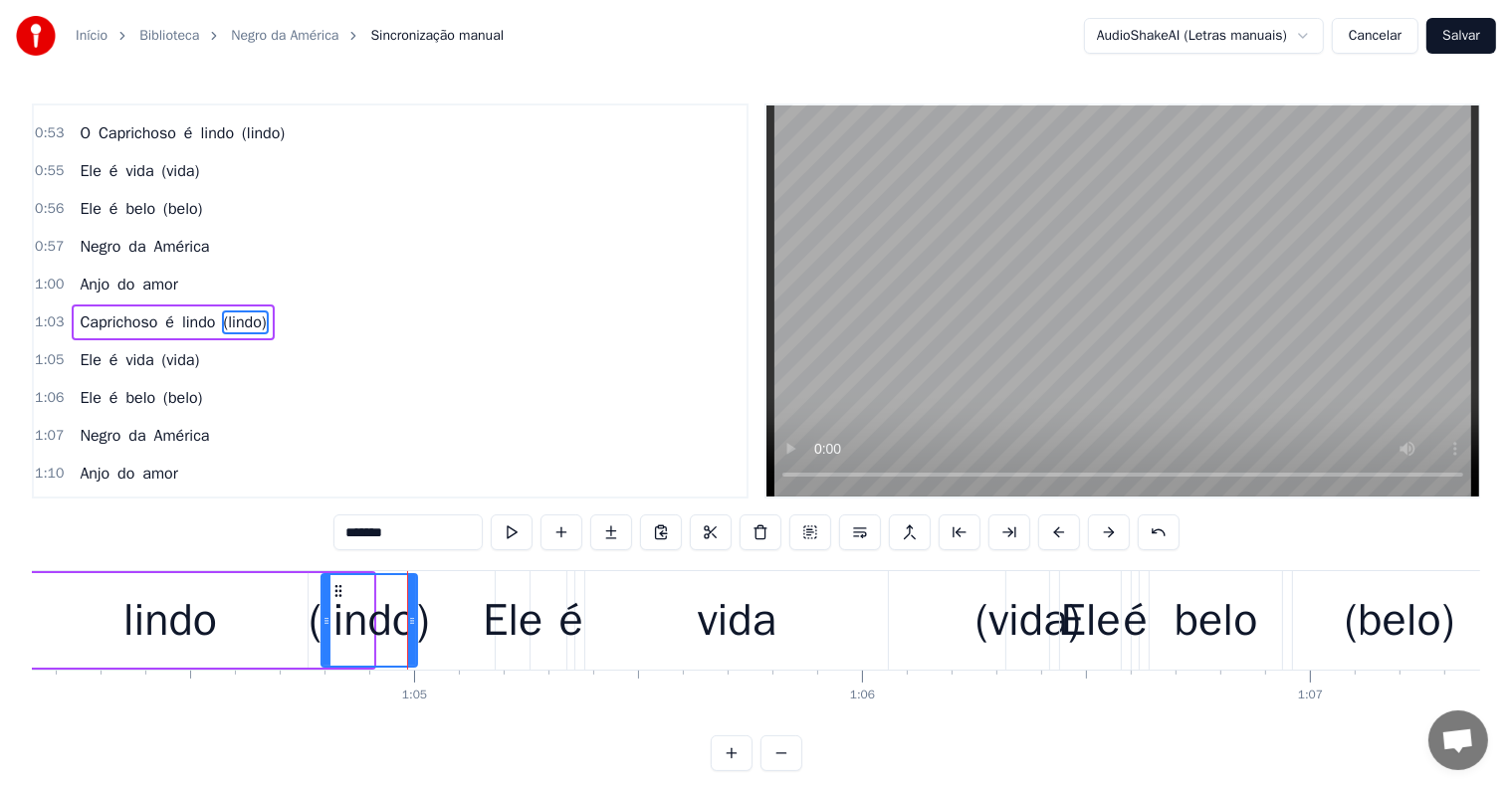 drag, startPoint x: 369, startPoint y: 619, endPoint x: 413, endPoint y: 618, distance: 44.011362 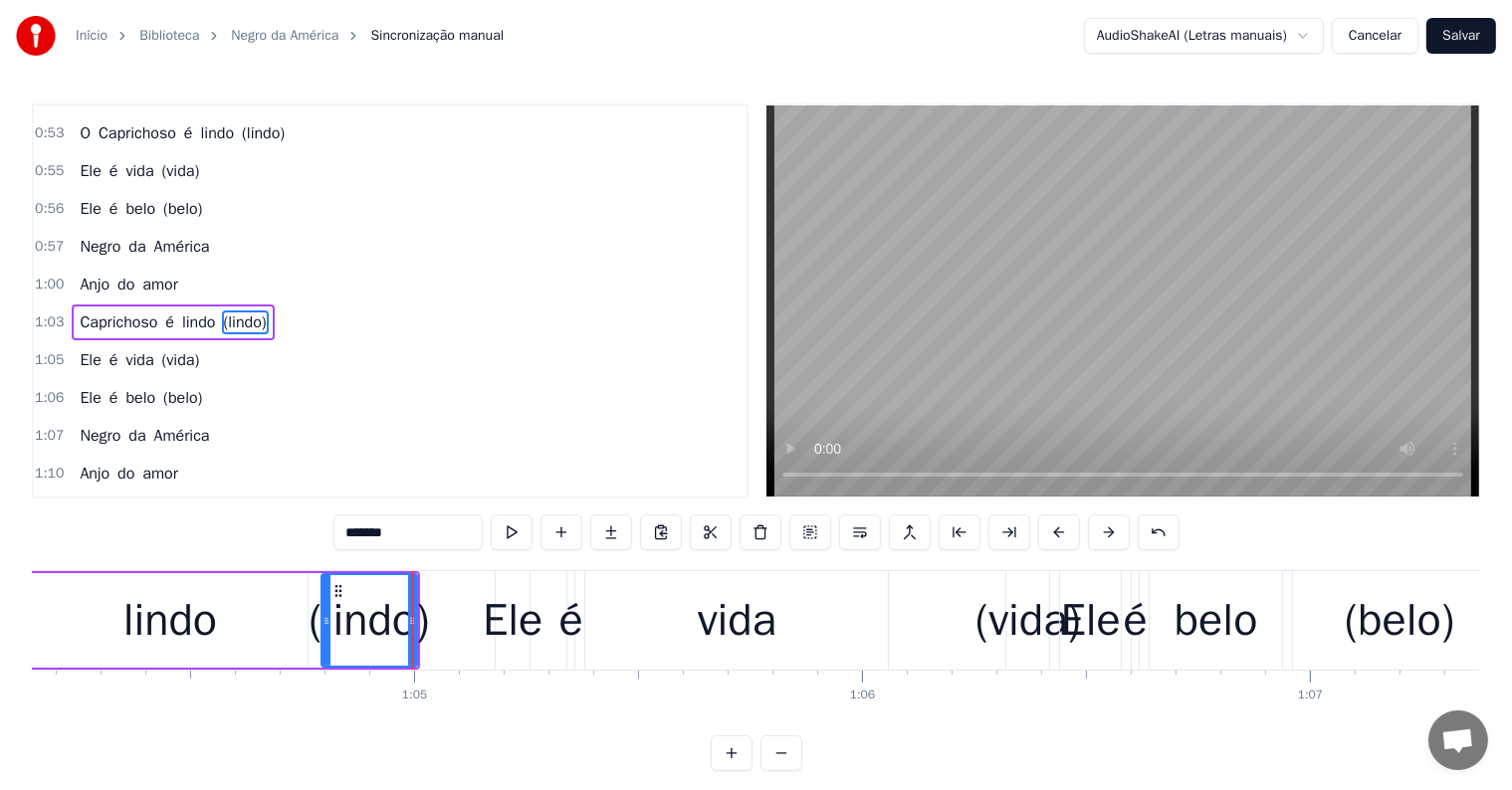 click on "vida" at bounding box center [737, 620] 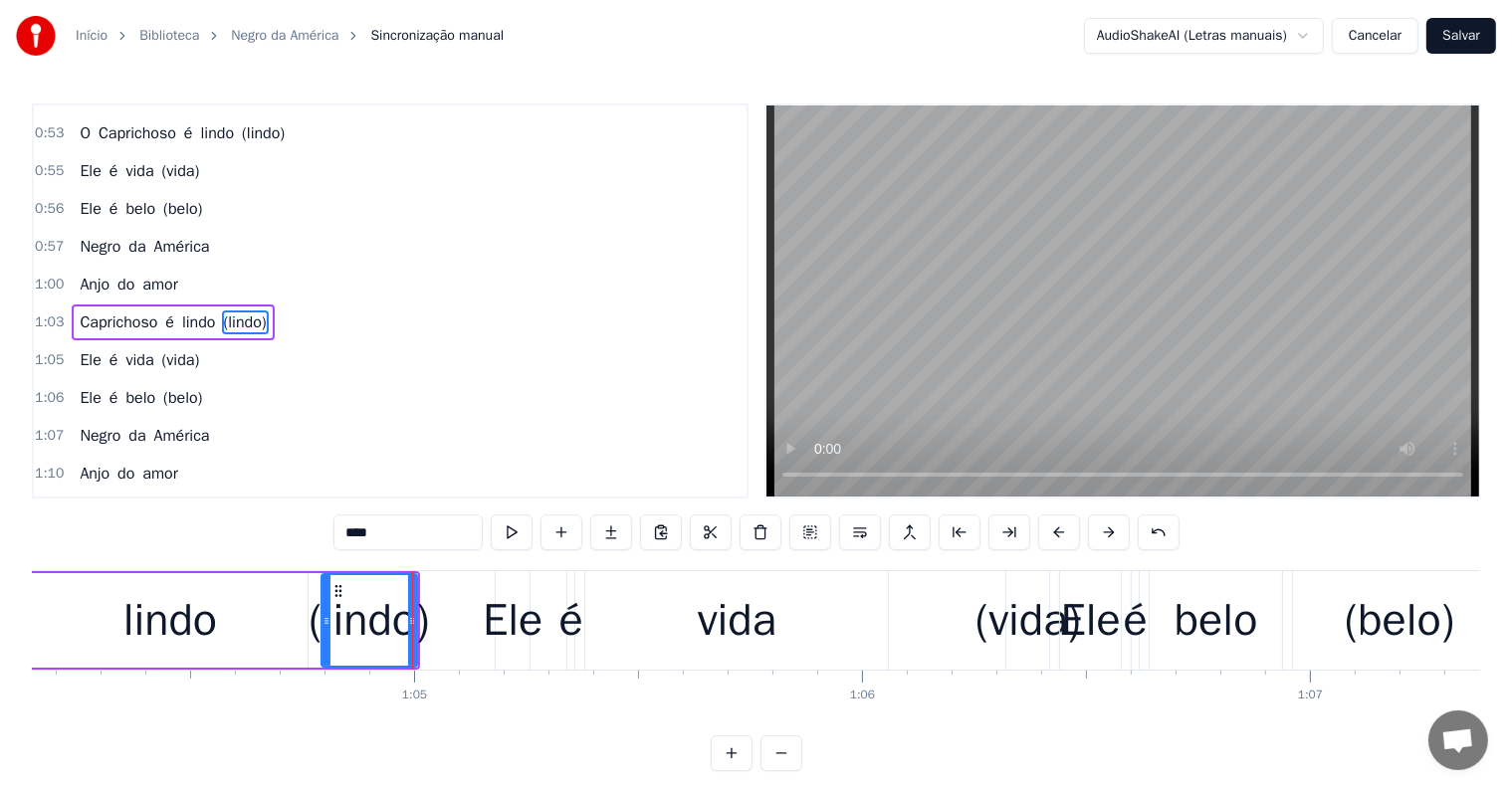 scroll, scrollTop: 482, scrollLeft: 0, axis: vertical 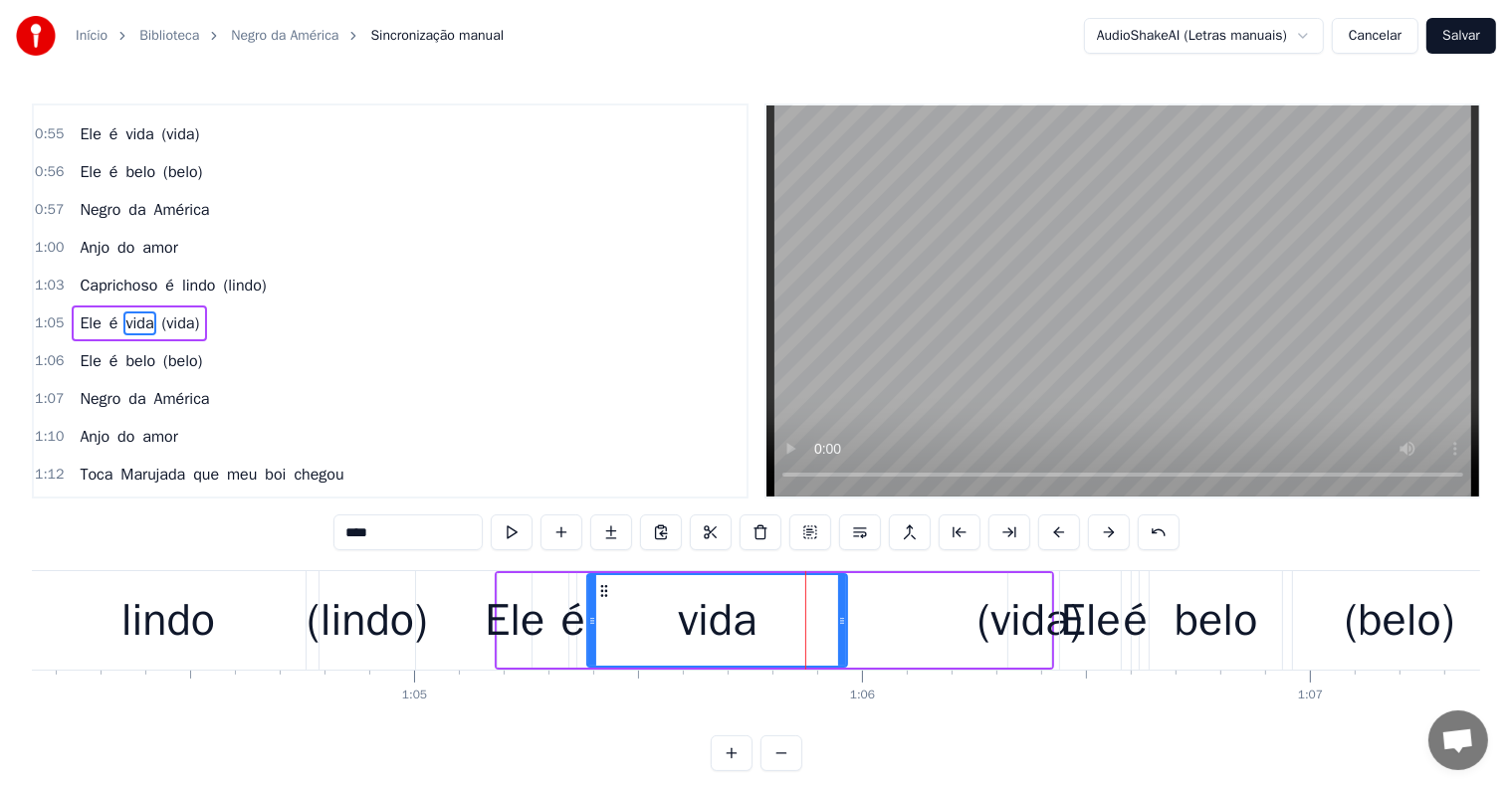 drag, startPoint x: 885, startPoint y: 622, endPoint x: 842, endPoint y: 622, distance: 43 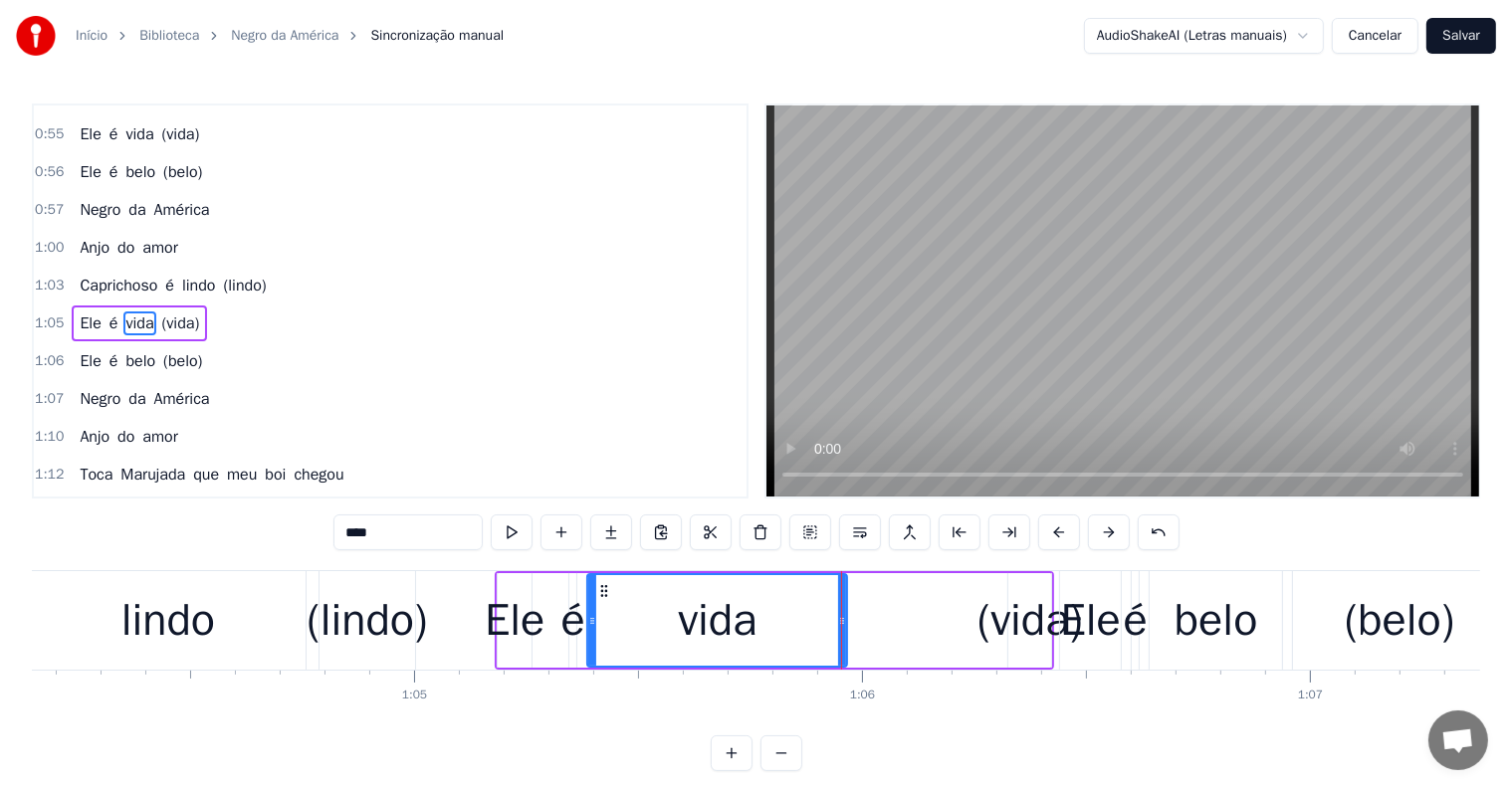 click on "(vida)" at bounding box center (1030, 621) 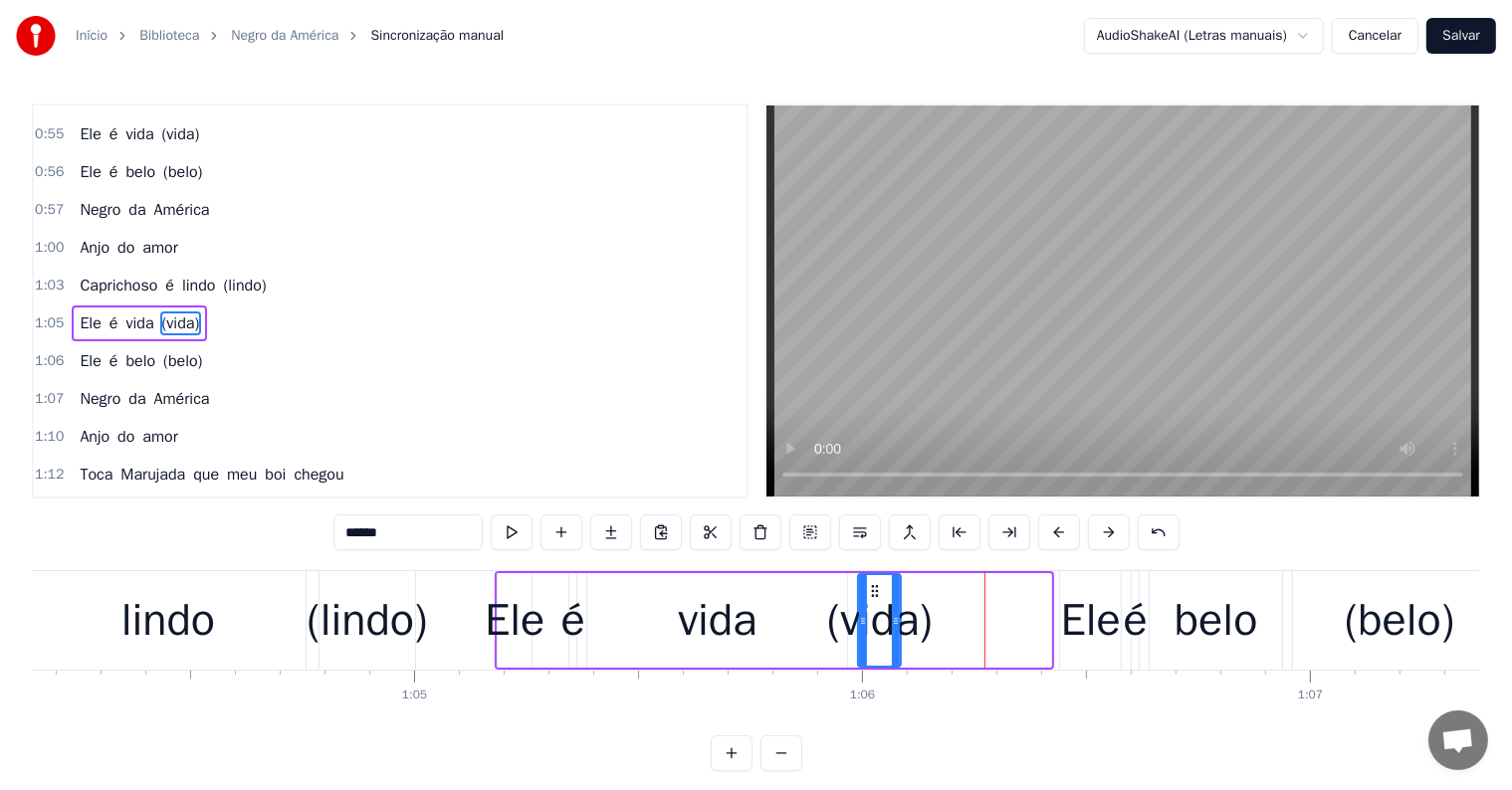 drag, startPoint x: 1026, startPoint y: 585, endPoint x: 876, endPoint y: 605, distance: 151.32746 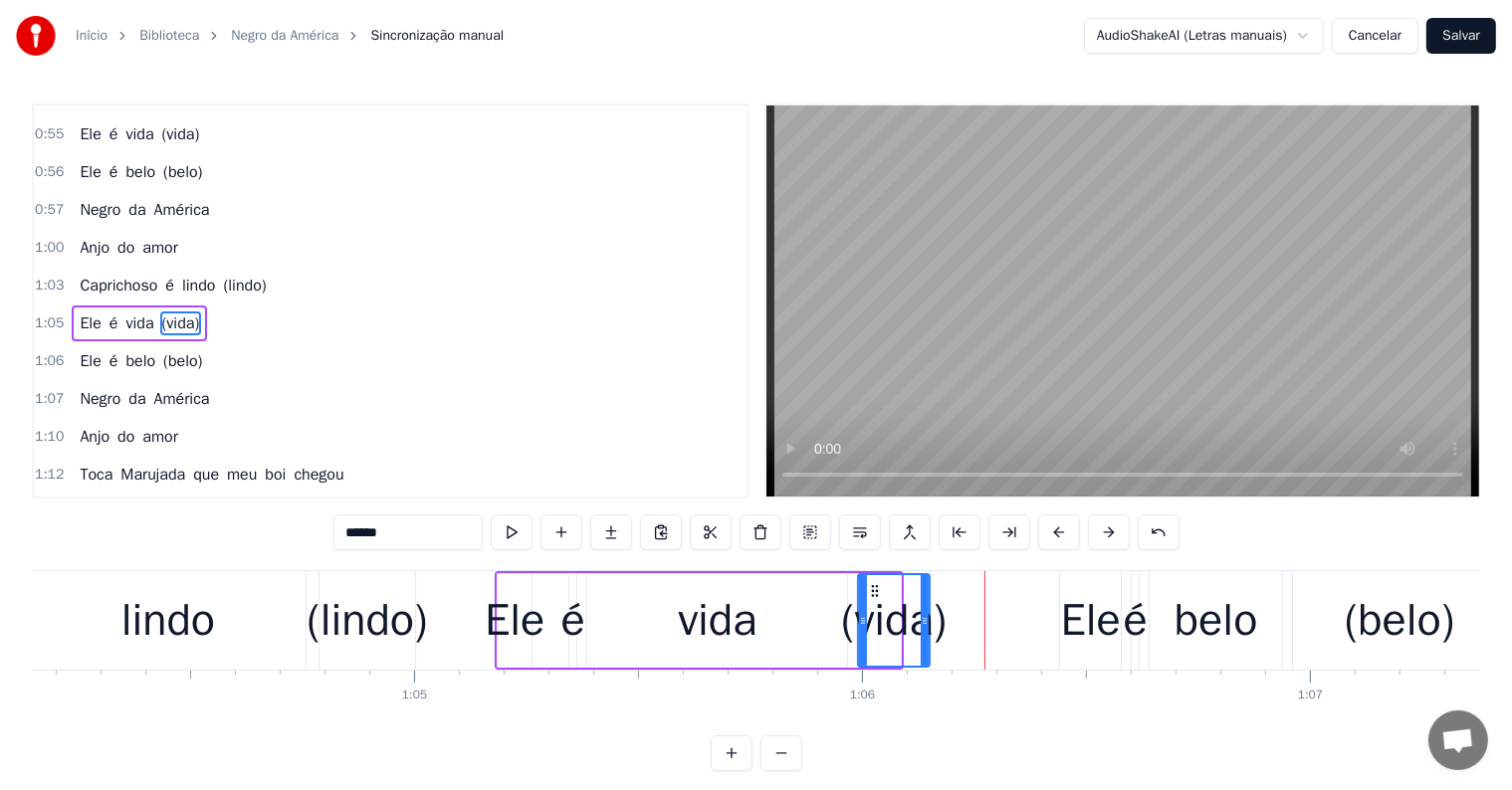 drag, startPoint x: 894, startPoint y: 619, endPoint x: 923, endPoint y: 623, distance: 29.274562 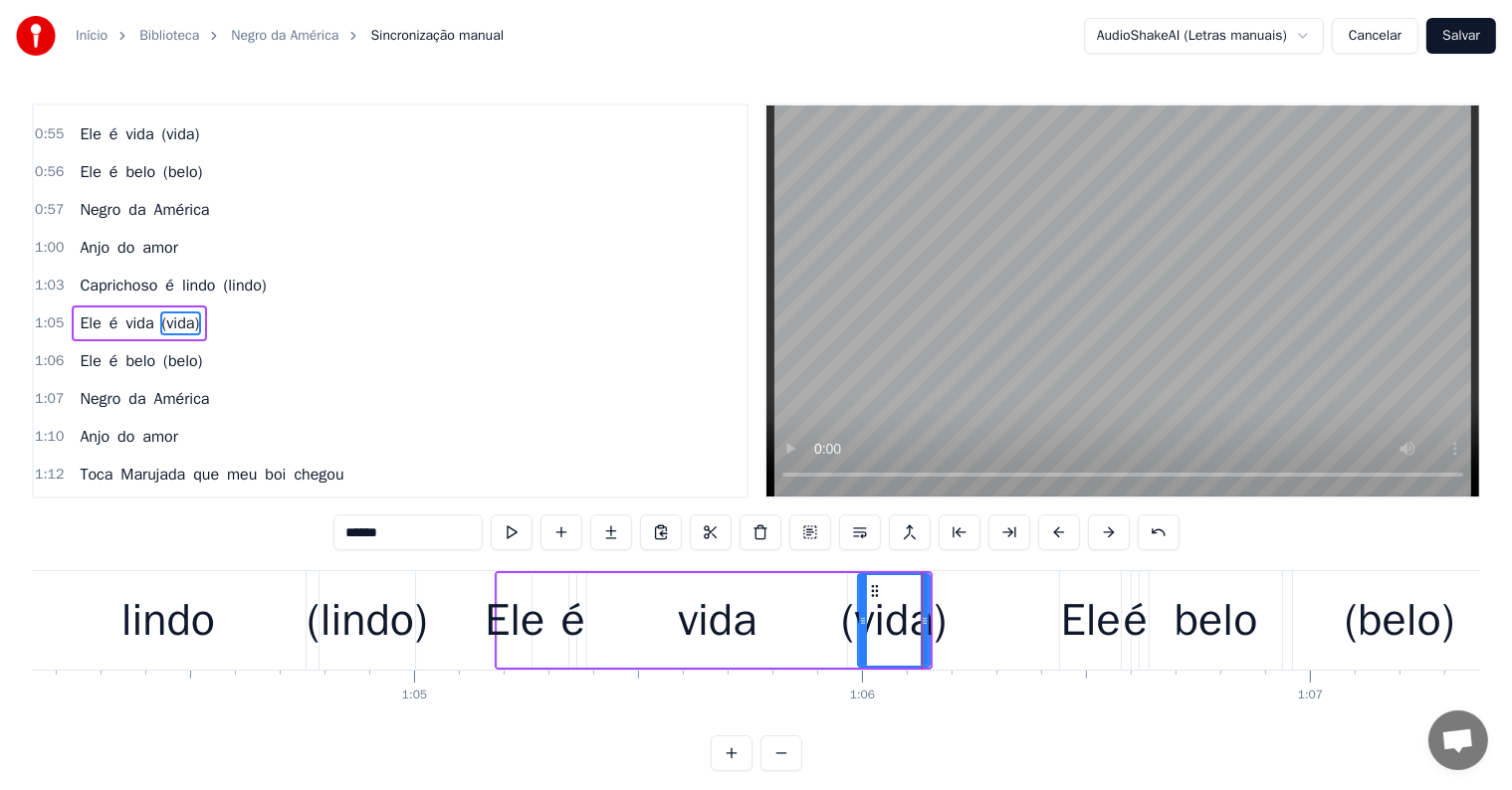 click on "(belo)" at bounding box center [1400, 621] 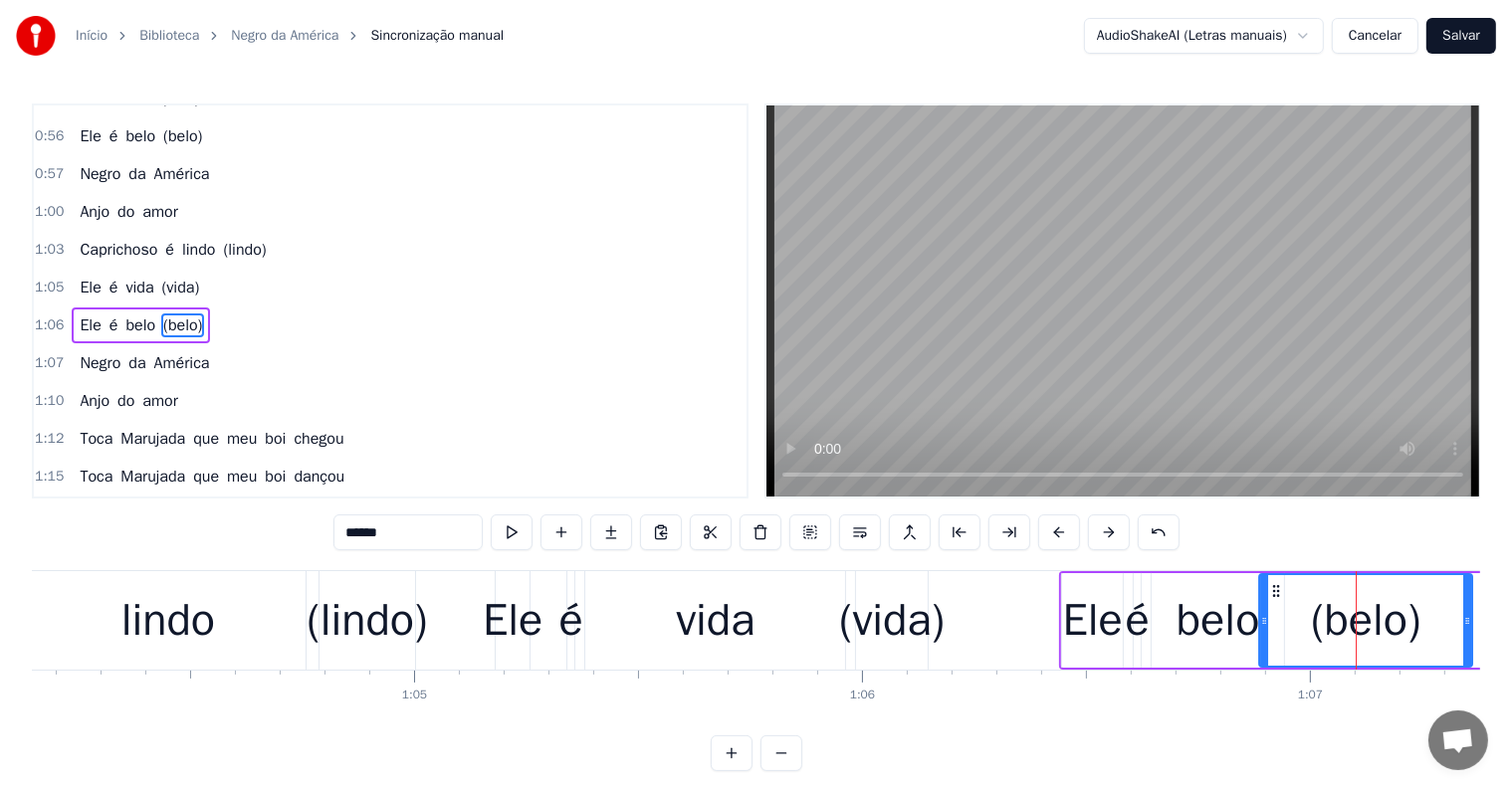 drag, startPoint x: 1307, startPoint y: 591, endPoint x: 1271, endPoint y: 601, distance: 37.363083 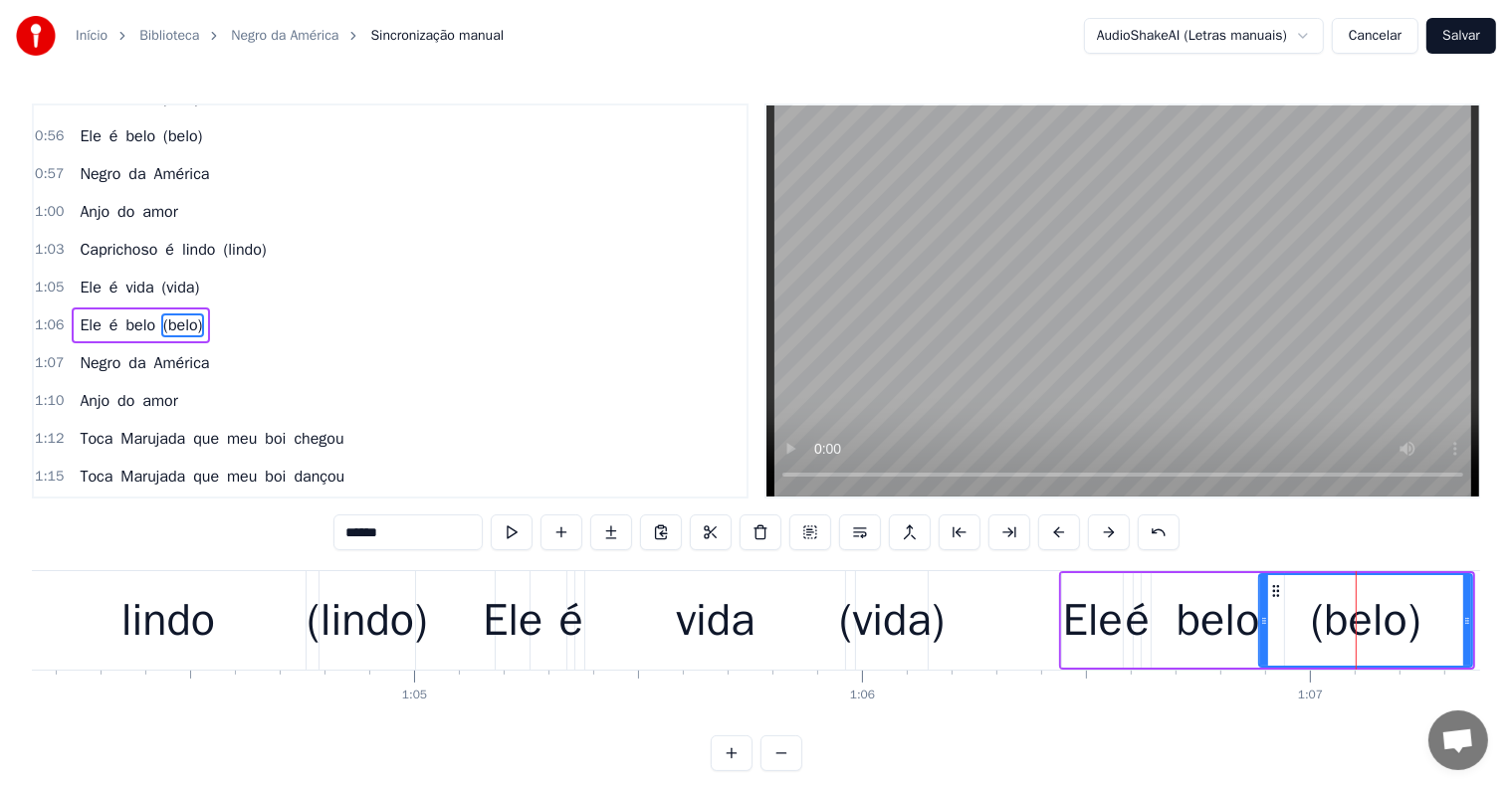click on "lindo" at bounding box center [167, 620] 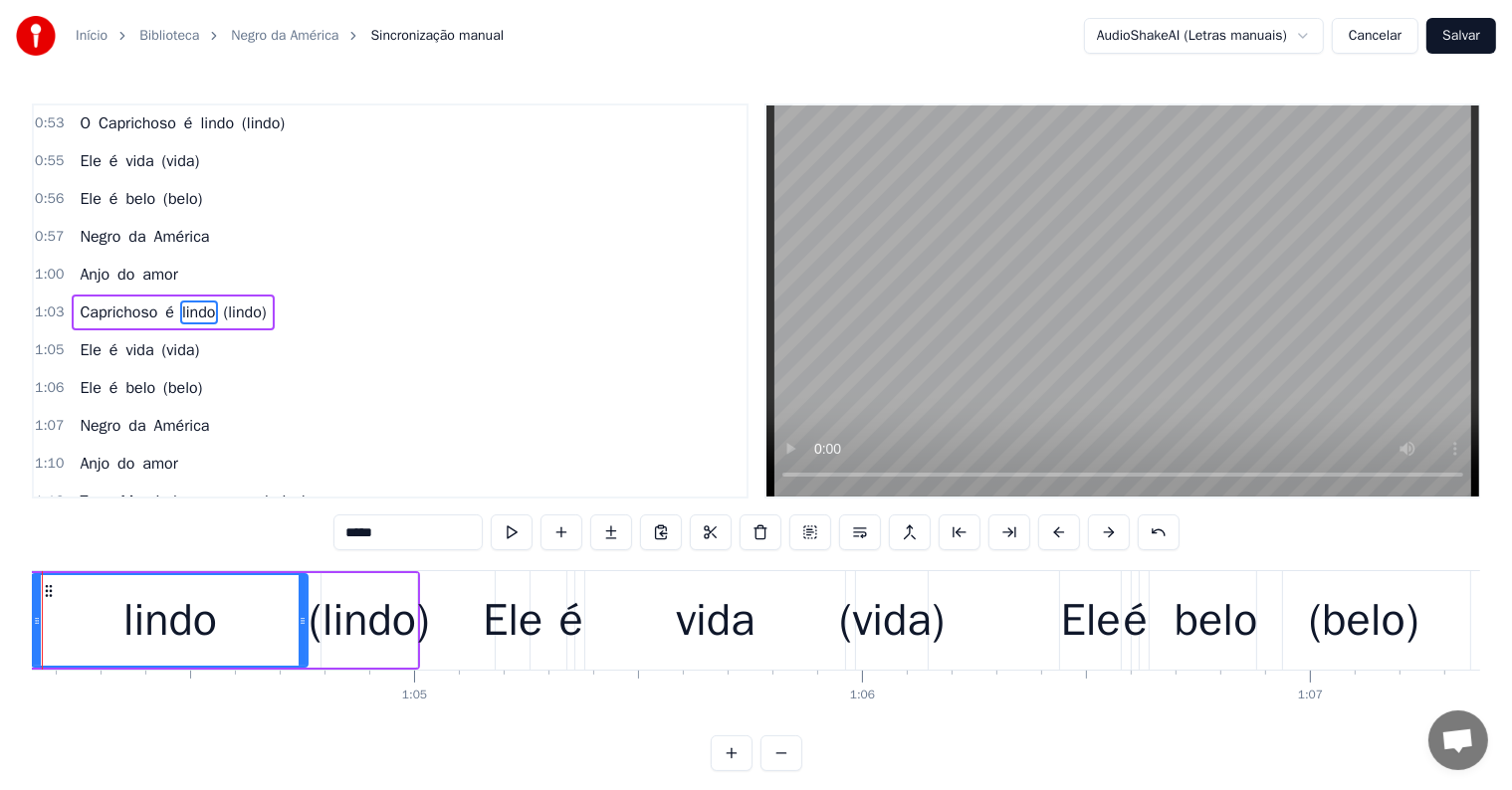 scroll, scrollTop: 445, scrollLeft: 0, axis: vertical 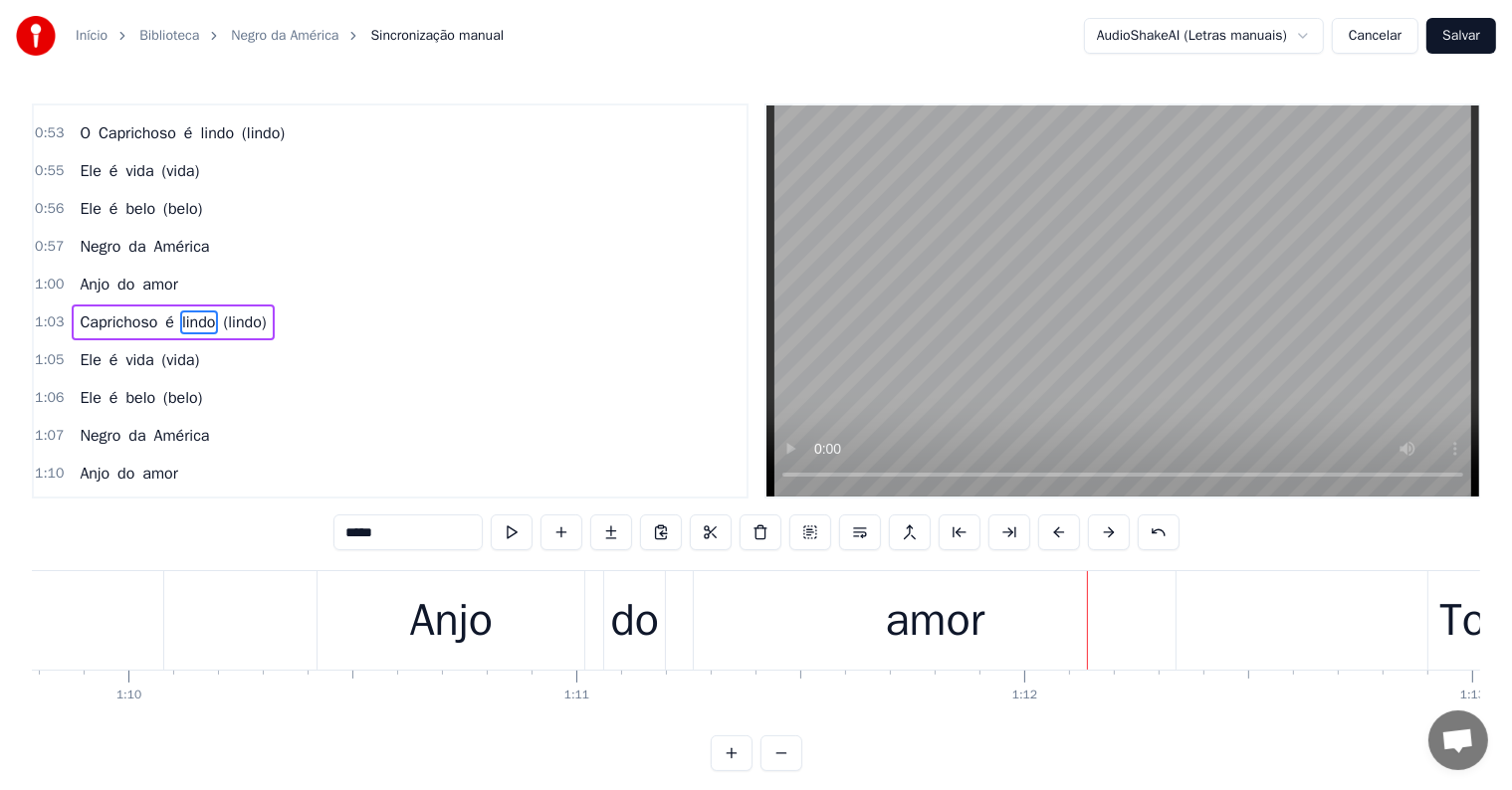 click on "Caprichoso" at bounding box center (118, 322) 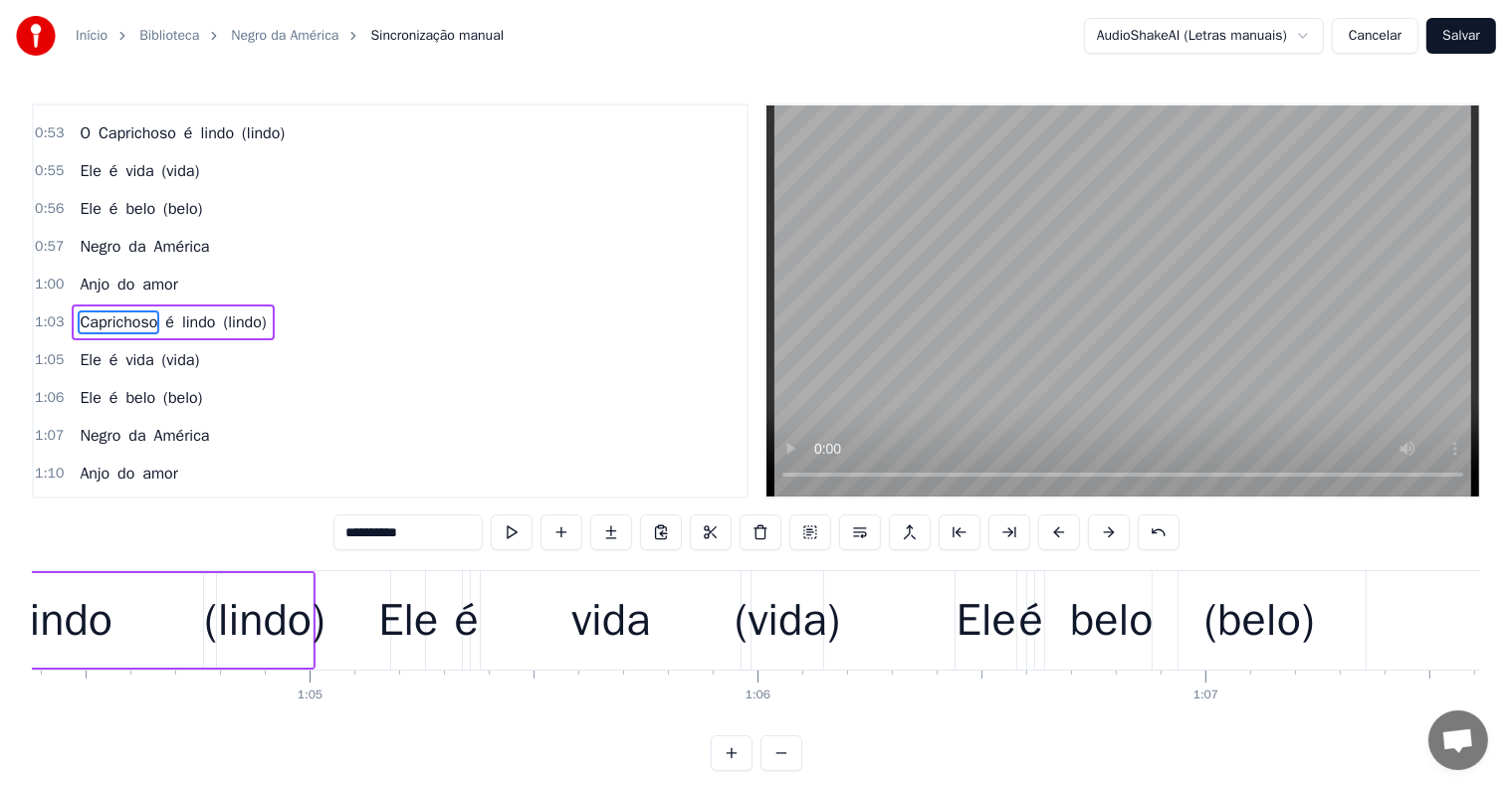 scroll, scrollTop: 0, scrollLeft: 28344, axis: horizontal 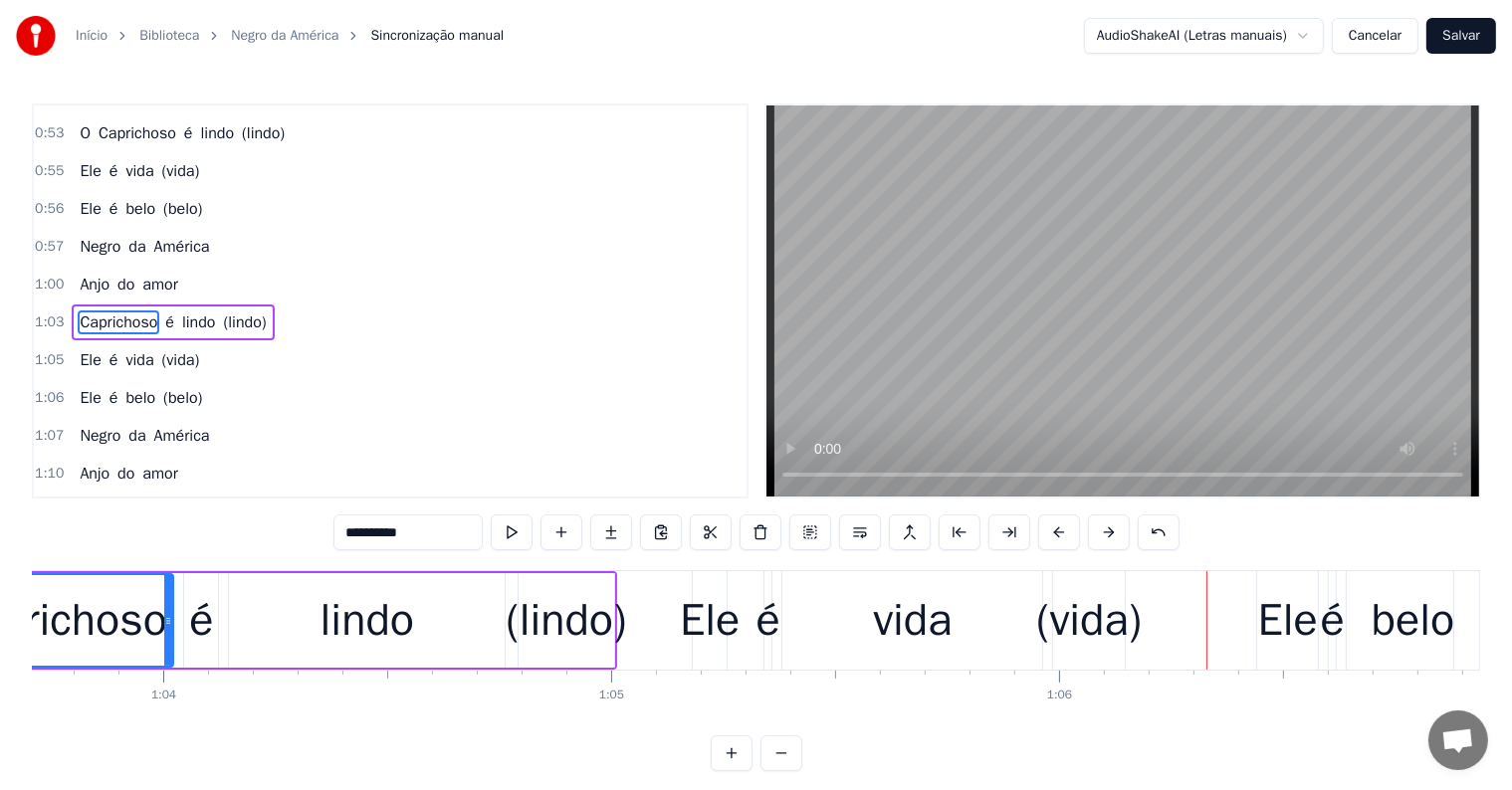 click on "(lindo)" at bounding box center [565, 621] 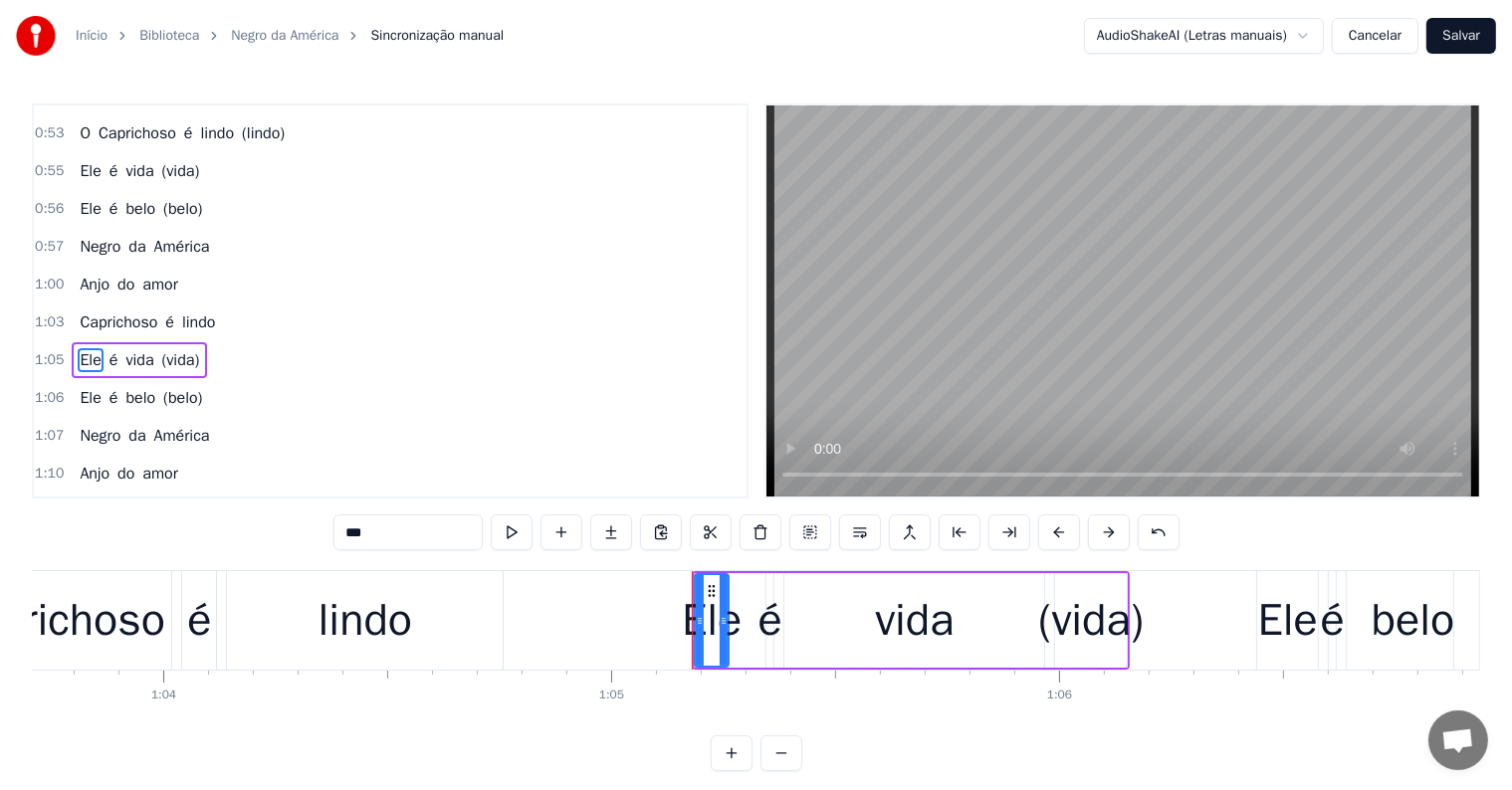scroll, scrollTop: 482, scrollLeft: 0, axis: vertical 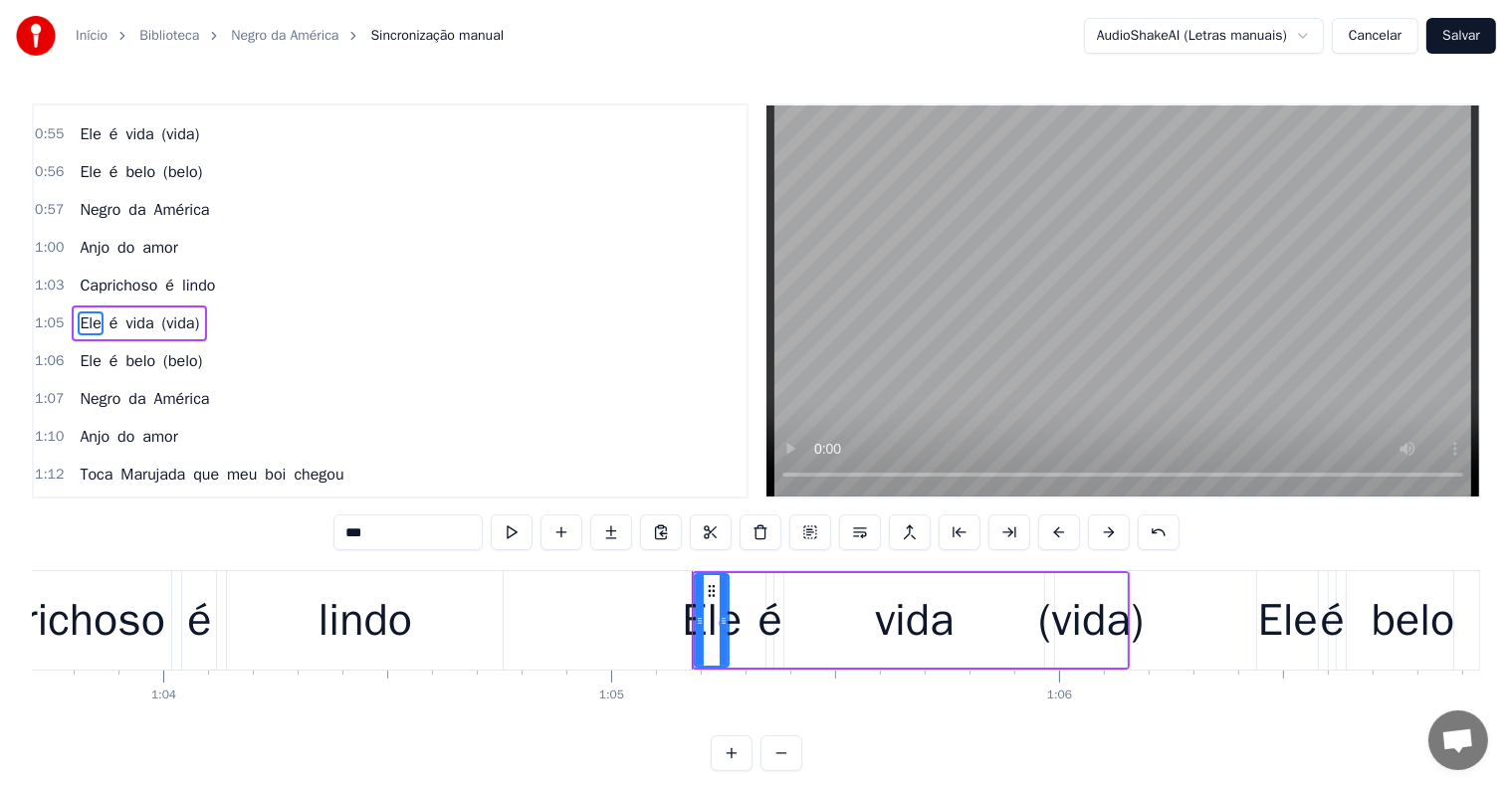 click on "(vida)" at bounding box center [1091, 621] 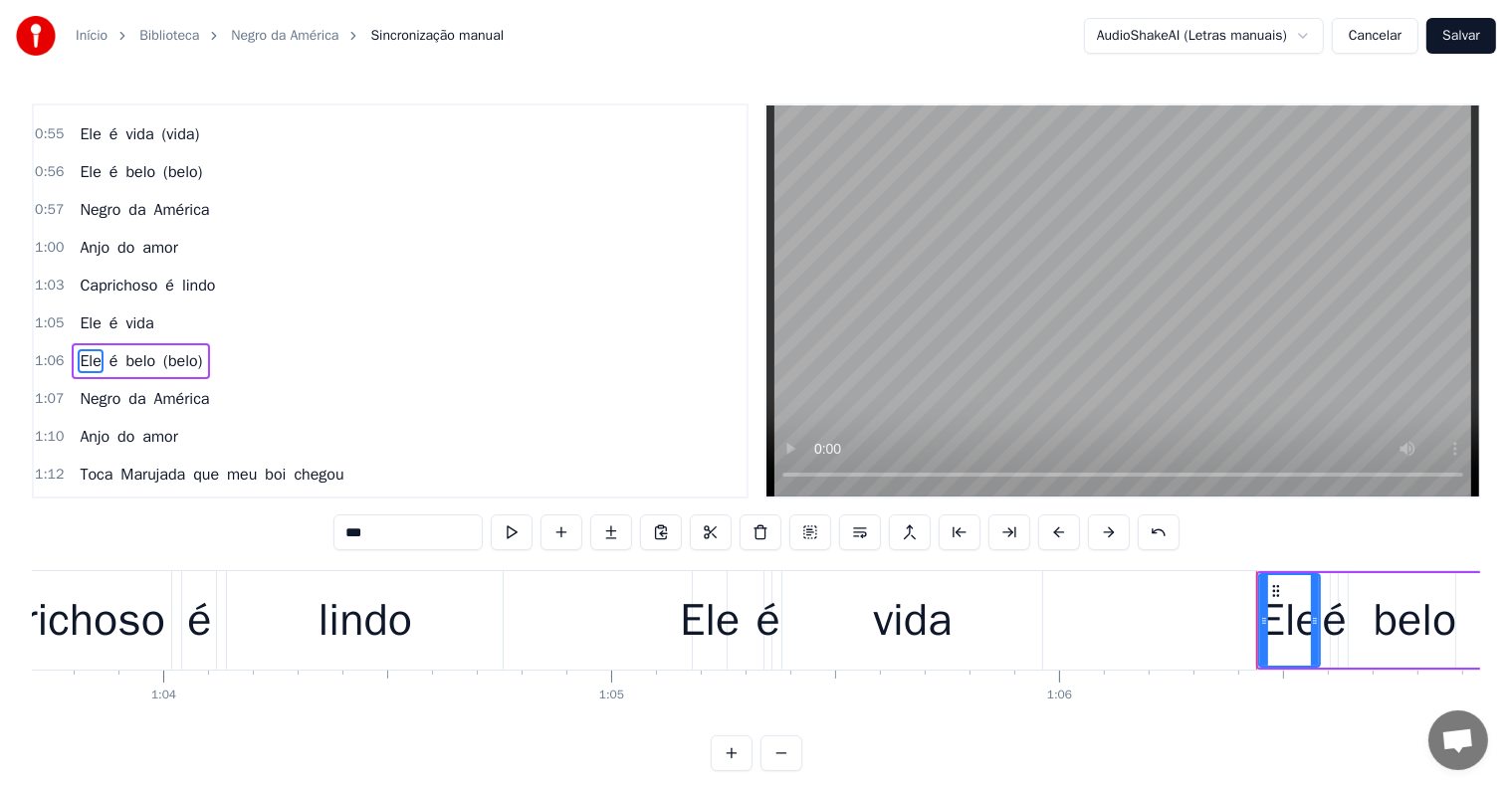 scroll, scrollTop: 517, scrollLeft: 0, axis: vertical 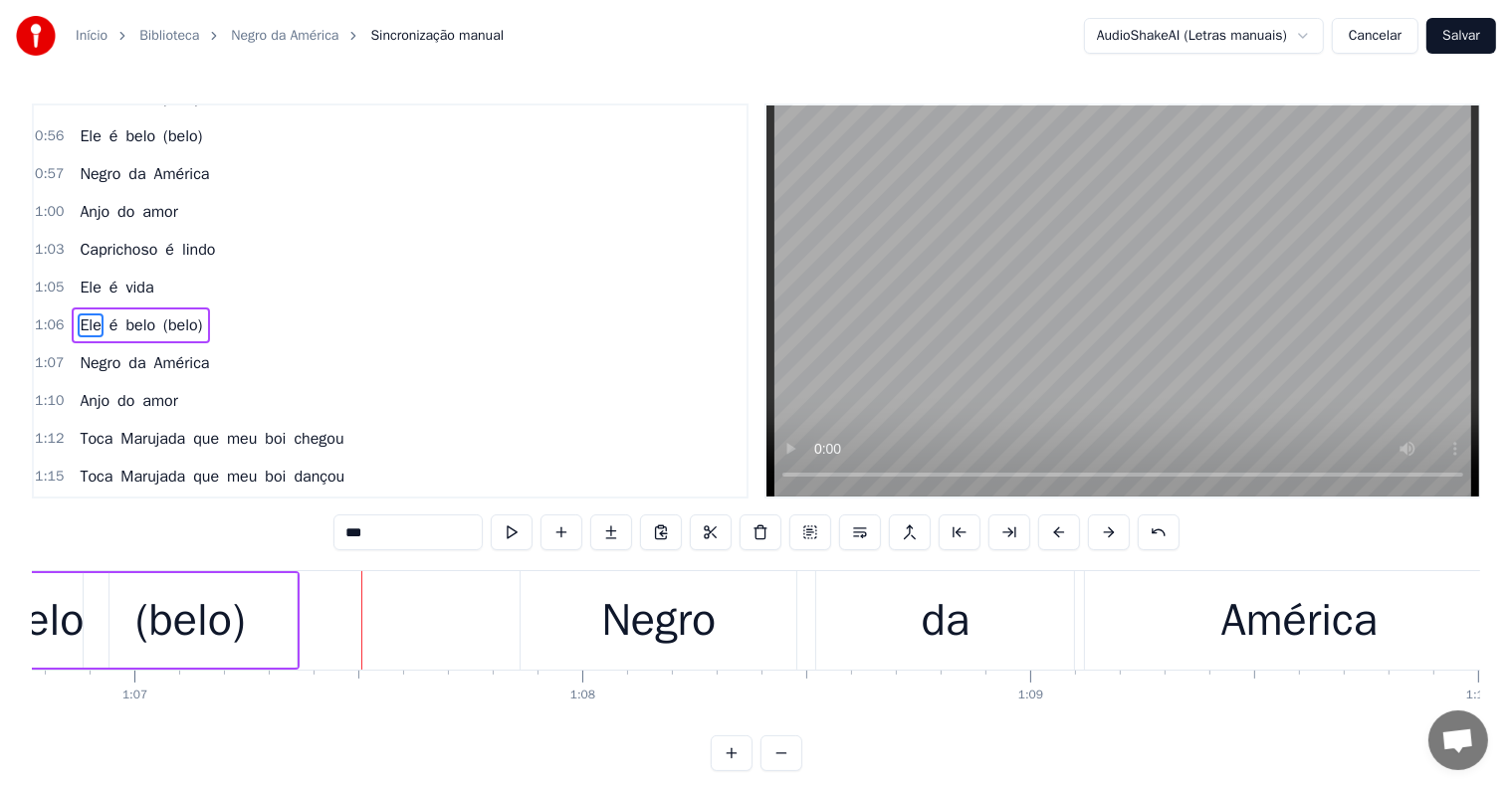 click on "(belo)" at bounding box center [190, 621] 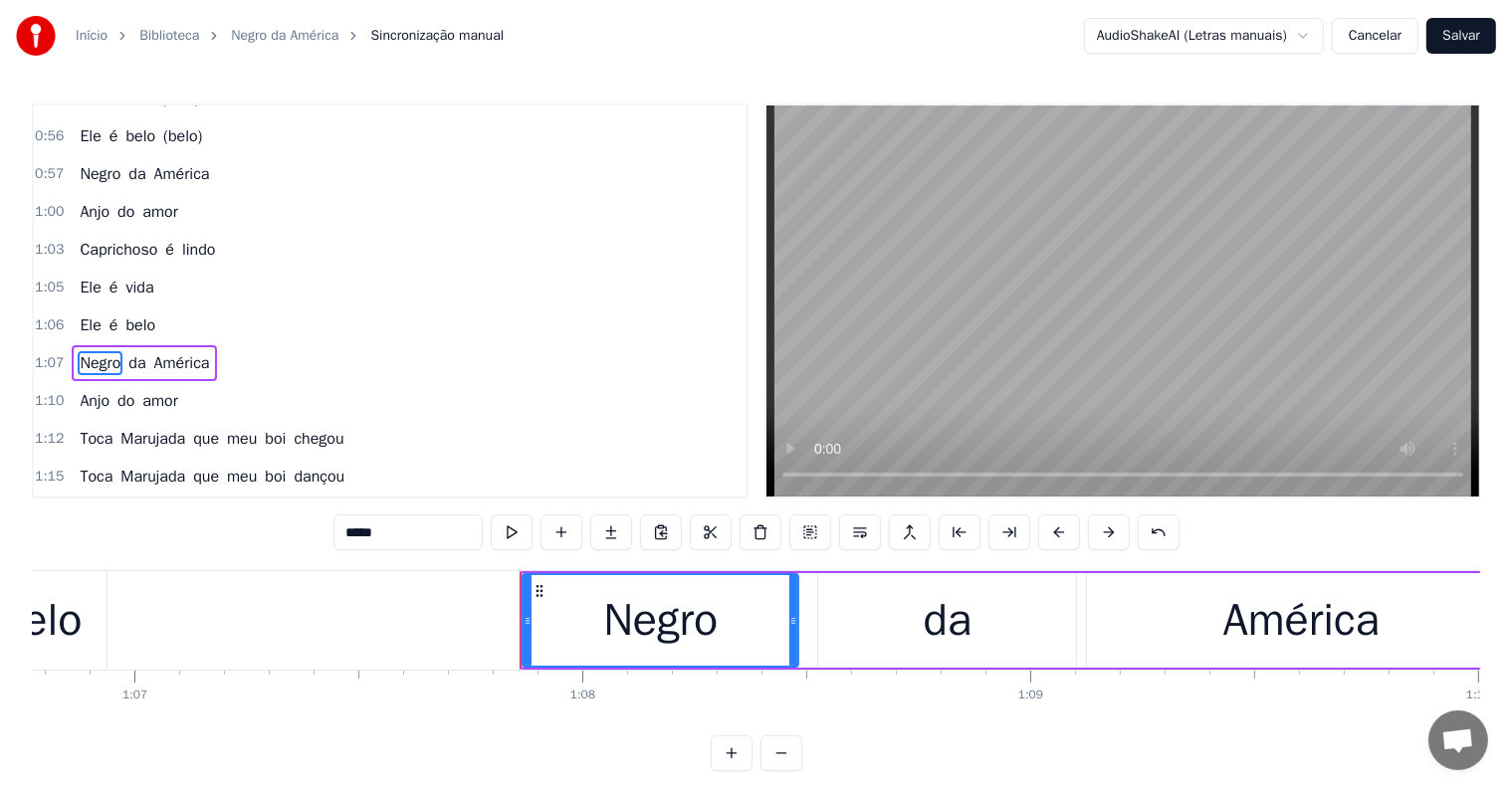 scroll, scrollTop: 554, scrollLeft: 0, axis: vertical 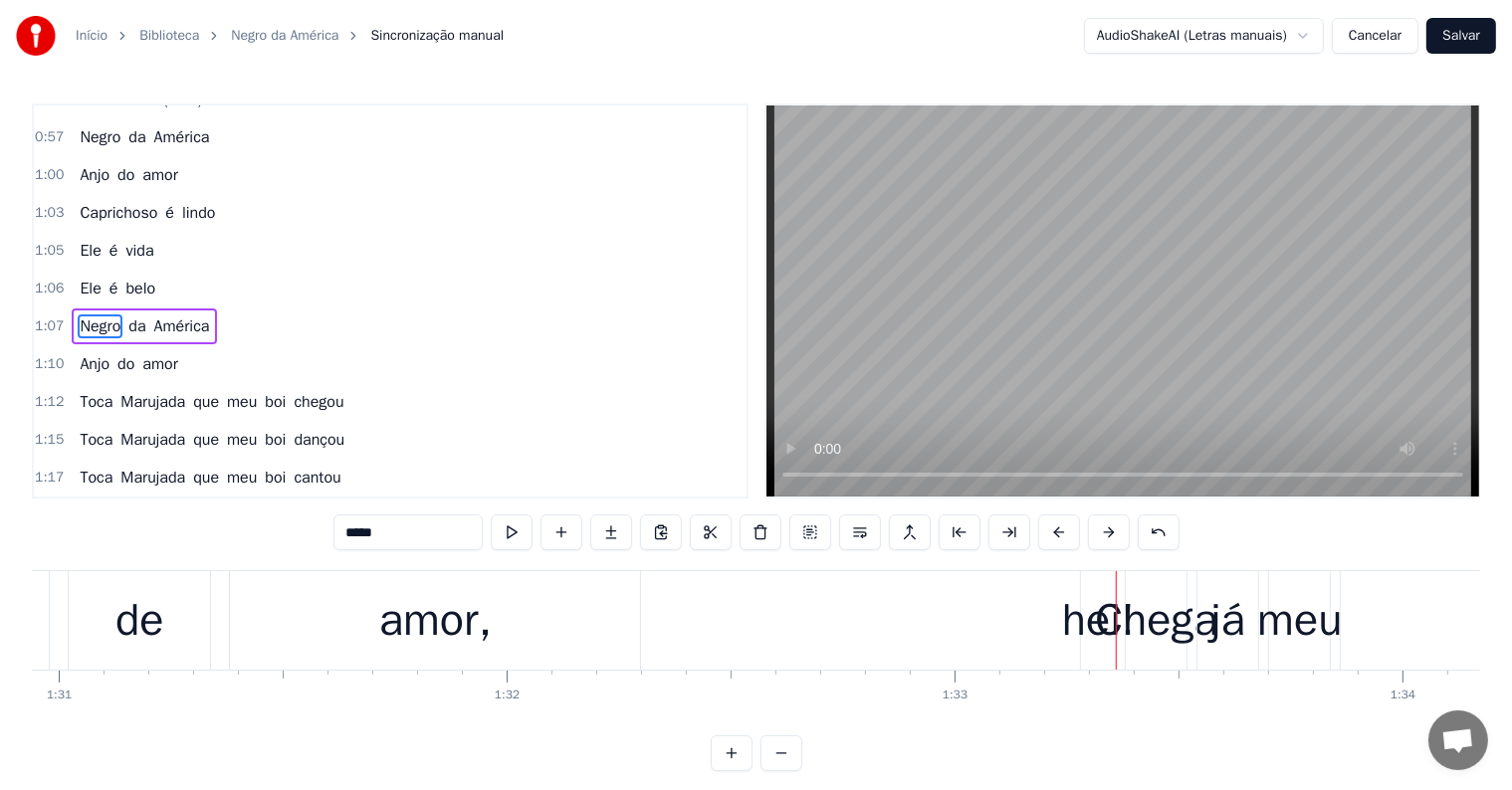 click on "hei!" at bounding box center (1098, 621) 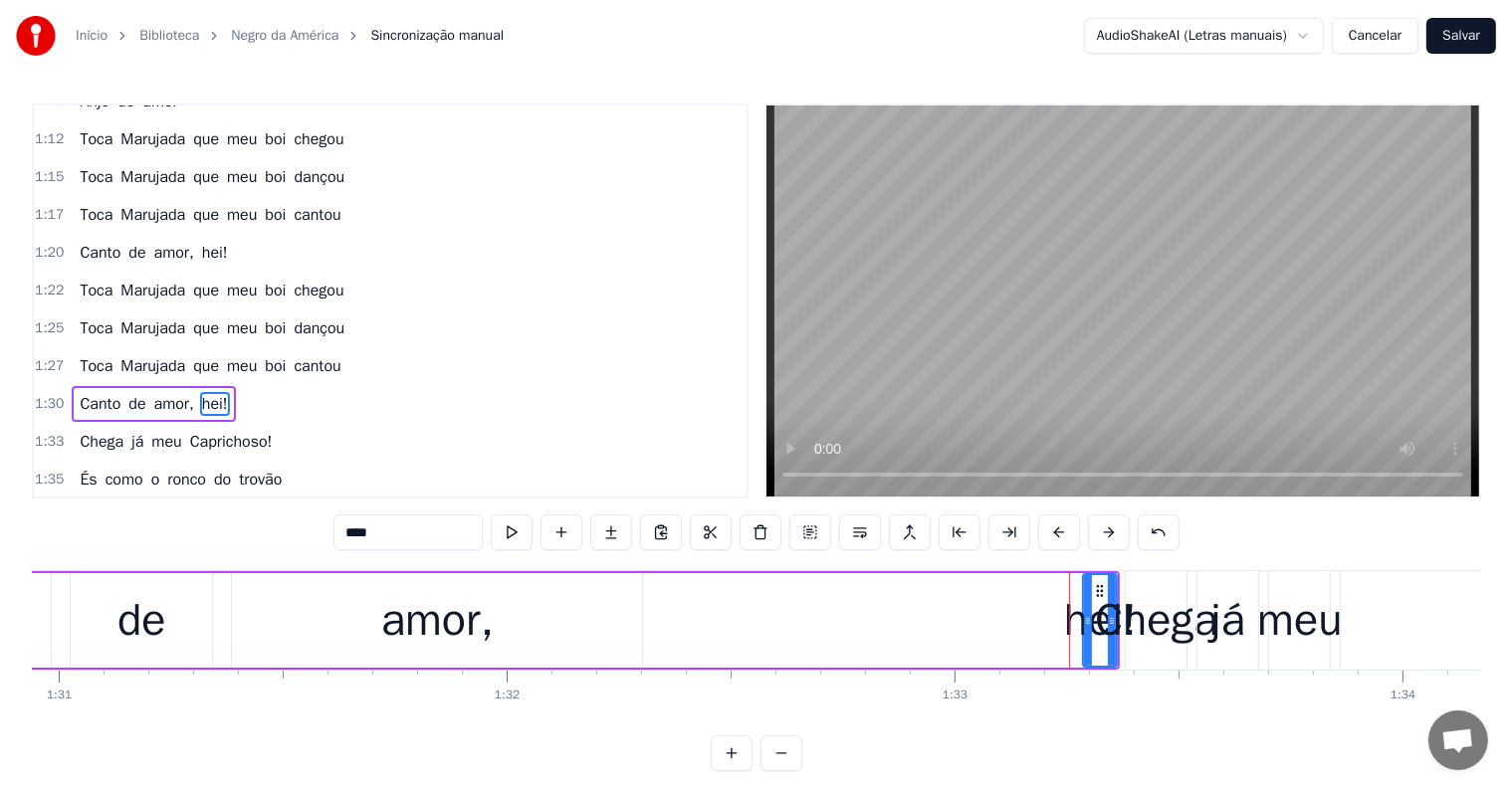 scroll, scrollTop: 884, scrollLeft: 0, axis: vertical 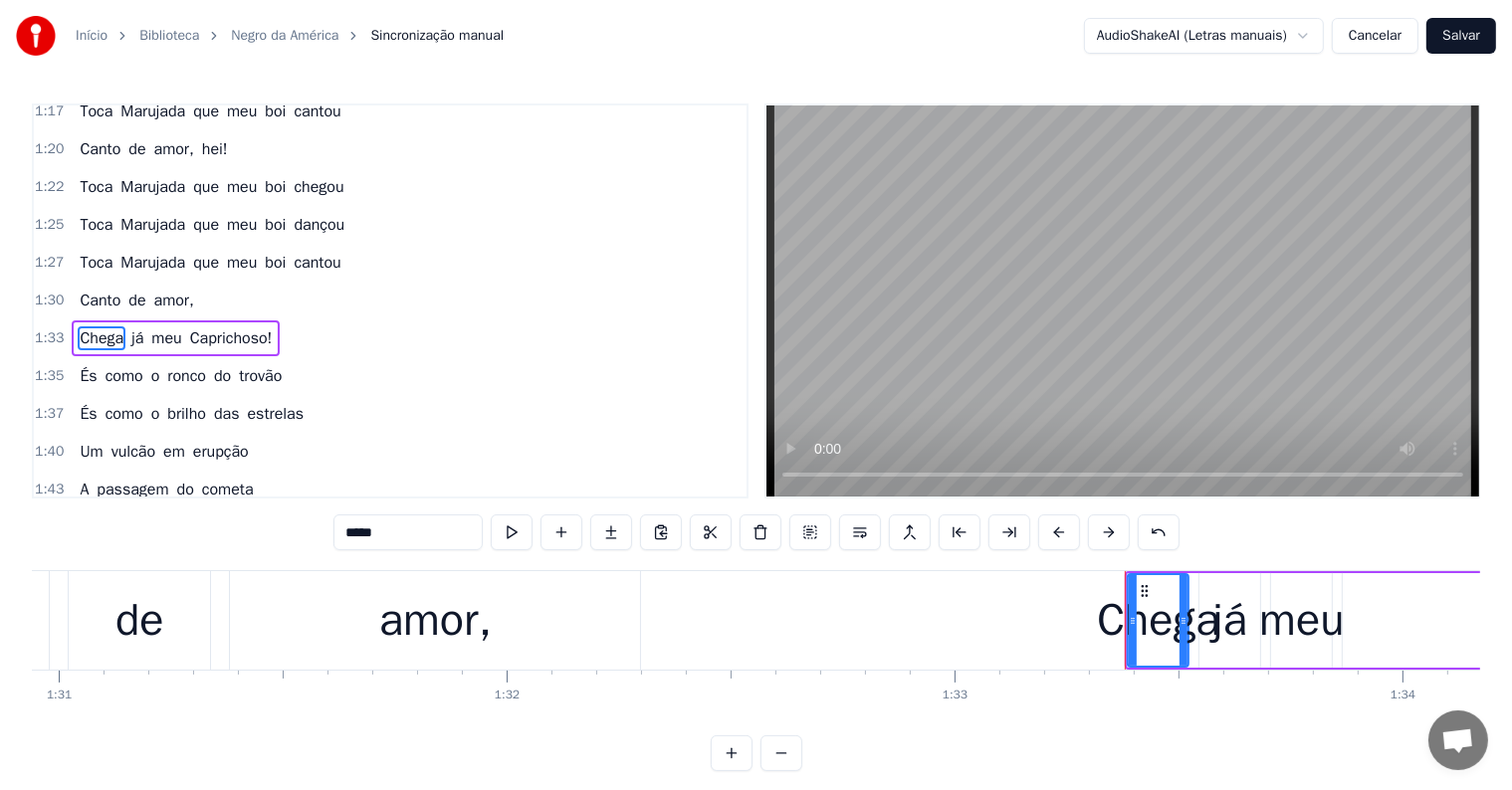 click on "de" at bounding box center (139, 621) 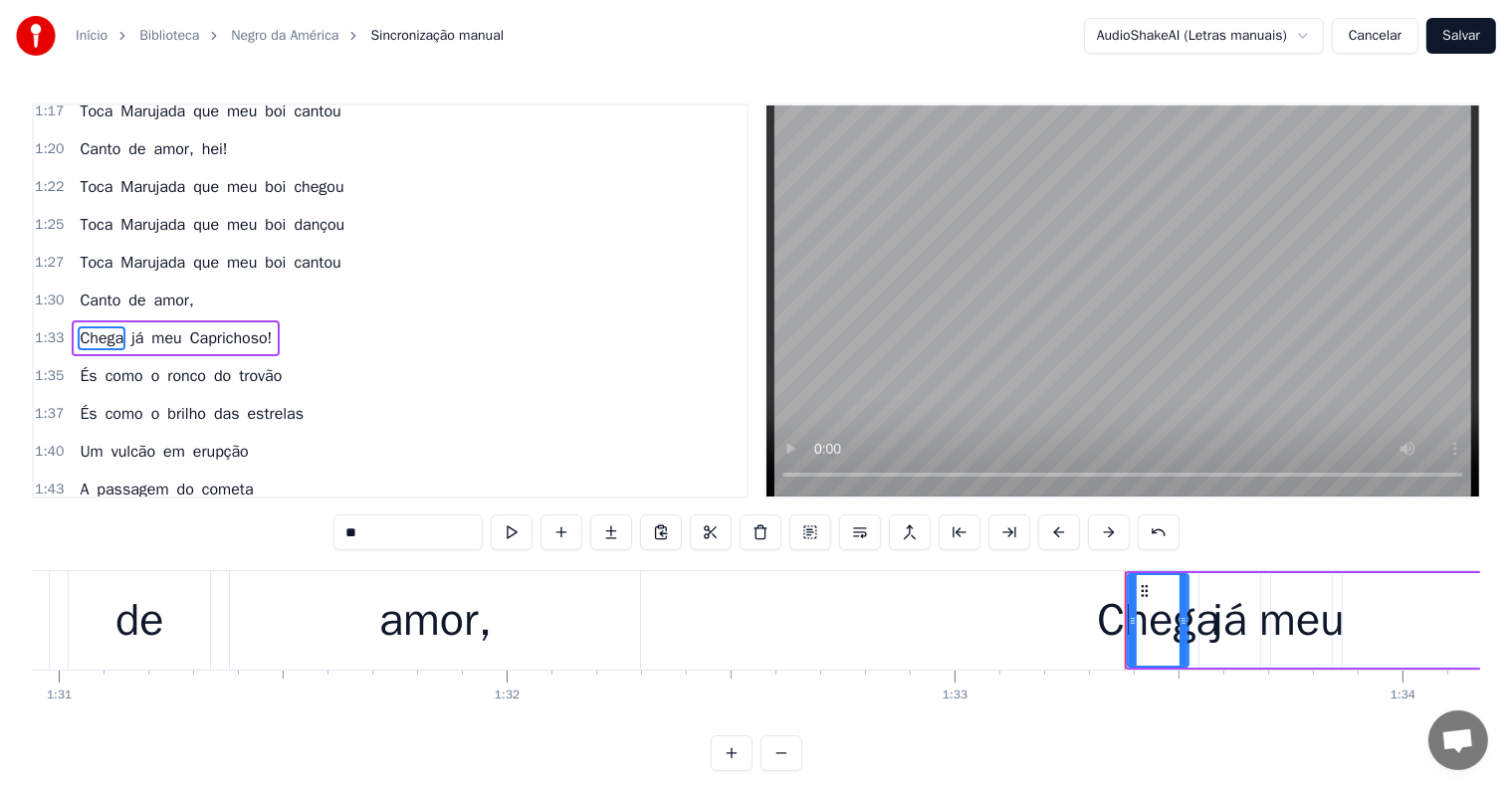 scroll, scrollTop: 884, scrollLeft: 0, axis: vertical 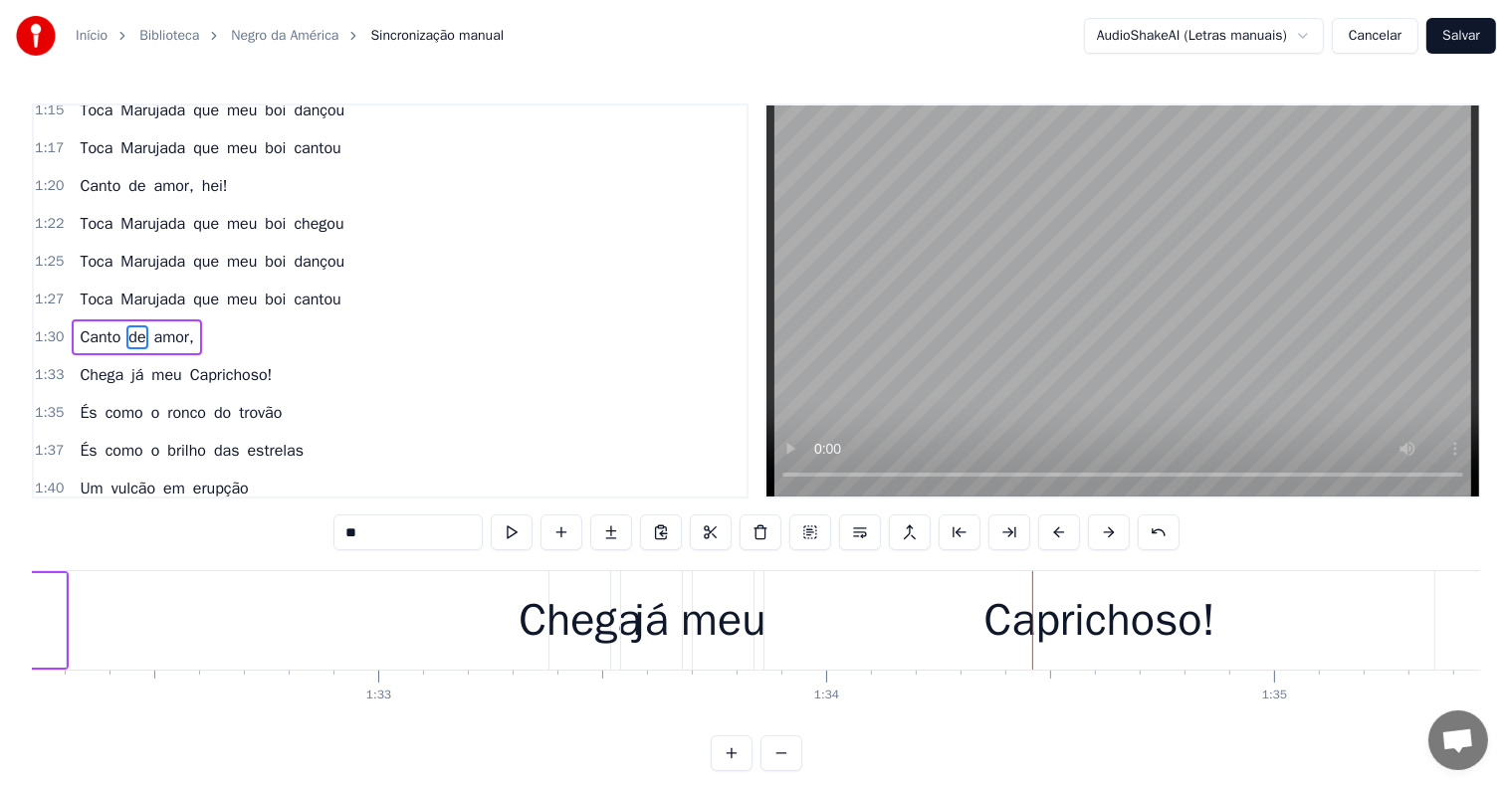 click on "Chega" at bounding box center [579, 621] 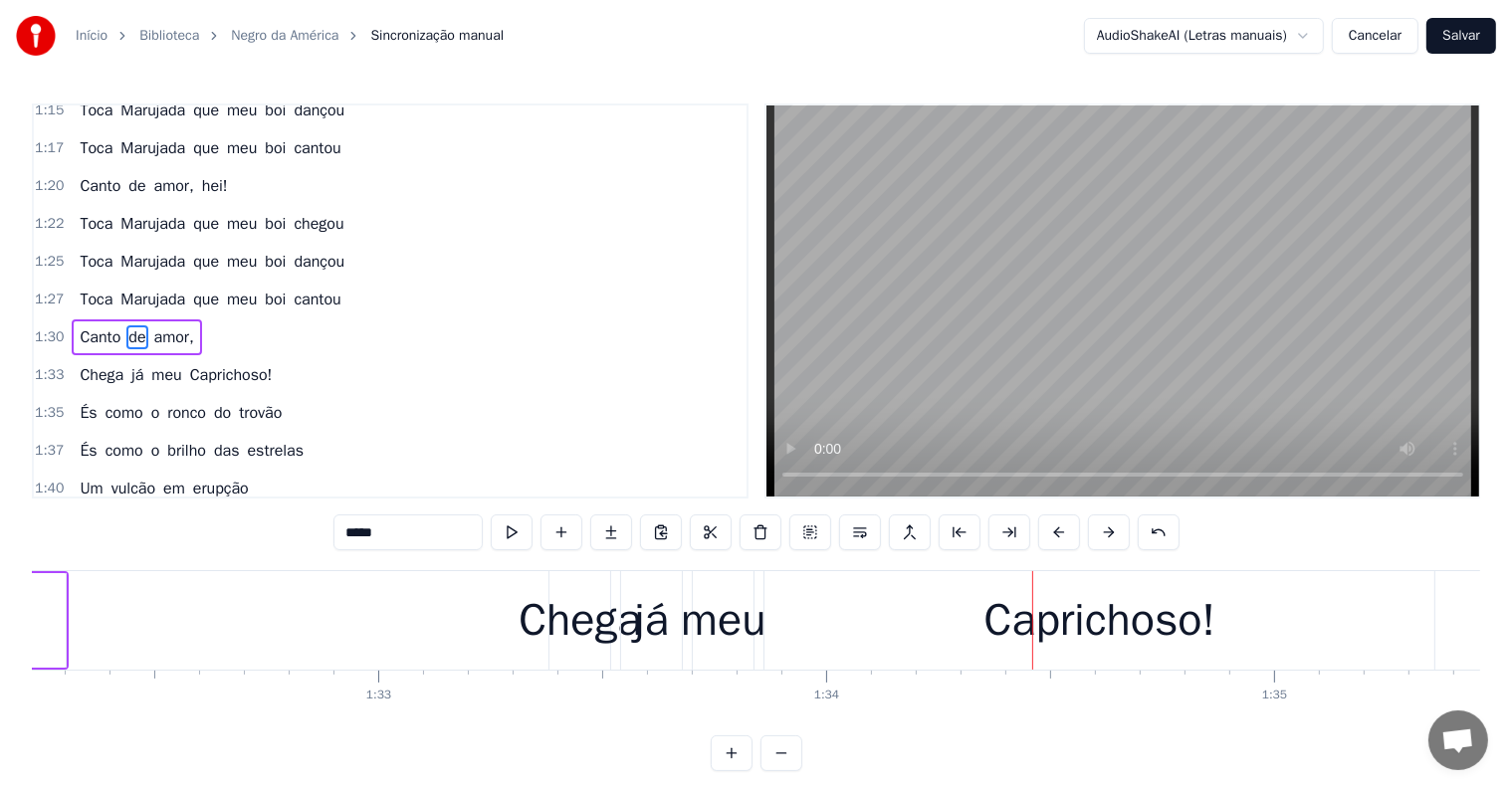scroll, scrollTop: 920, scrollLeft: 0, axis: vertical 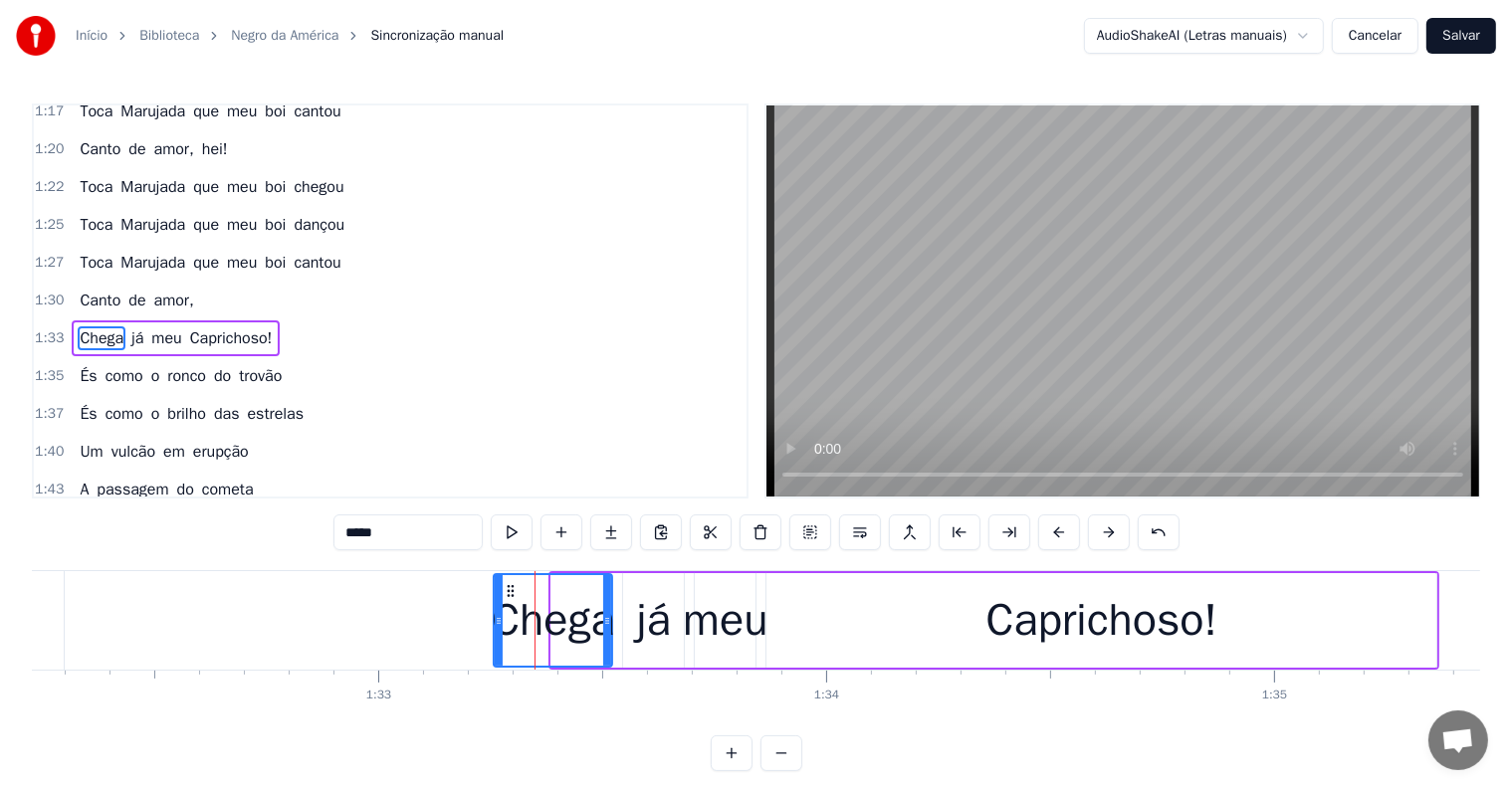 drag, startPoint x: 556, startPoint y: 623, endPoint x: 499, endPoint y: 623, distance: 57 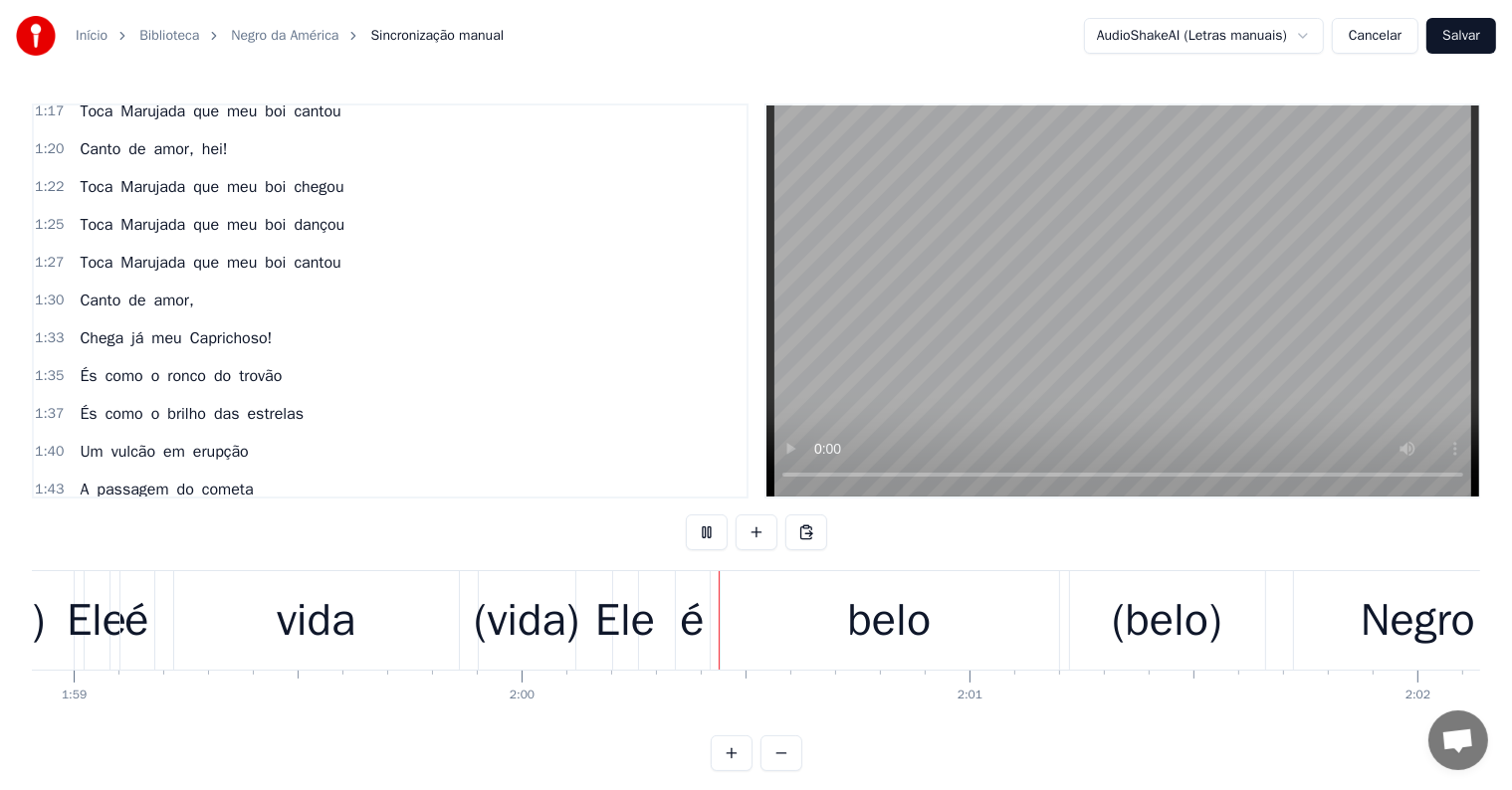 scroll, scrollTop: 0, scrollLeft: 53477, axis: horizontal 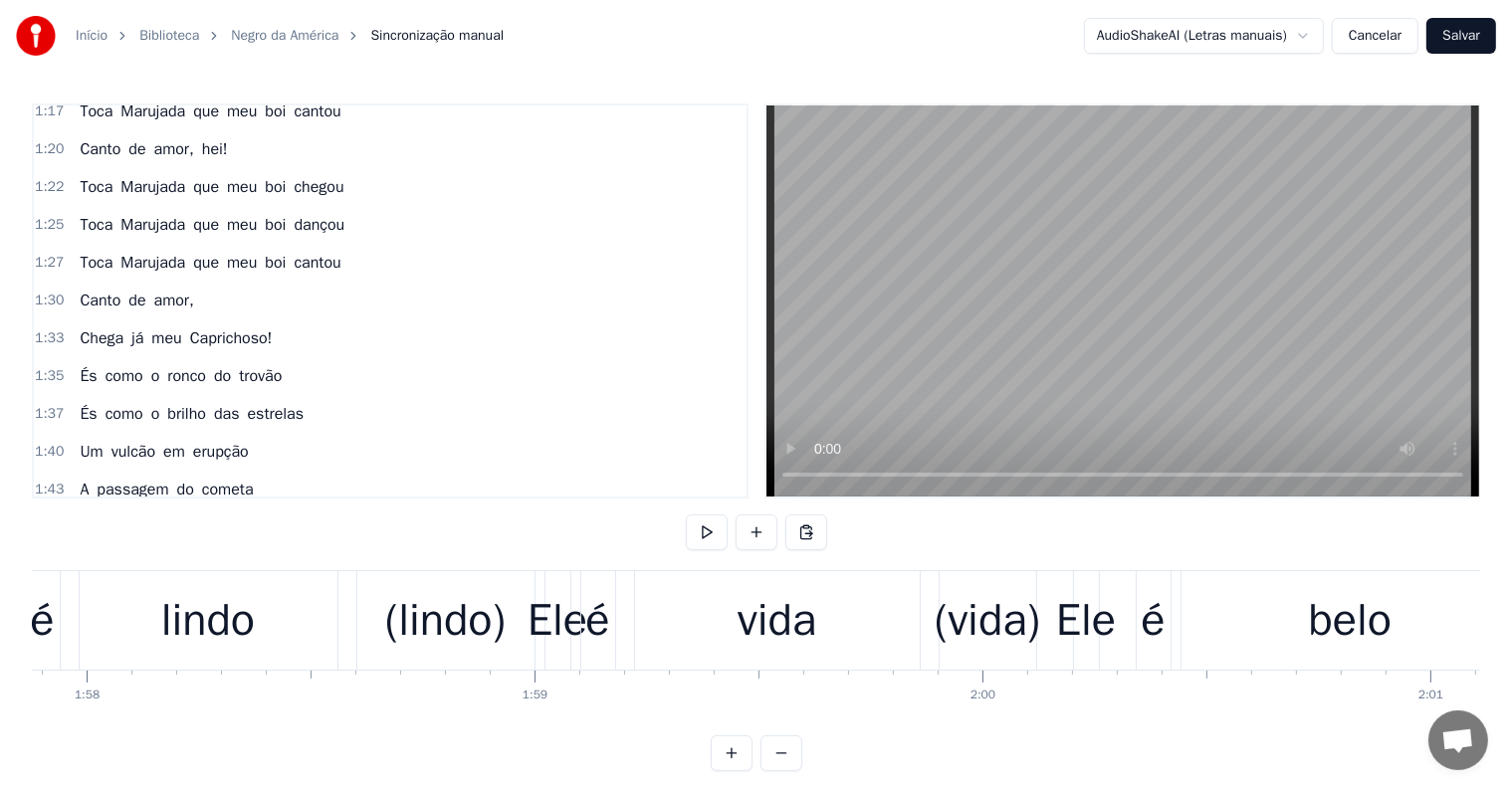 click on "lindo" at bounding box center (208, 620) 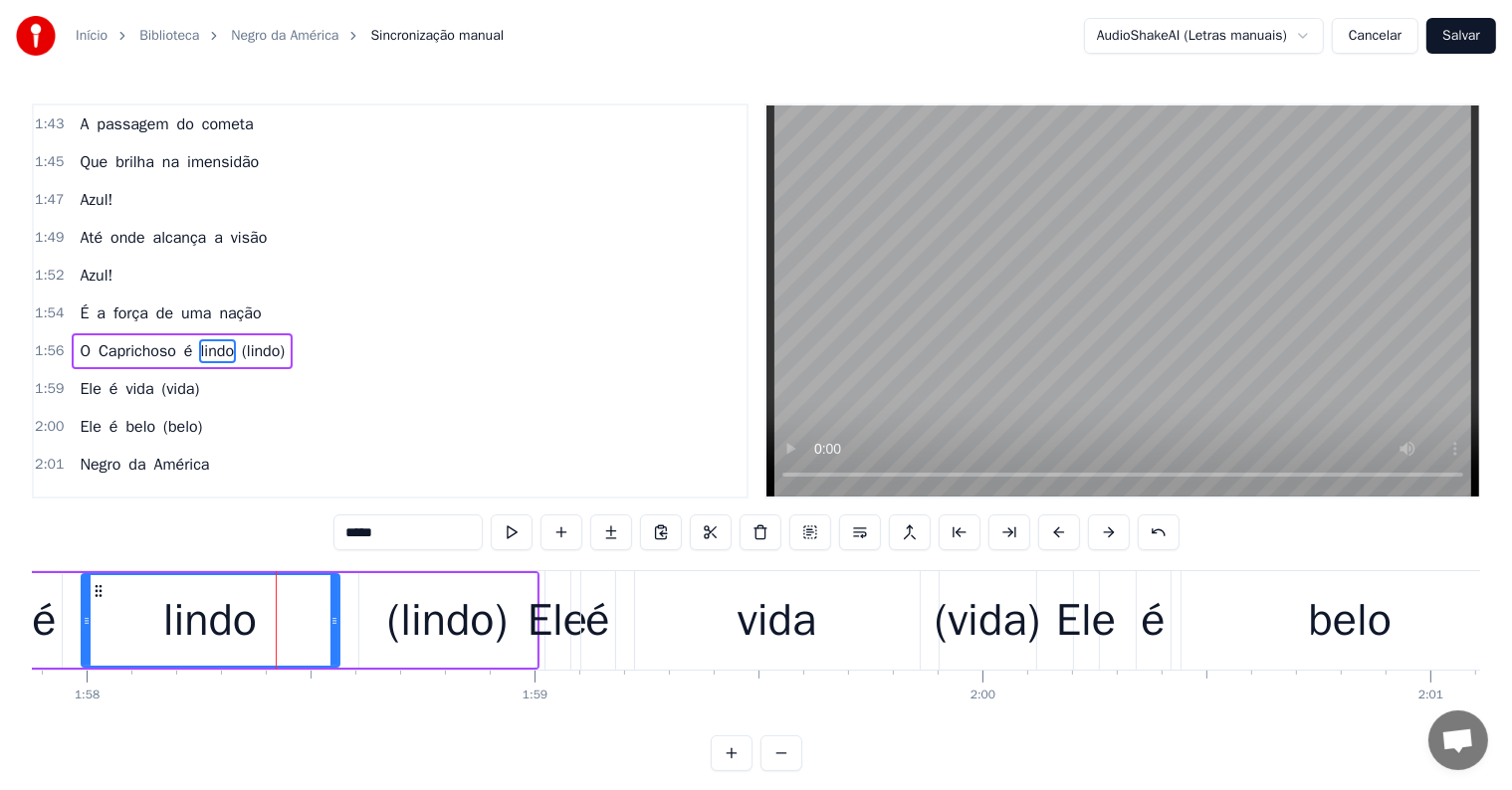 scroll, scrollTop: 1286, scrollLeft: 0, axis: vertical 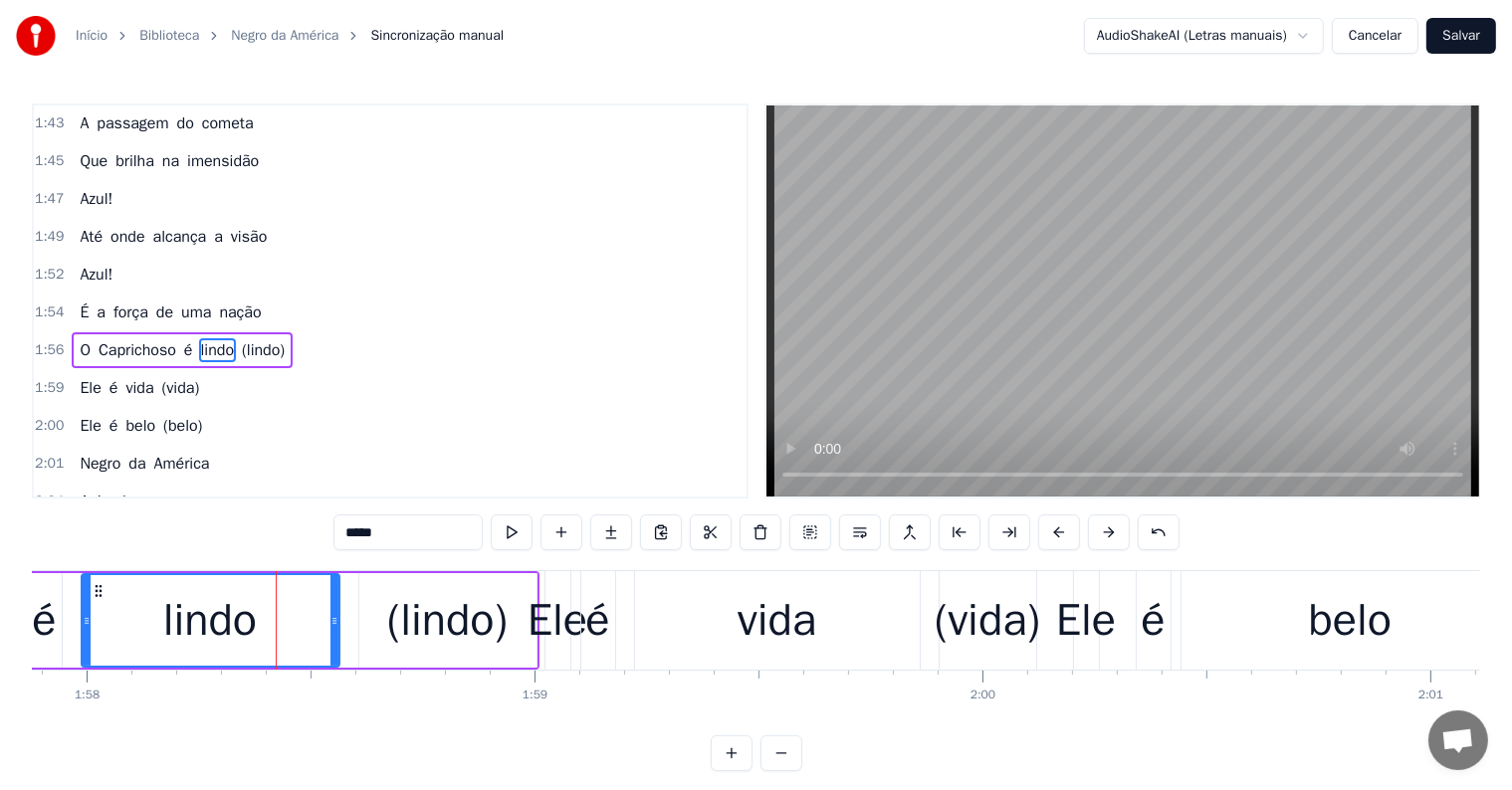 click on "(lindo)" at bounding box center [447, 621] 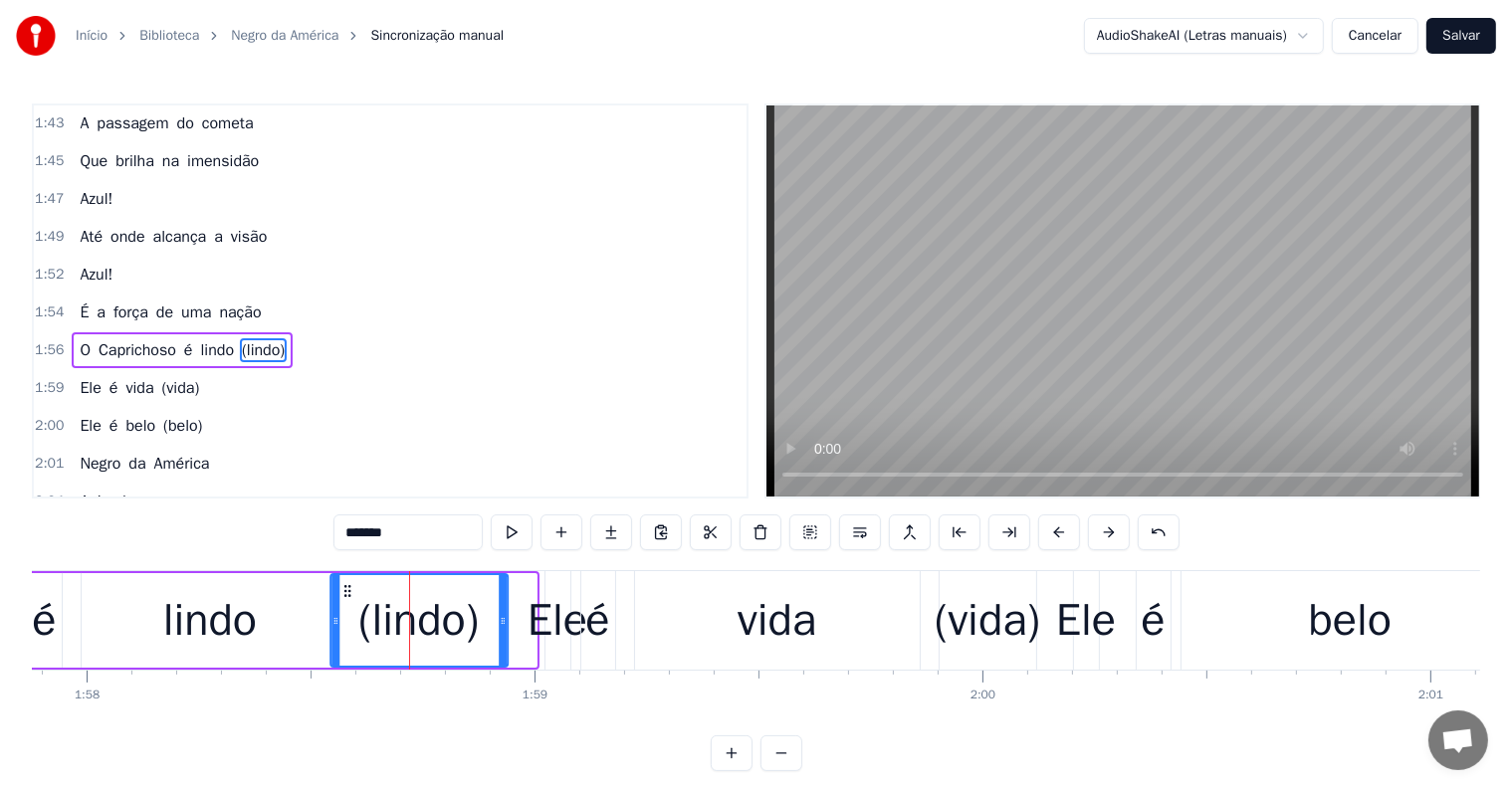 drag, startPoint x: 370, startPoint y: 589, endPoint x: 341, endPoint y: 591, distance: 29.068884 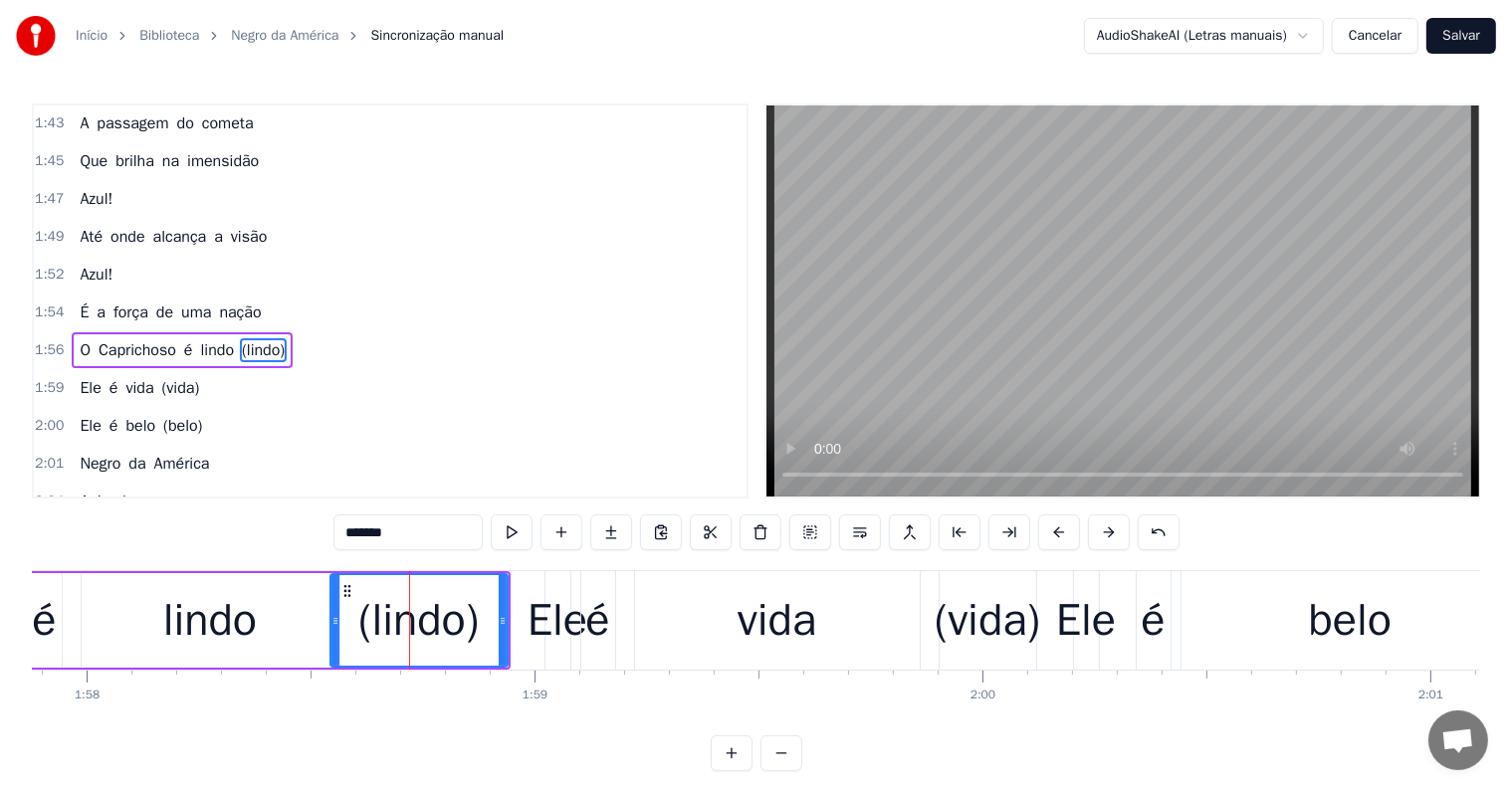 click on "(vida)" at bounding box center (987, 621) 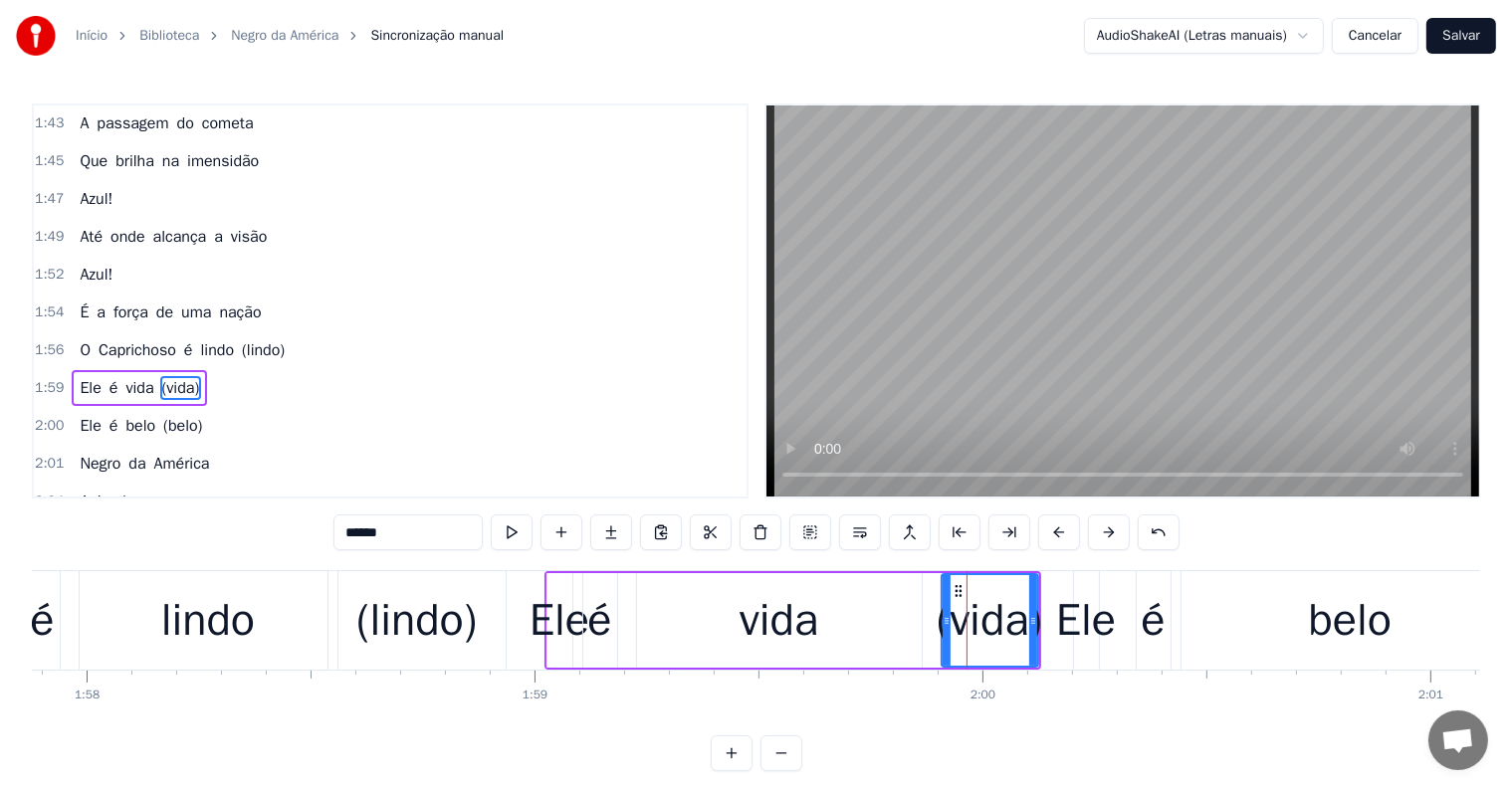 scroll, scrollTop: 1323, scrollLeft: 0, axis: vertical 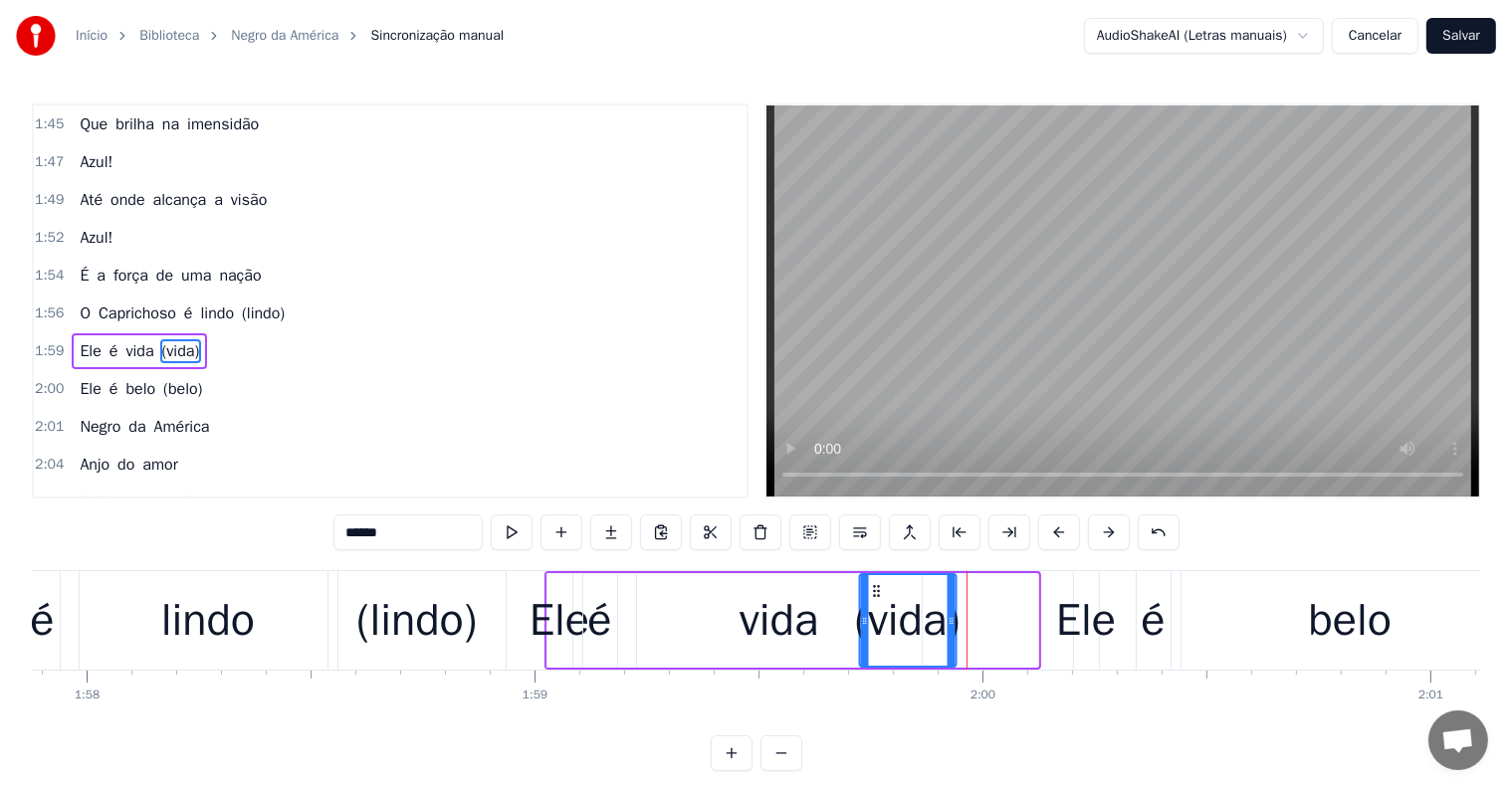 drag, startPoint x: 956, startPoint y: 587, endPoint x: 873, endPoint y: 593, distance: 83.21658 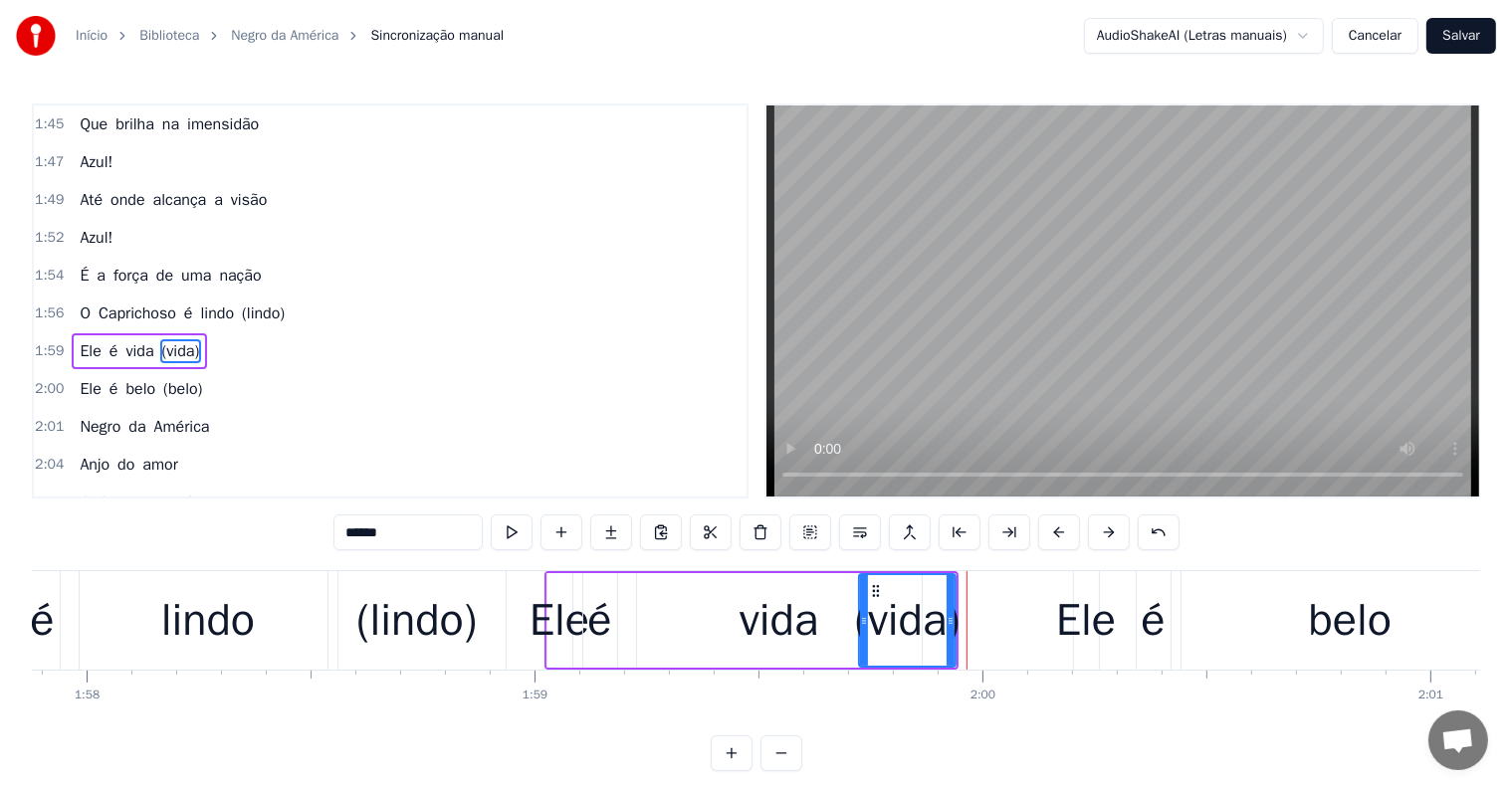 scroll, scrollTop: 30, scrollLeft: 0, axis: vertical 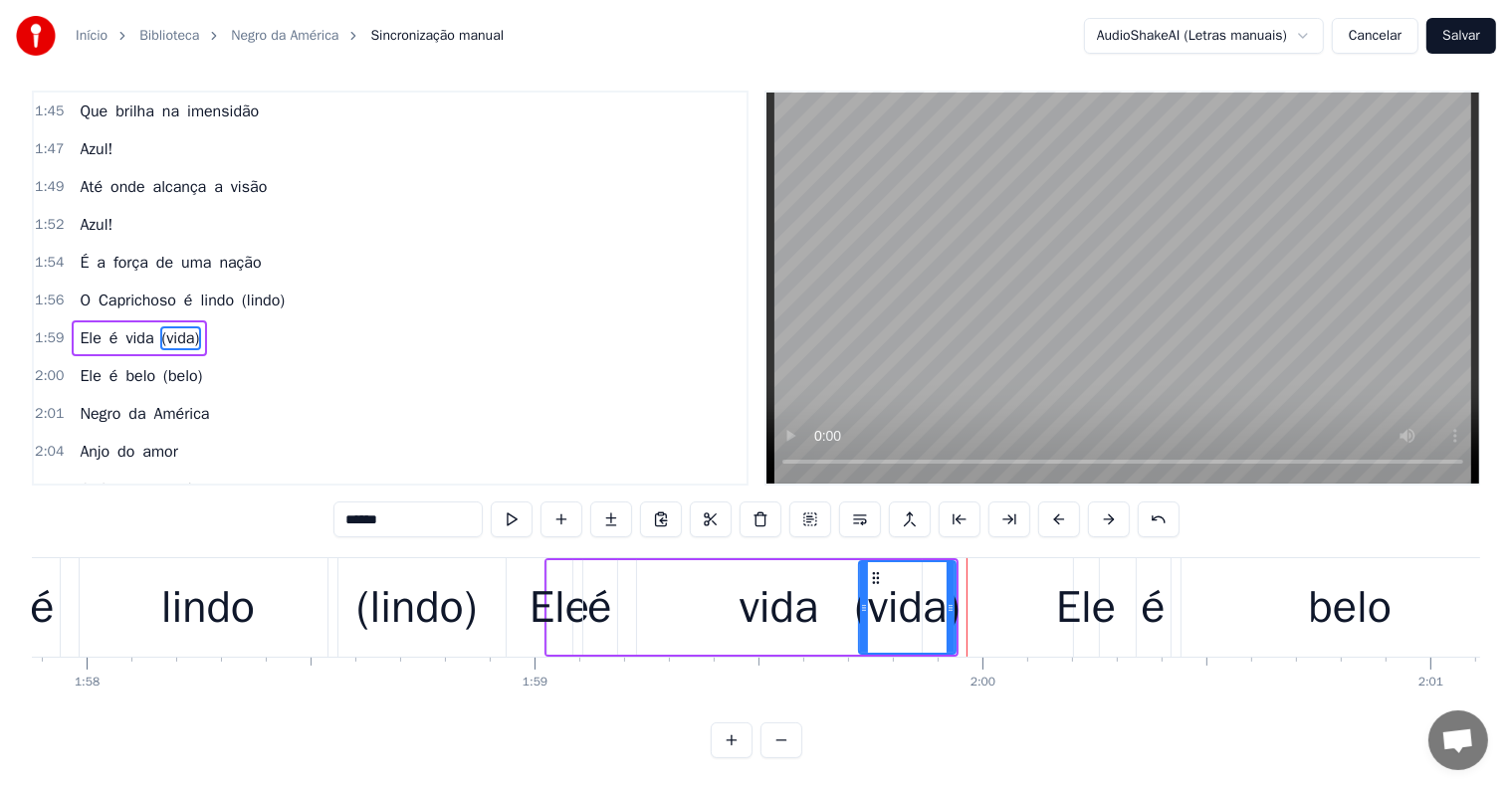 click on "(belo)" at bounding box center (182, 376) 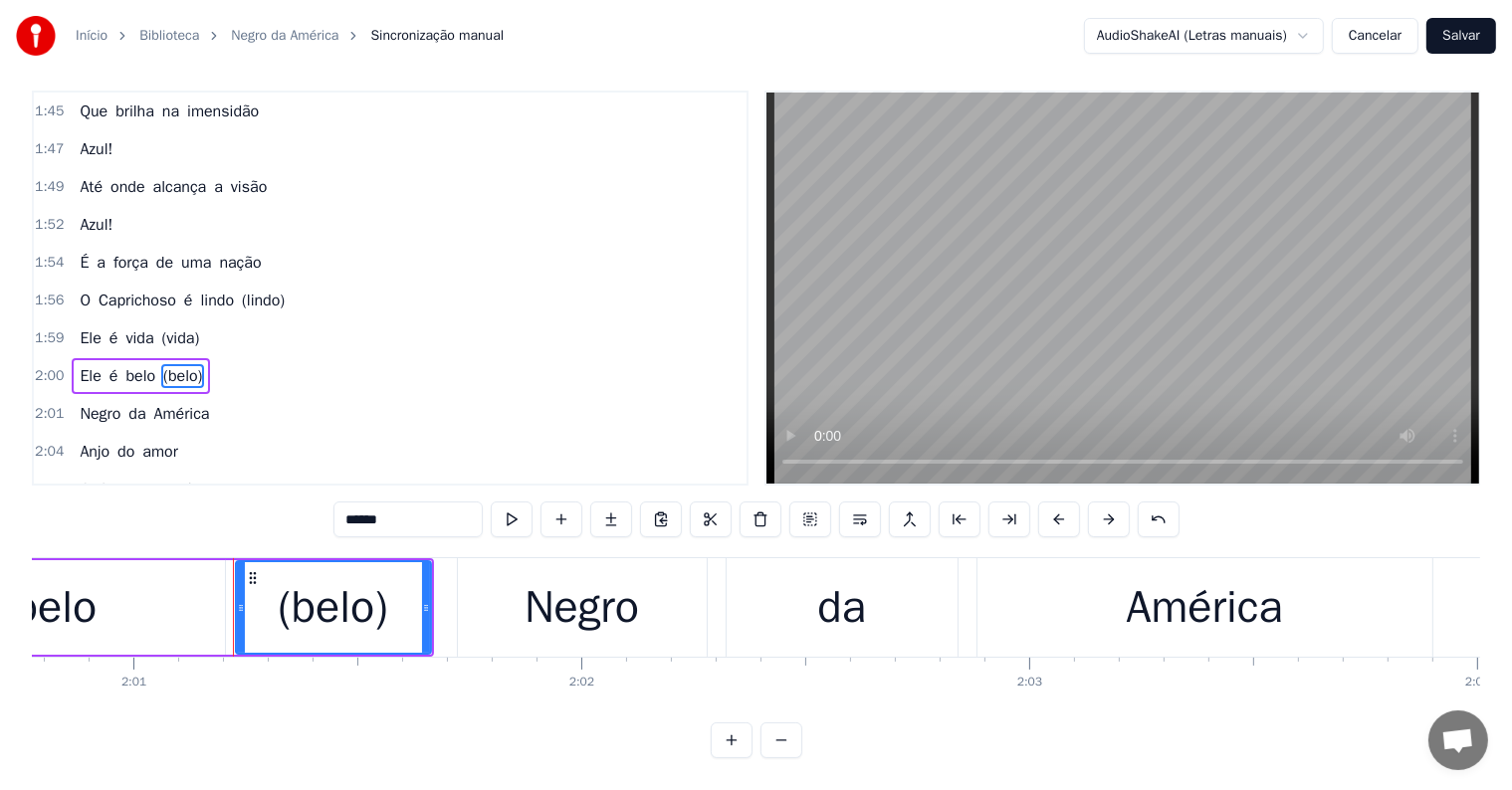 scroll, scrollTop: 0, scrollLeft: 54197, axis: horizontal 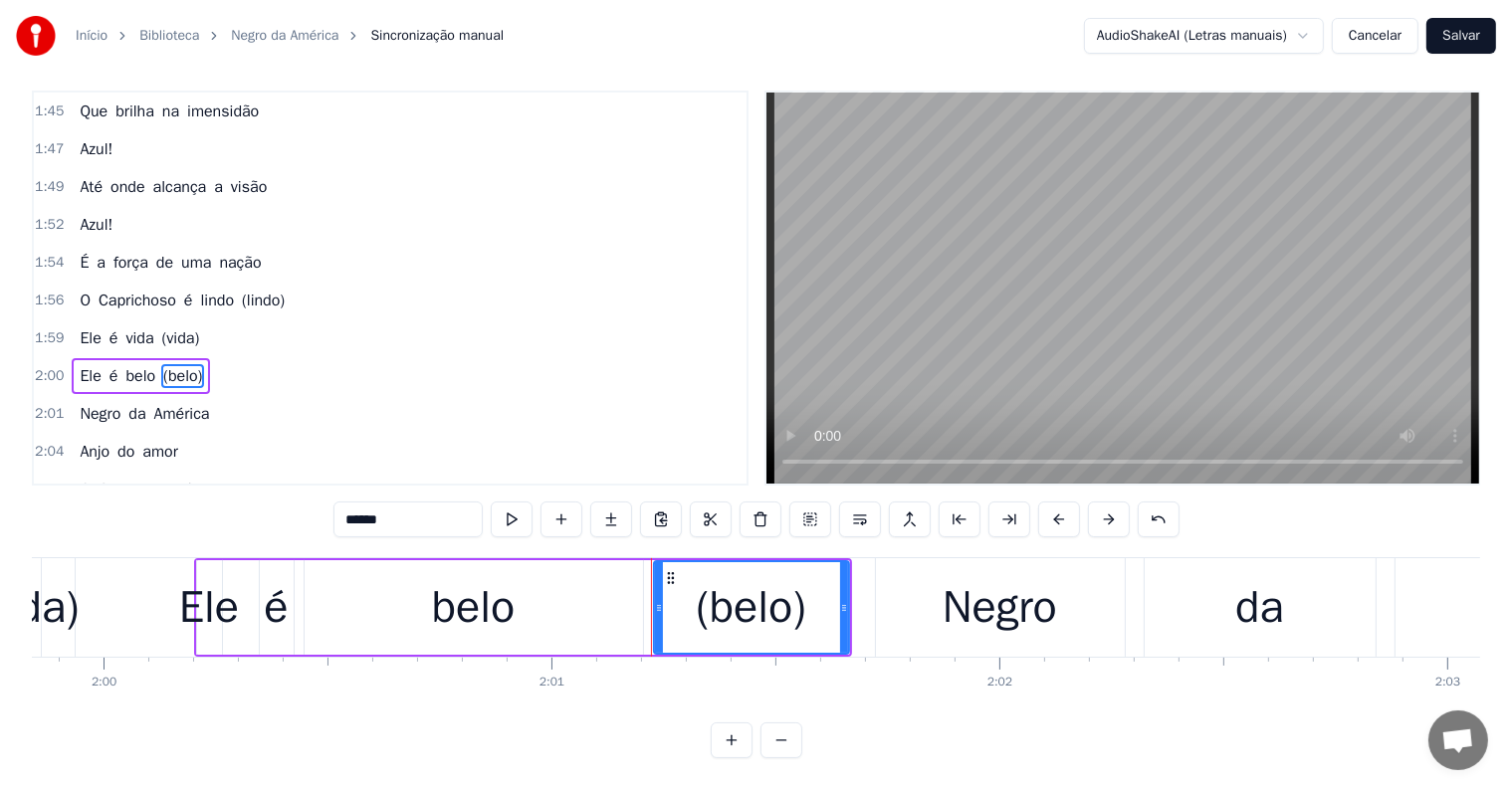 click on "belo" at bounding box center (474, 608) 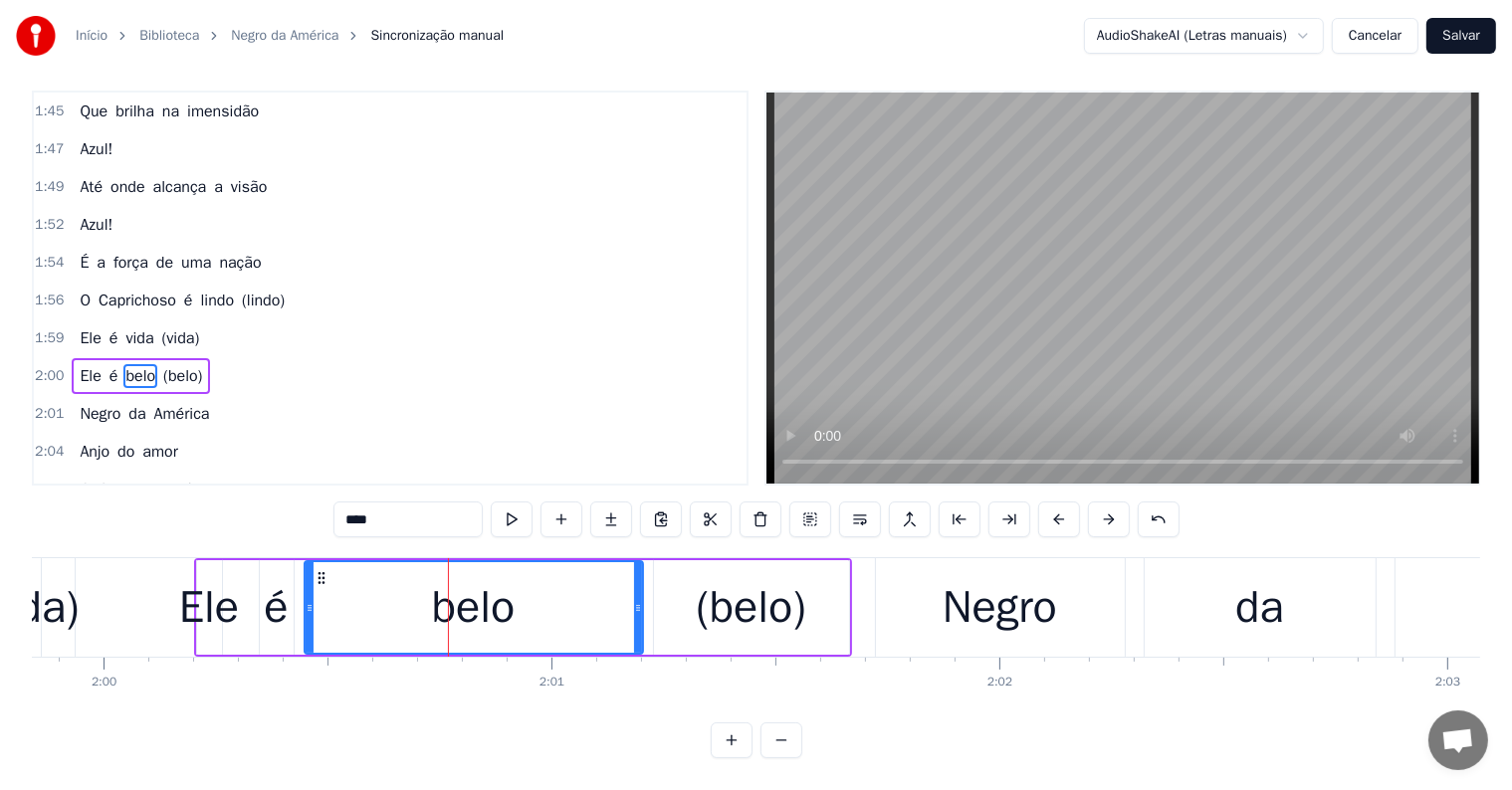 scroll, scrollTop: 0, scrollLeft: 0, axis: both 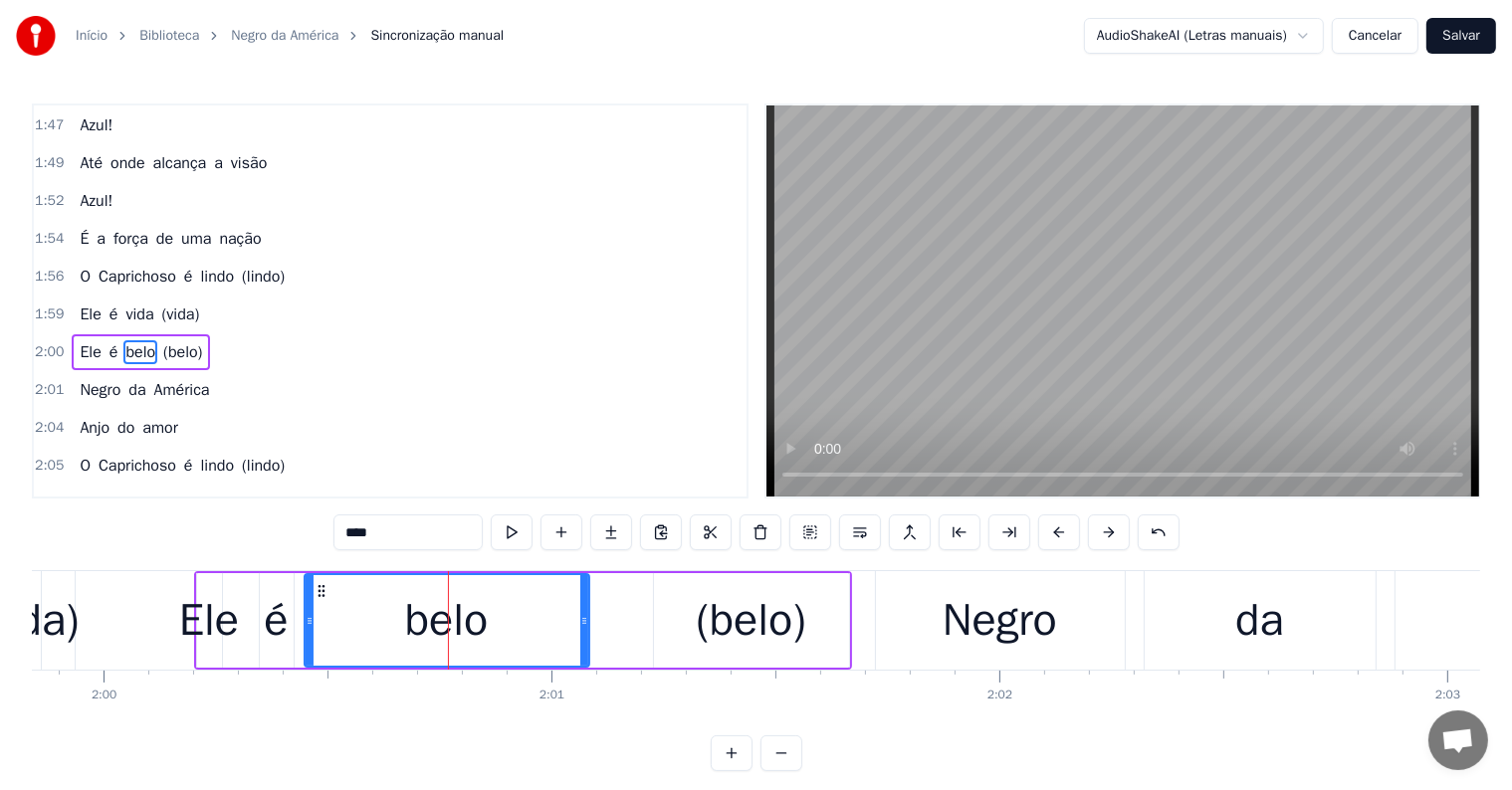 drag, startPoint x: 637, startPoint y: 621, endPoint x: 602, endPoint y: 624, distance: 35.128336 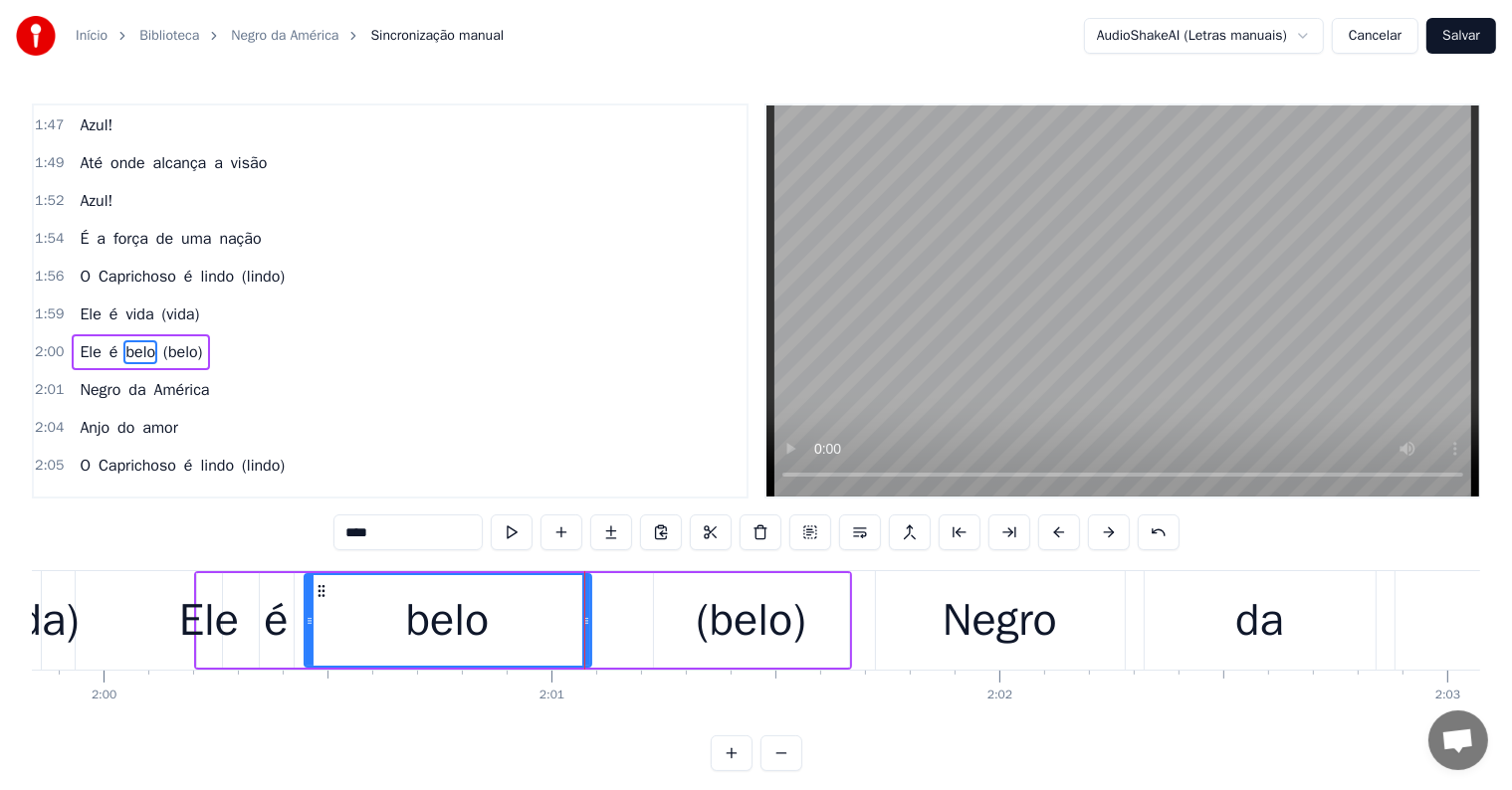 click on "(belo)" at bounding box center [751, 621] 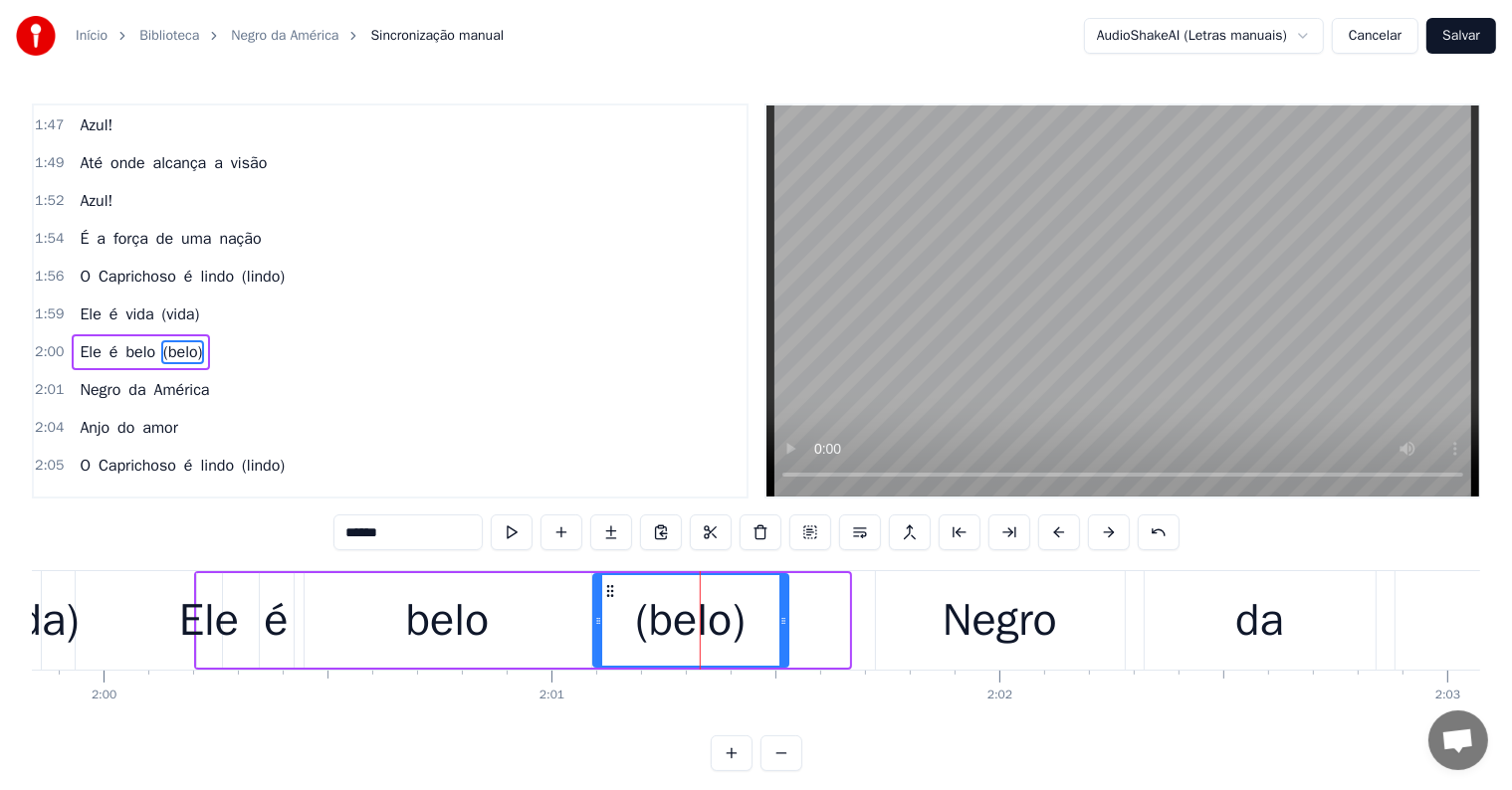 drag, startPoint x: 673, startPoint y: 589, endPoint x: 616, endPoint y: 600, distance: 58.0517 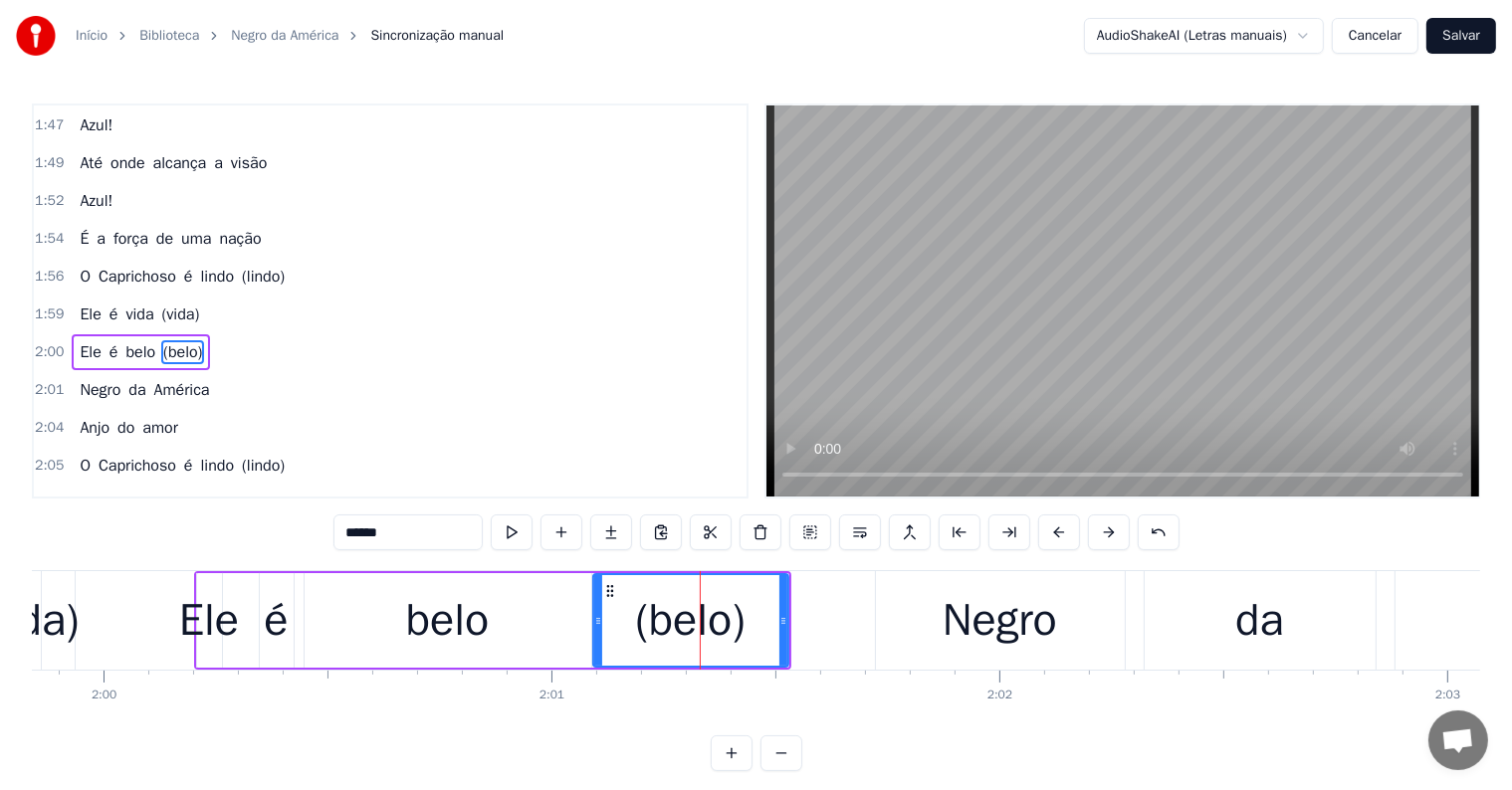 click on "O" at bounding box center (85, 277) 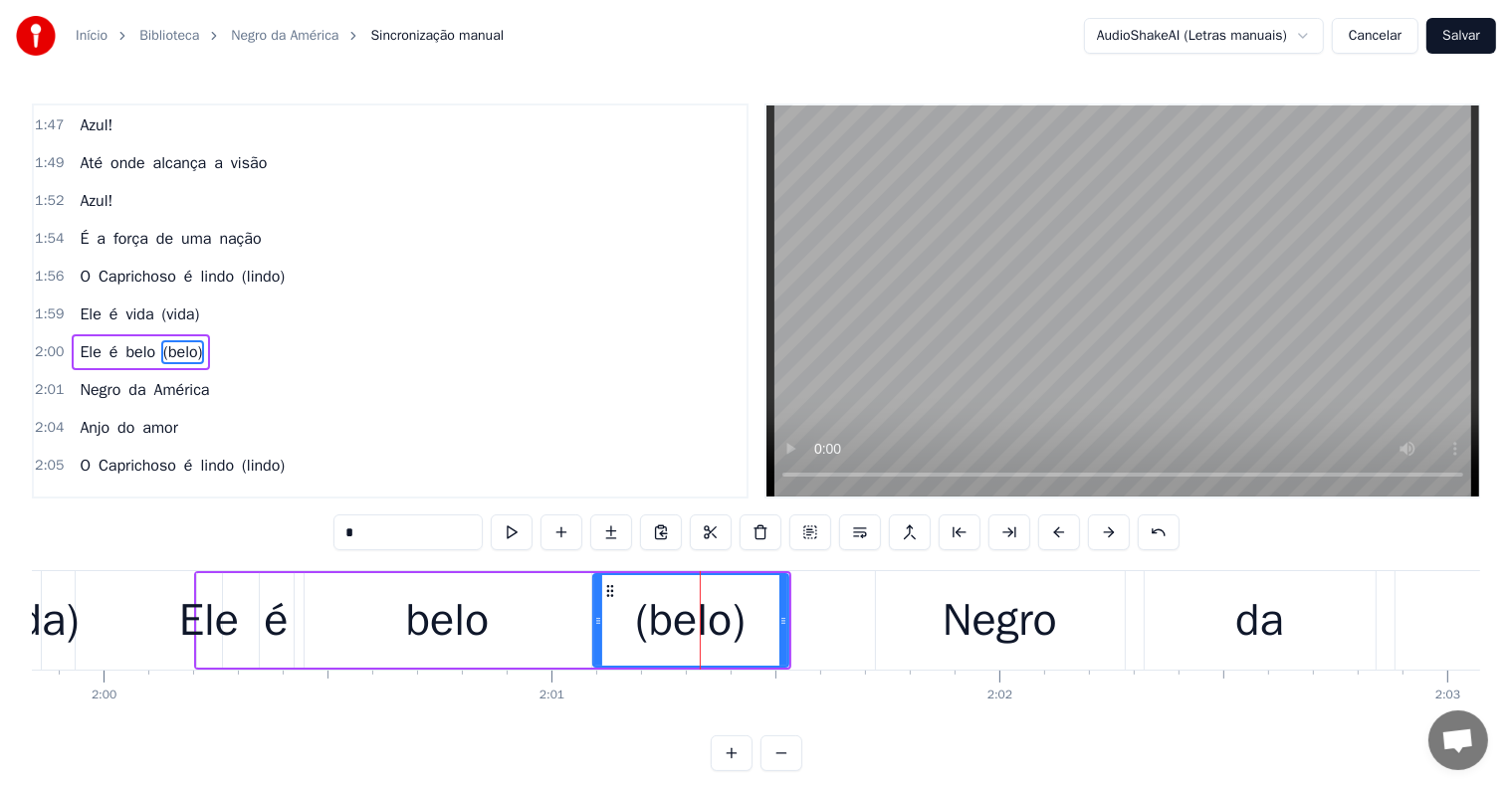 scroll, scrollTop: 1357, scrollLeft: 0, axis: vertical 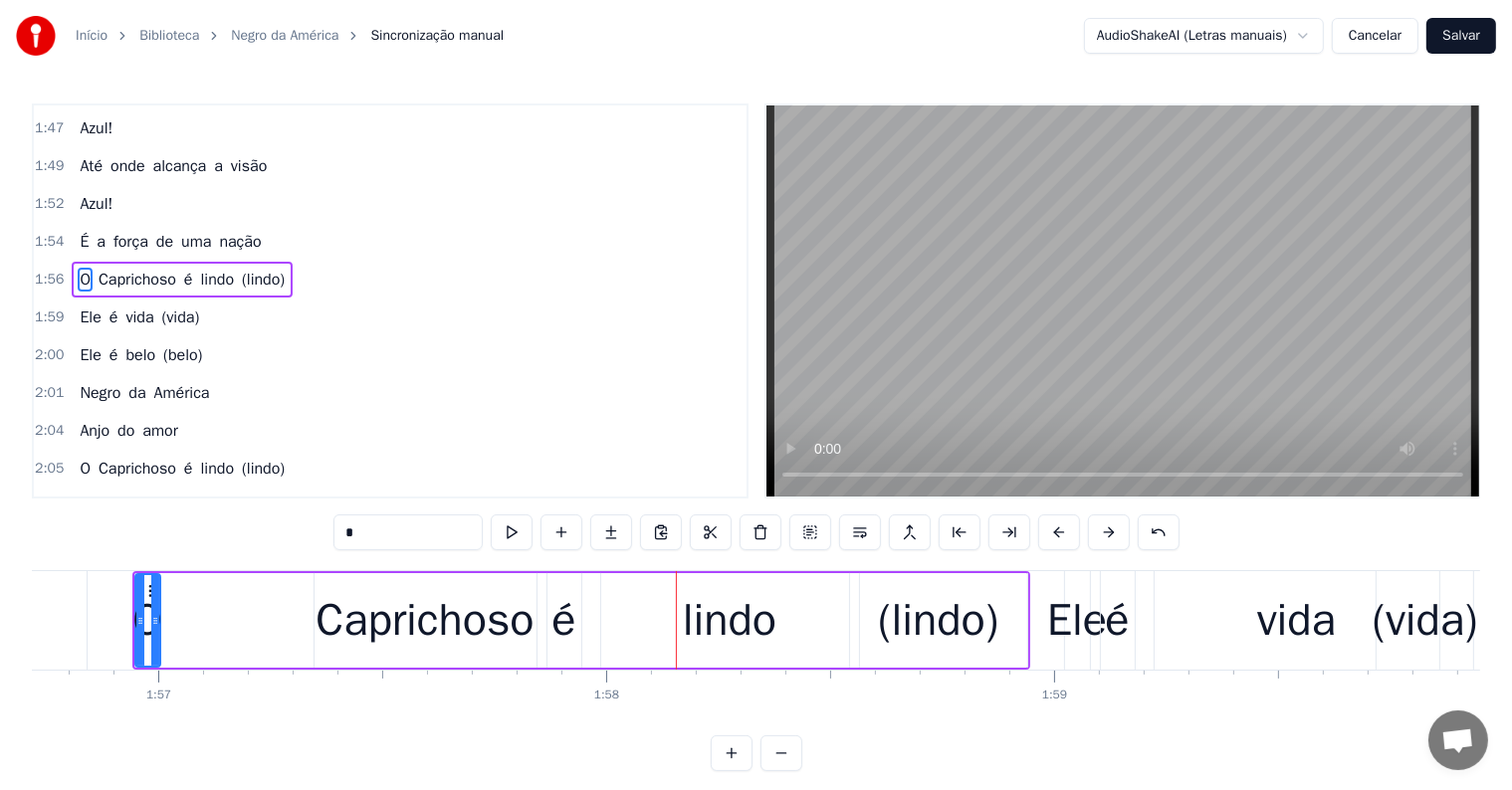 click on "O" at bounding box center [85, 280] 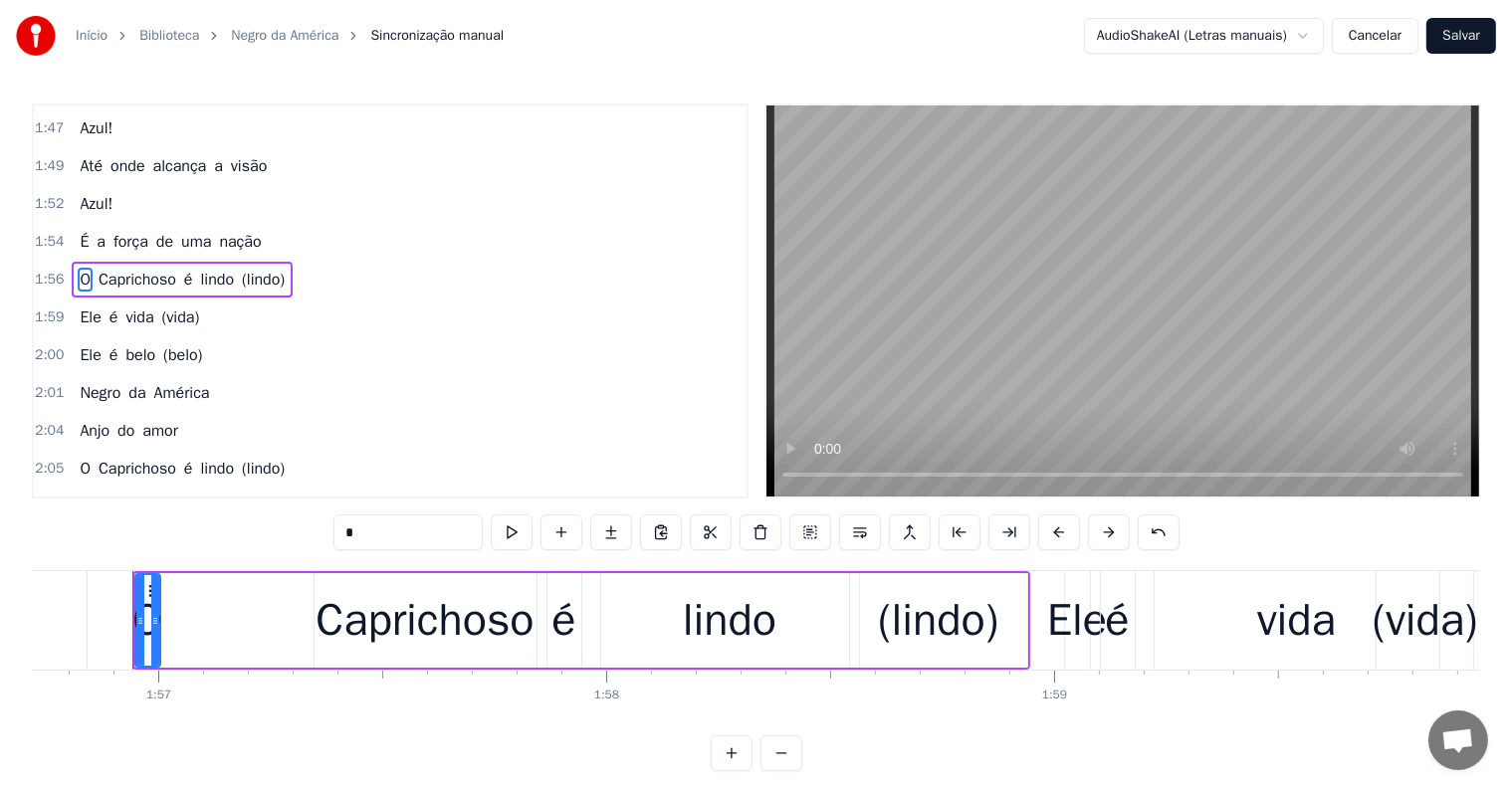 scroll, scrollTop: 1286, scrollLeft: 0, axis: vertical 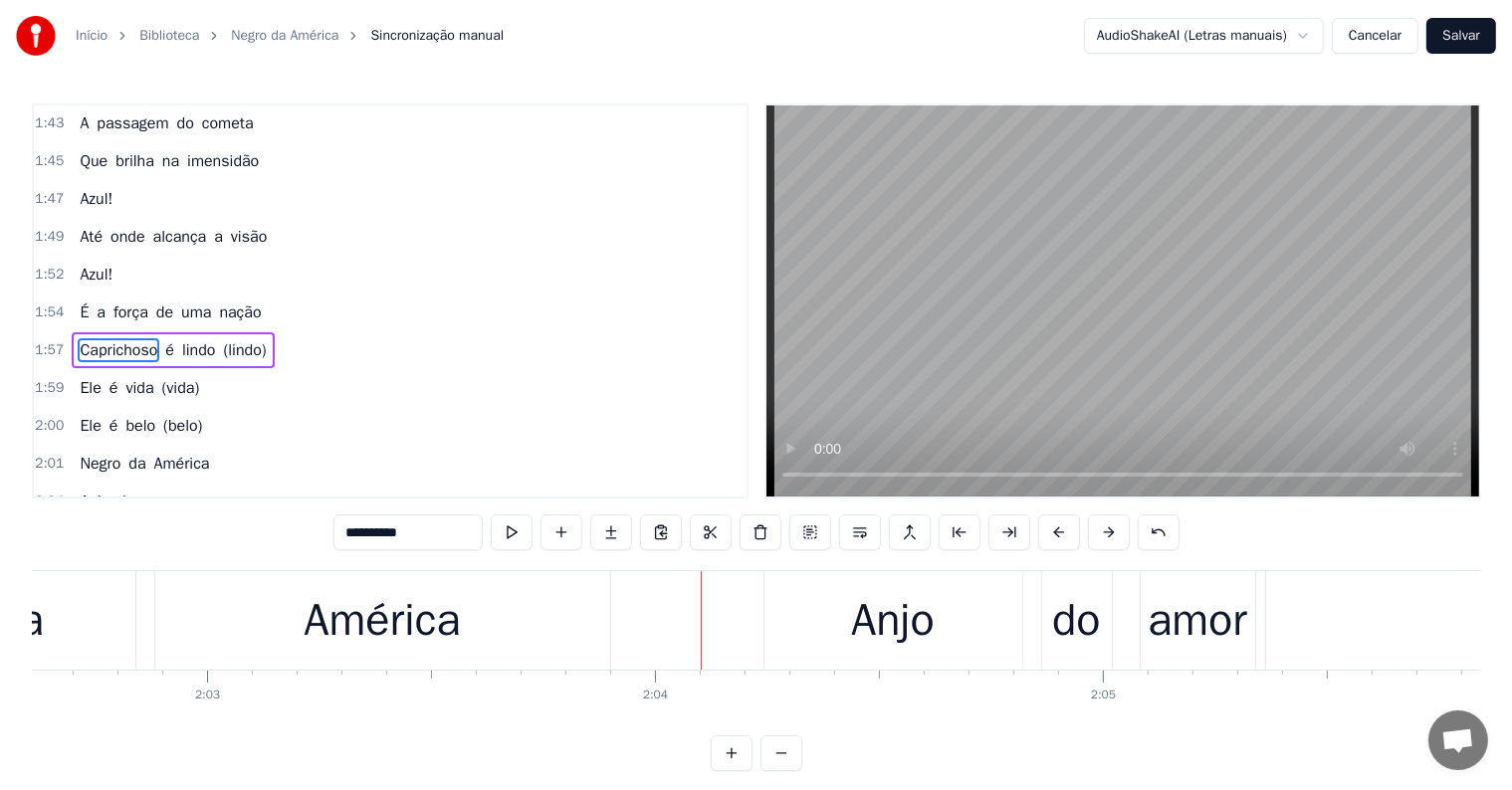 click on "(vida)" at bounding box center (181, 388) 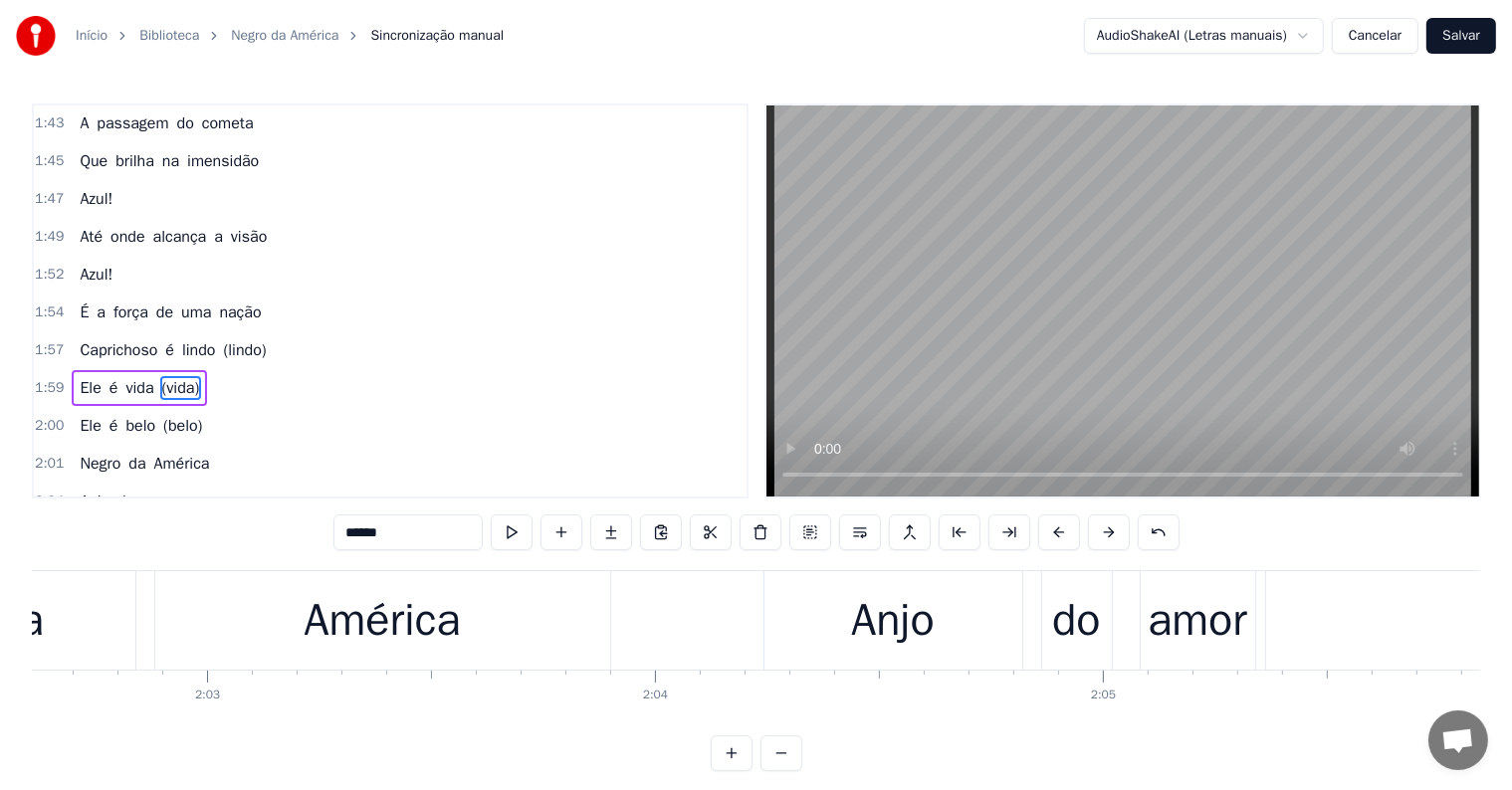 scroll, scrollTop: 1323, scrollLeft: 0, axis: vertical 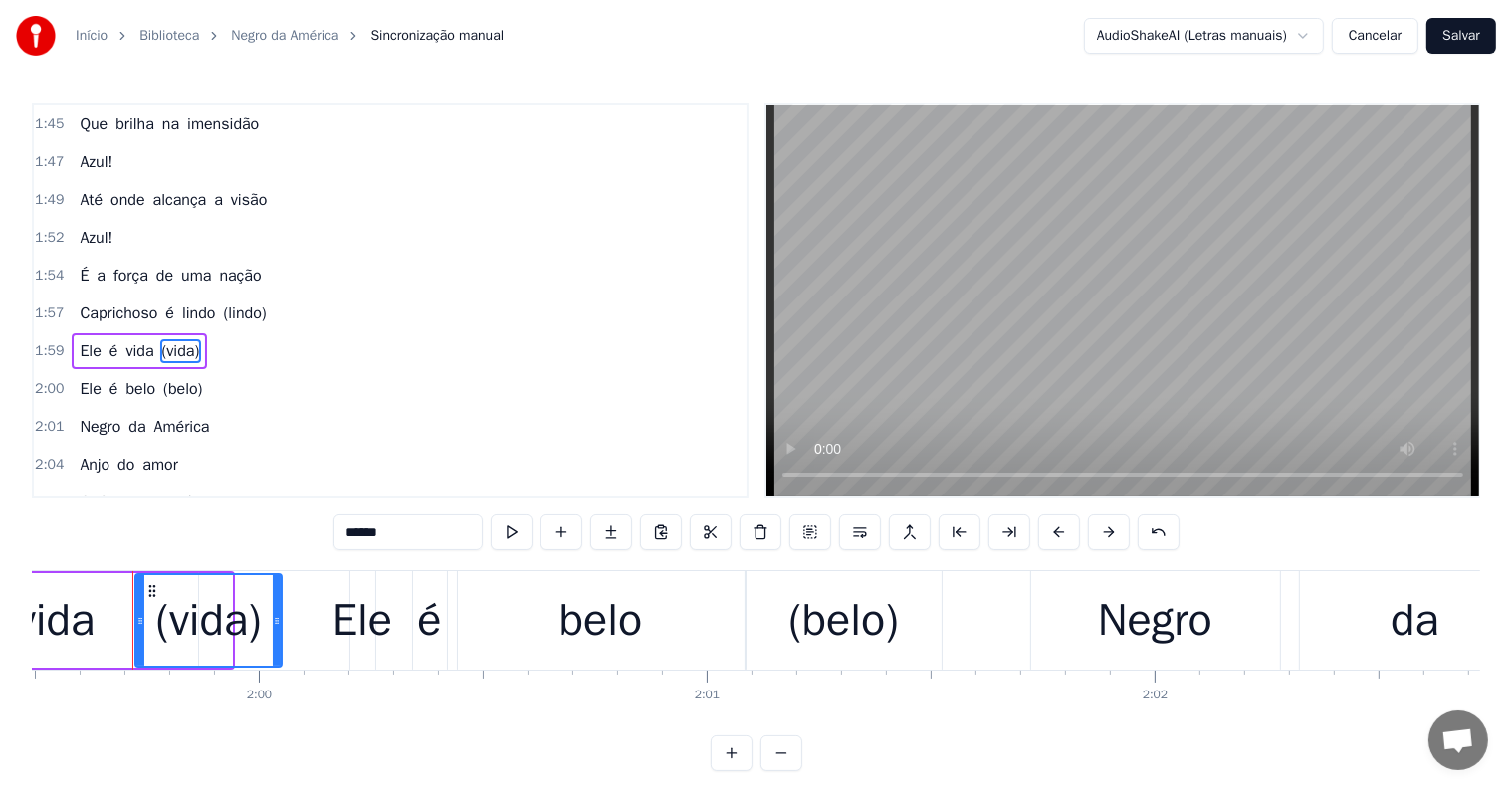 drag, startPoint x: 225, startPoint y: 622, endPoint x: 275, endPoint y: 624, distance: 50.039984 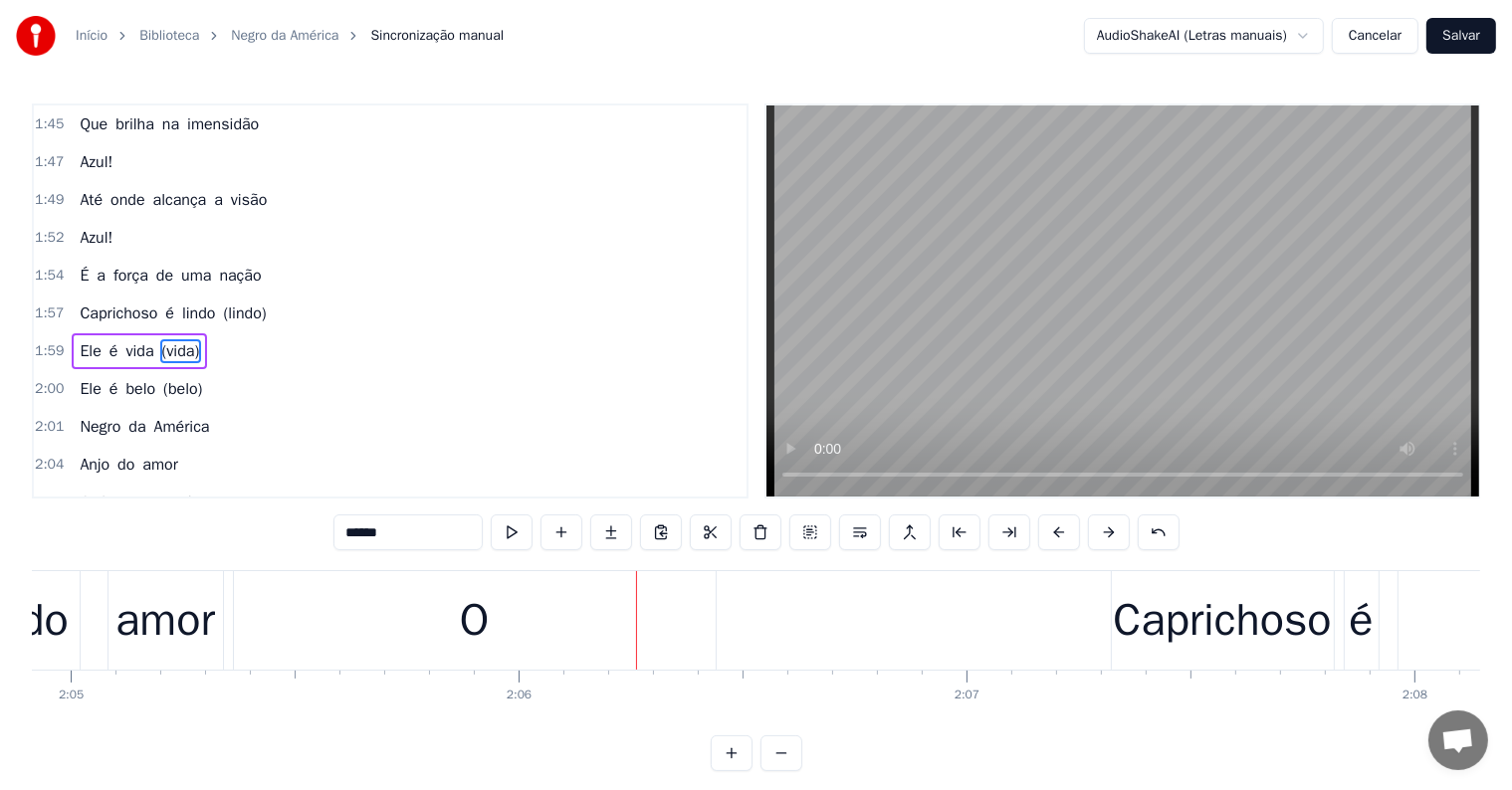 scroll, scrollTop: 0, scrollLeft: 56093, axis: horizontal 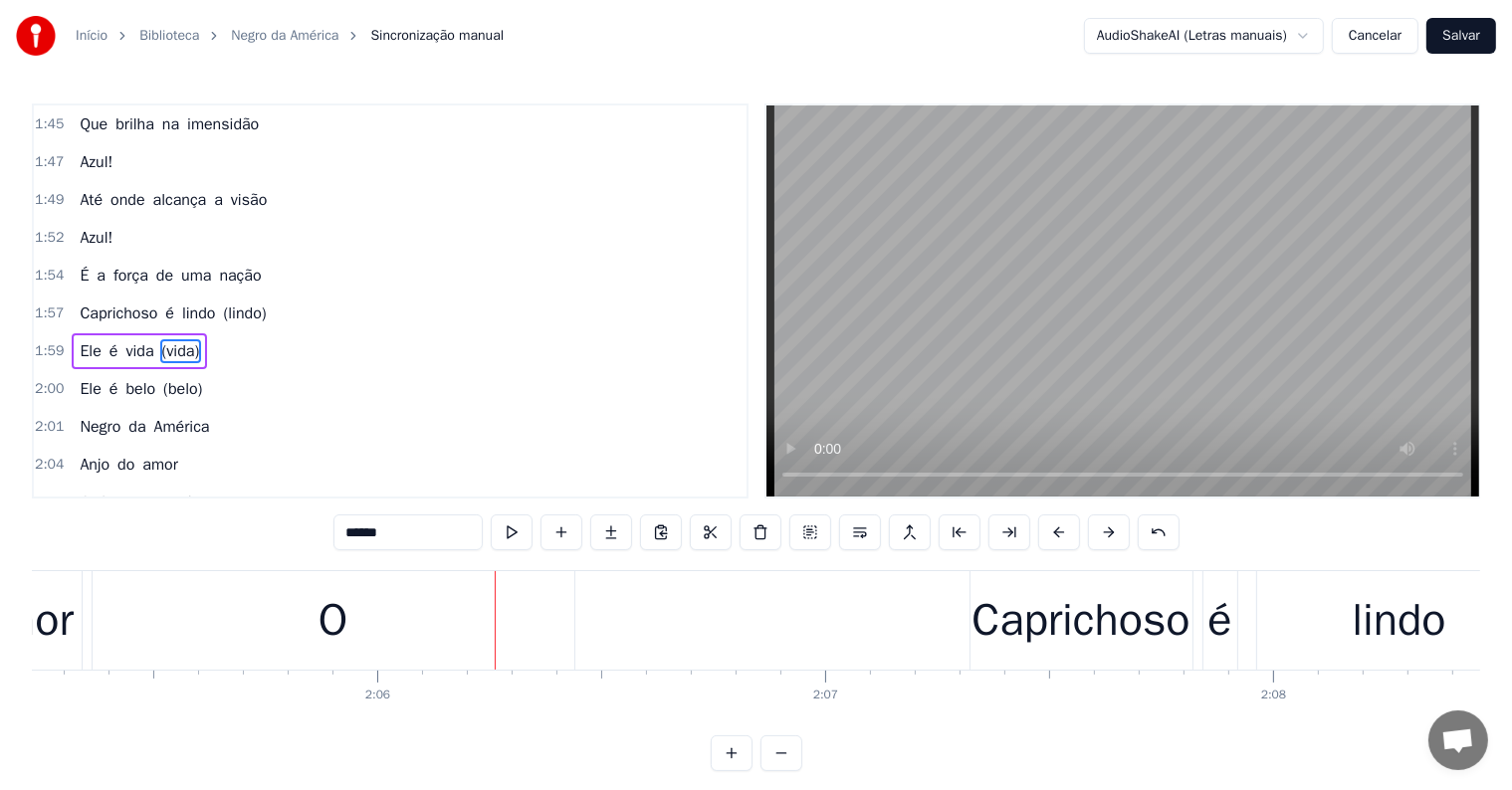 click on "O" at bounding box center [333, 621] 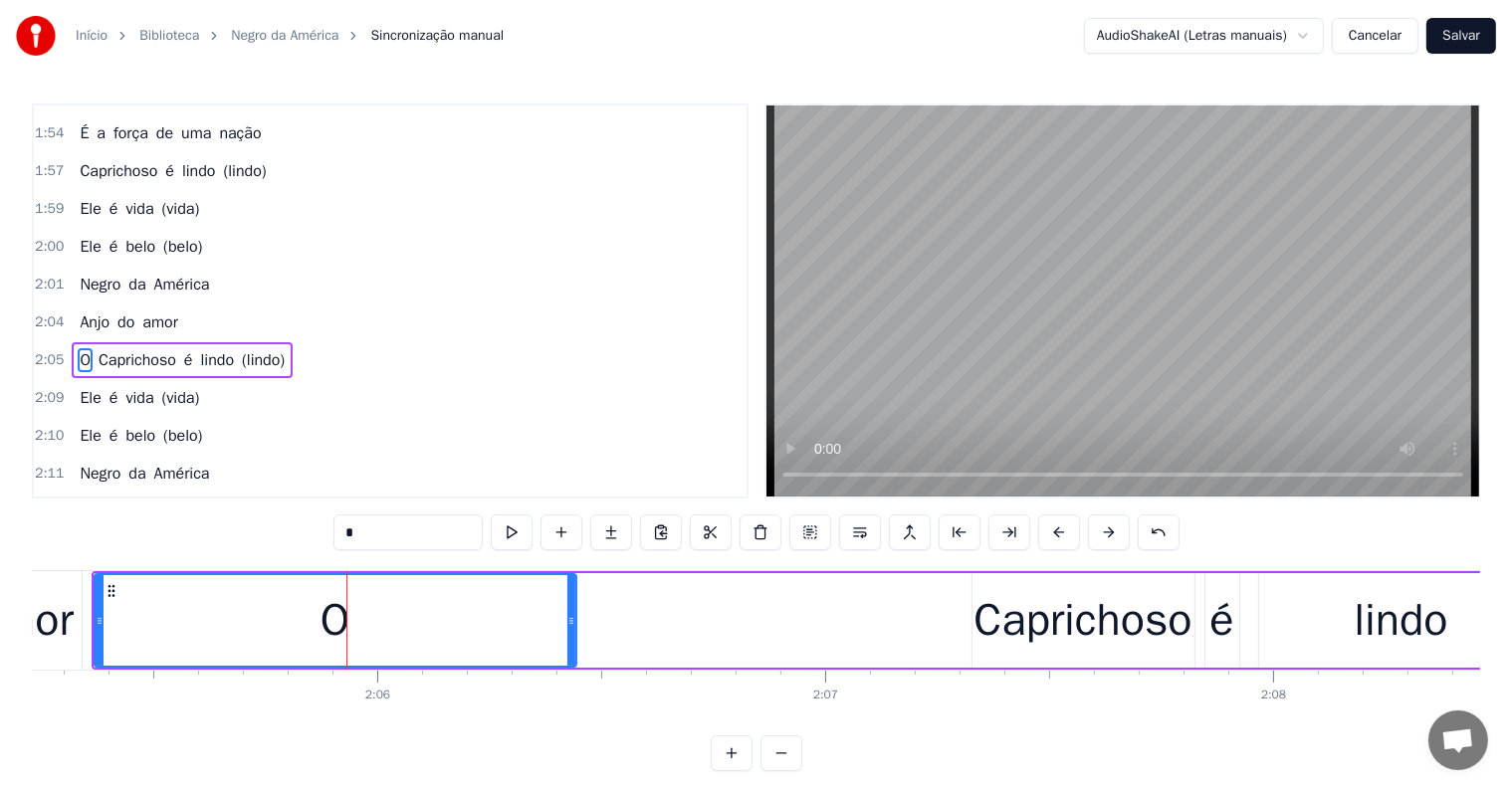 scroll, scrollTop: 1470, scrollLeft: 0, axis: vertical 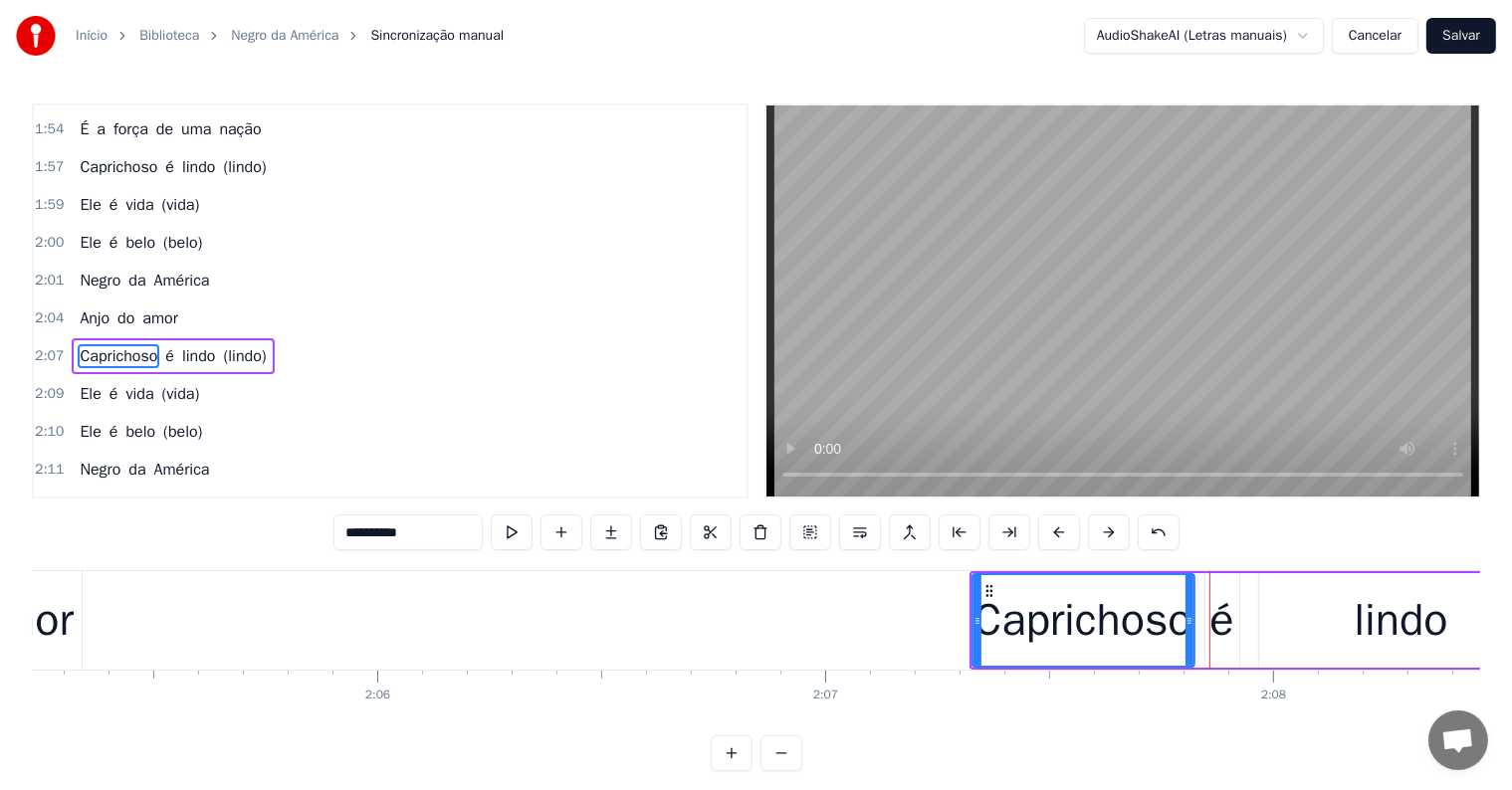 click on "amor" at bounding box center (24, 621) 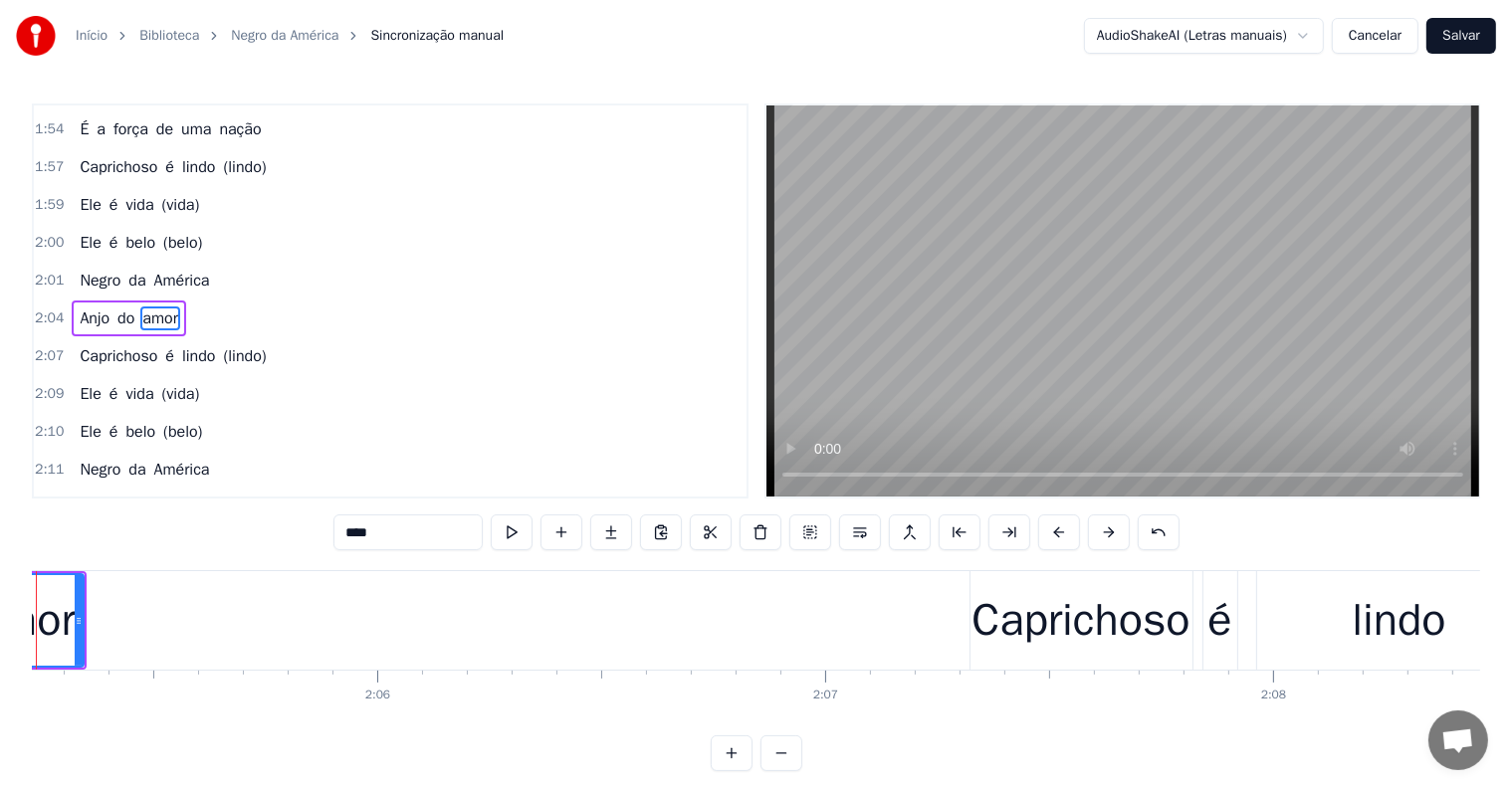 scroll, scrollTop: 1463, scrollLeft: 0, axis: vertical 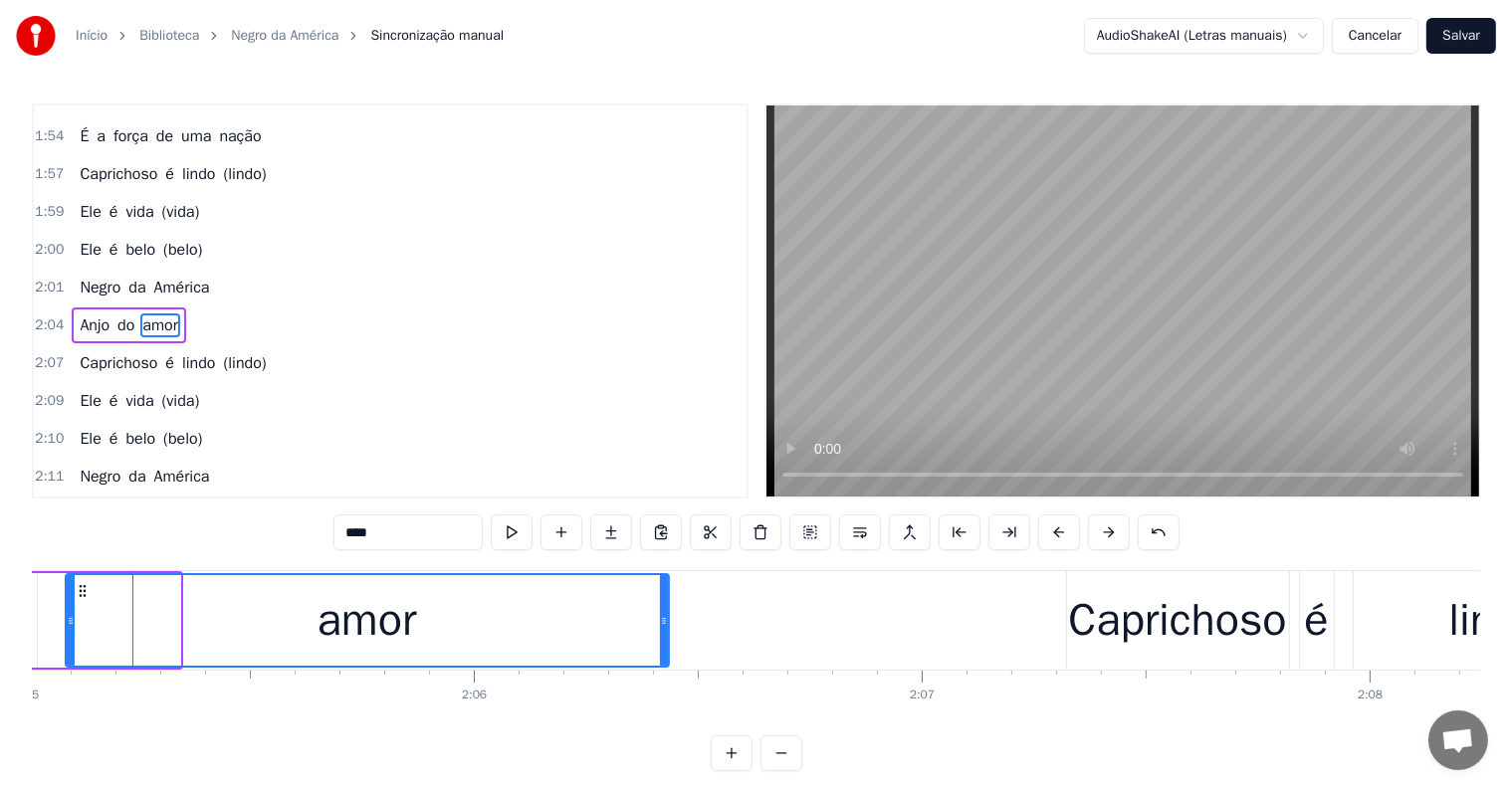 drag, startPoint x: 172, startPoint y: 621, endPoint x: 661, endPoint y: 641, distance: 489.40883 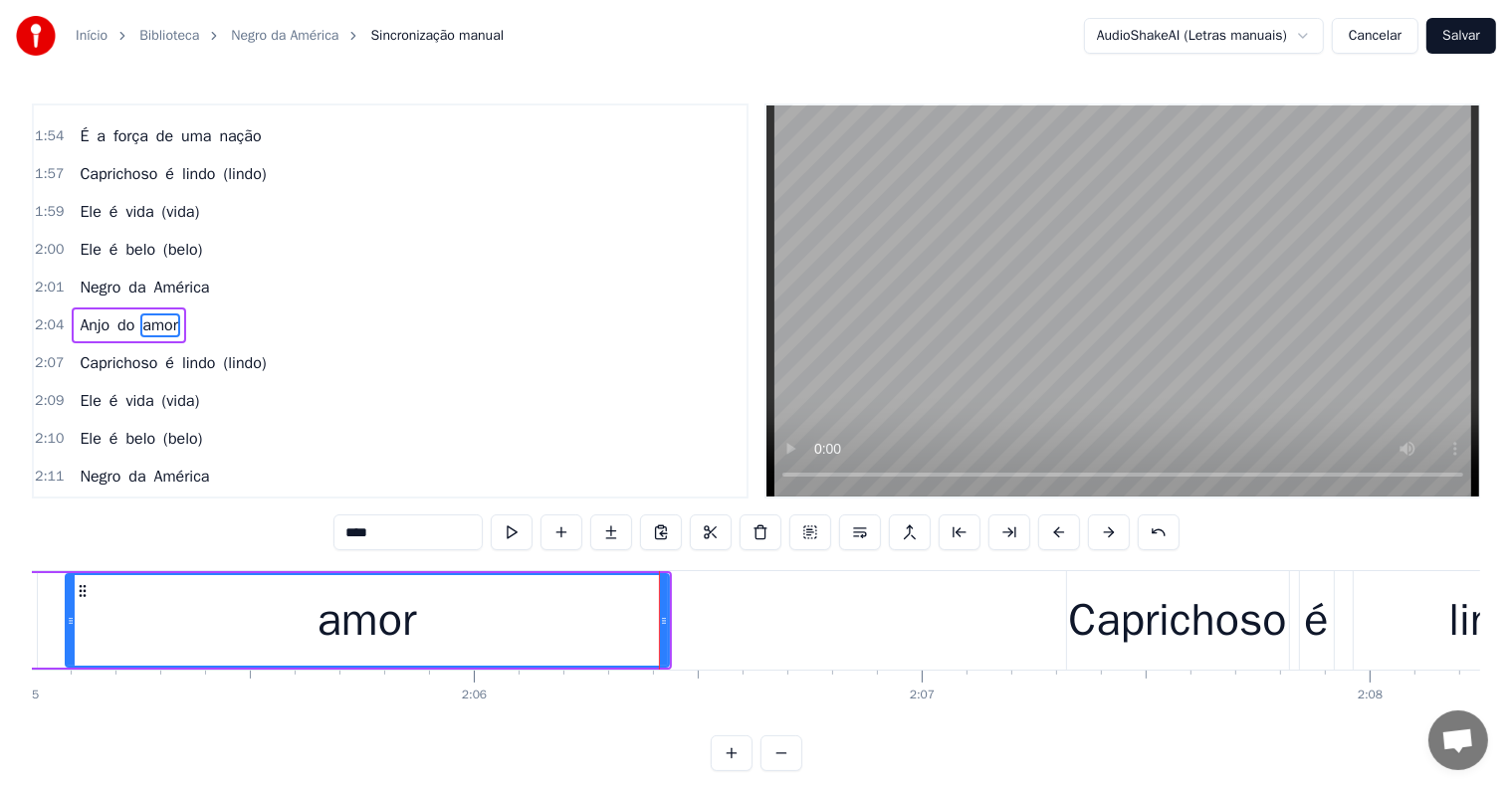 scroll, scrollTop: 1433, scrollLeft: 0, axis: vertical 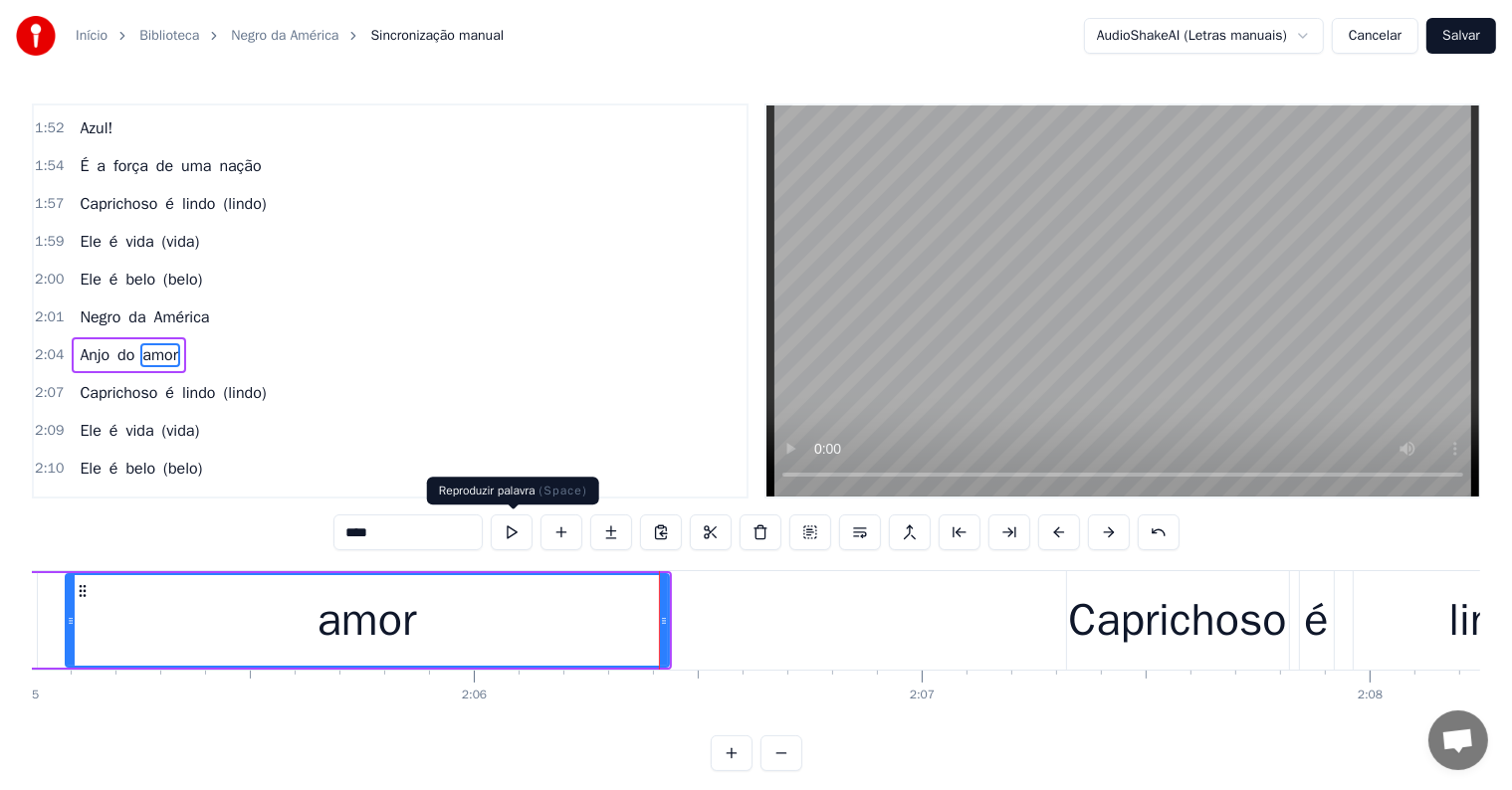click at bounding box center [512, 532] 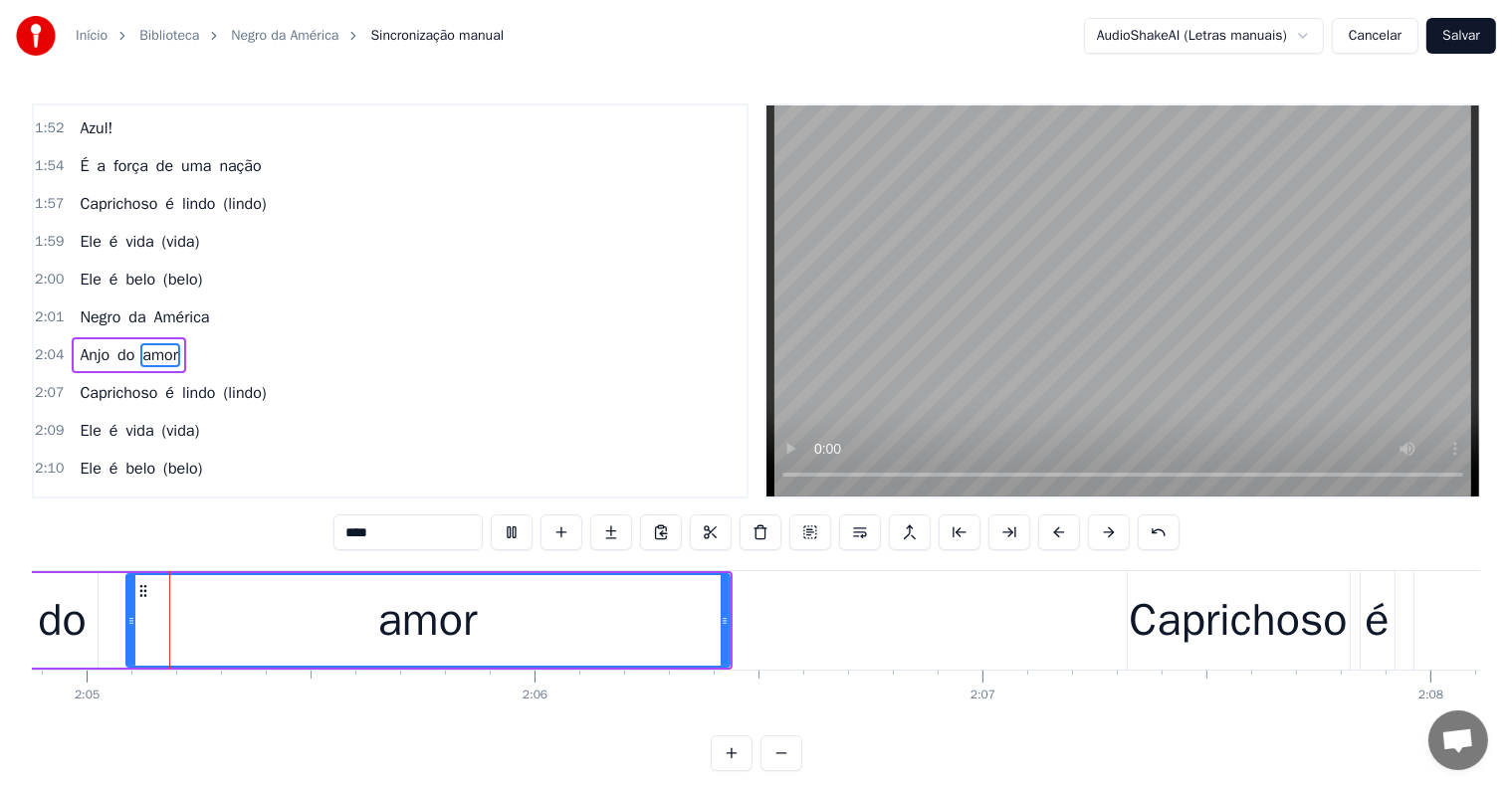scroll, scrollTop: 0, scrollLeft: 55927, axis: horizontal 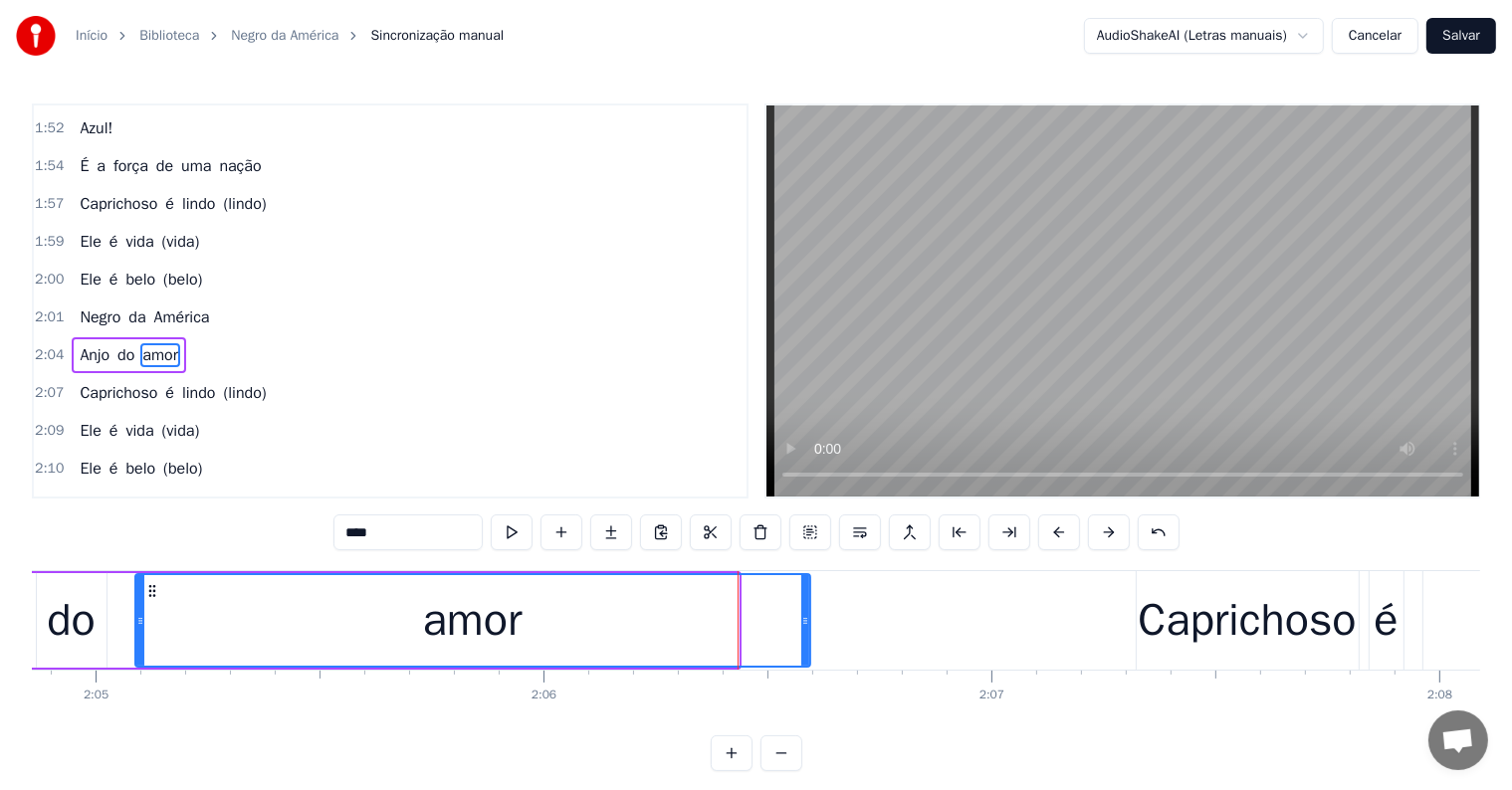 drag, startPoint x: 733, startPoint y: 616, endPoint x: 804, endPoint y: 619, distance: 71.06335 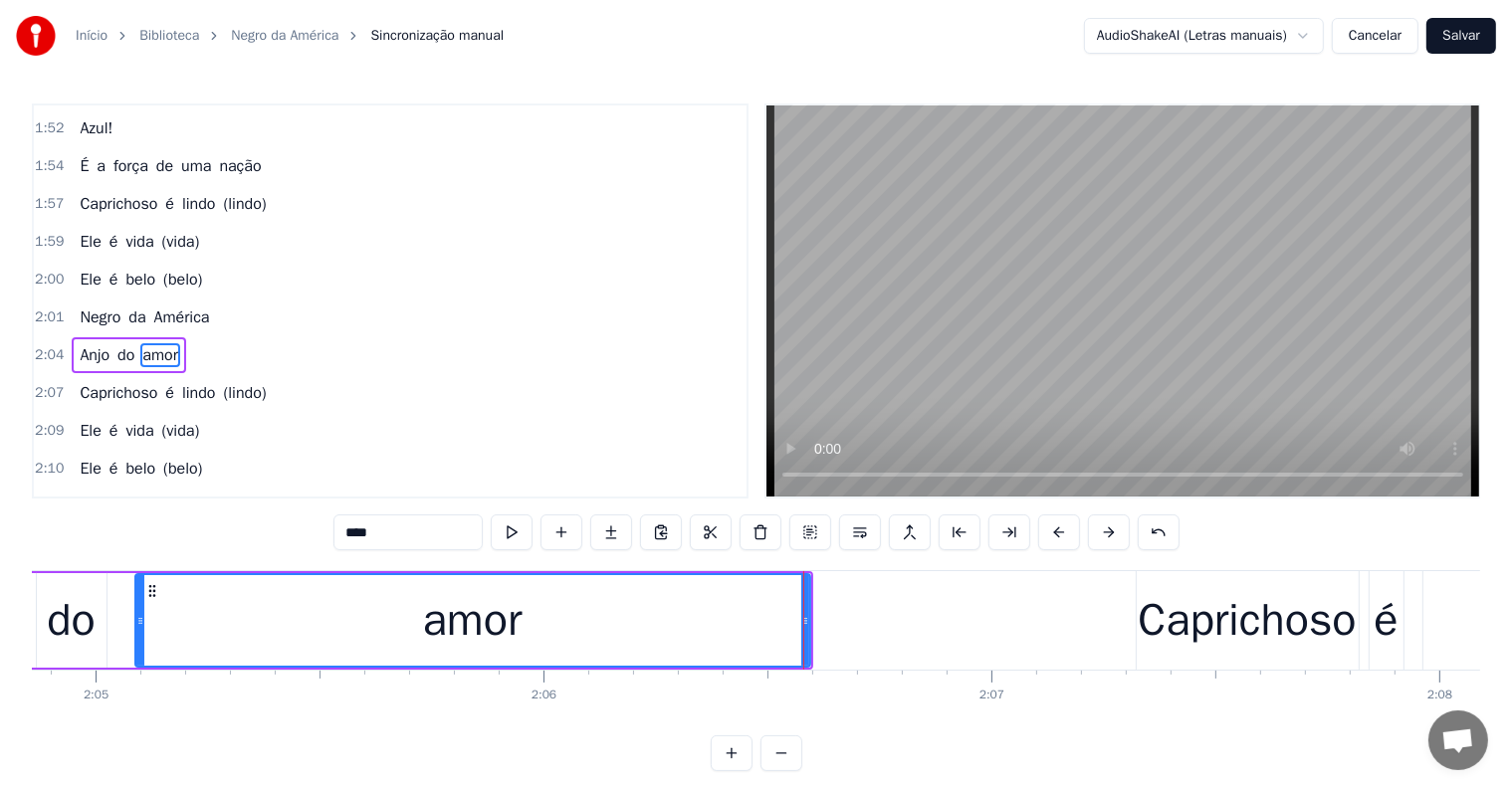click on "do" at bounding box center [71, 621] 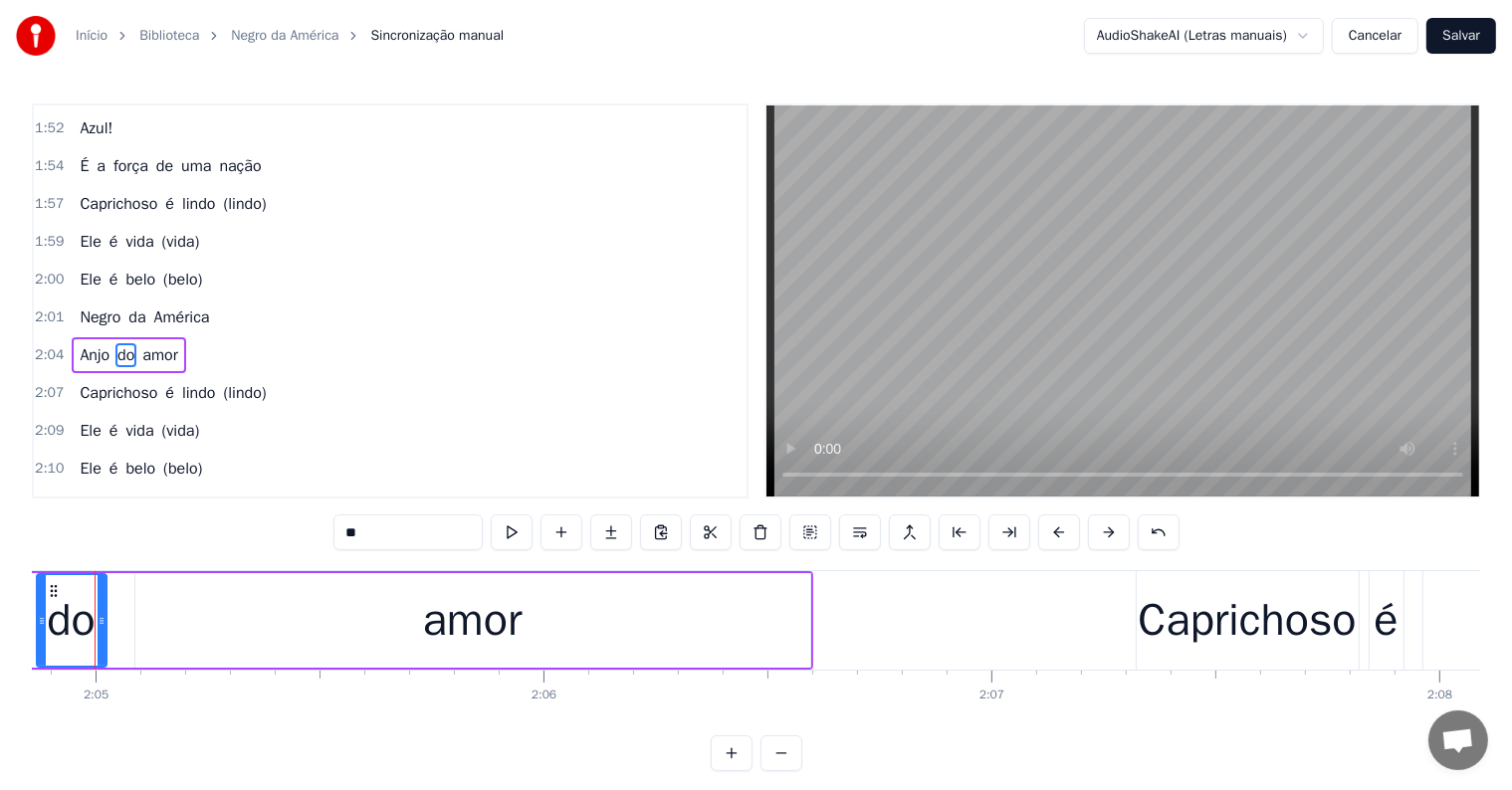 scroll, scrollTop: 0, scrollLeft: 55889, axis: horizontal 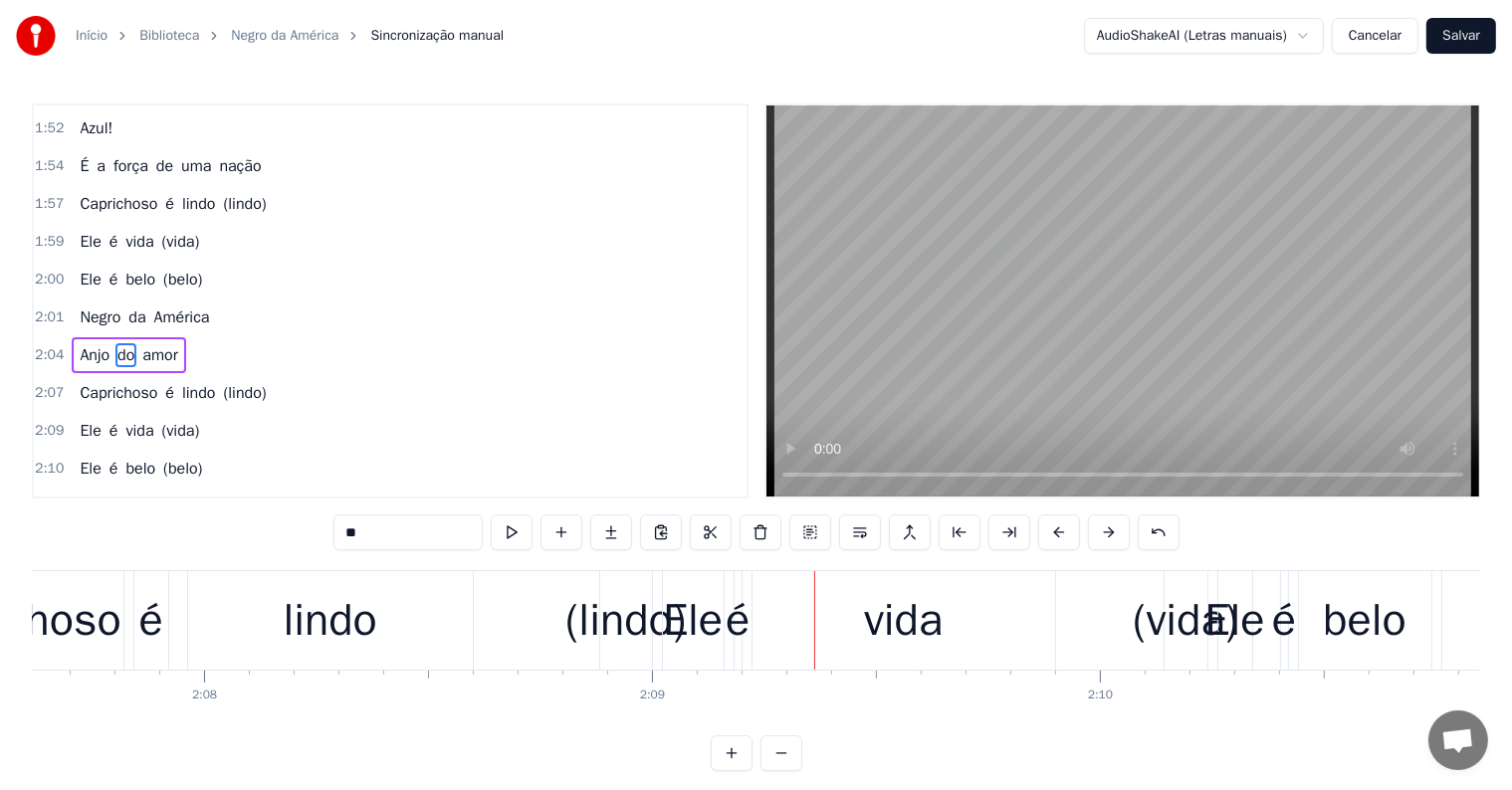 click on "(lindo)" at bounding box center (625, 621) 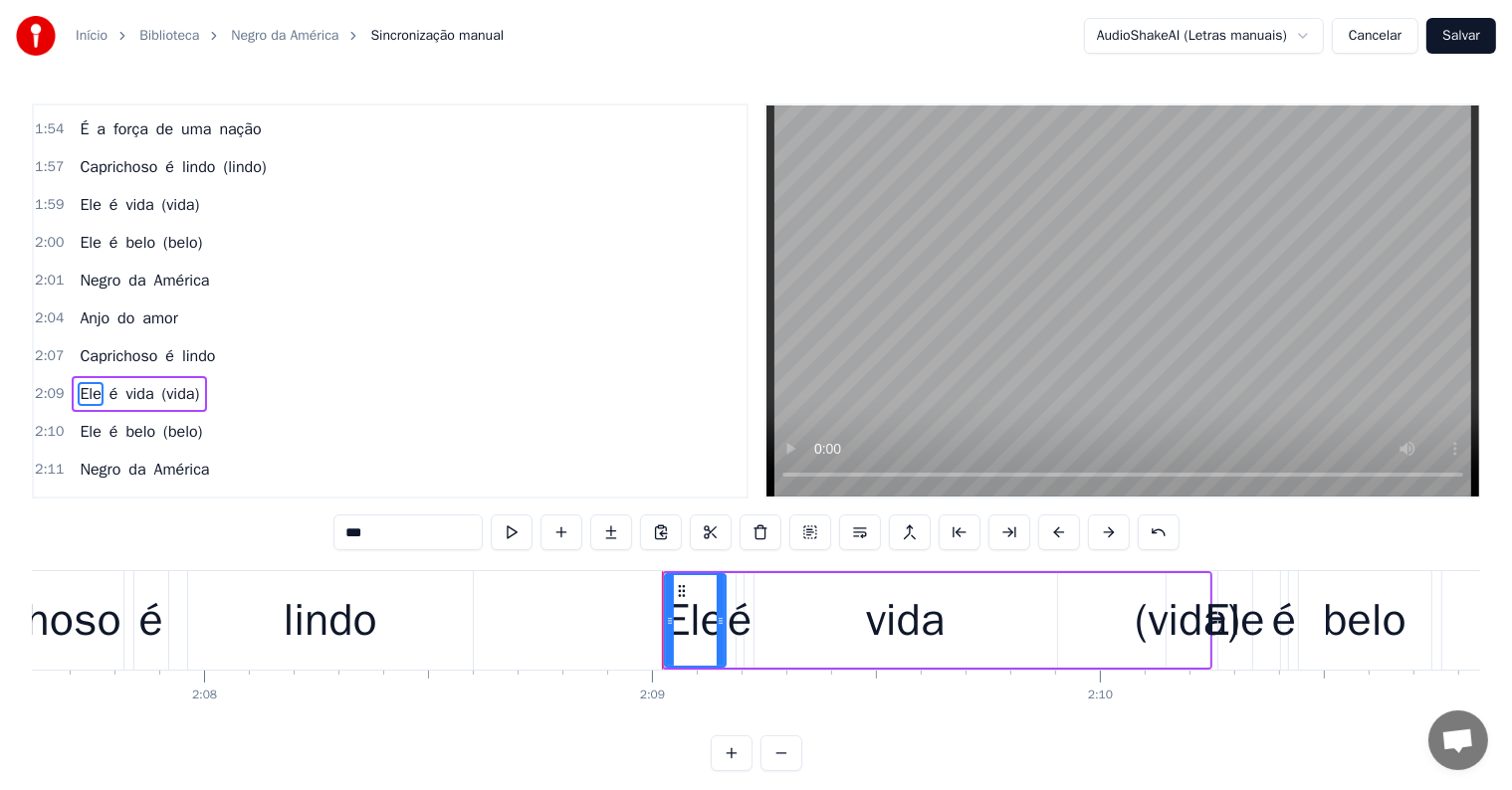 scroll, scrollTop: 1506, scrollLeft: 0, axis: vertical 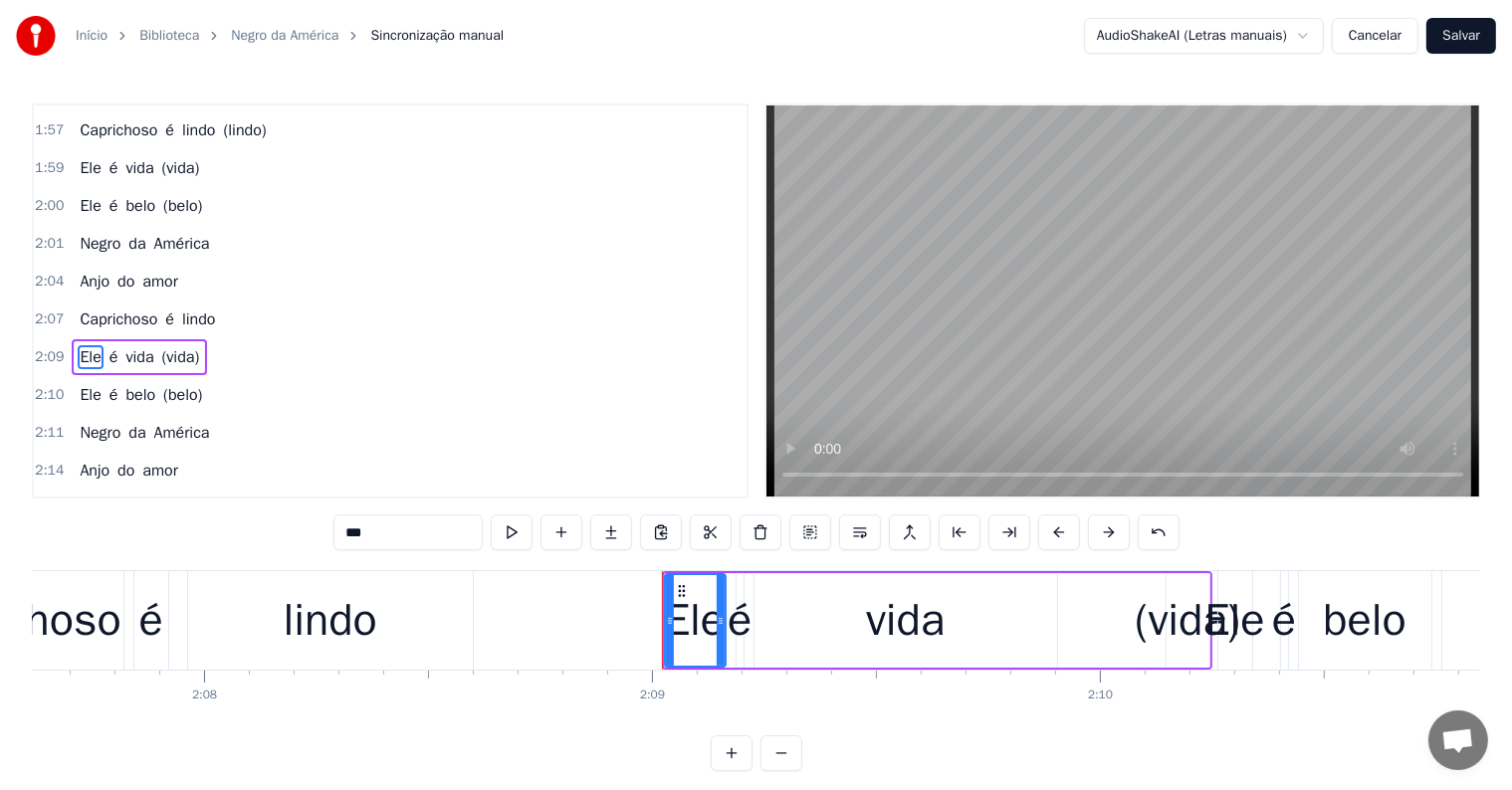 click on "(vida)" at bounding box center (1188, 621) 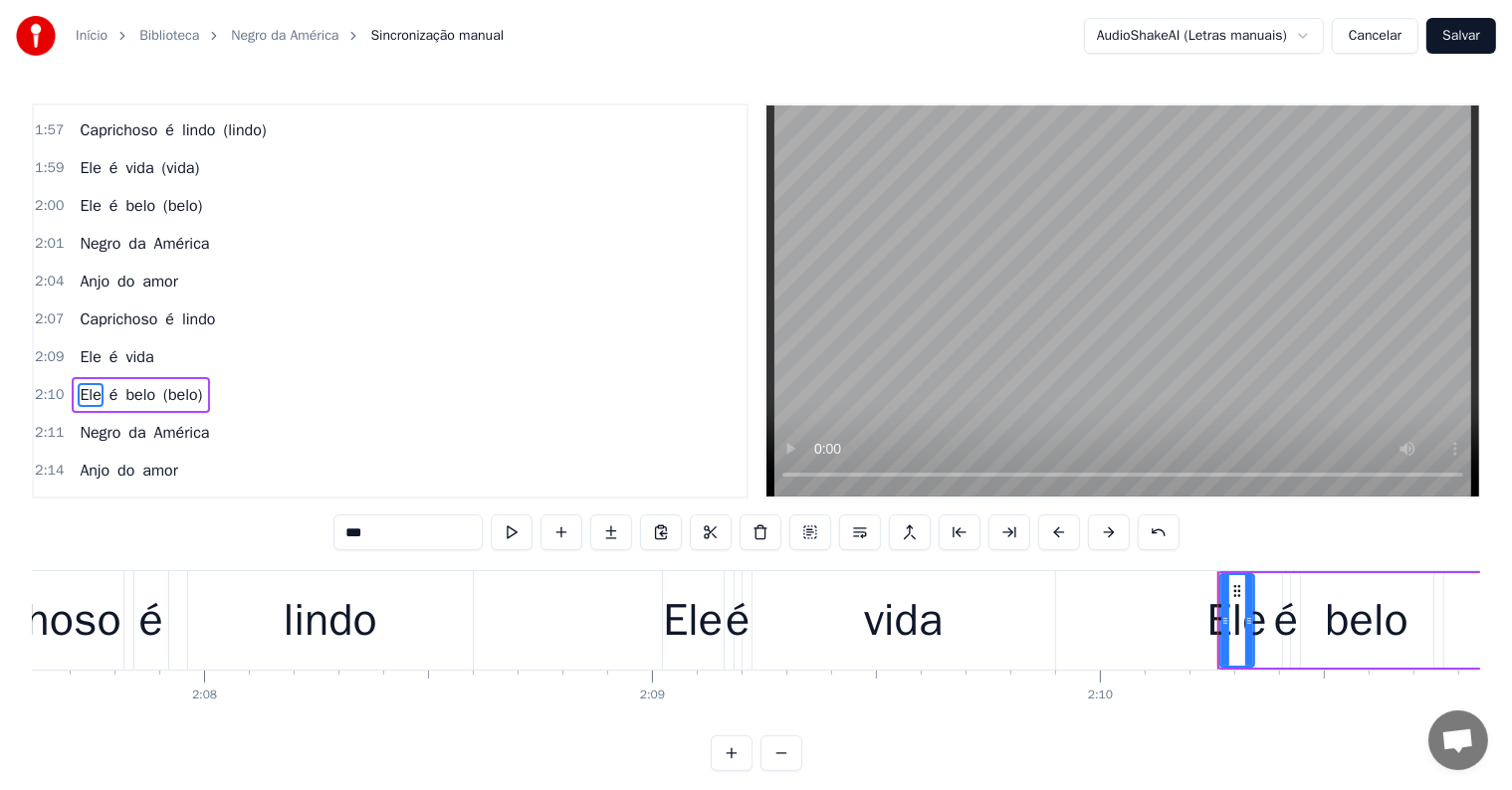 scroll, scrollTop: 1543, scrollLeft: 0, axis: vertical 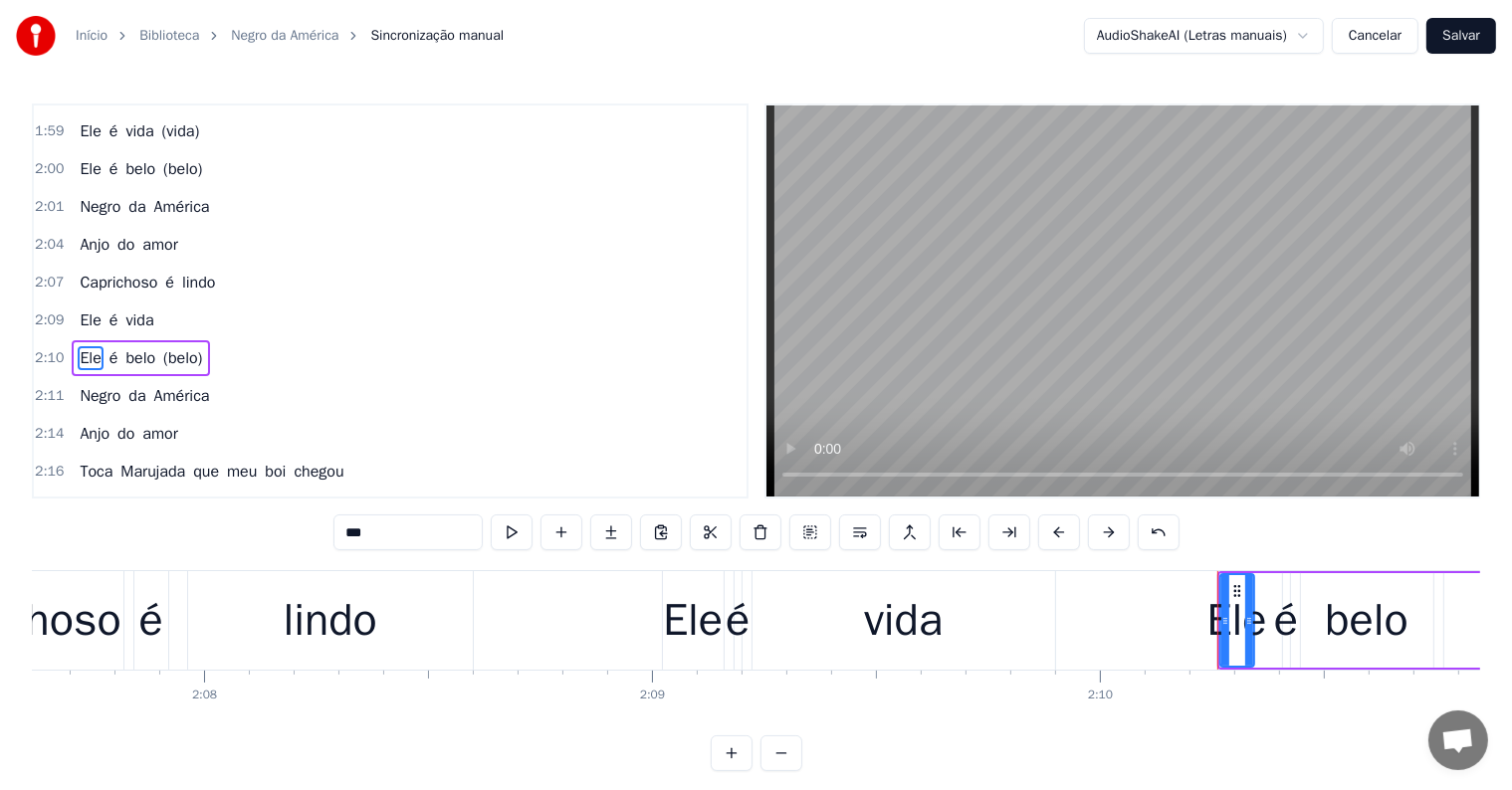 click on "vida" at bounding box center [903, 621] 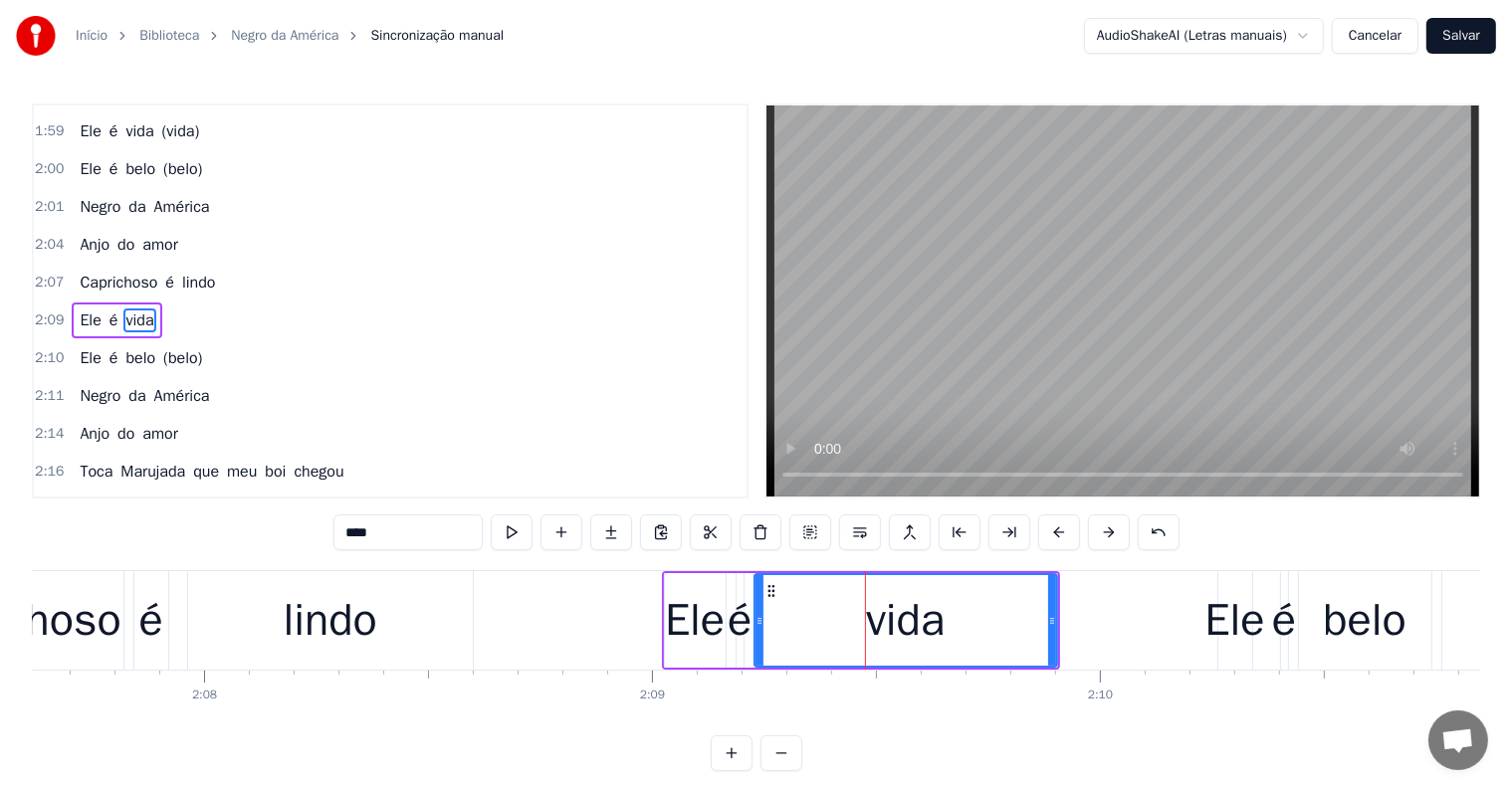 scroll, scrollTop: 1506, scrollLeft: 0, axis: vertical 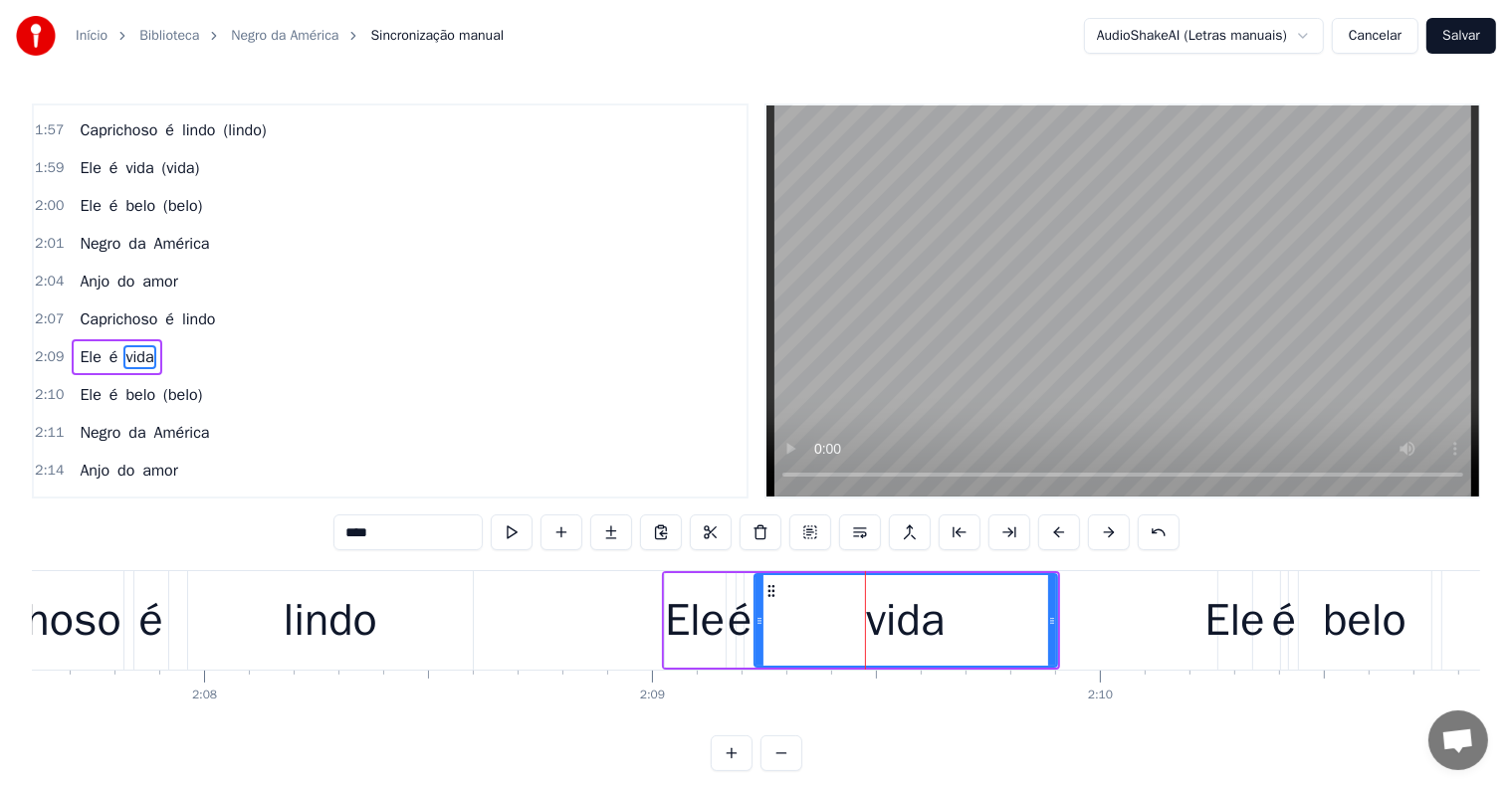 click on "(belo)" at bounding box center [182, 395] 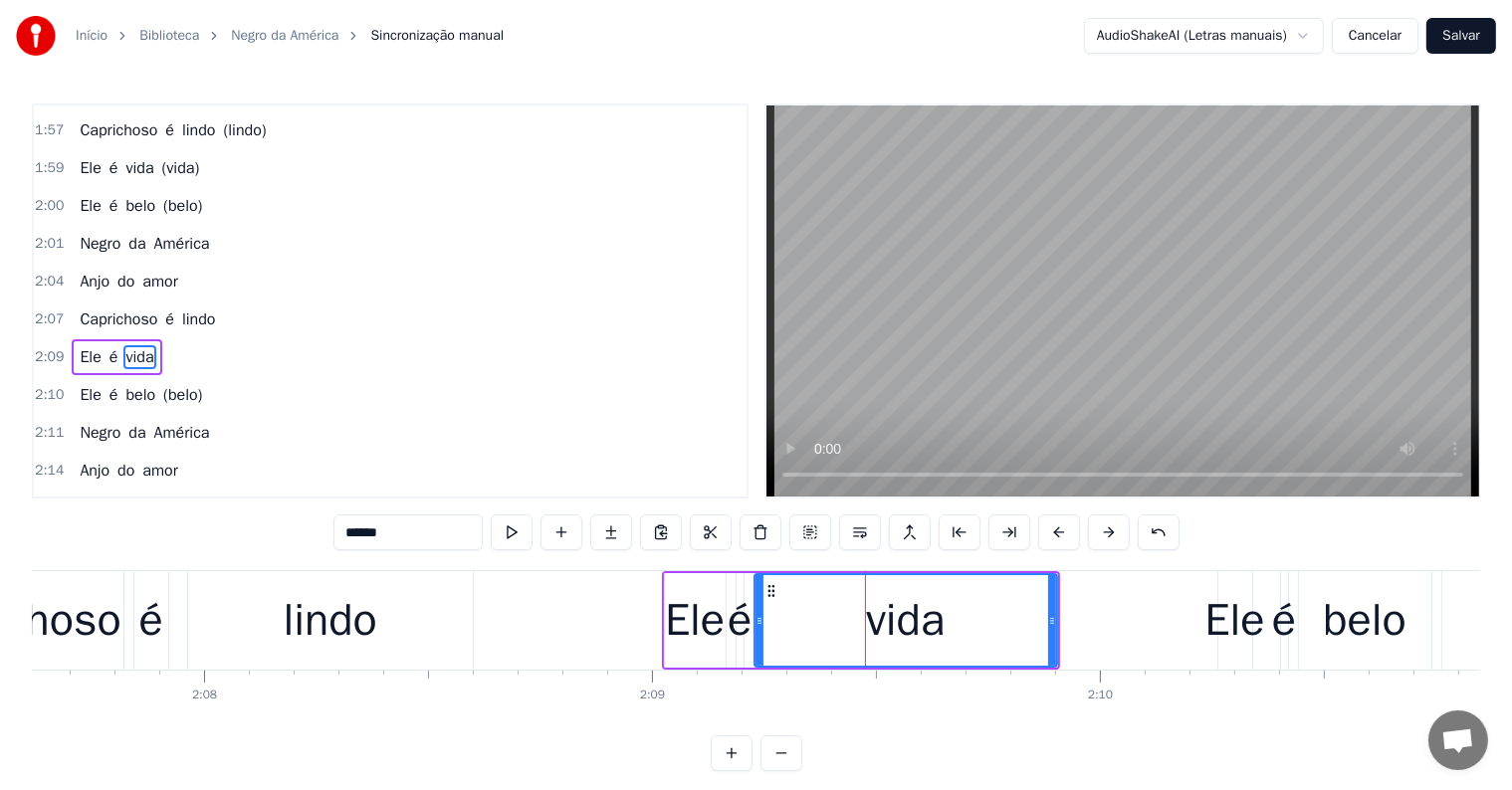 scroll, scrollTop: 1543, scrollLeft: 0, axis: vertical 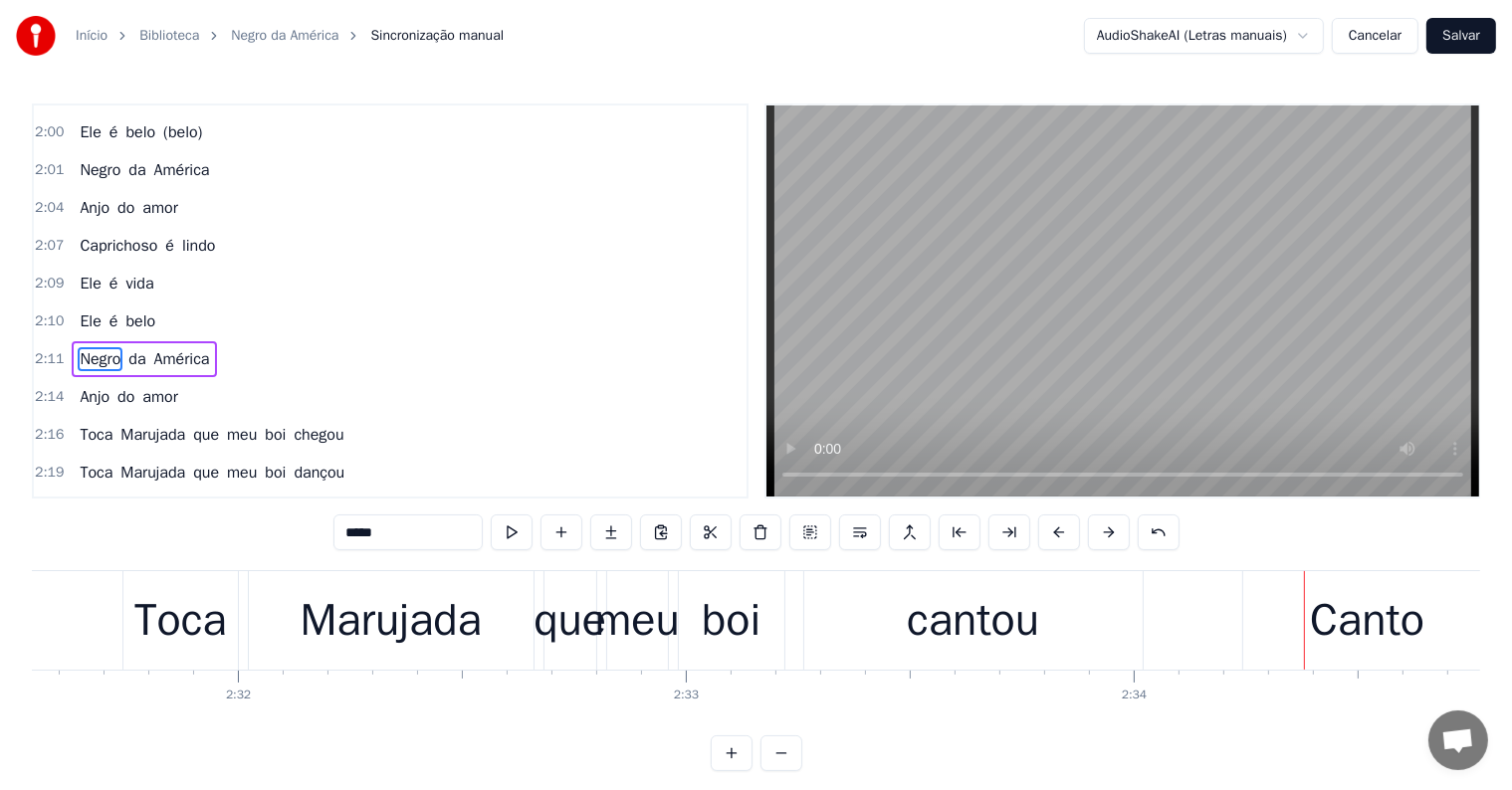 click on "Marujada" at bounding box center (390, 621) 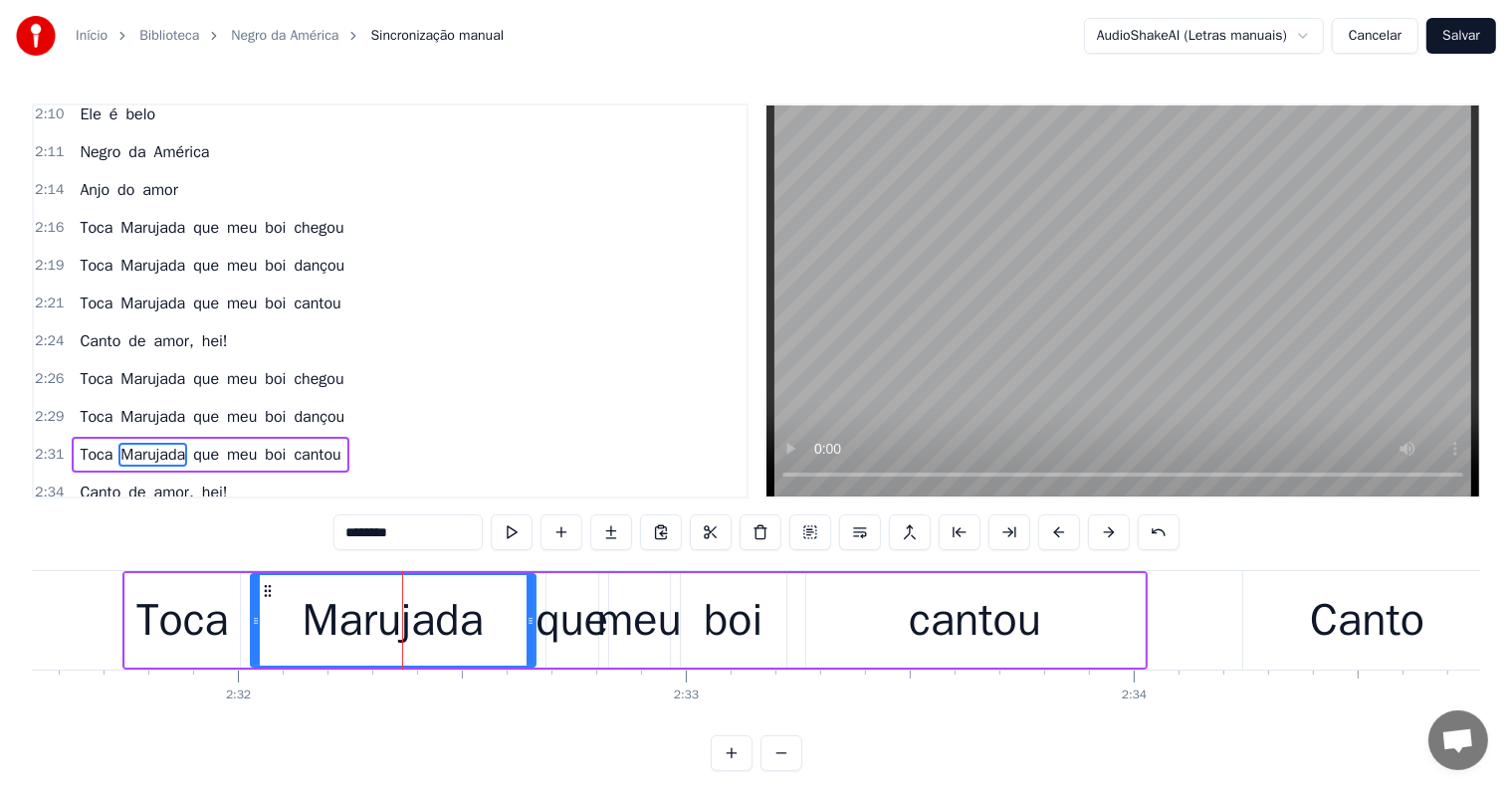 scroll, scrollTop: 1873, scrollLeft: 0, axis: vertical 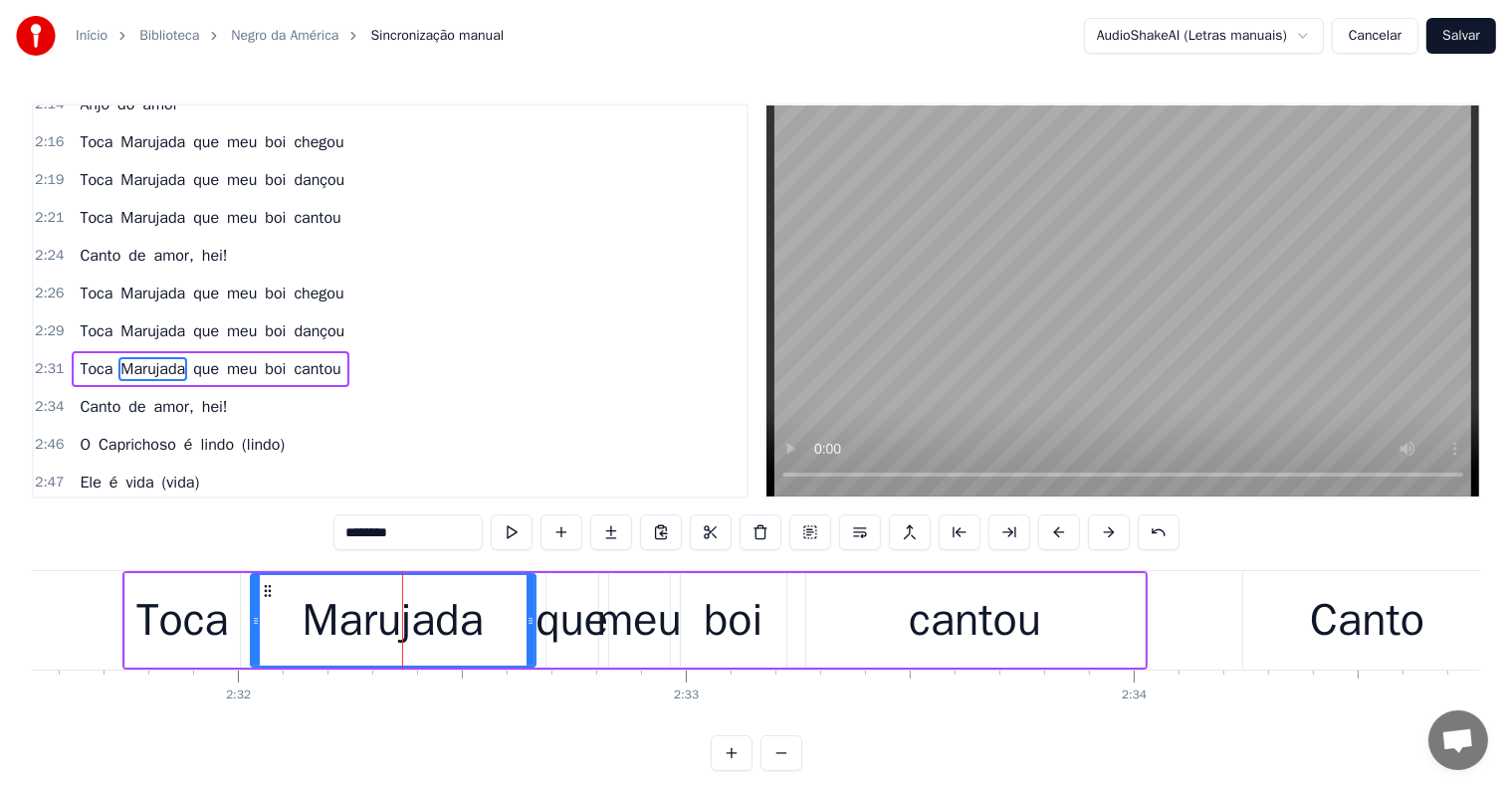 click on "que" at bounding box center [206, 369] 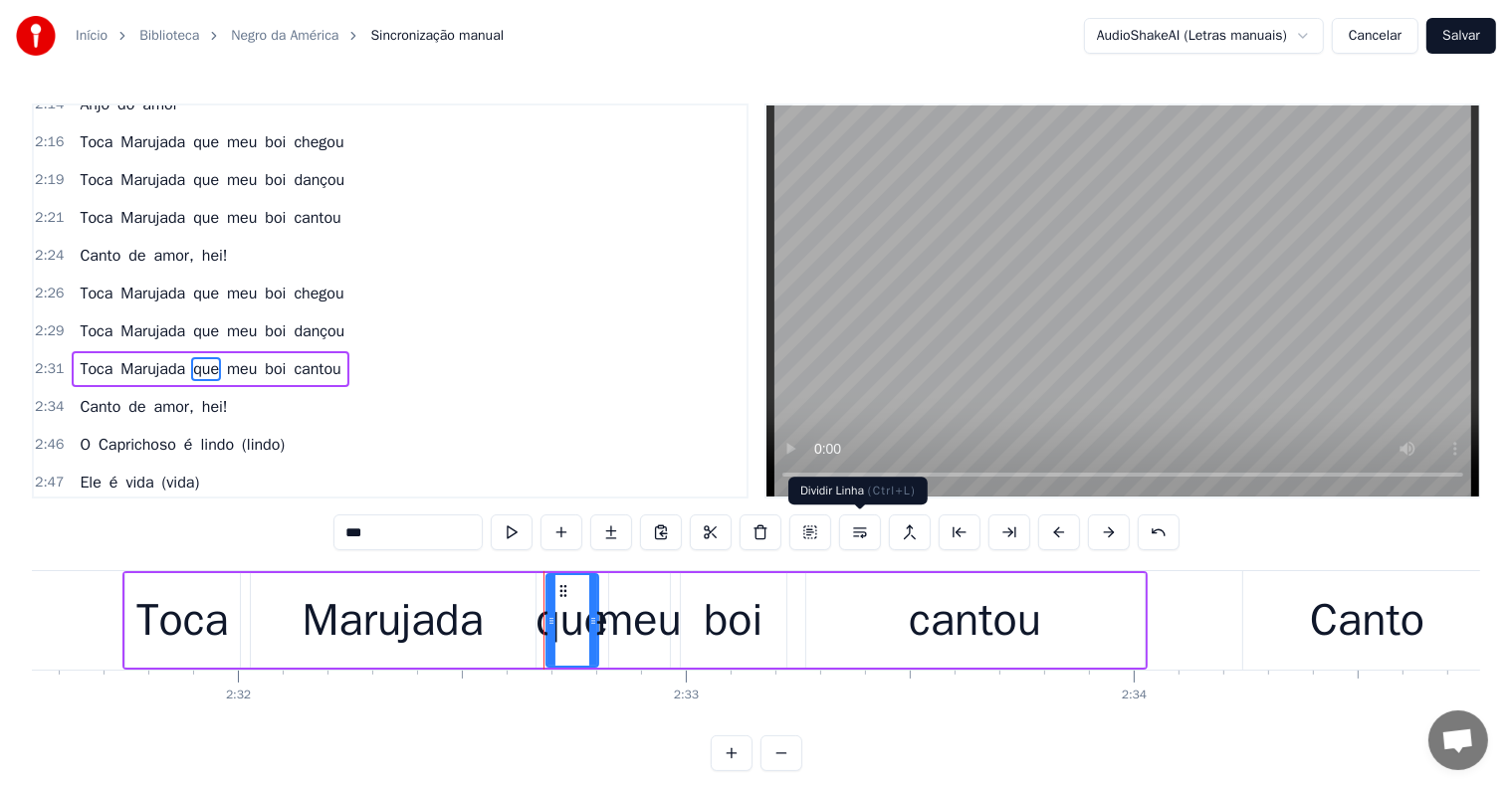 click at bounding box center [860, 532] 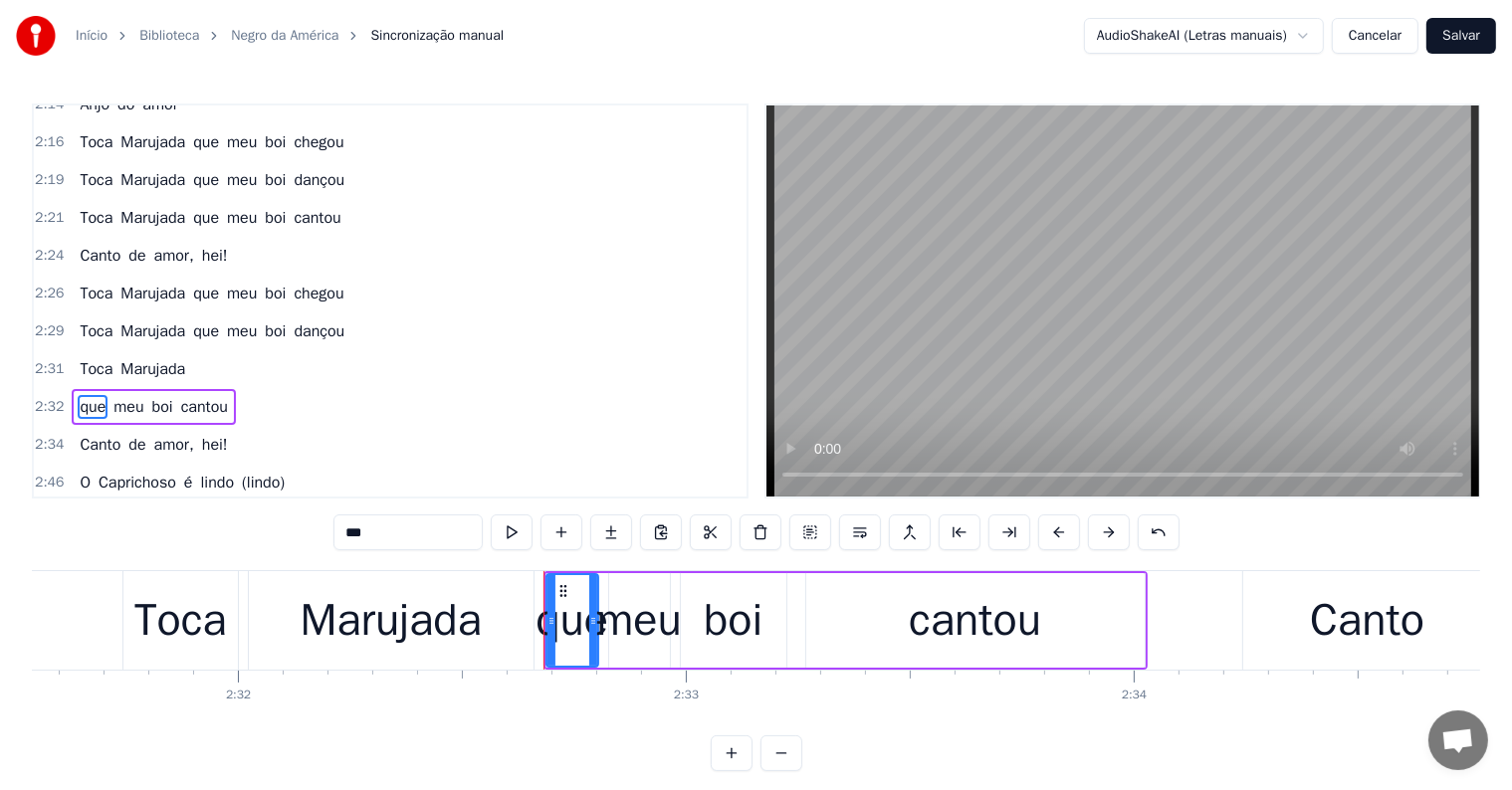 scroll, scrollTop: 1909, scrollLeft: 0, axis: vertical 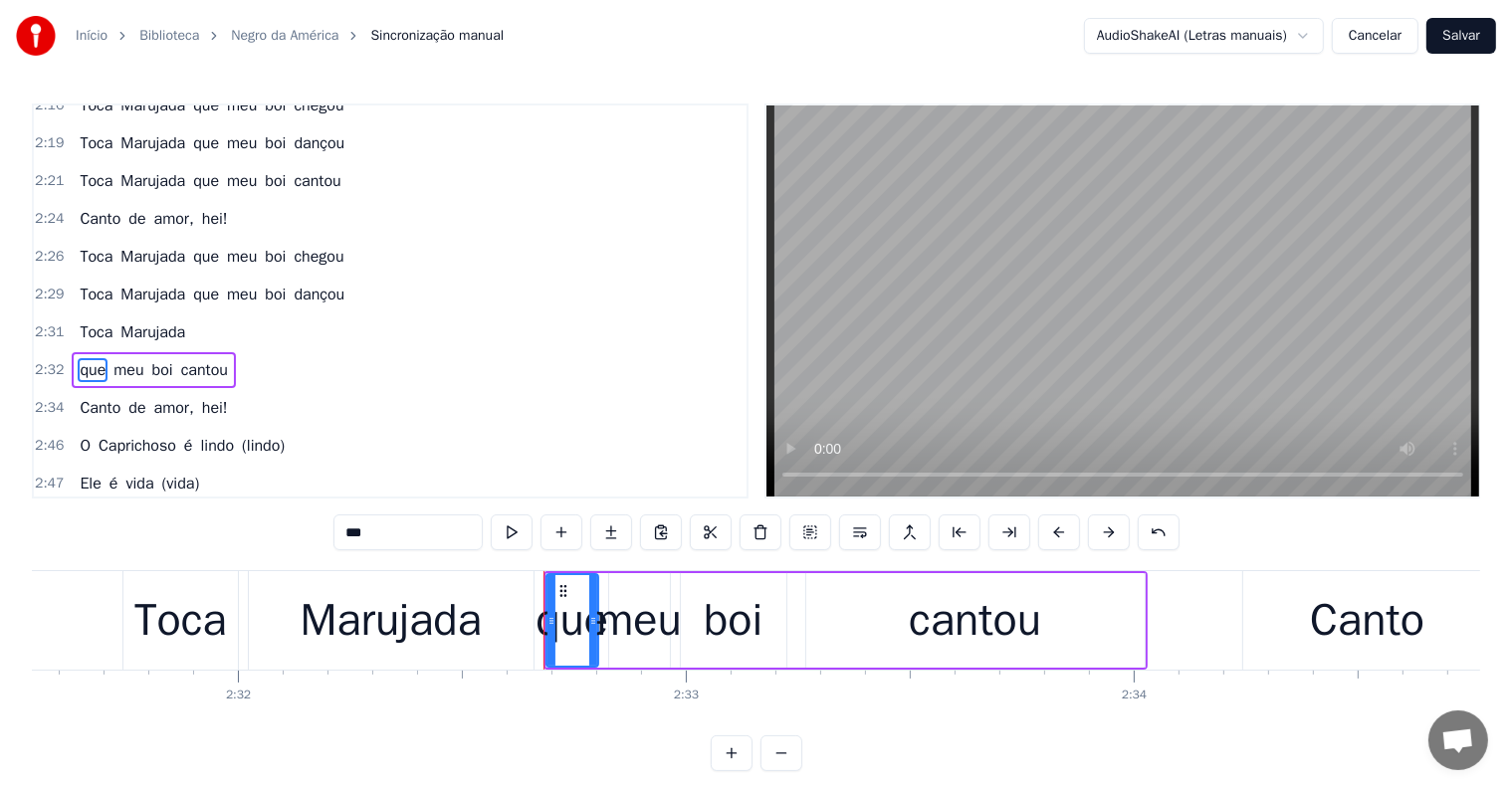 click on "Toca" at bounding box center [96, 332] 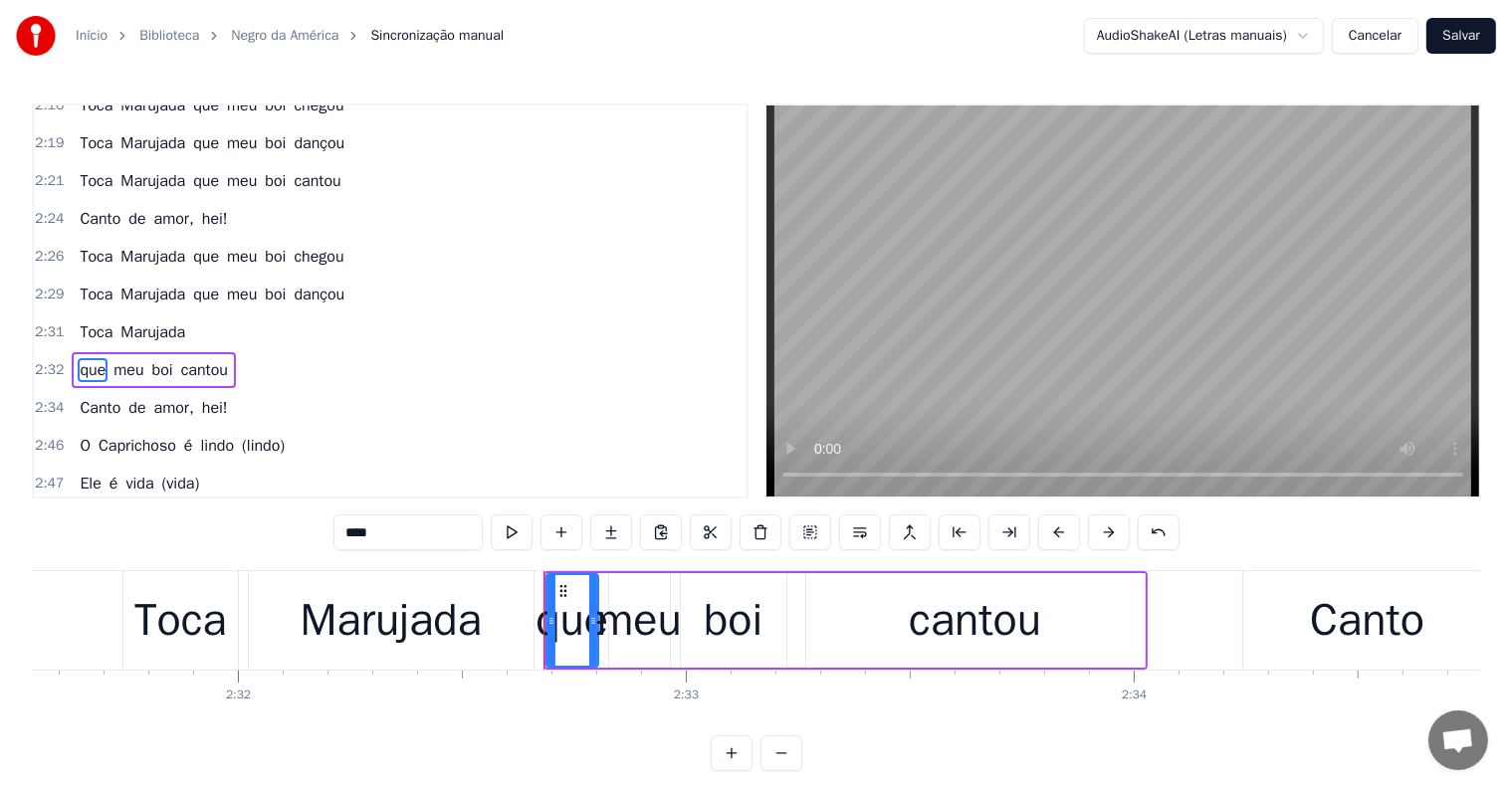 scroll, scrollTop: 1873, scrollLeft: 0, axis: vertical 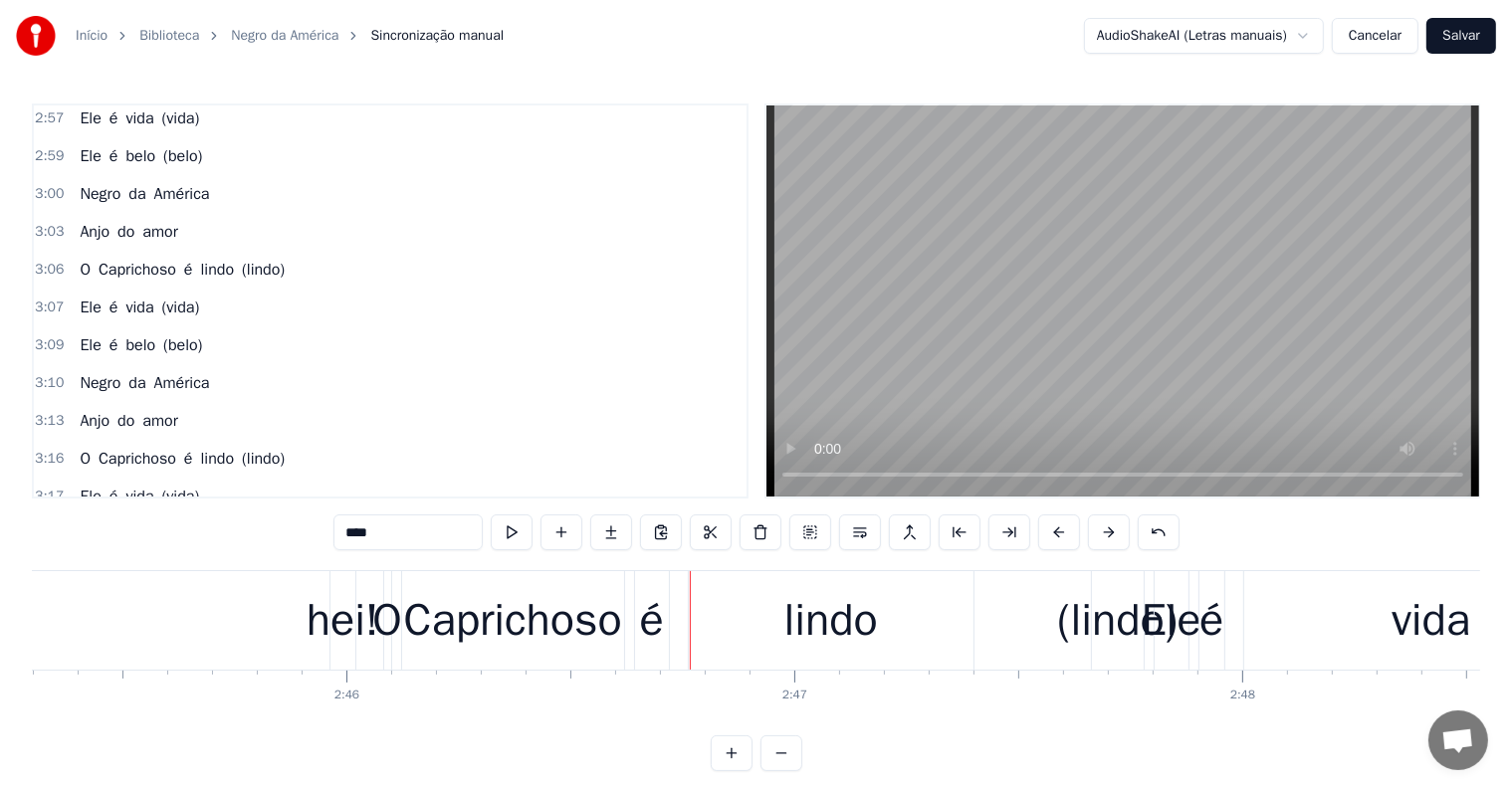 click on "Caprichoso" at bounding box center [513, 621] 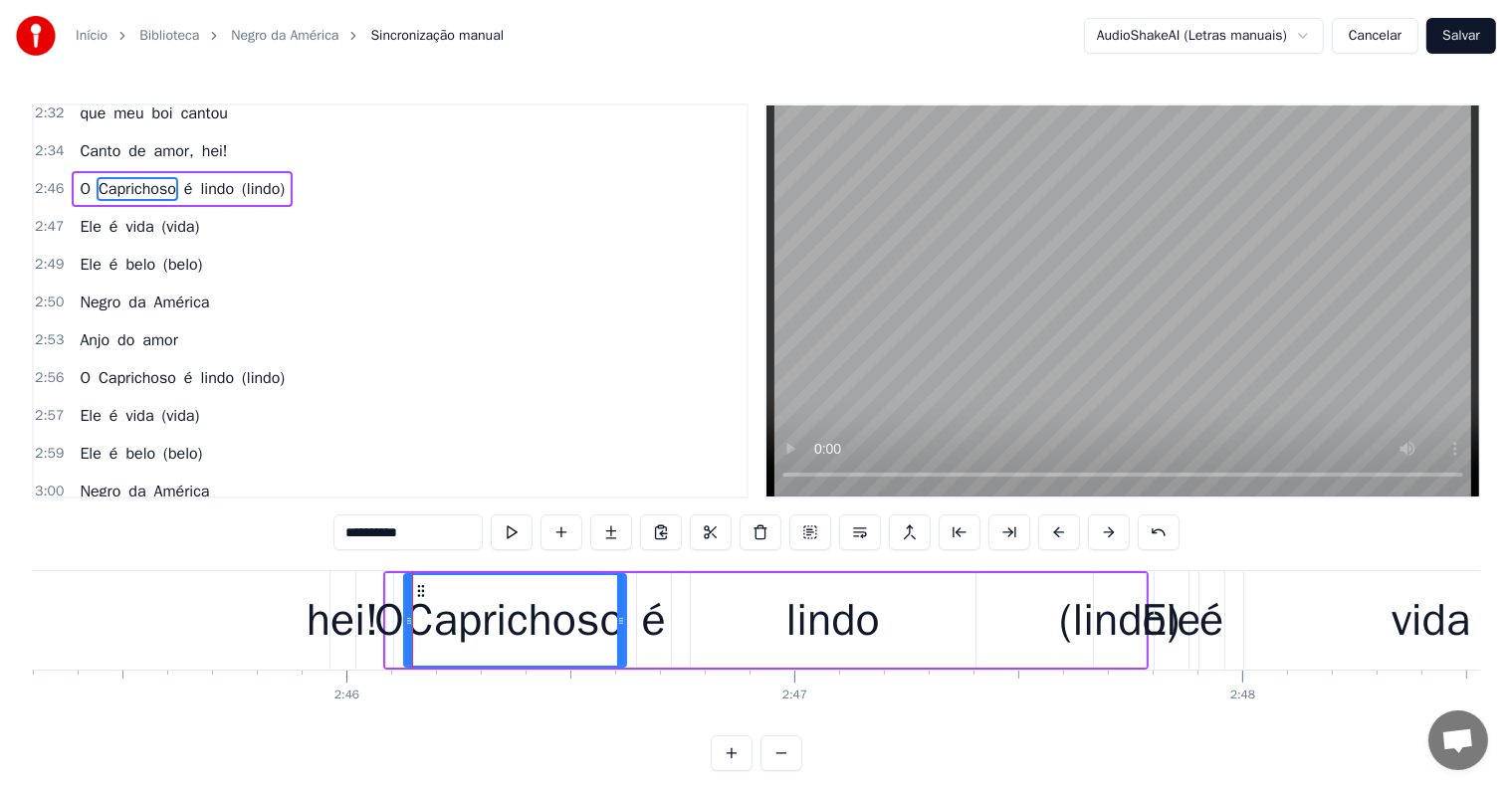 scroll, scrollTop: 1982, scrollLeft: 0, axis: vertical 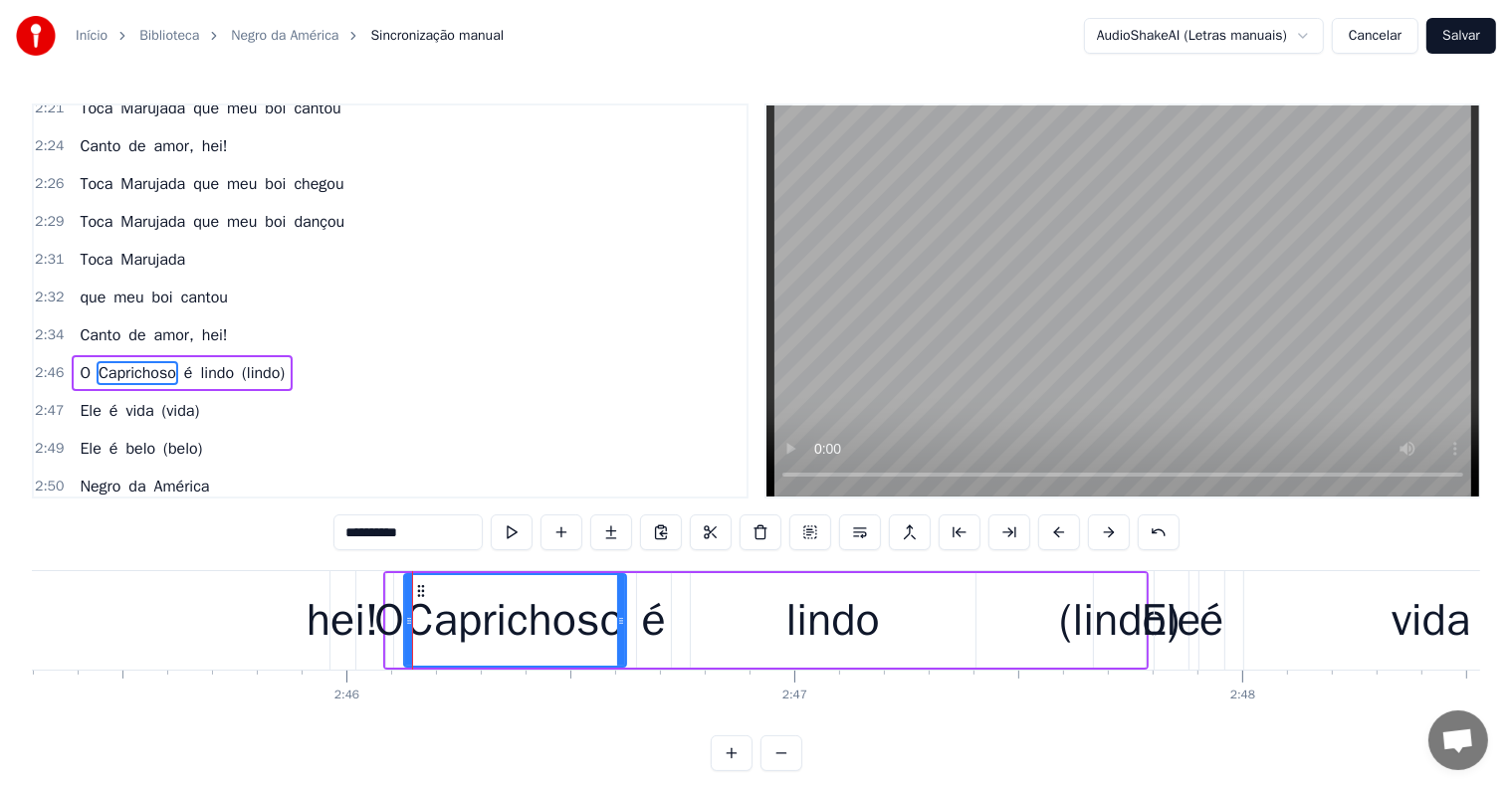 click on "hei!" at bounding box center [342, 621] 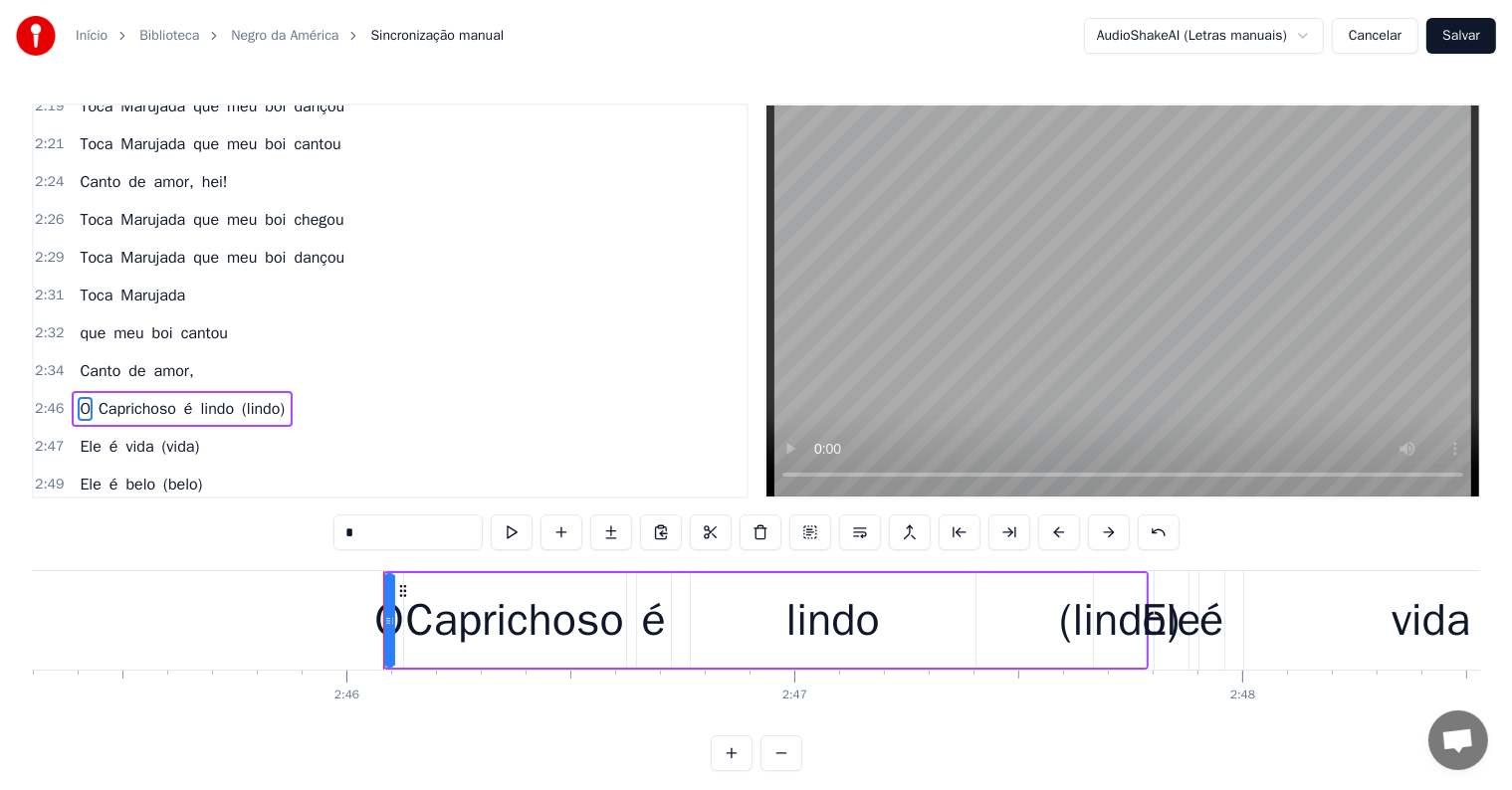 scroll, scrollTop: 1982, scrollLeft: 0, axis: vertical 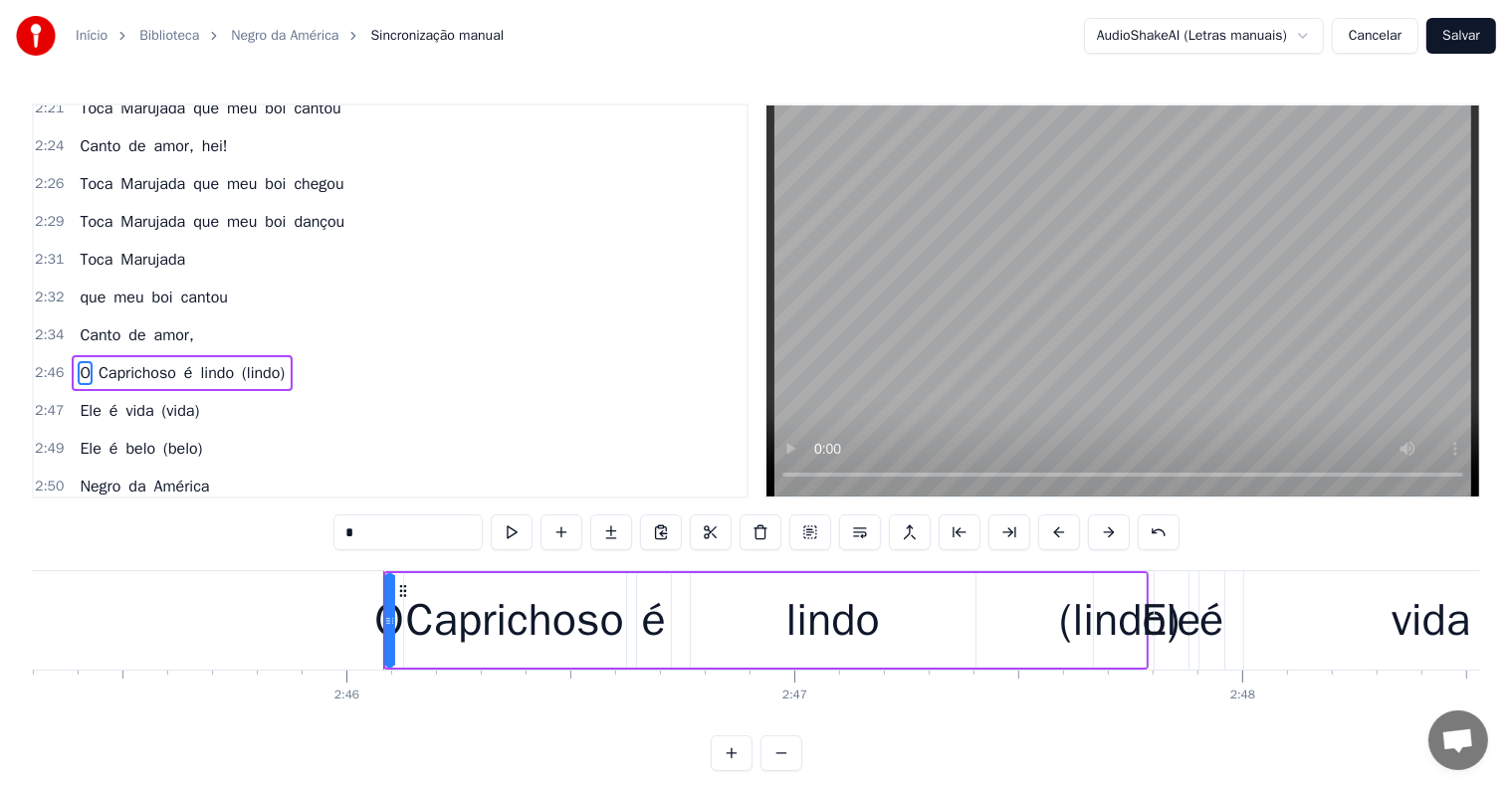 click on "O" at bounding box center [389, 621] 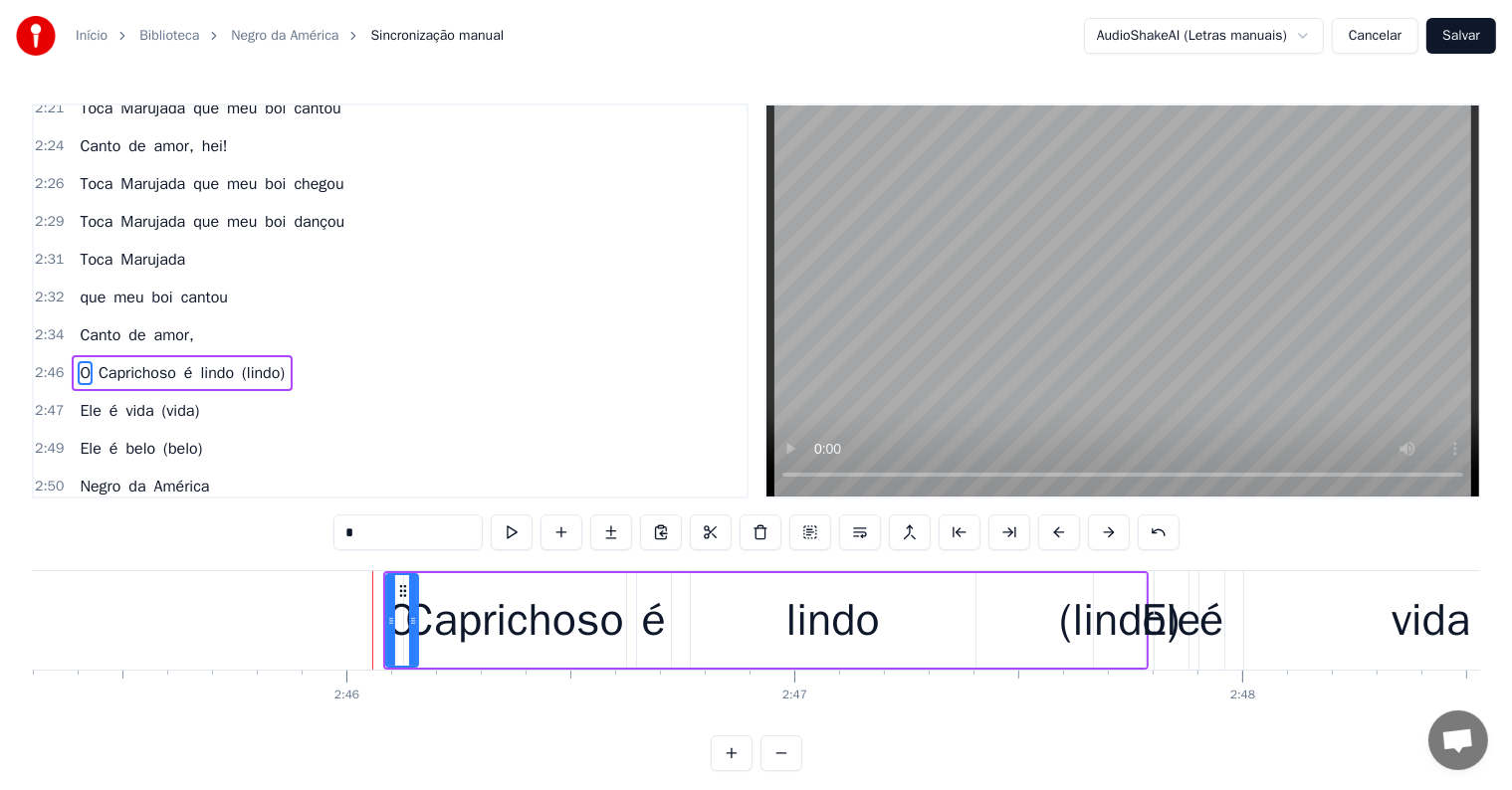 drag, startPoint x: 385, startPoint y: 622, endPoint x: 410, endPoint y: 626, distance: 25.317978 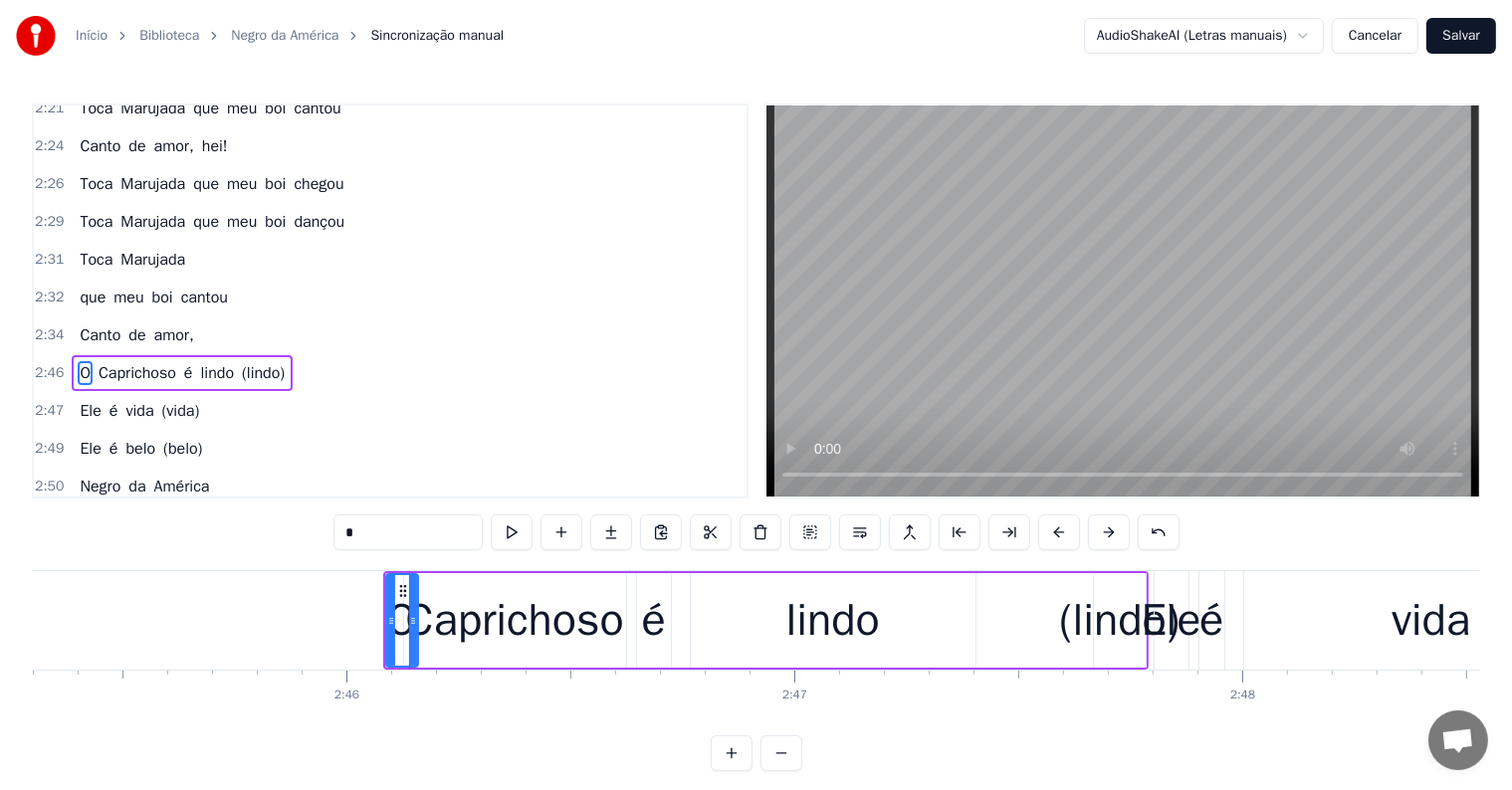 type on "*" 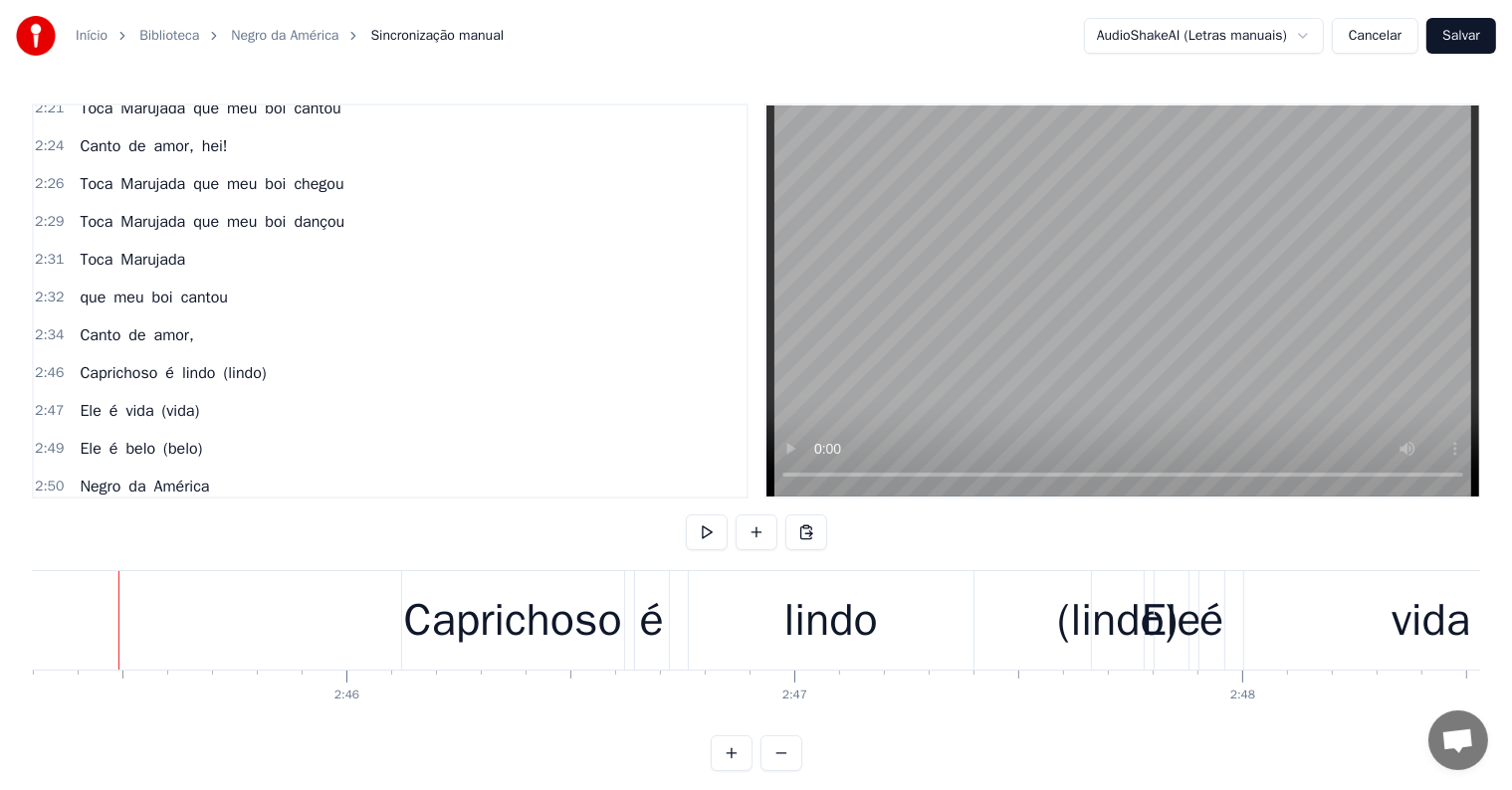 scroll, scrollTop: 0, scrollLeft: 74027, axis: horizontal 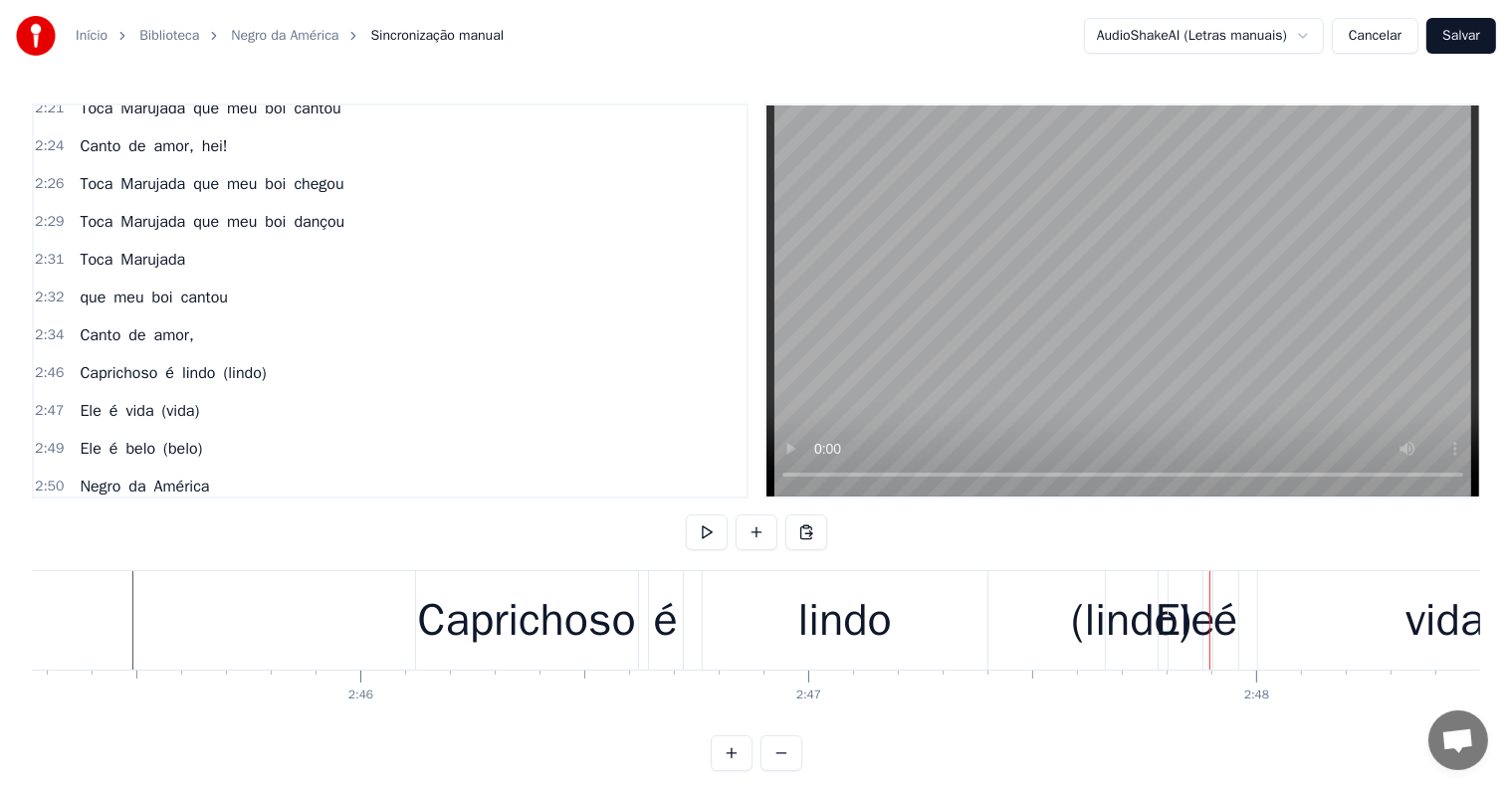 click on "(lindo)" at bounding box center (1131, 621) 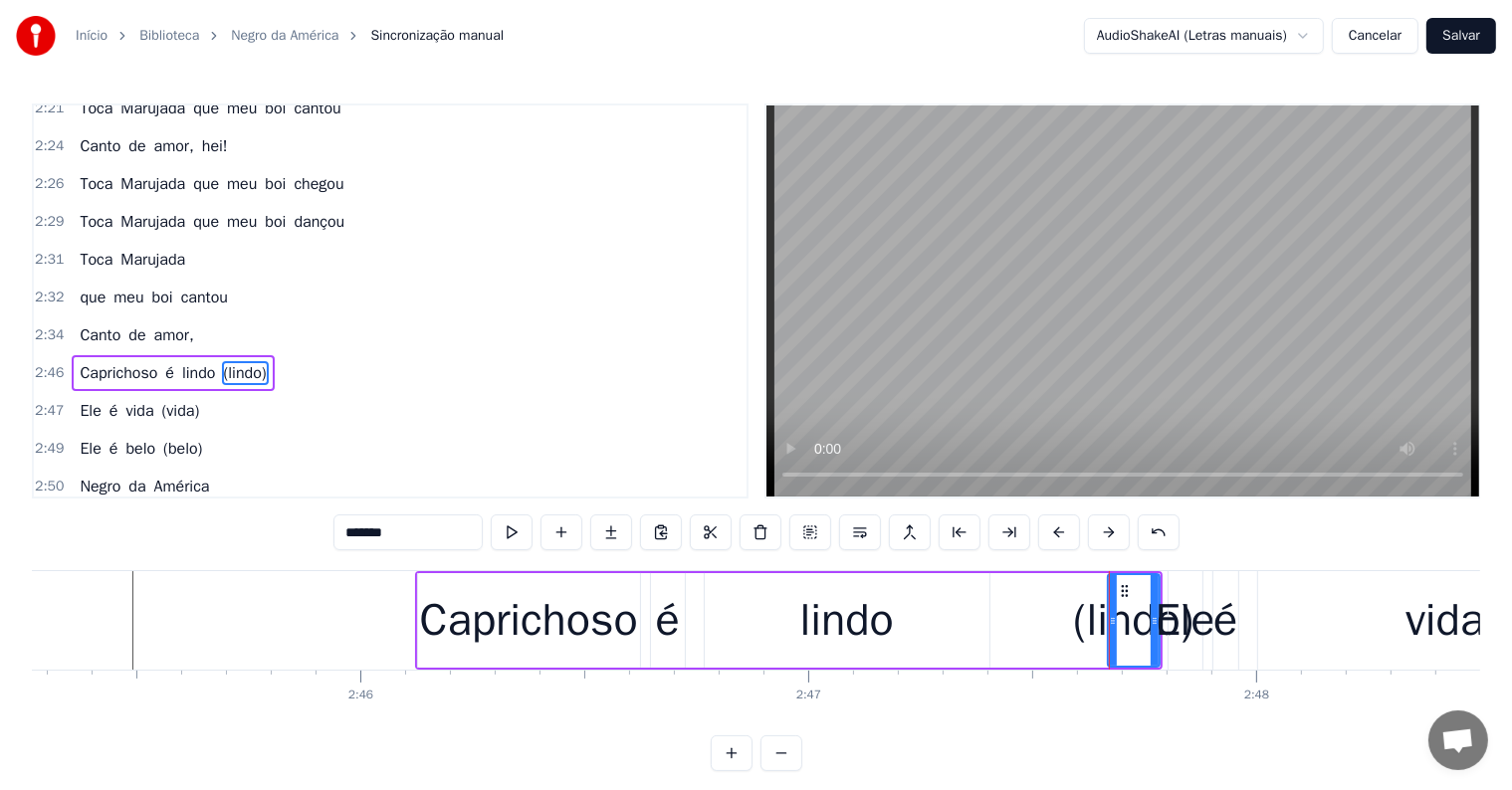 drag, startPoint x: 1109, startPoint y: 616, endPoint x: 1088, endPoint y: 616, distance: 21 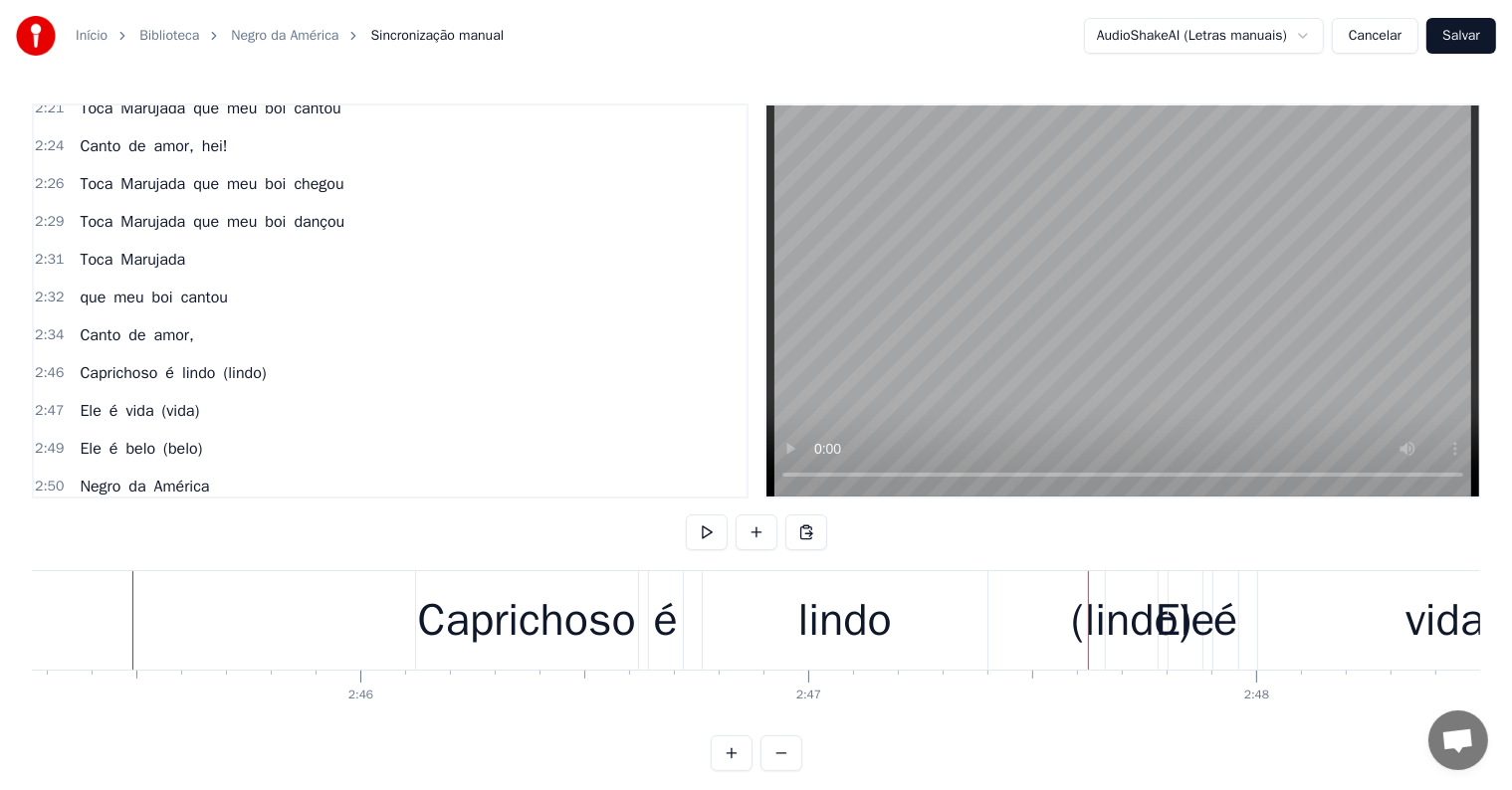 click on "(lindo)" at bounding box center (1131, 621) 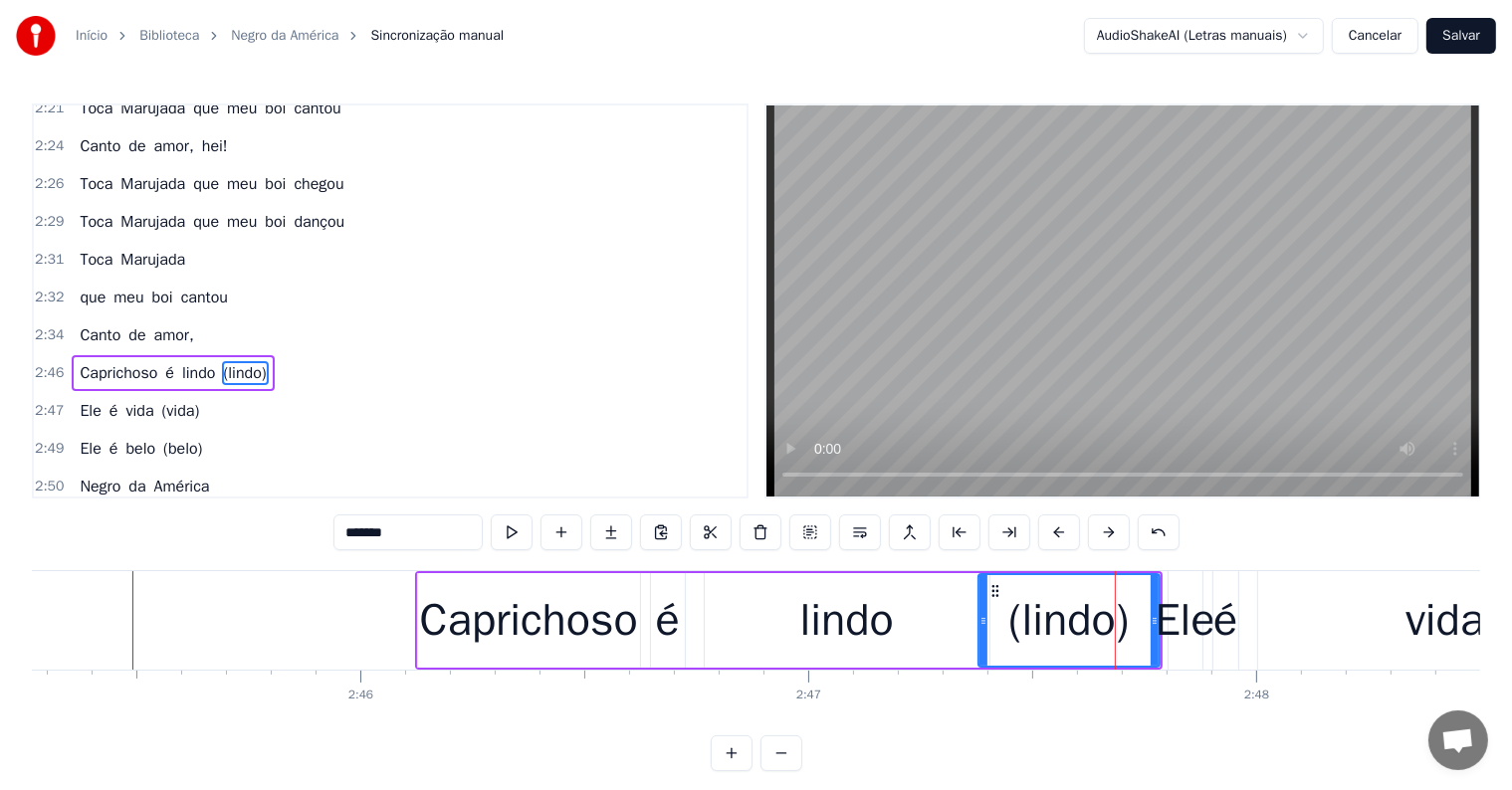 drag, startPoint x: 1112, startPoint y: 619, endPoint x: 982, endPoint y: 609, distance: 130.38405 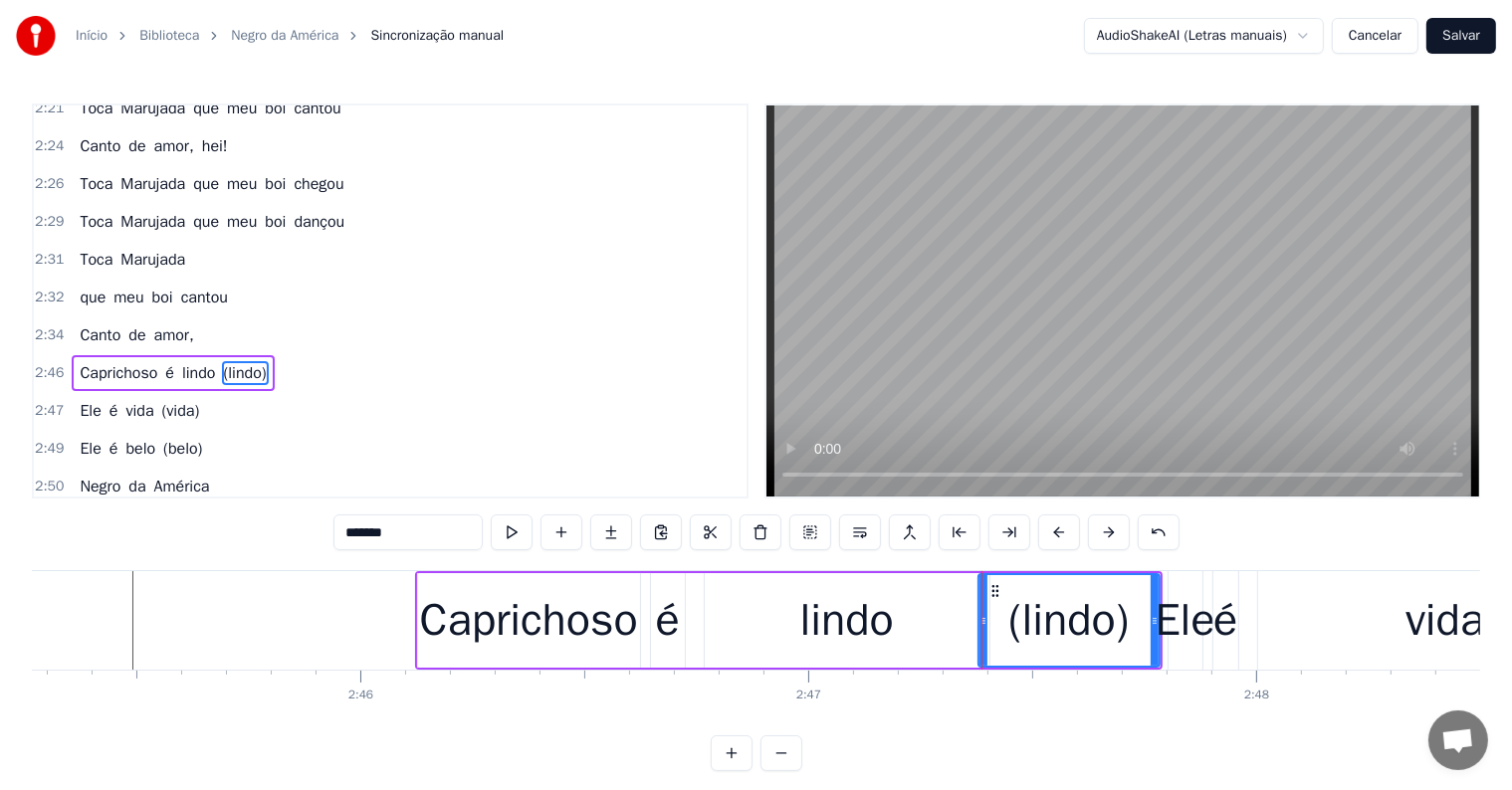 click on "(vida)" at bounding box center [181, 411] 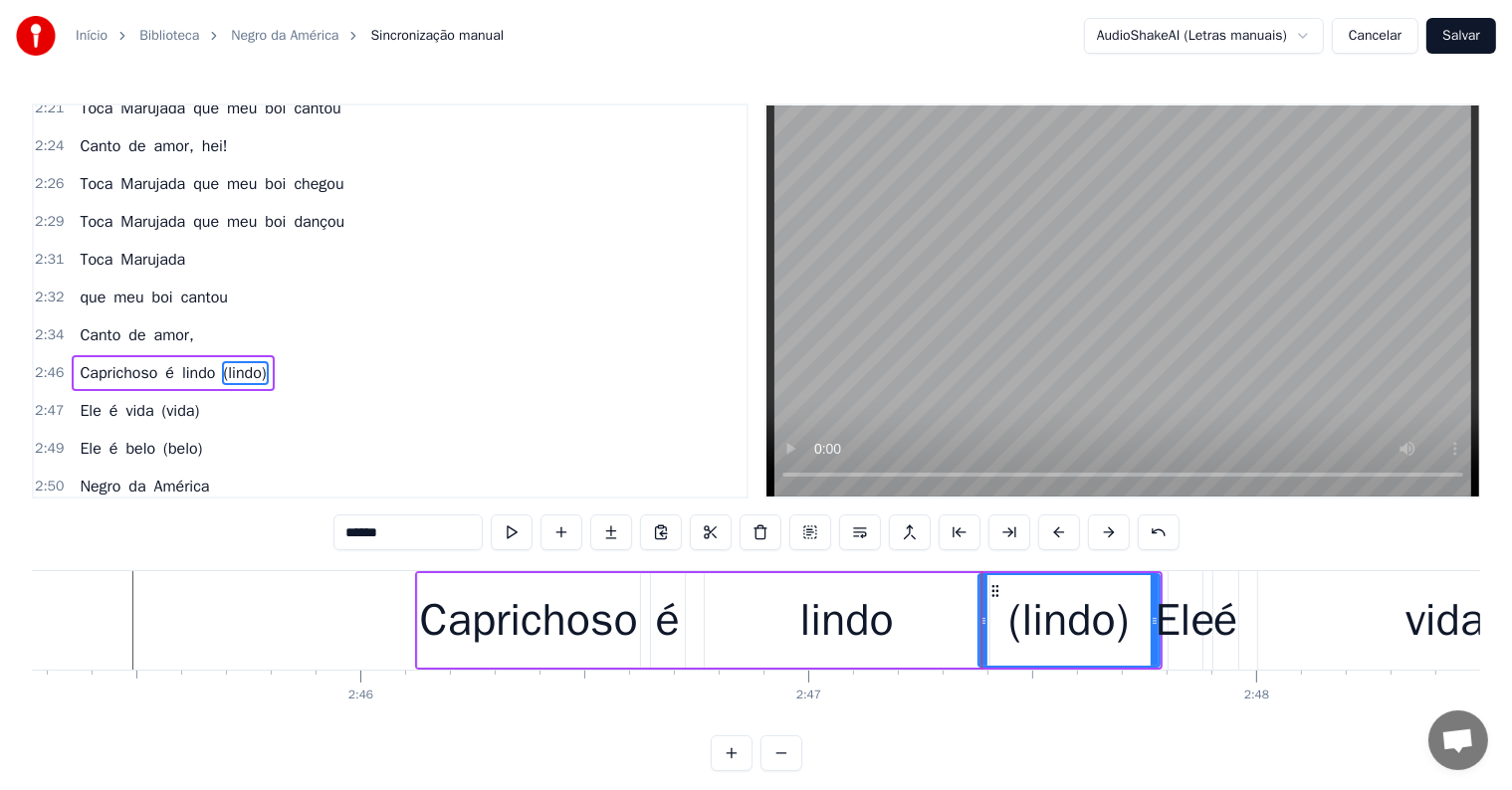 scroll, scrollTop: 2019, scrollLeft: 0, axis: vertical 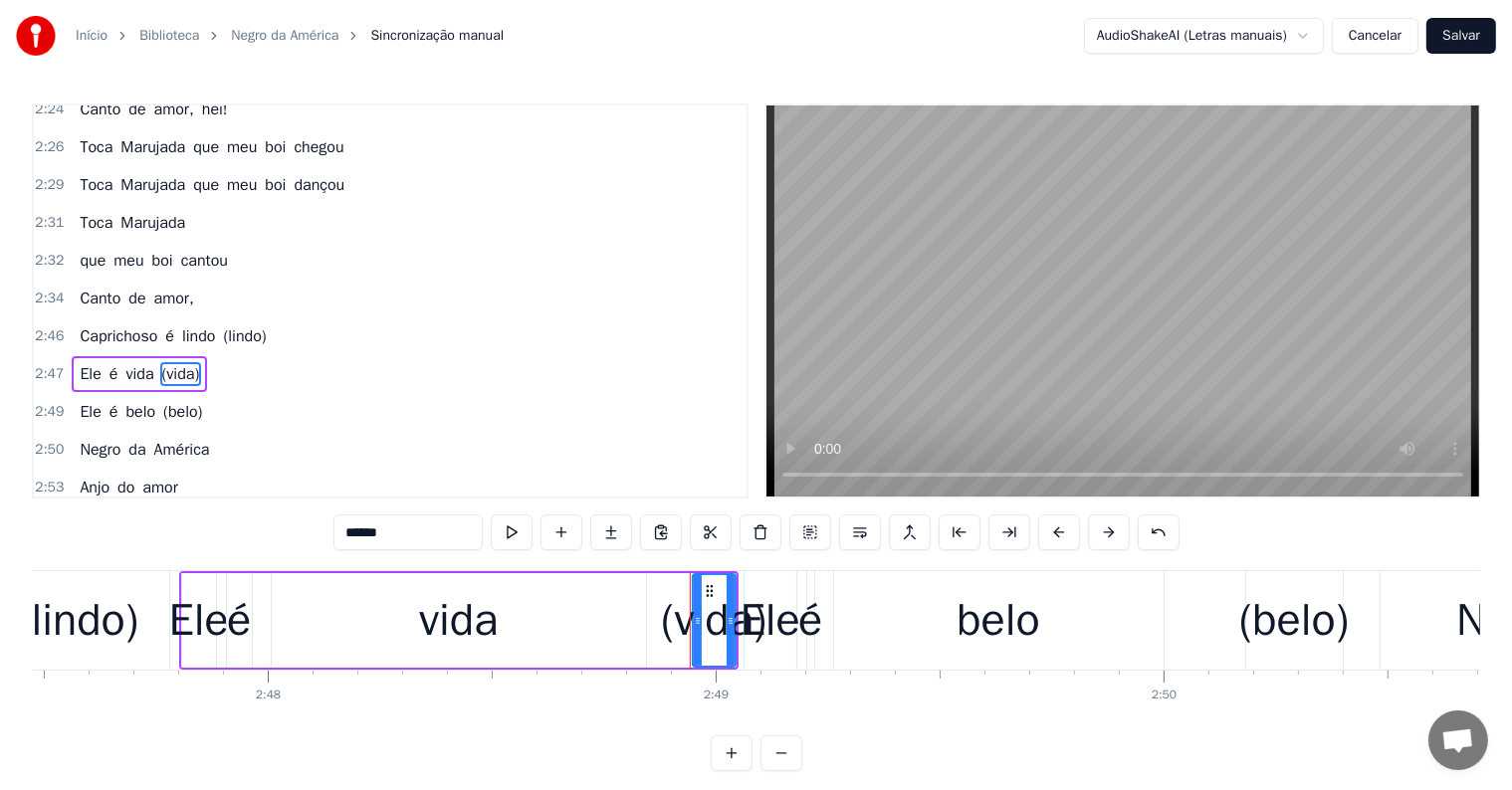 click on "vida" at bounding box center [458, 621] 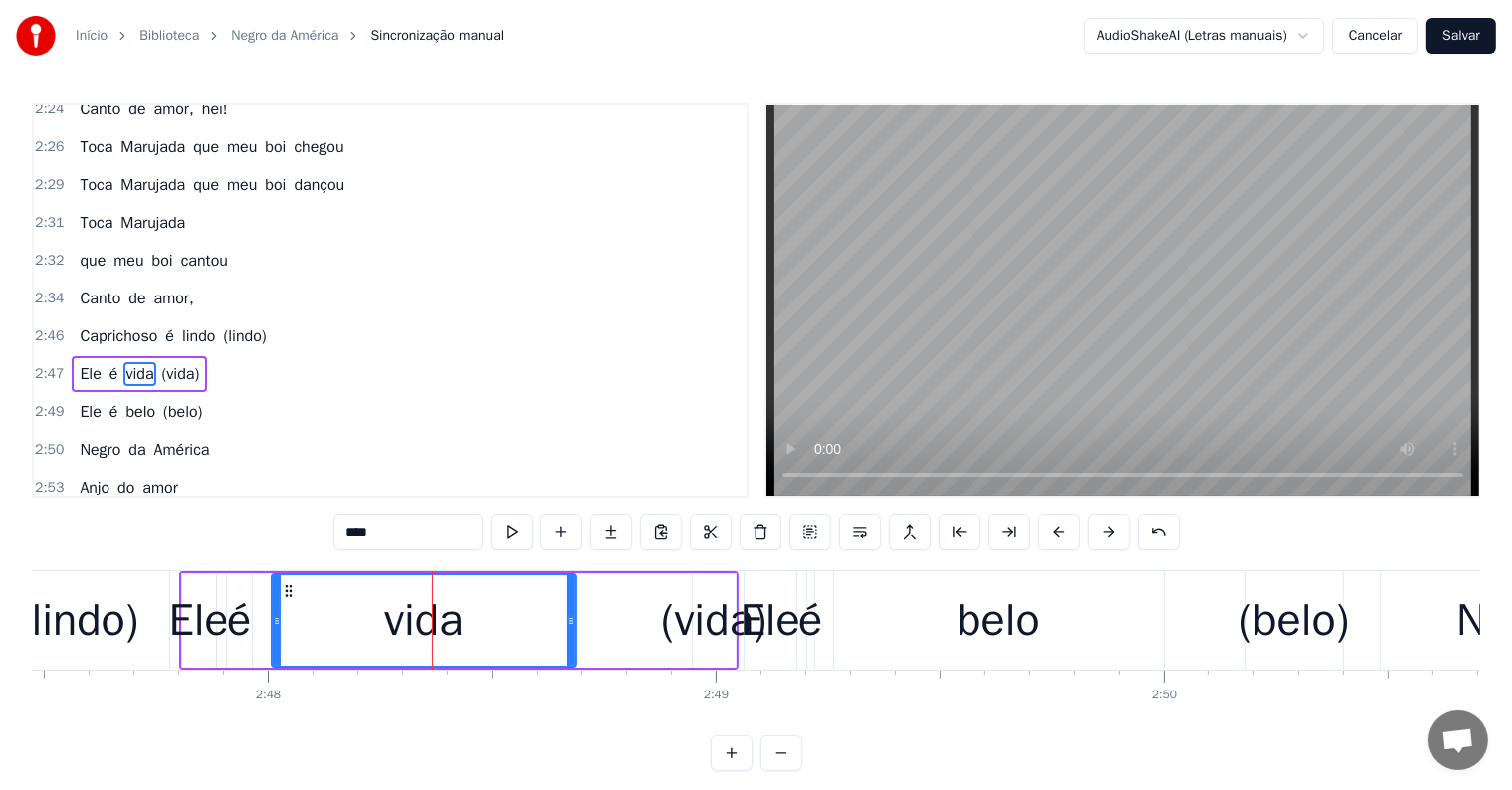 drag, startPoint x: 637, startPoint y: 621, endPoint x: 567, endPoint y: 617, distance: 70.11419 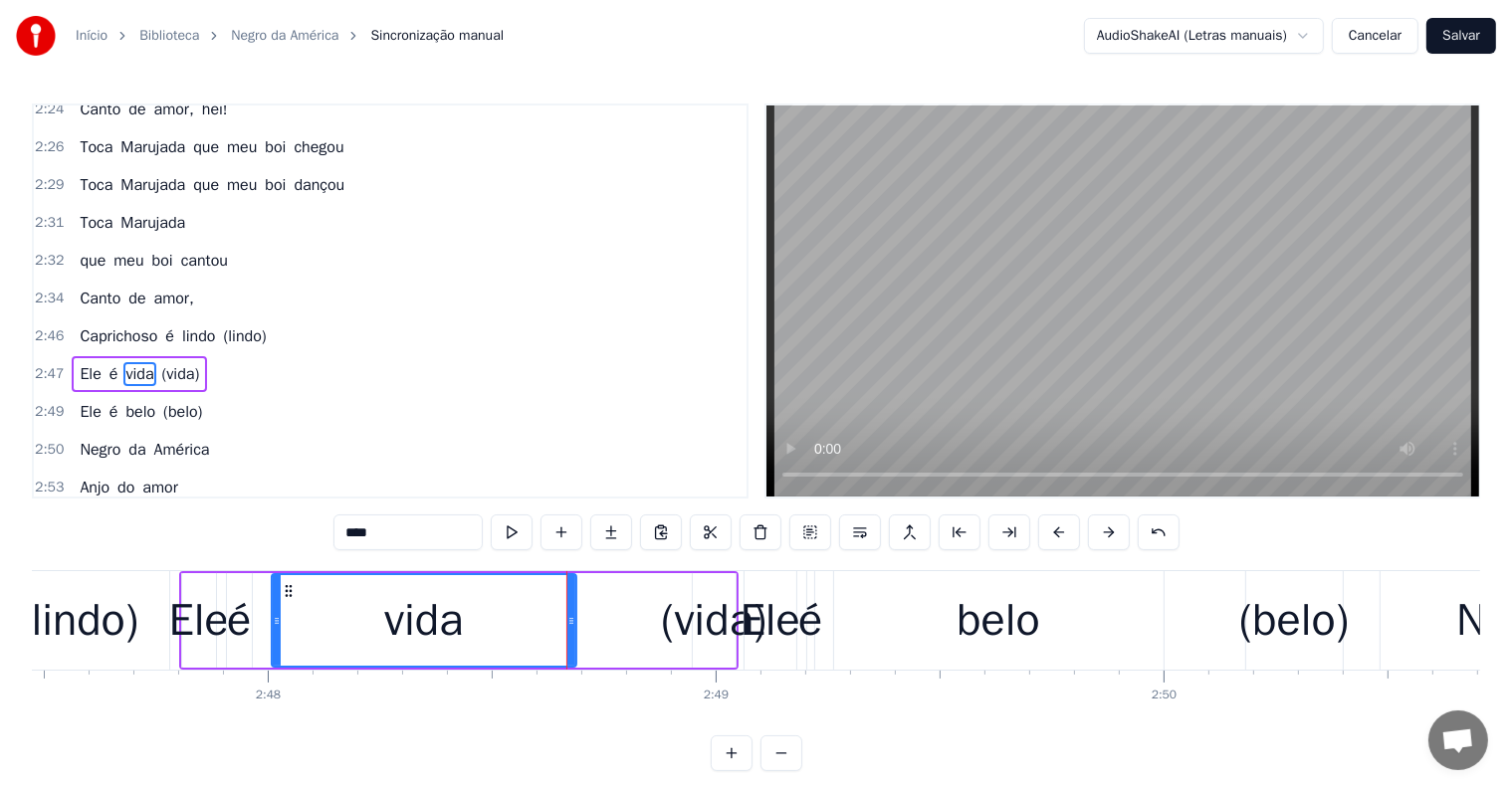 click on "(vida)" at bounding box center (714, 621) 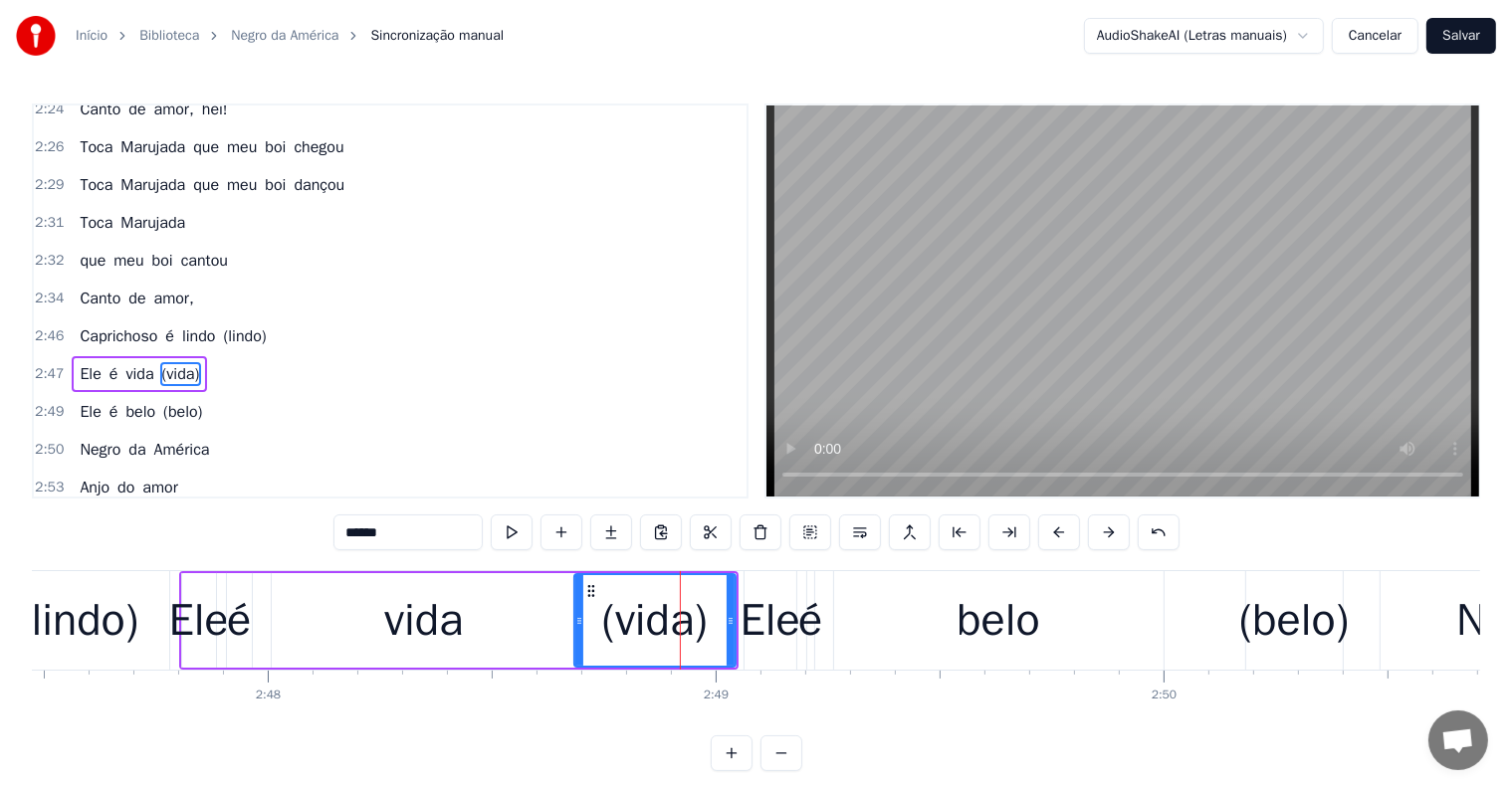drag, startPoint x: 696, startPoint y: 621, endPoint x: 577, endPoint y: 621, distance: 119 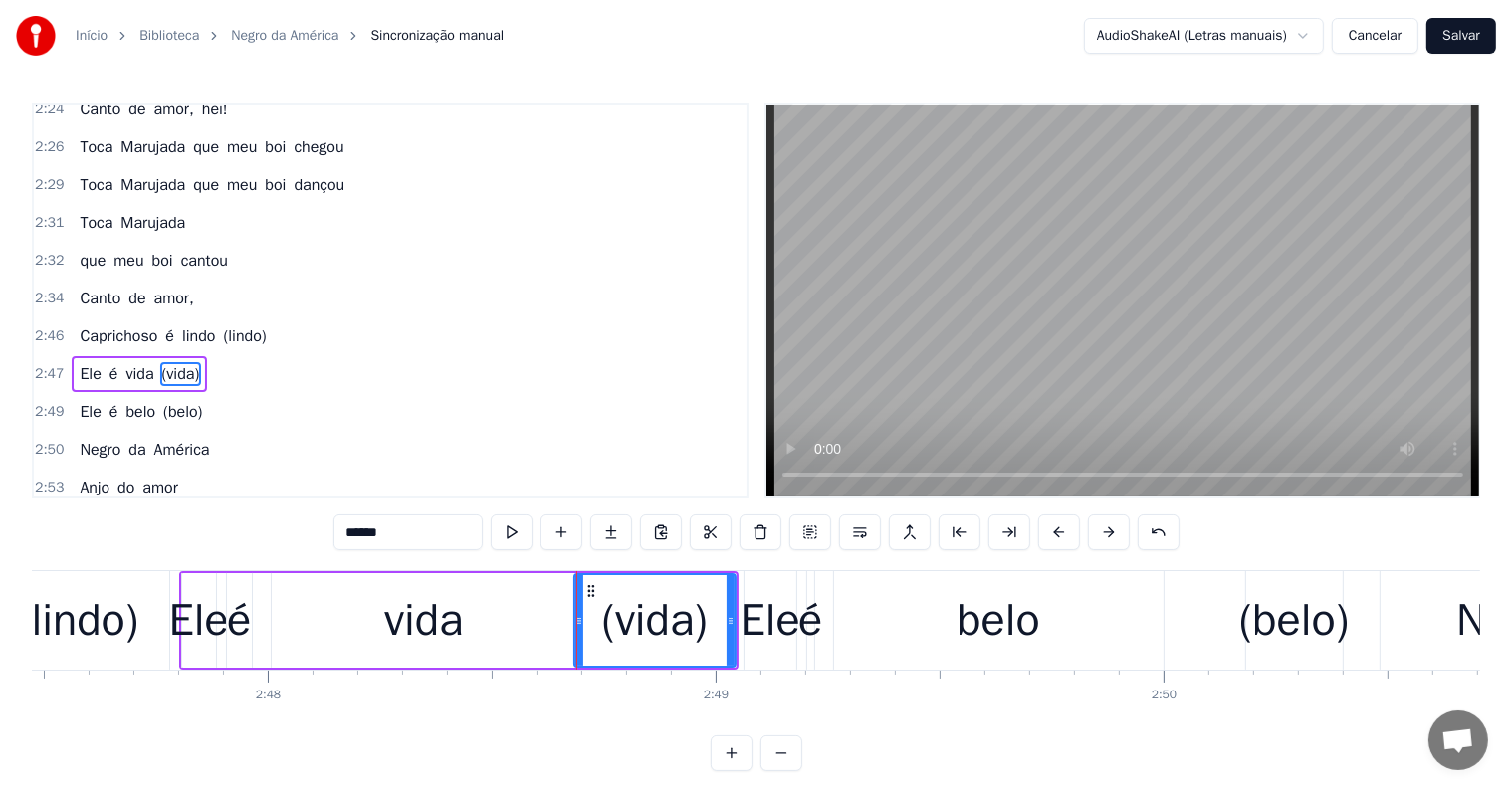 click on "belo" at bounding box center (998, 620) 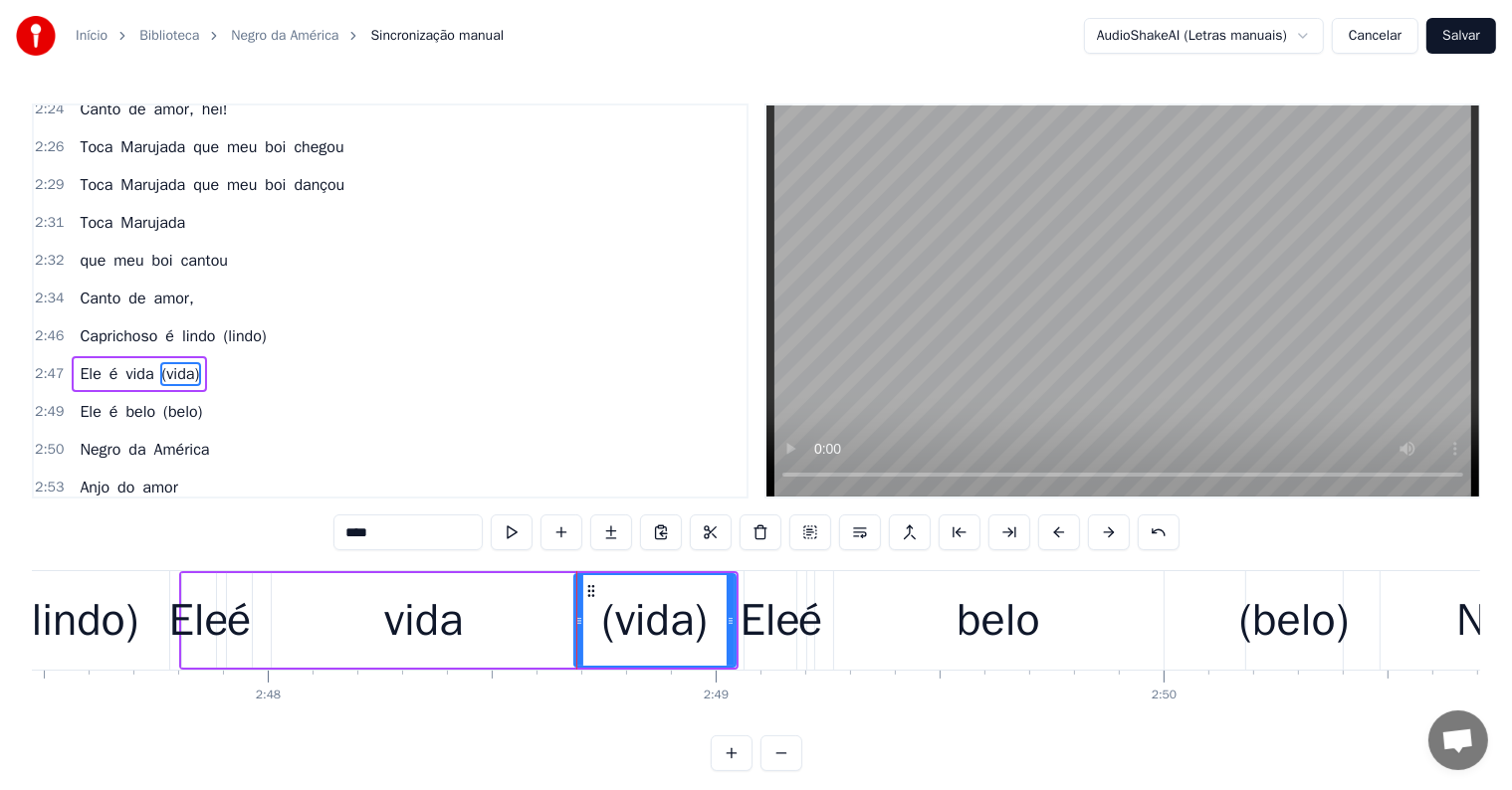 scroll, scrollTop: 2056, scrollLeft: 0, axis: vertical 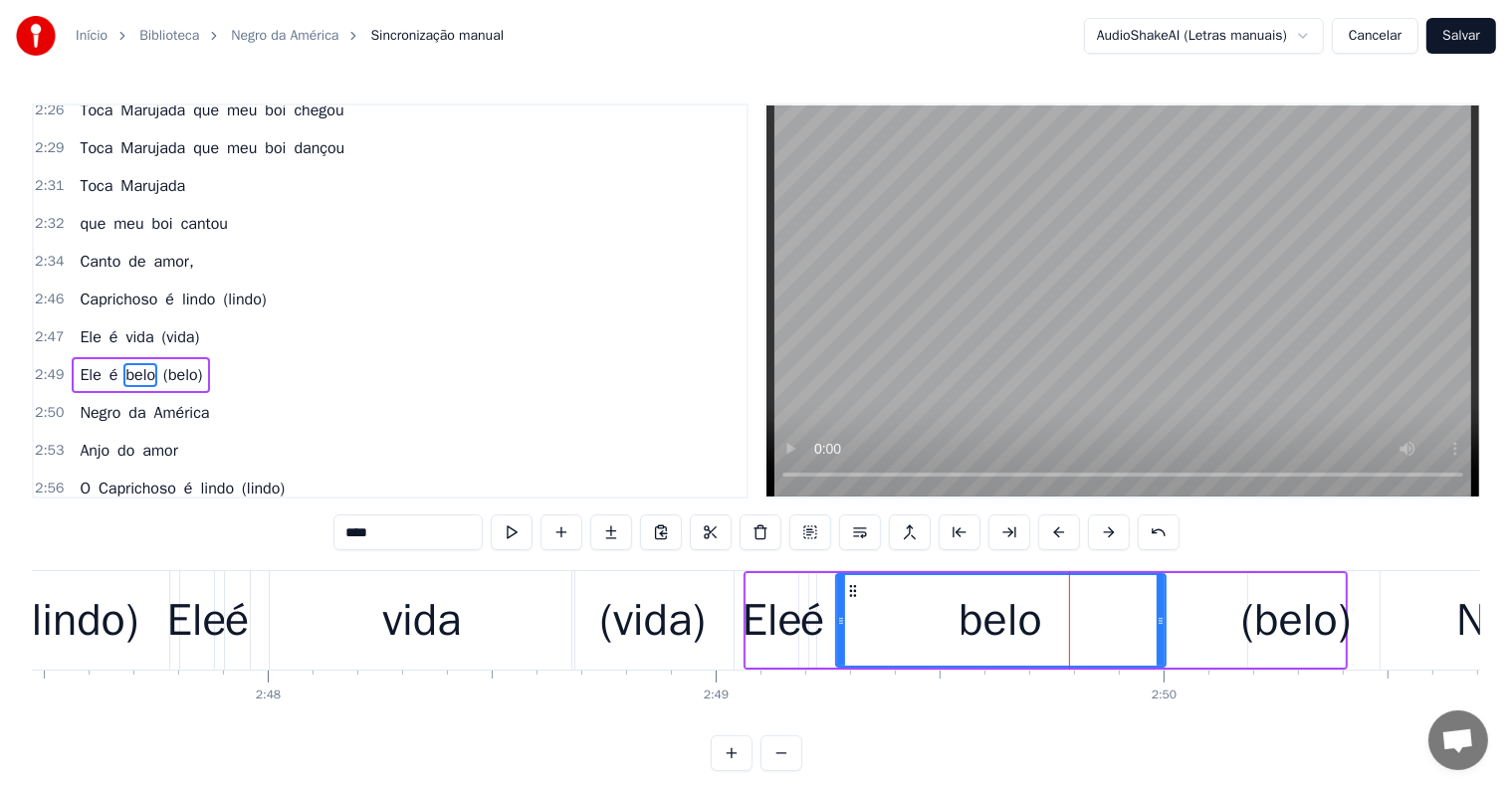 click on "(belo)" at bounding box center [1296, 621] 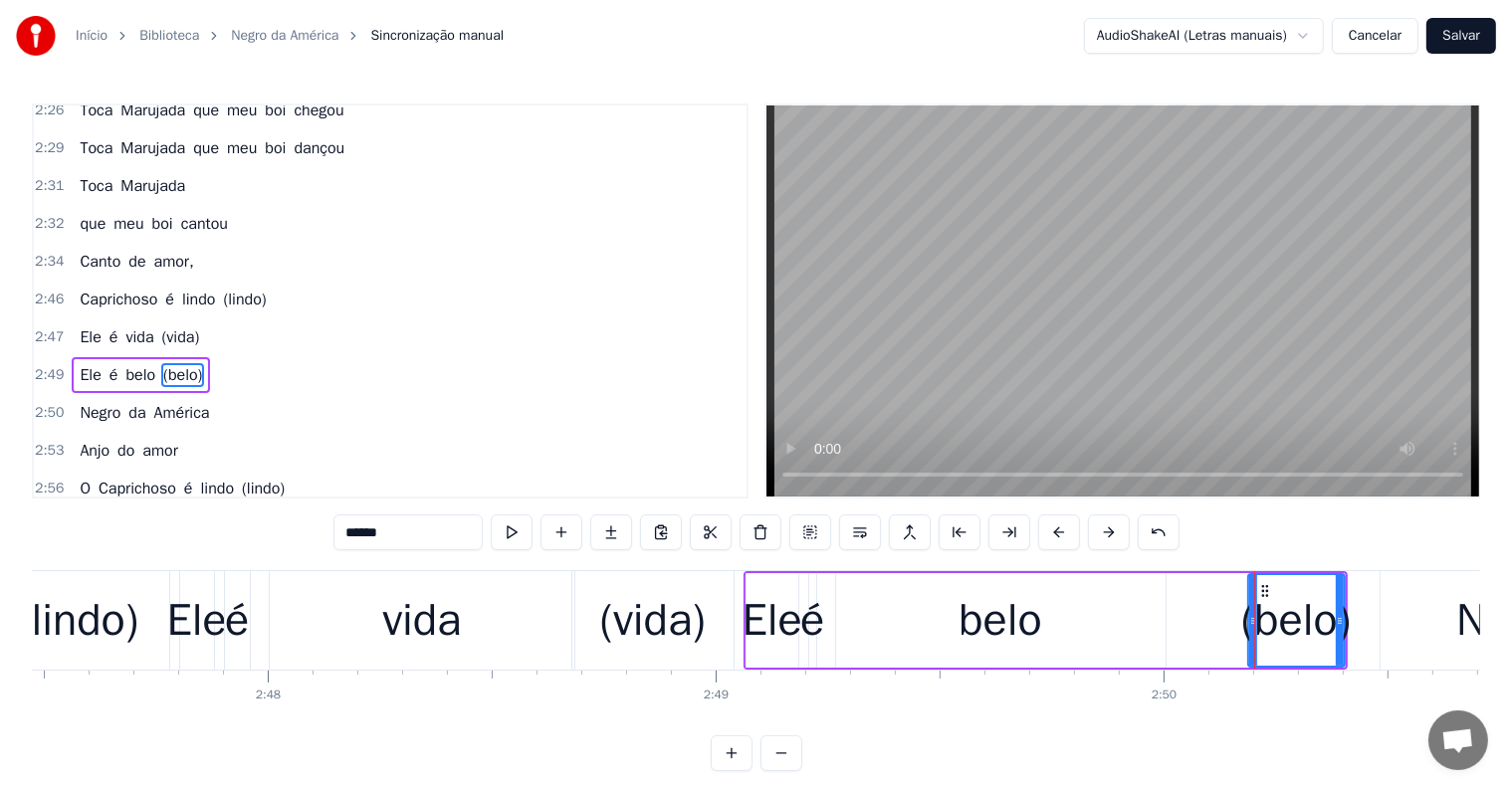 drag, startPoint x: 1254, startPoint y: 622, endPoint x: 1205, endPoint y: 621, distance: 49.010203 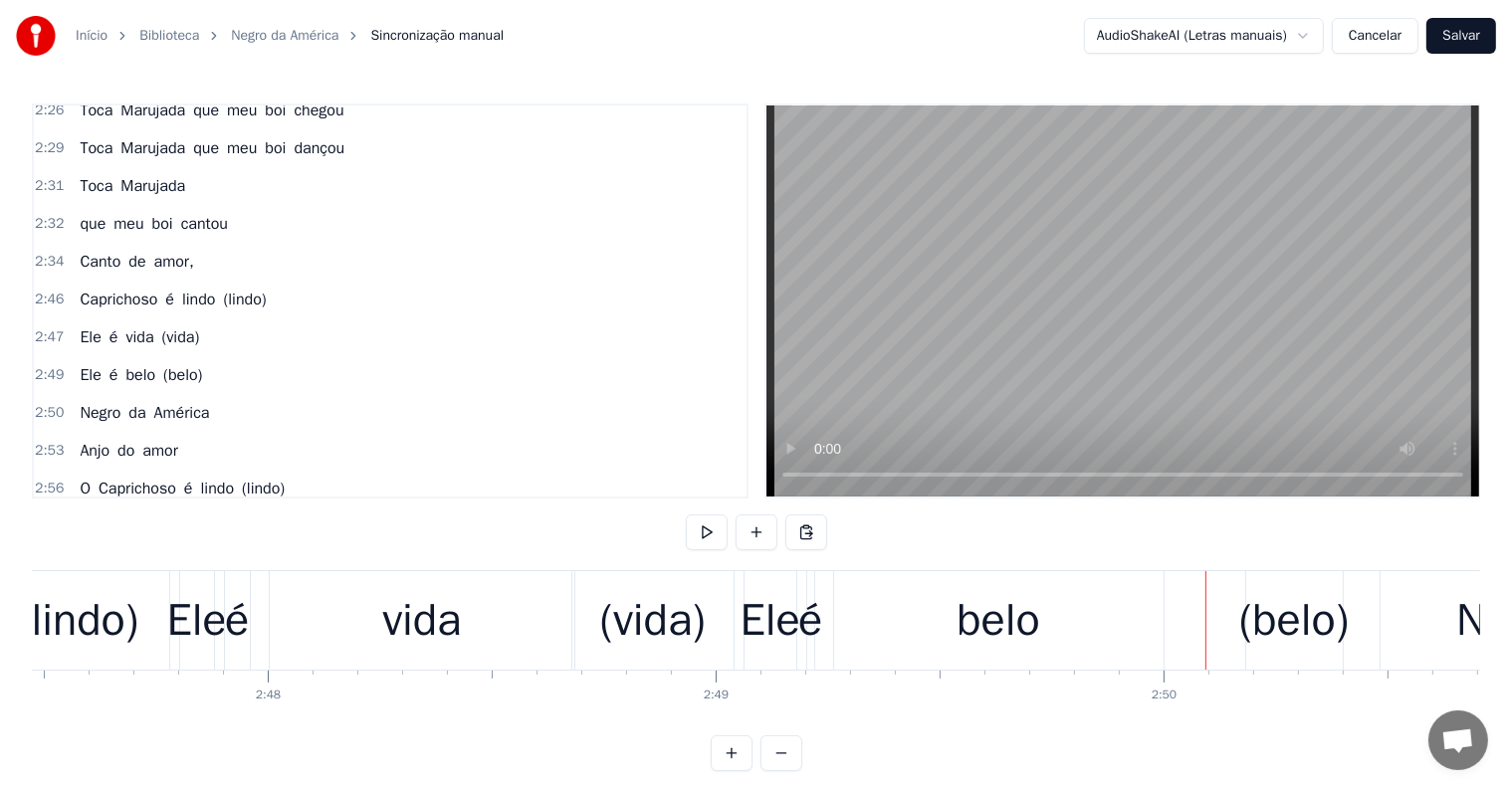 click on "(belo)" at bounding box center (1294, 621) 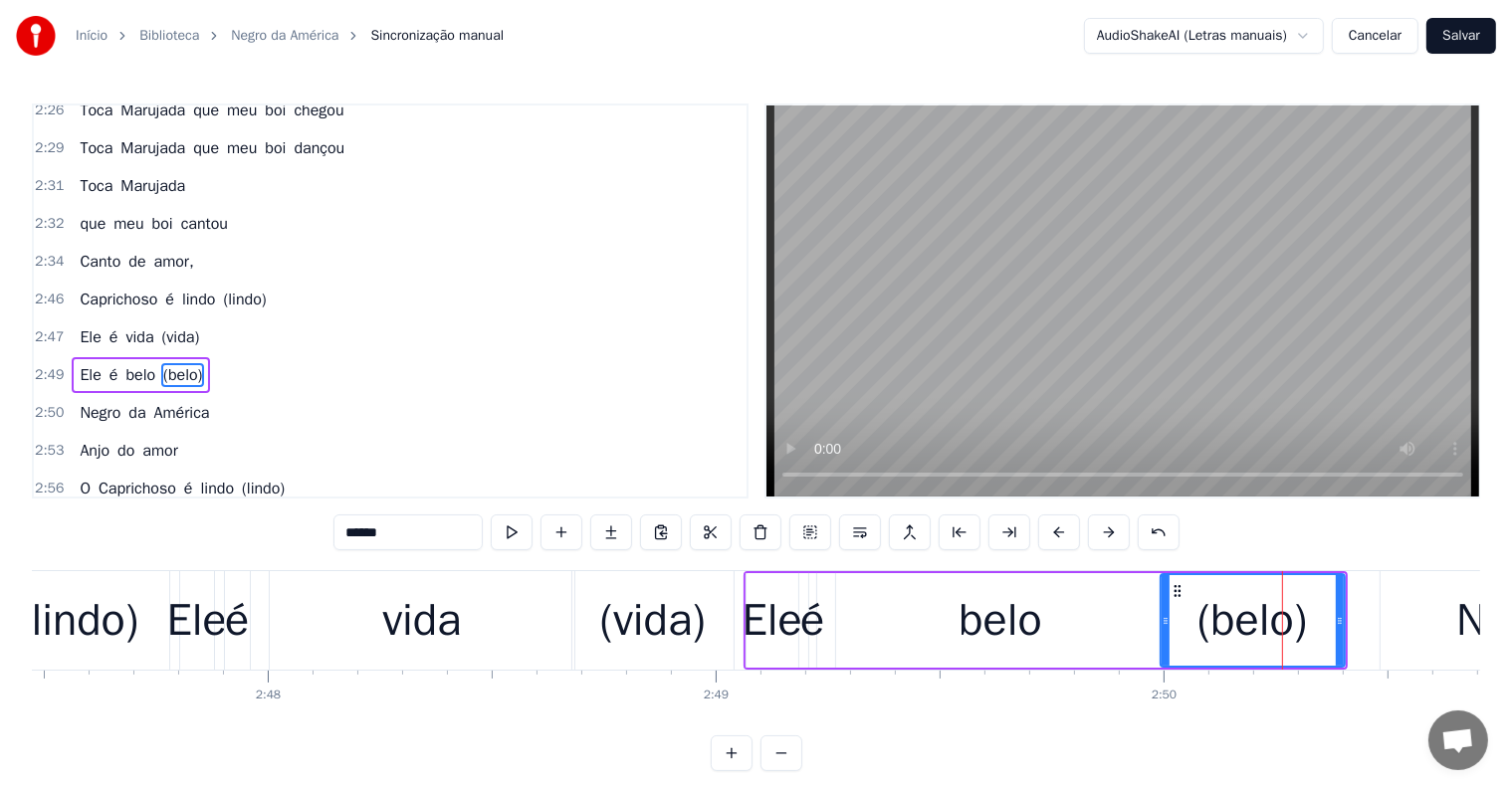 drag, startPoint x: 1250, startPoint y: 622, endPoint x: 1163, endPoint y: 627, distance: 87.14356 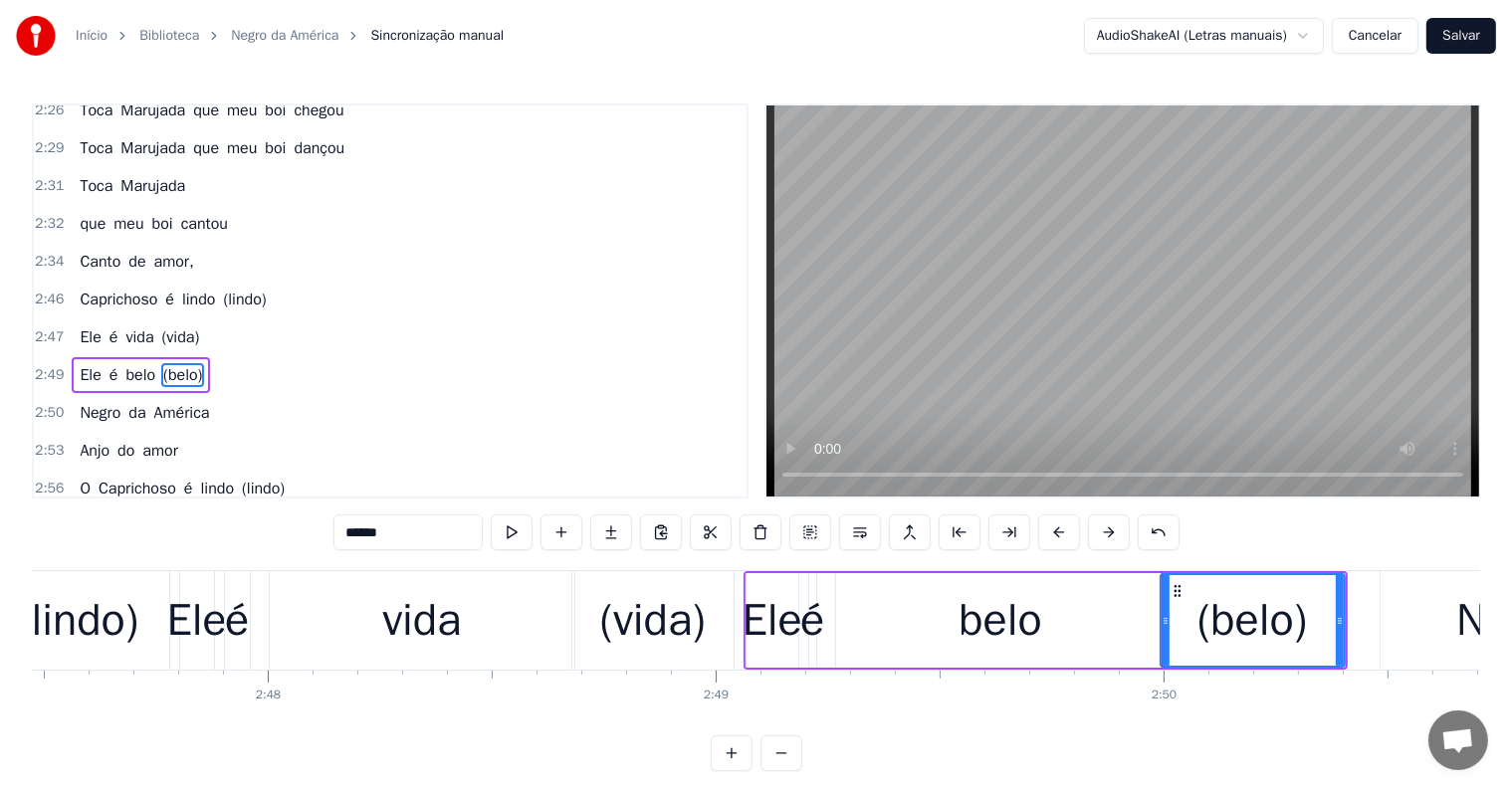 click on "Caprichoso" at bounding box center (118, 299) 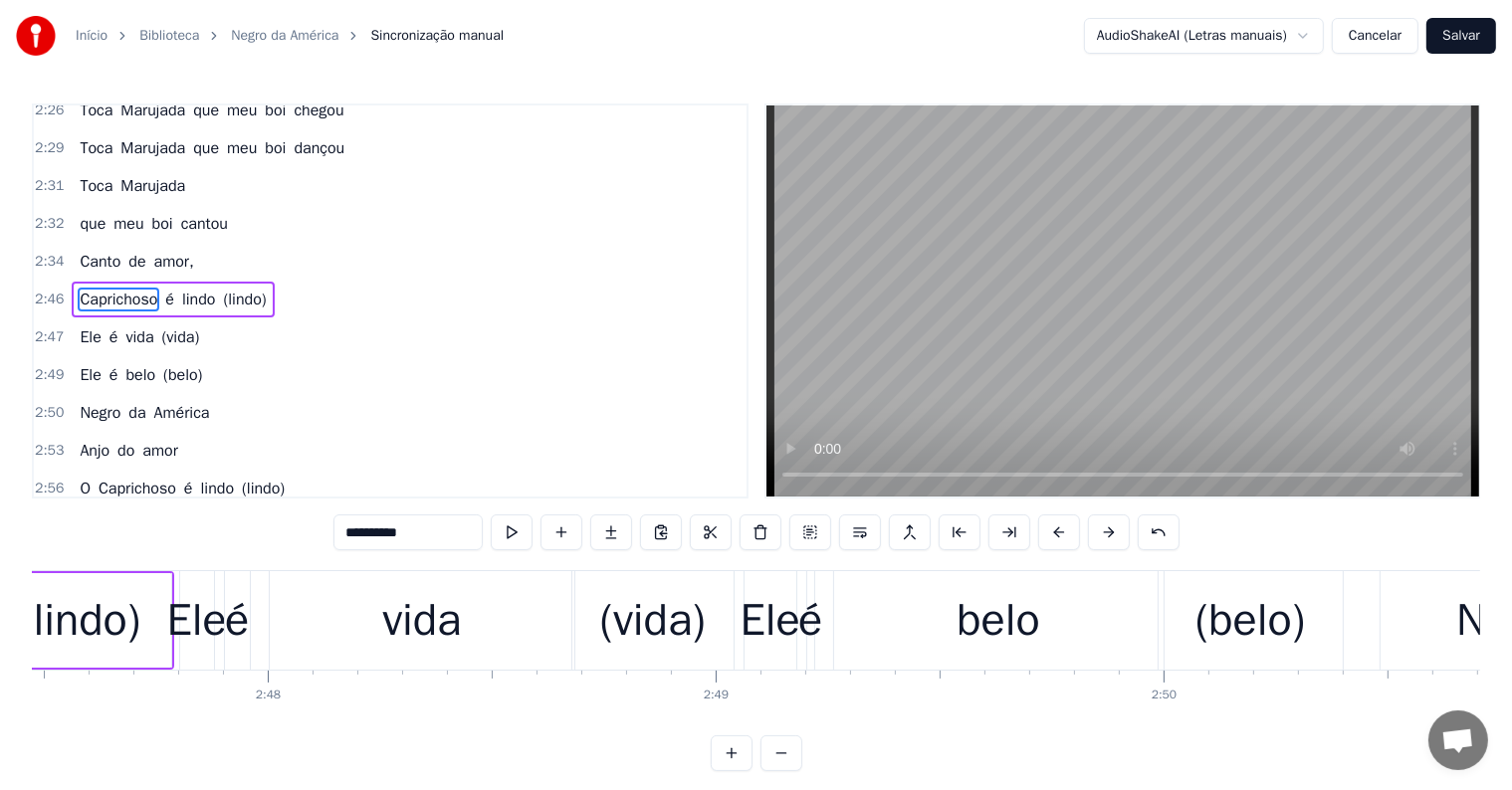 scroll, scrollTop: 1982, scrollLeft: 0, axis: vertical 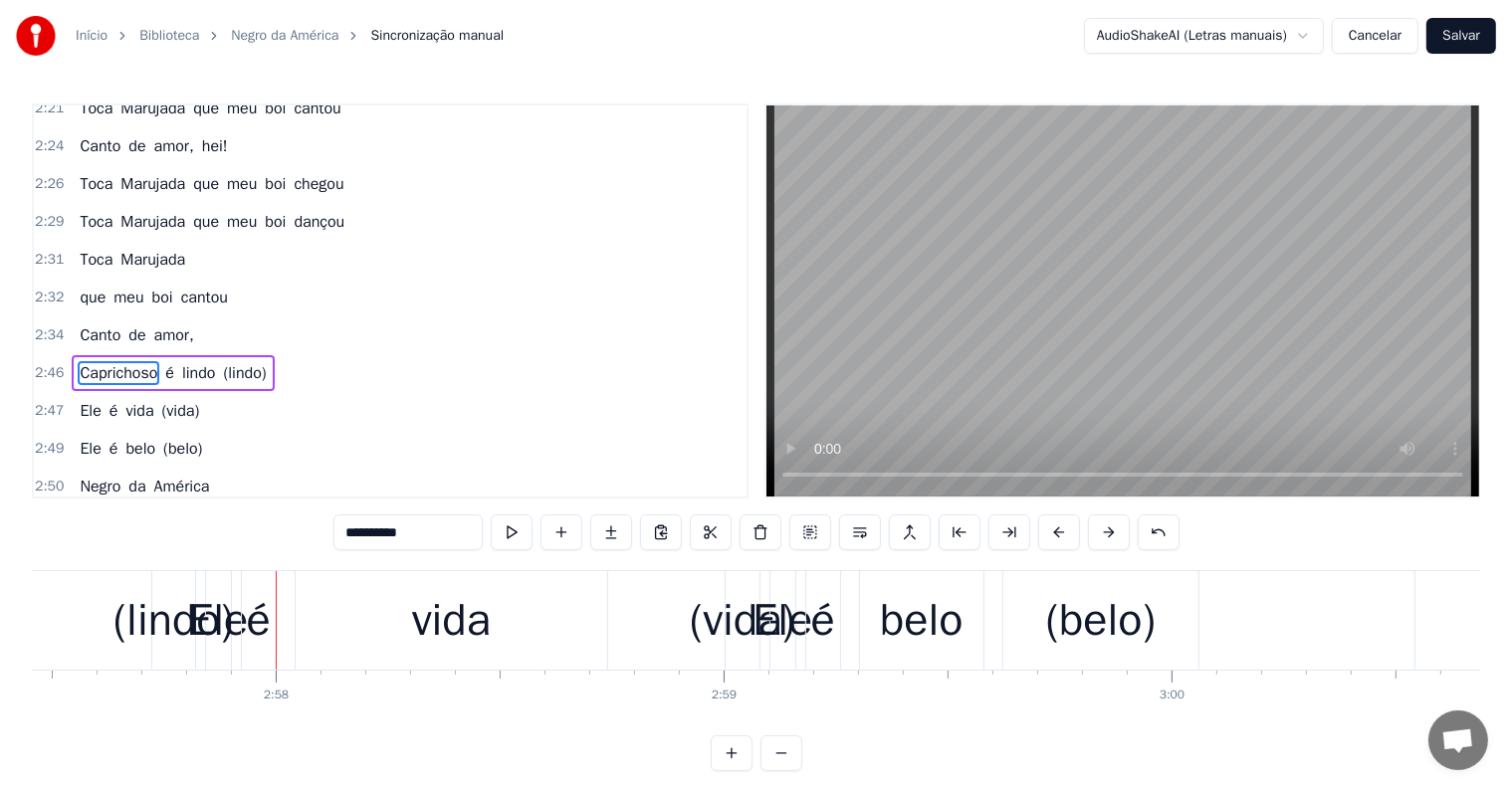 click on "(lindo)" at bounding box center (173, 621) 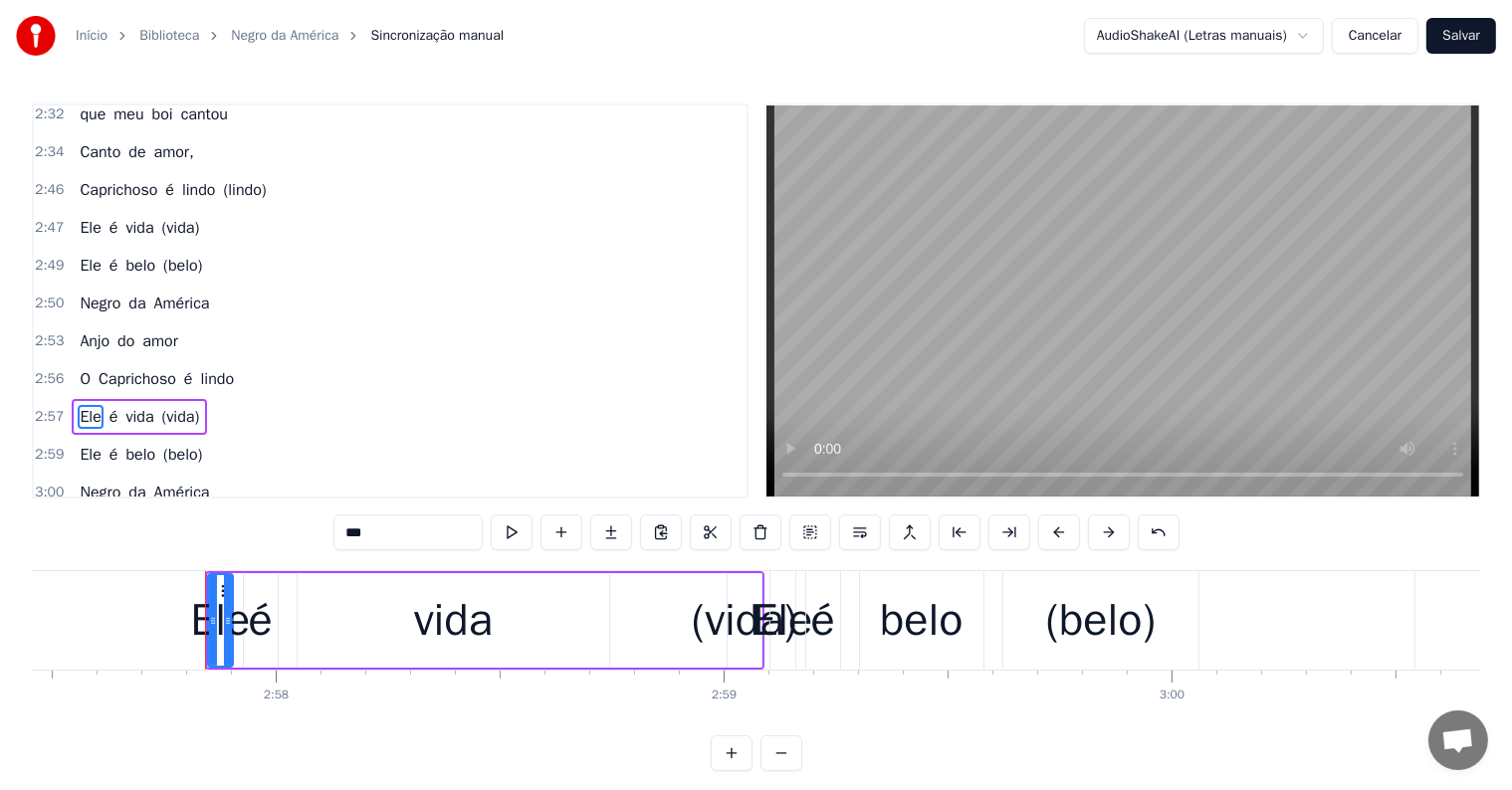 scroll, scrollTop: 2202, scrollLeft: 0, axis: vertical 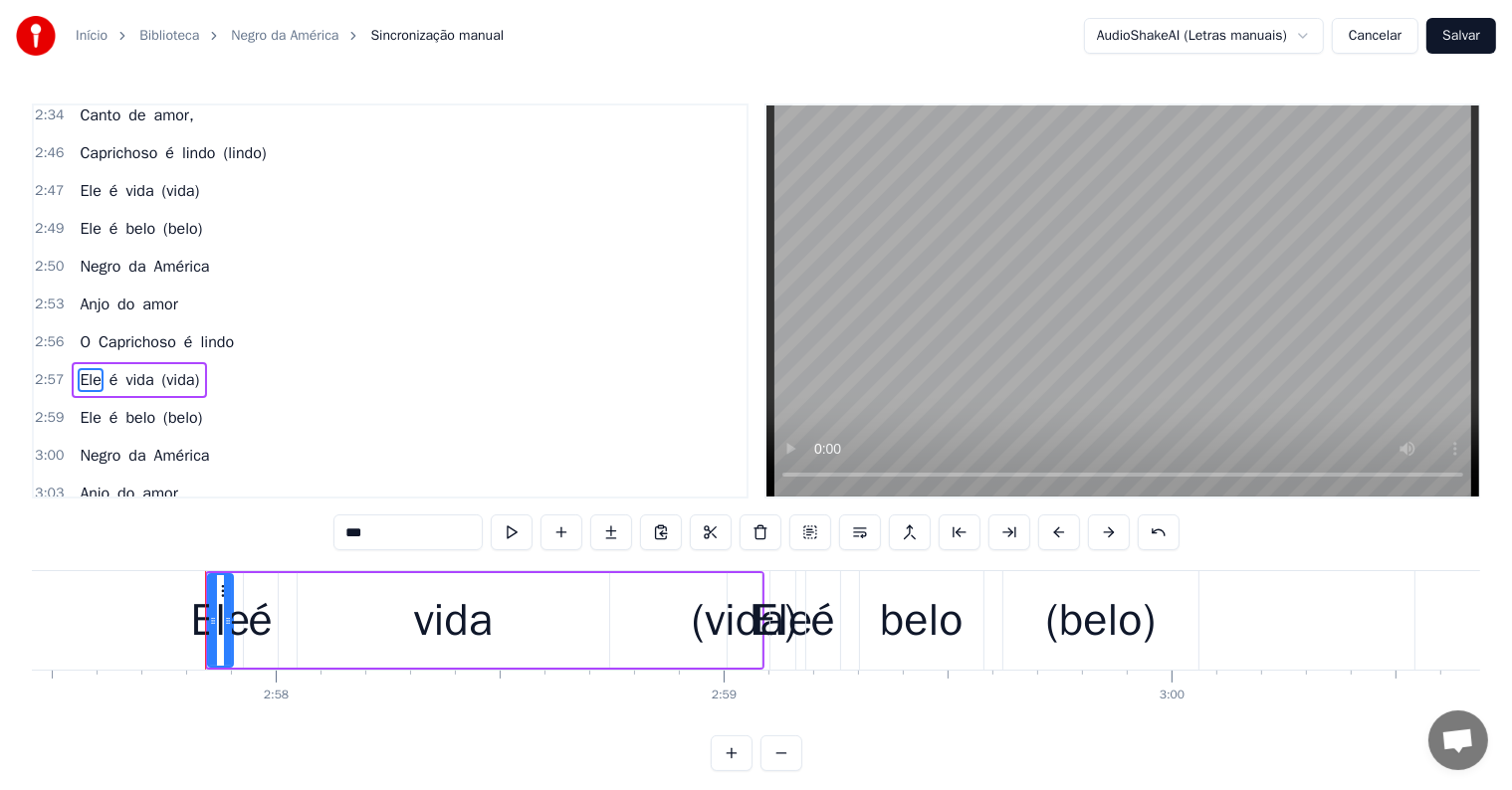 click on "(vida)" at bounding box center [181, 380] 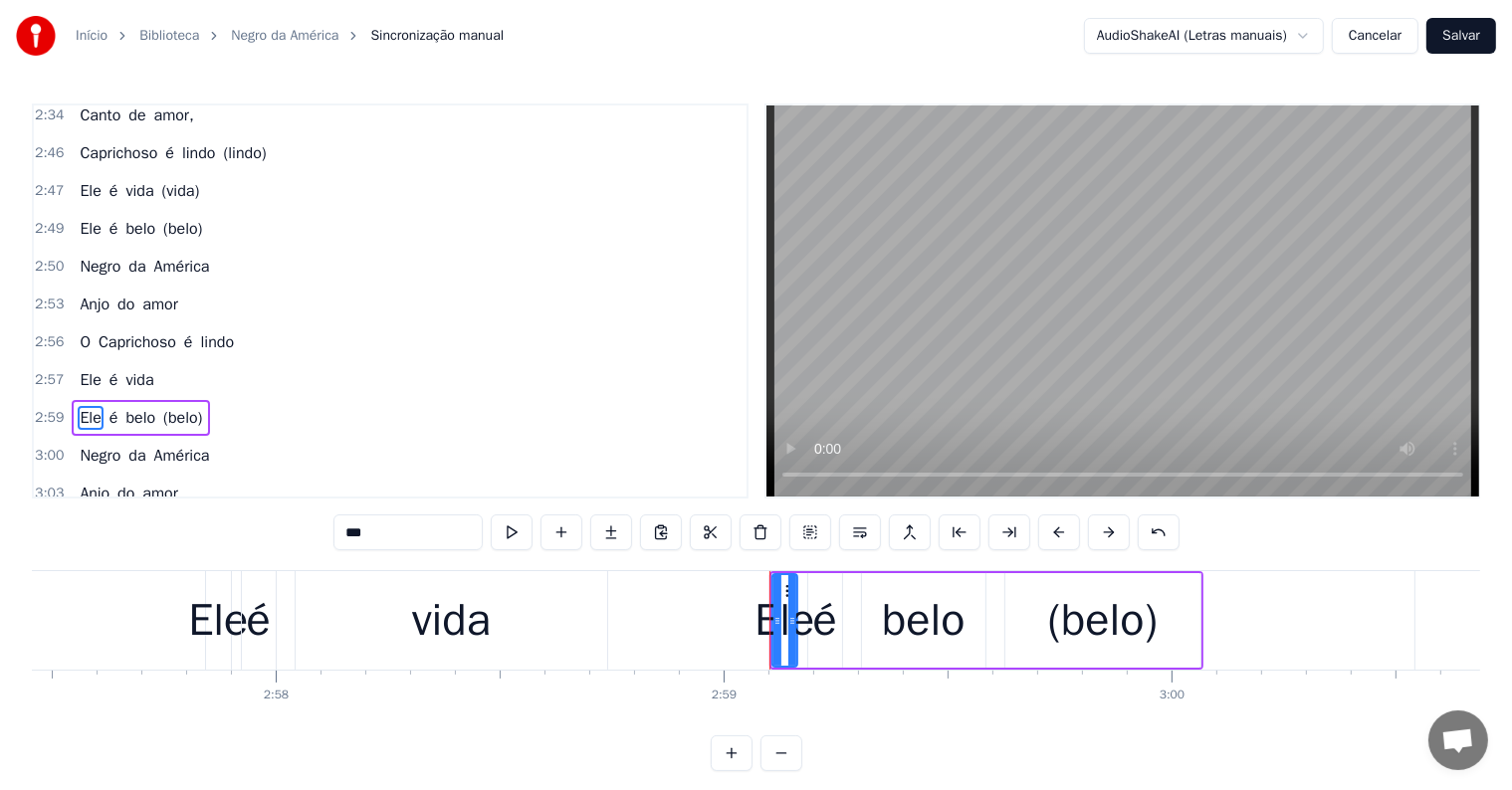 scroll, scrollTop: 2239, scrollLeft: 0, axis: vertical 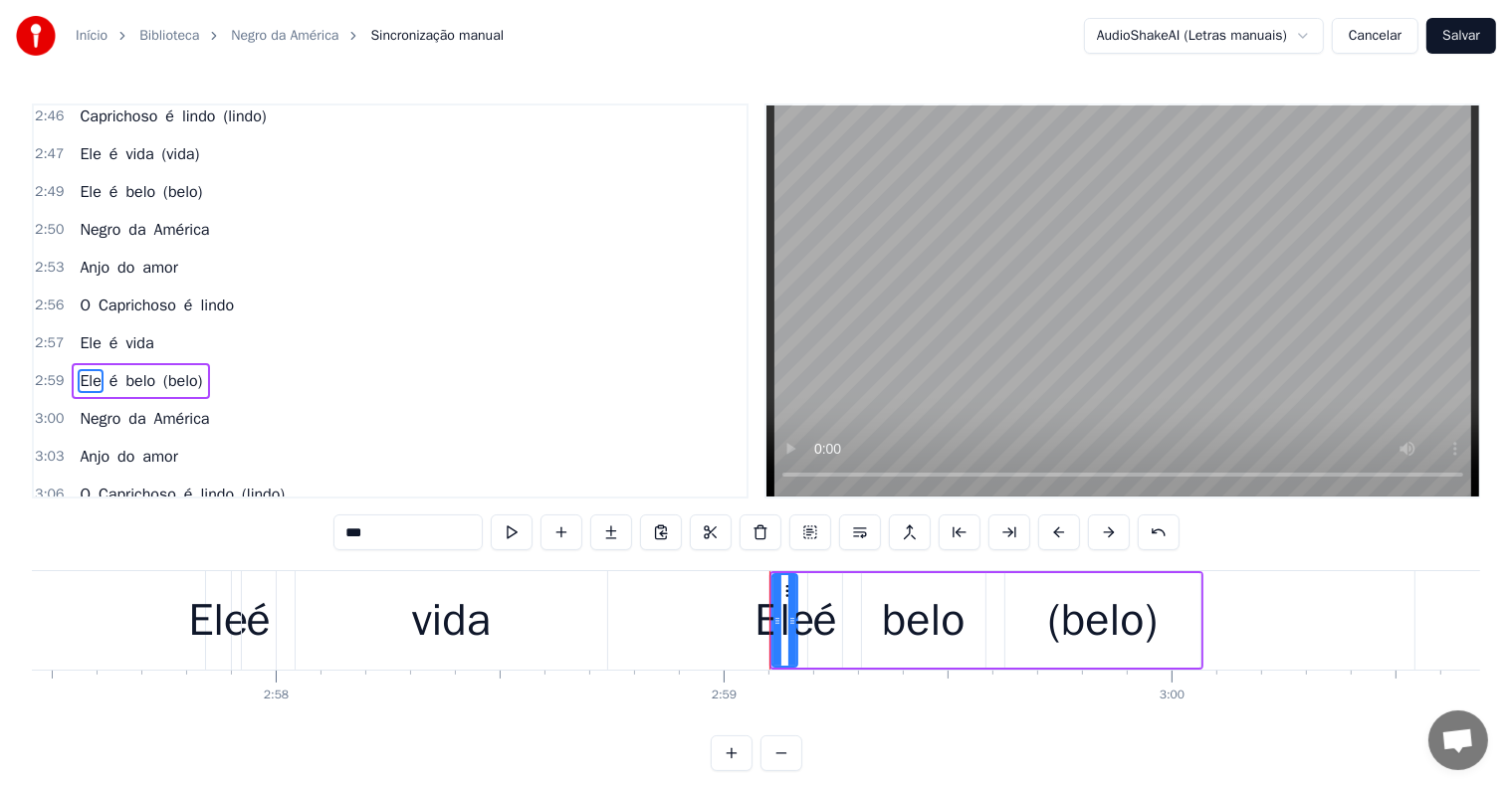 click on "(belo)" at bounding box center (182, 381) 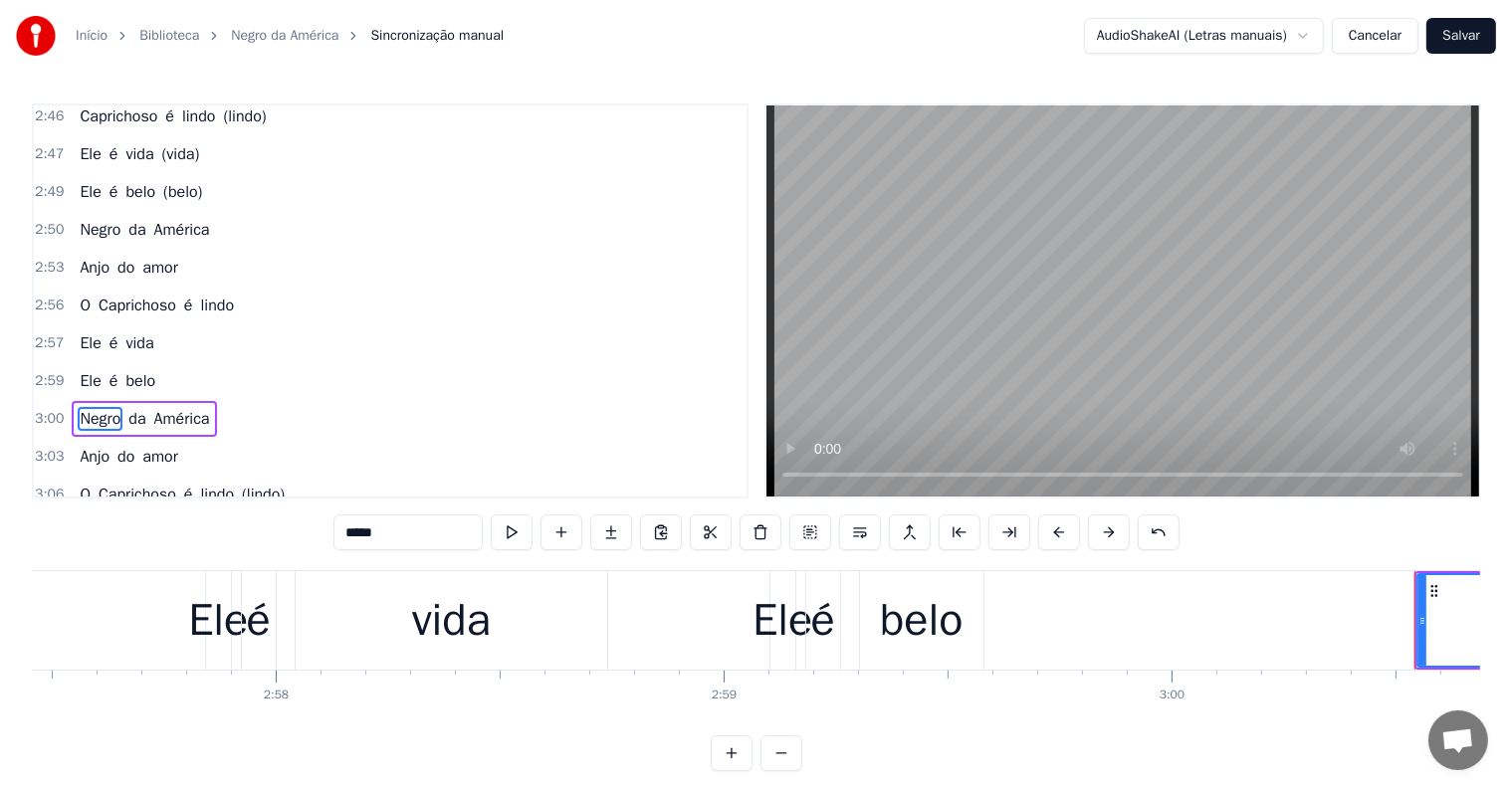 scroll, scrollTop: 2253, scrollLeft: 0, axis: vertical 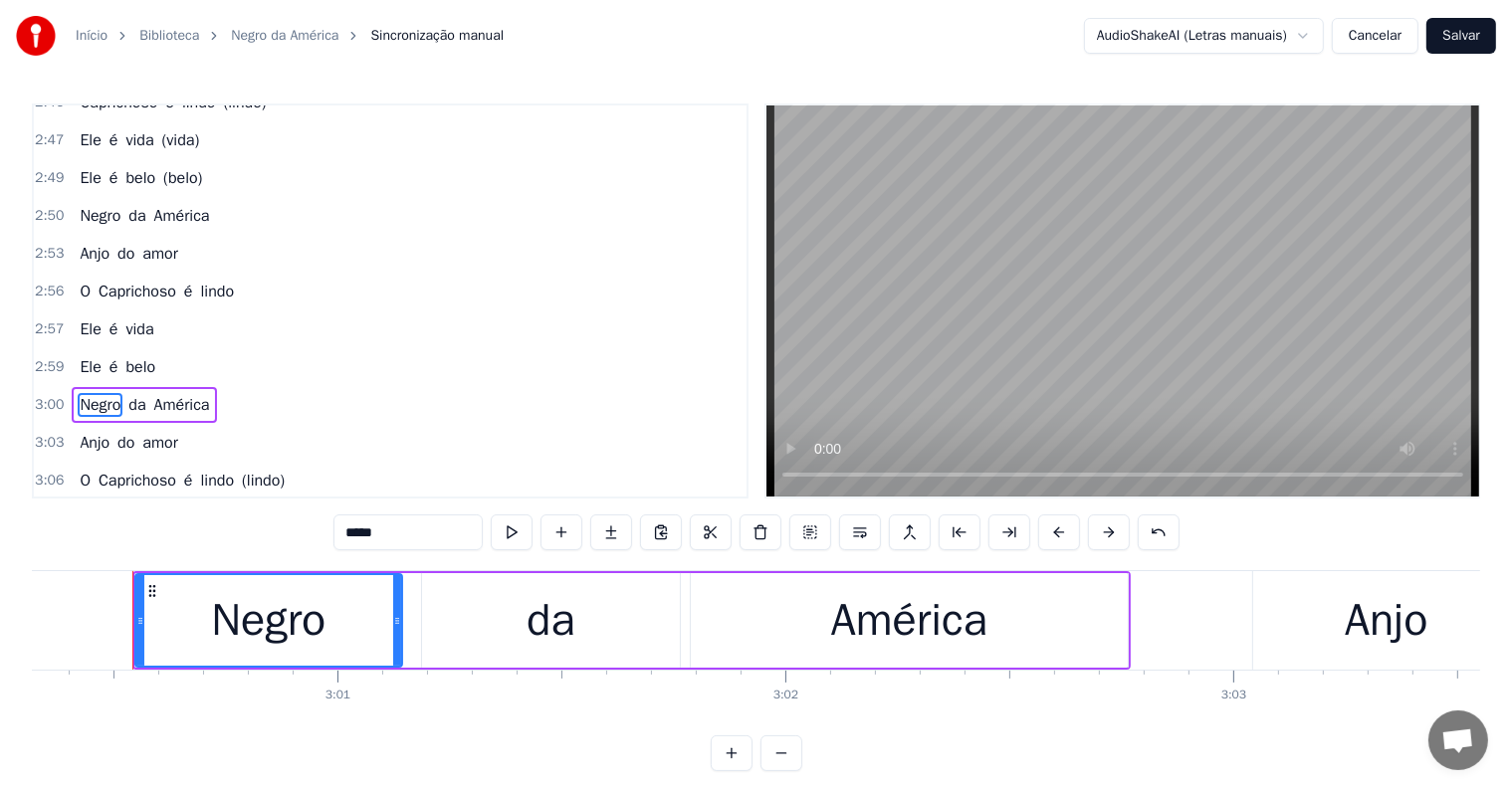 click on "vida" at bounding box center (139, 329) 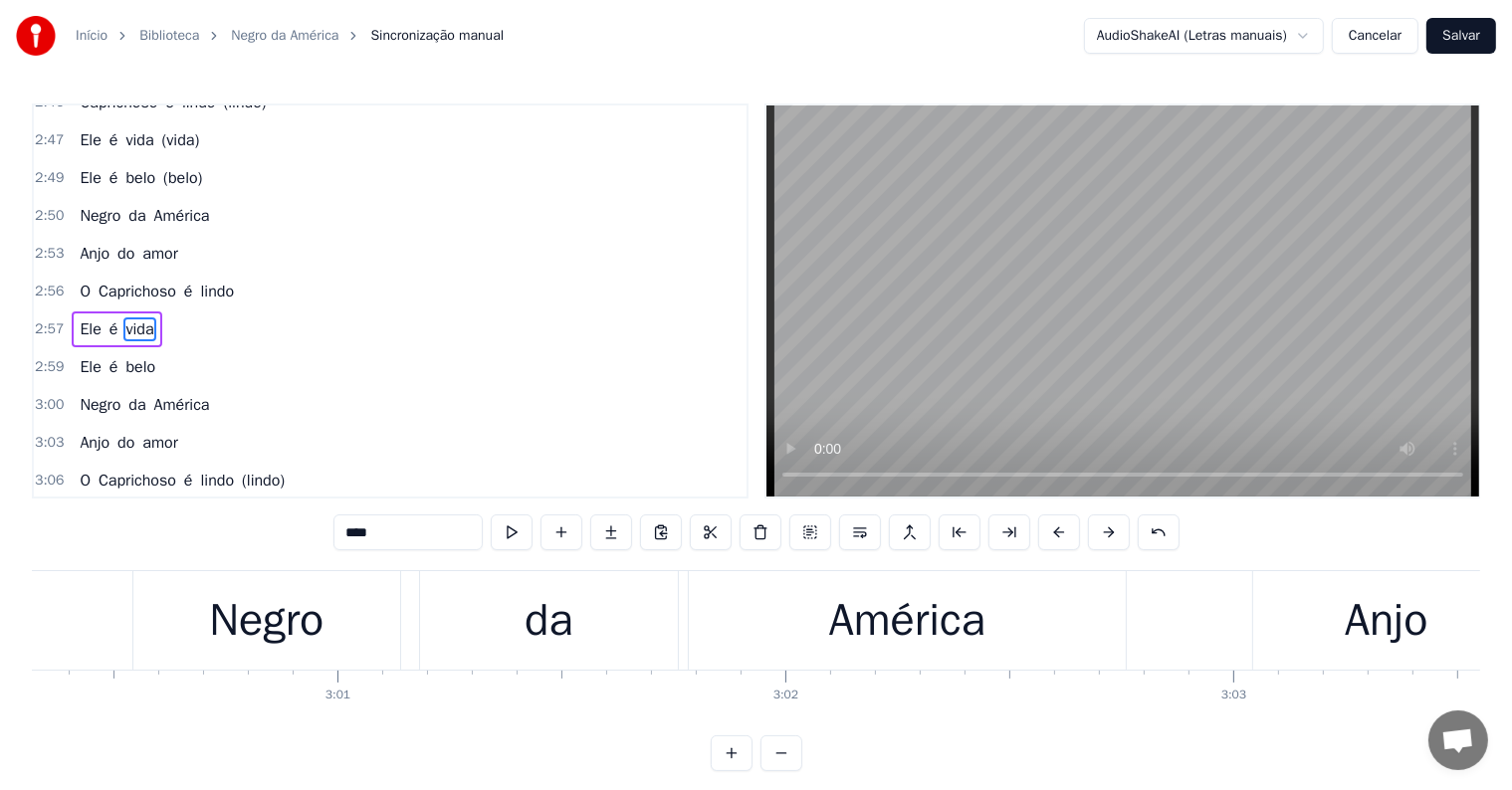 scroll, scrollTop: 2202, scrollLeft: 0, axis: vertical 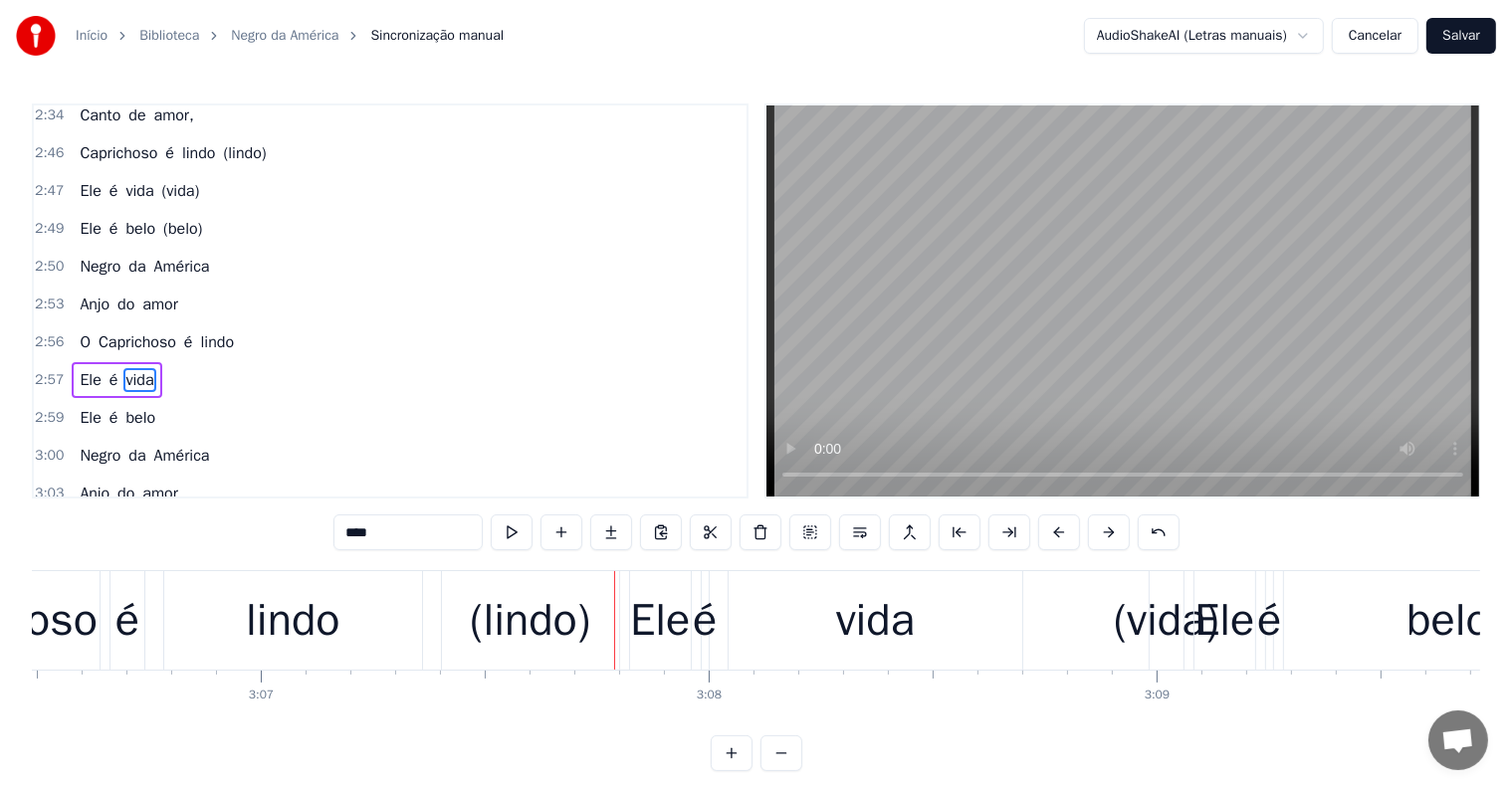 click on "(lindo)" at bounding box center [530, 621] 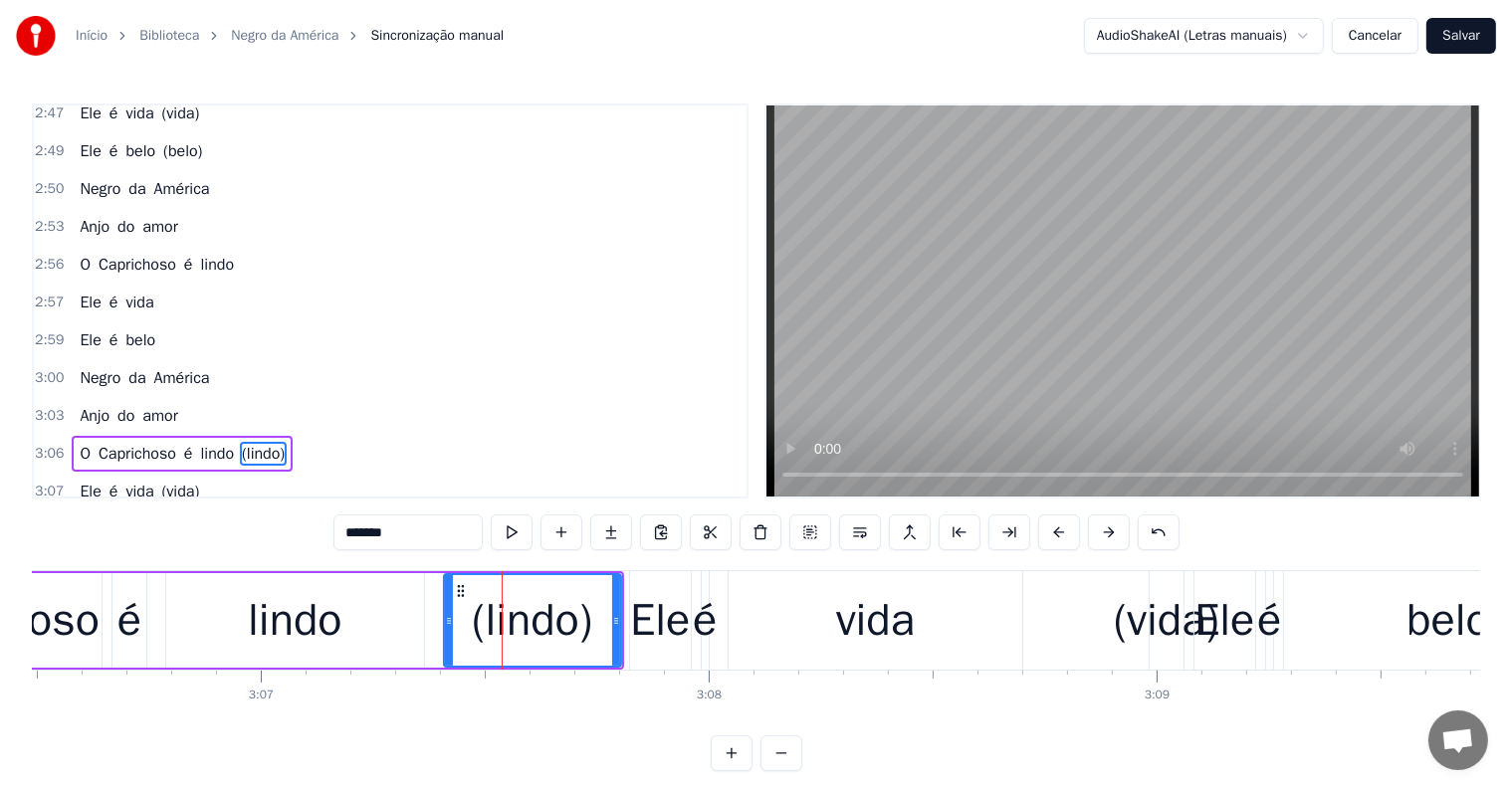 scroll, scrollTop: 2348, scrollLeft: 0, axis: vertical 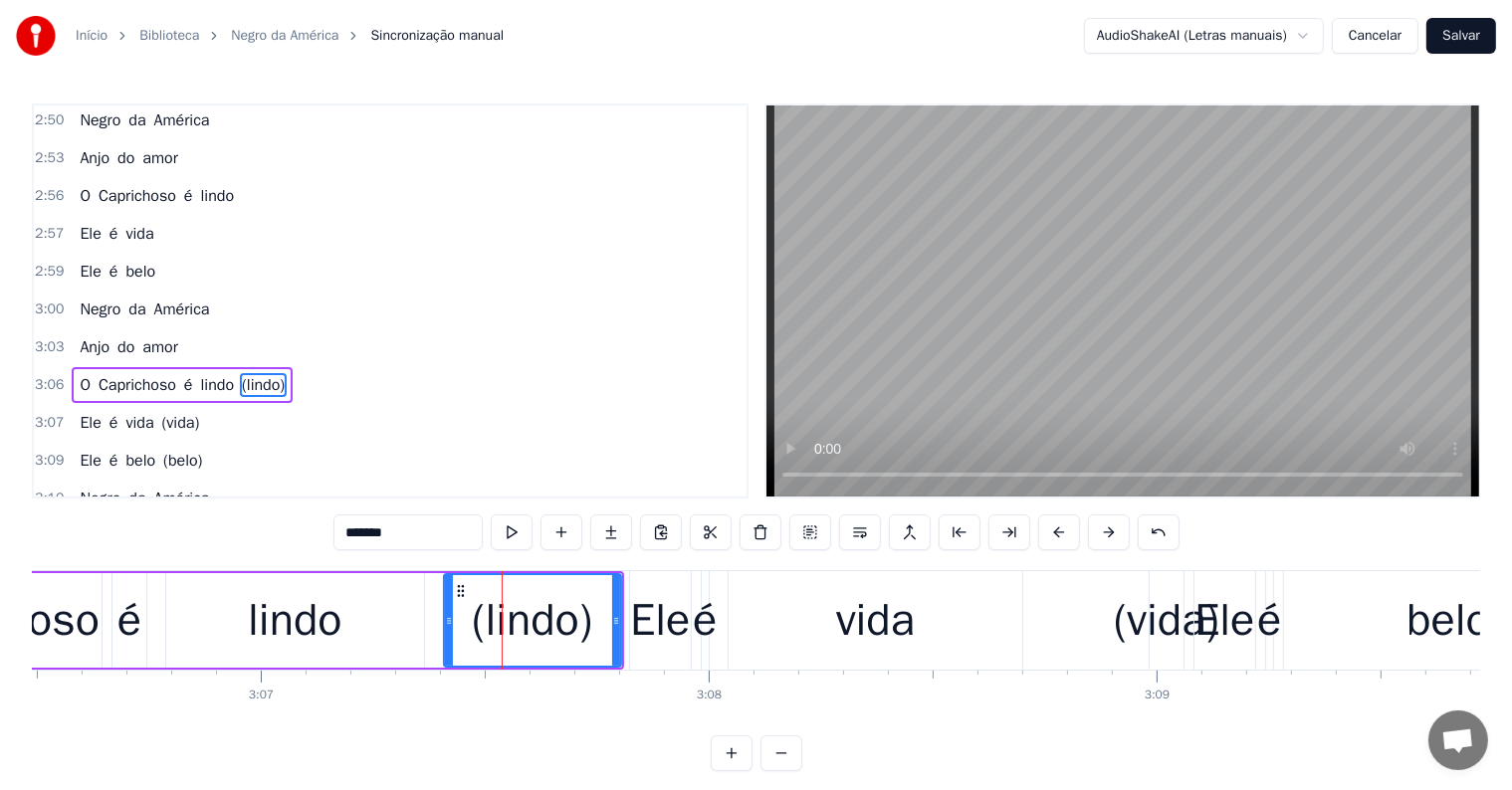 click on "lindo" at bounding box center [295, 620] 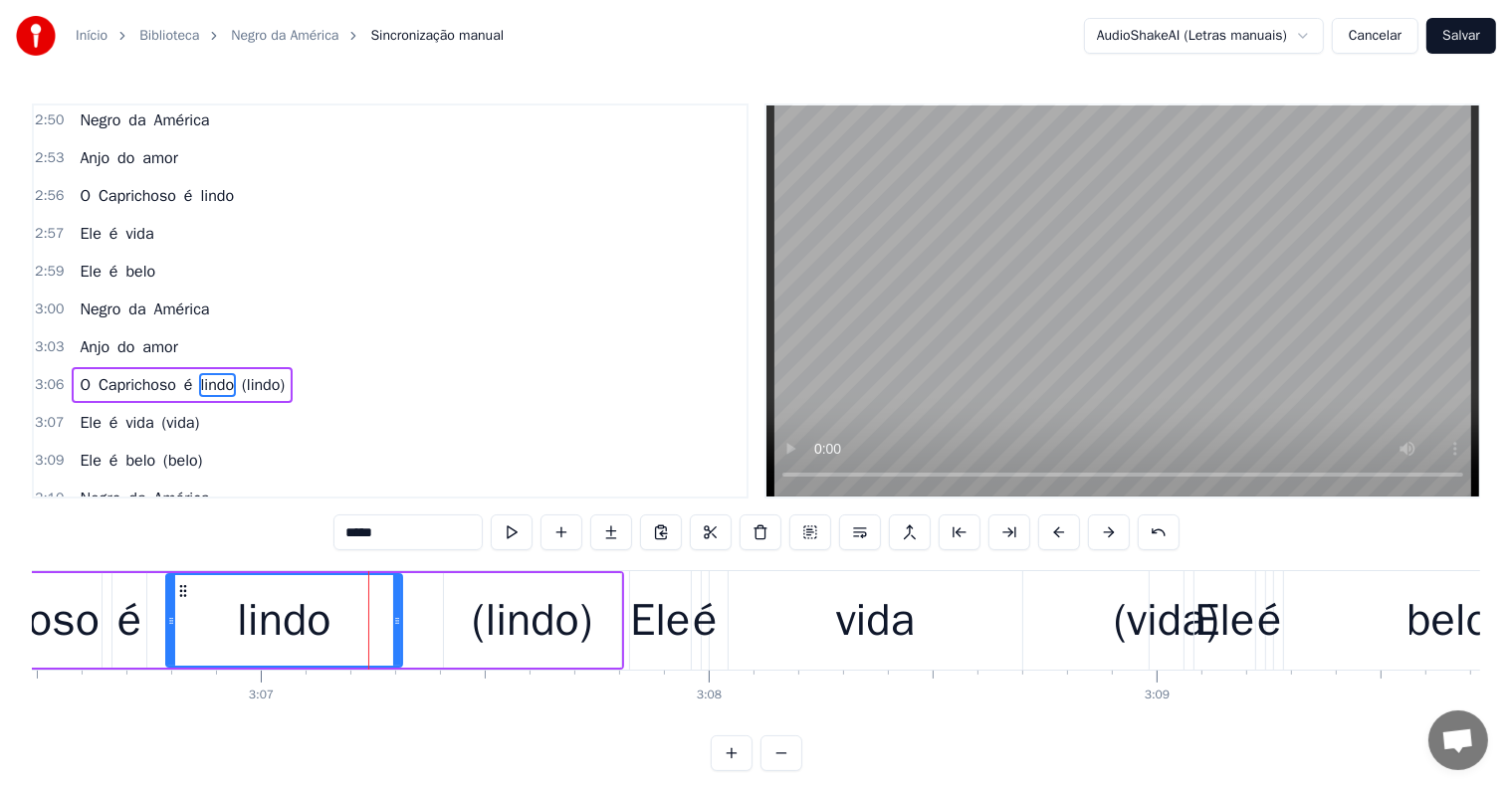 drag, startPoint x: 416, startPoint y: 623, endPoint x: 394, endPoint y: 623, distance: 22 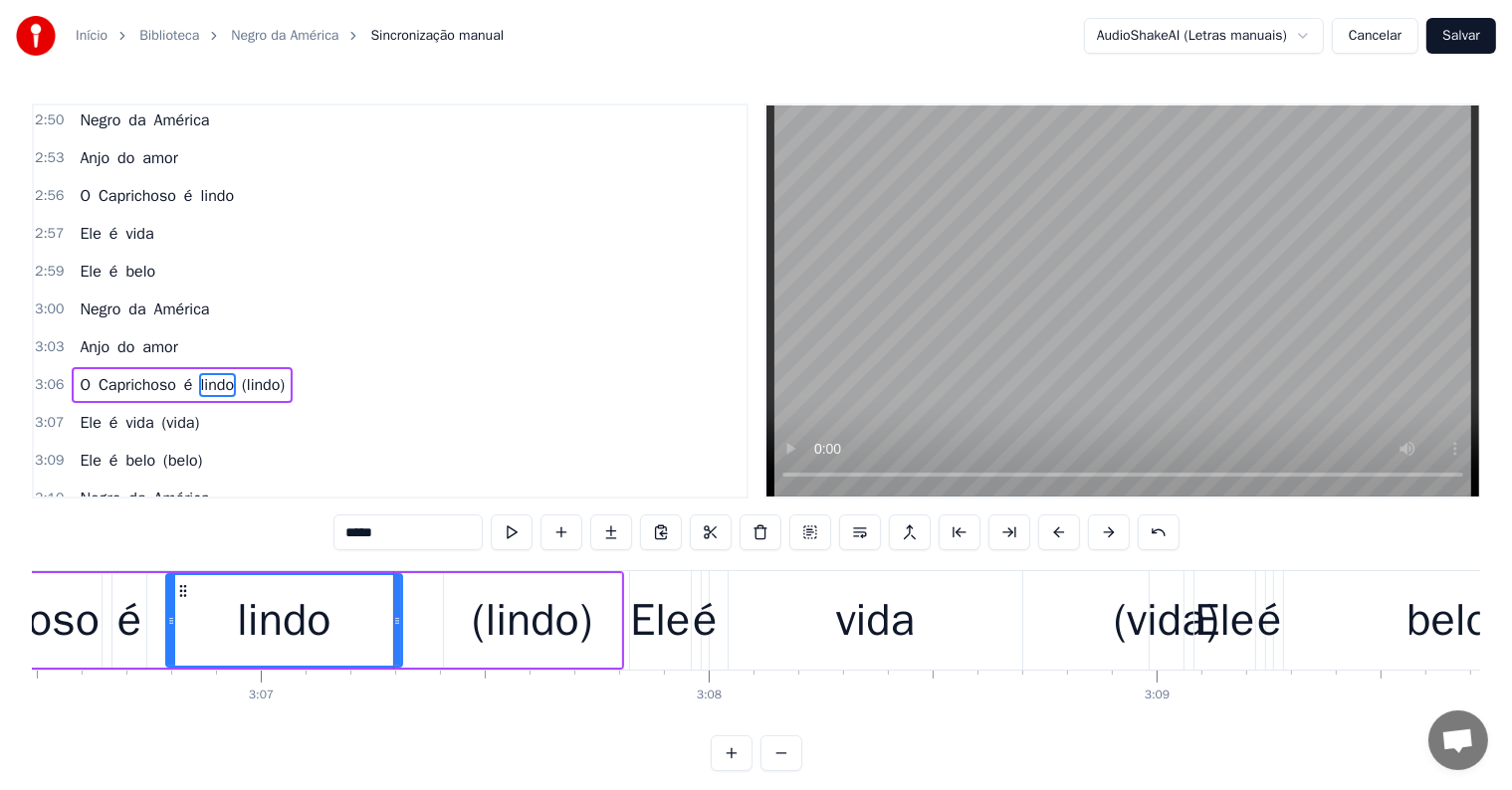 click on "(lindo)" at bounding box center [532, 621] 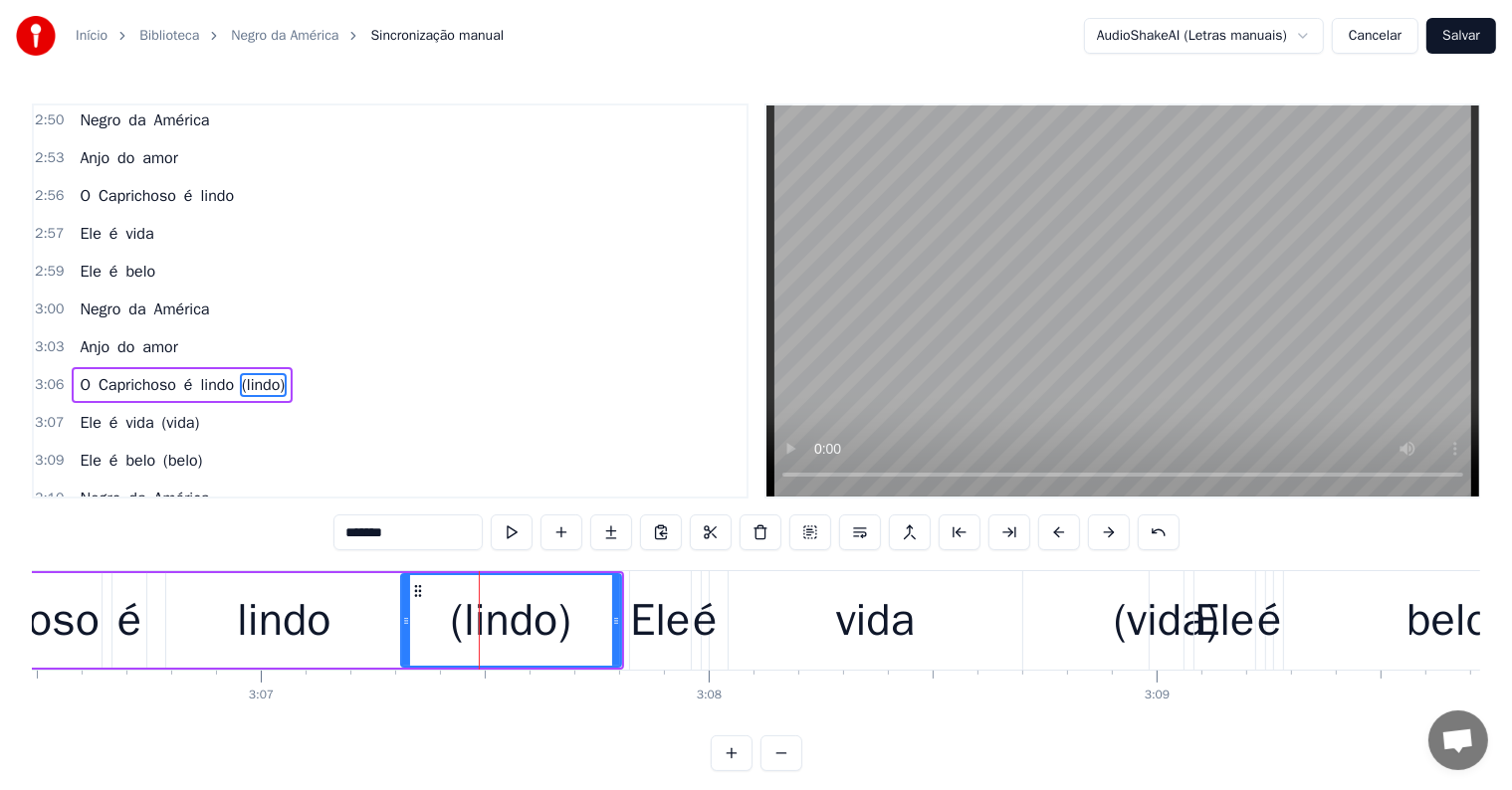 drag, startPoint x: 449, startPoint y: 619, endPoint x: 406, endPoint y: 620, distance: 43.011626 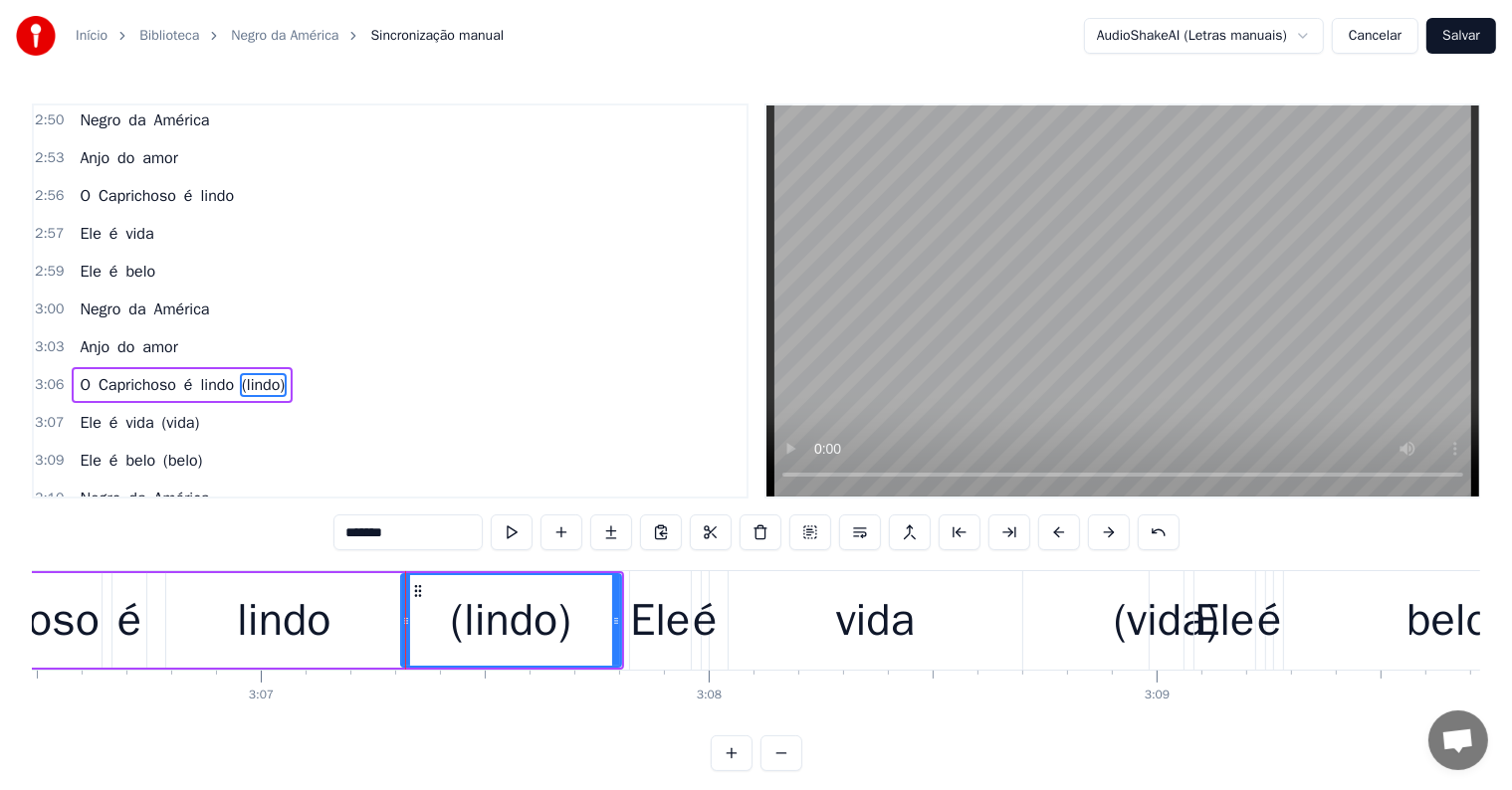 click on "vida" at bounding box center [875, 620] 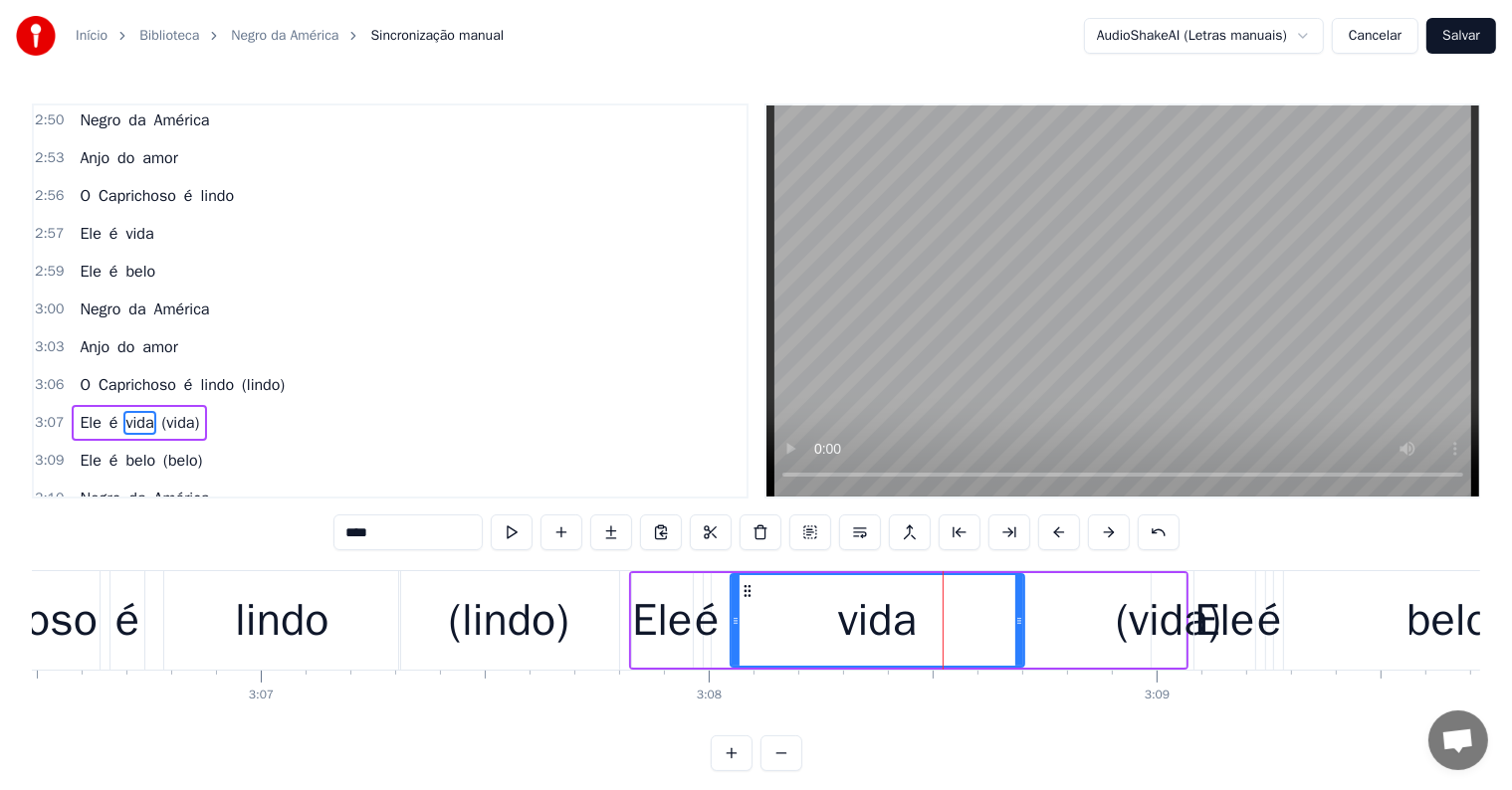 scroll, scrollTop: 2385, scrollLeft: 0, axis: vertical 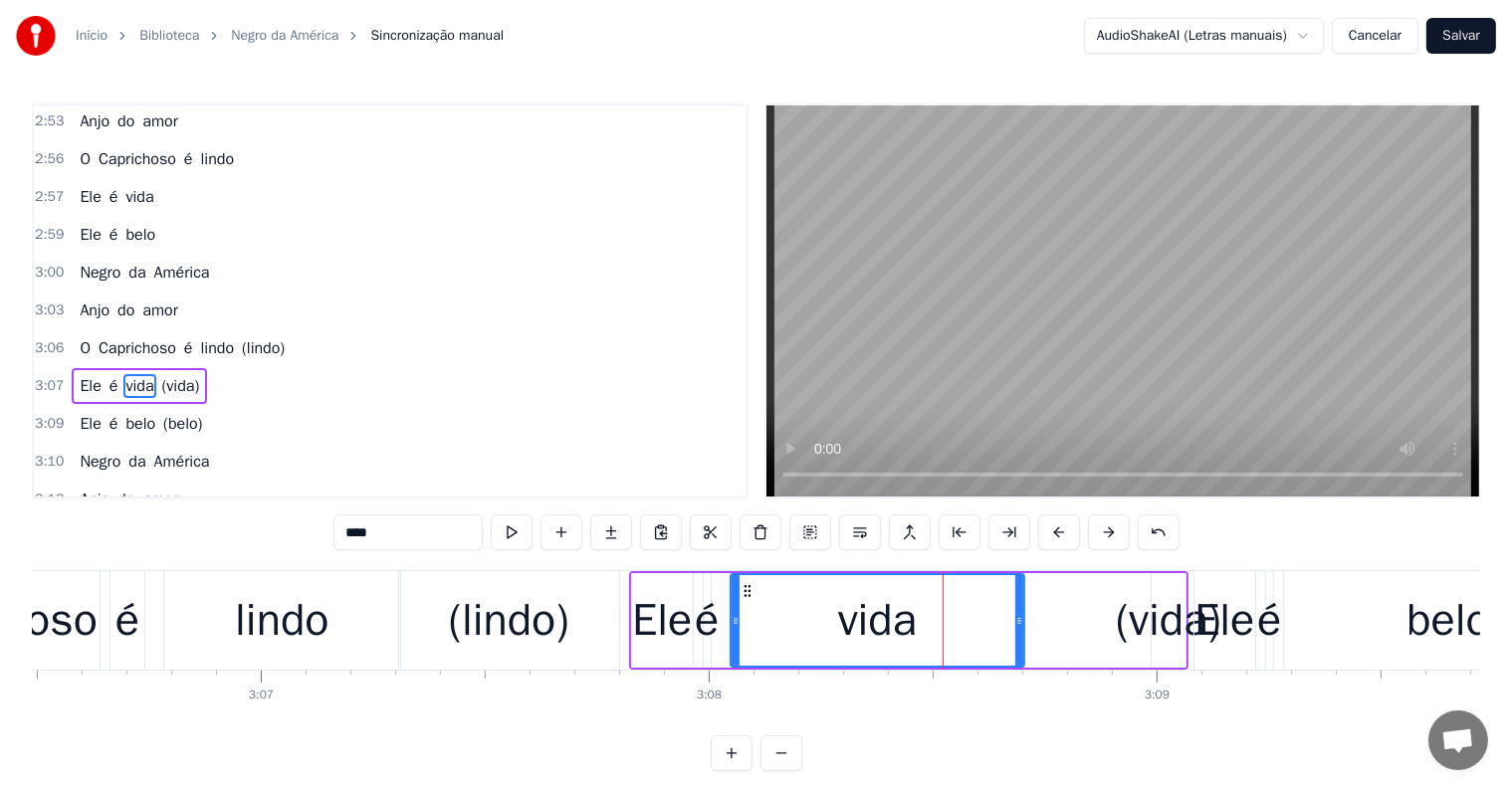 click on "Ele é vida (vida)" at bounding box center [909, 620] 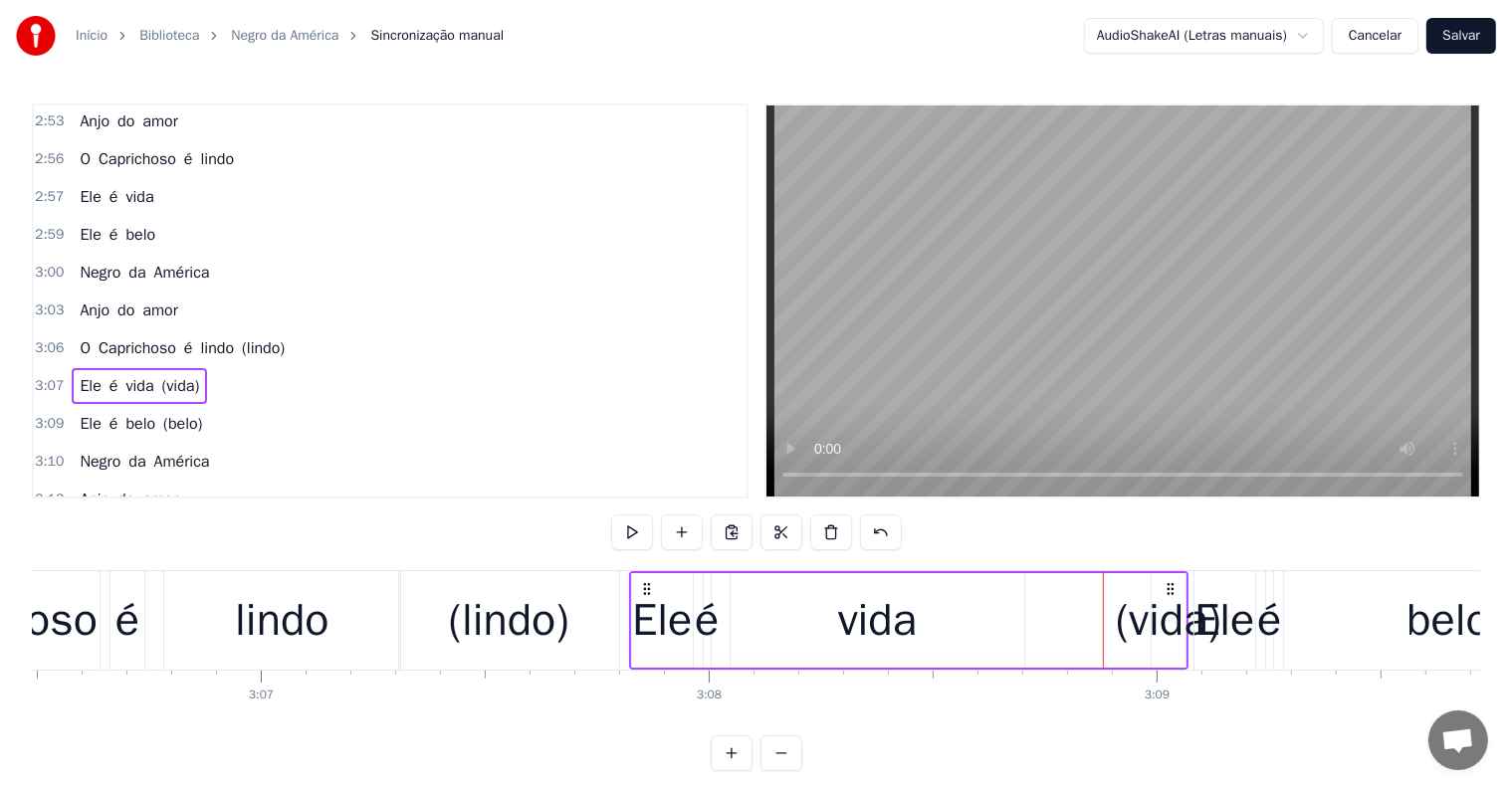 click on "(vida)" at bounding box center (1169, 621) 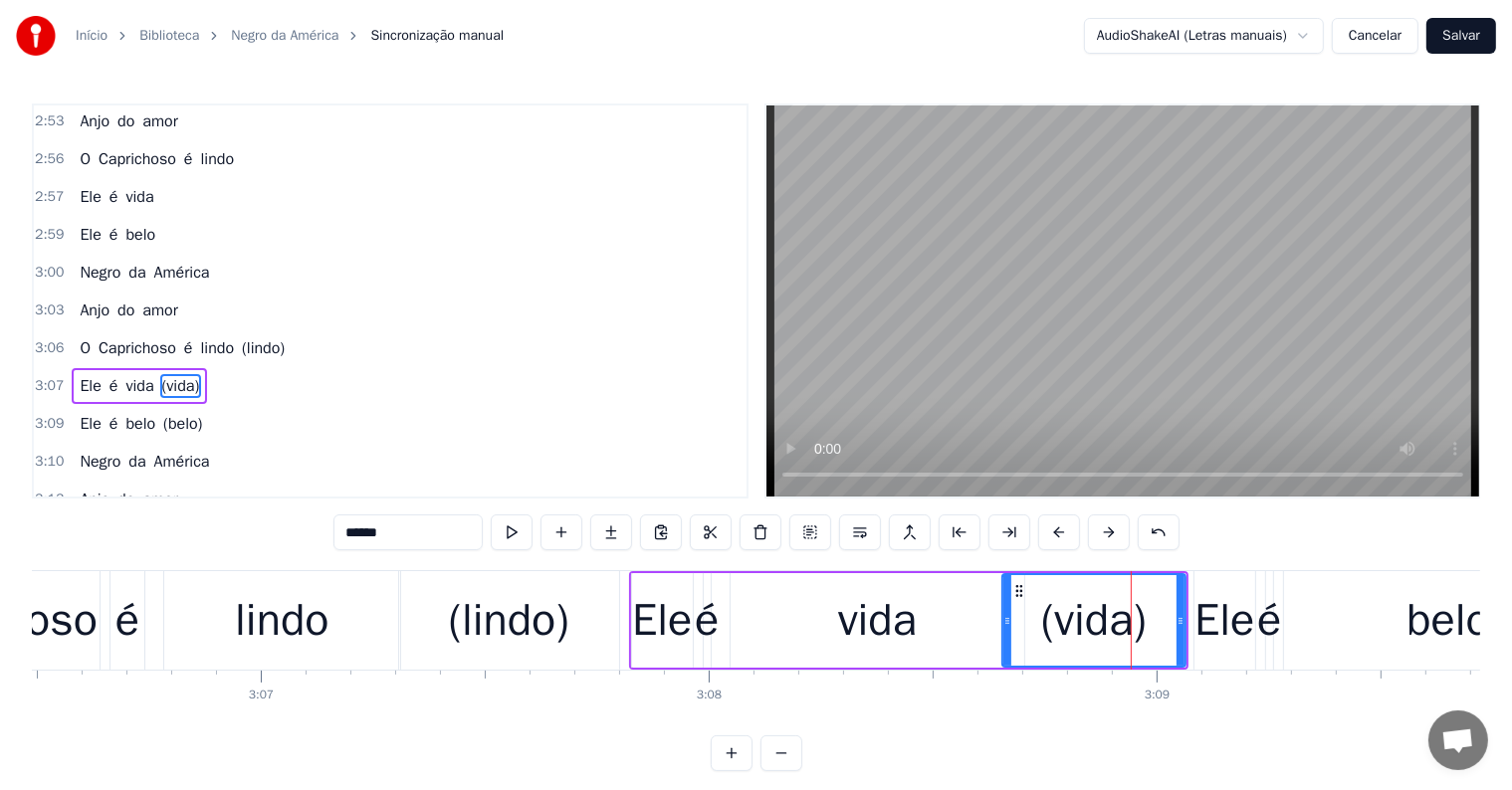 drag, startPoint x: 1155, startPoint y: 621, endPoint x: 1005, endPoint y: 621, distance: 150 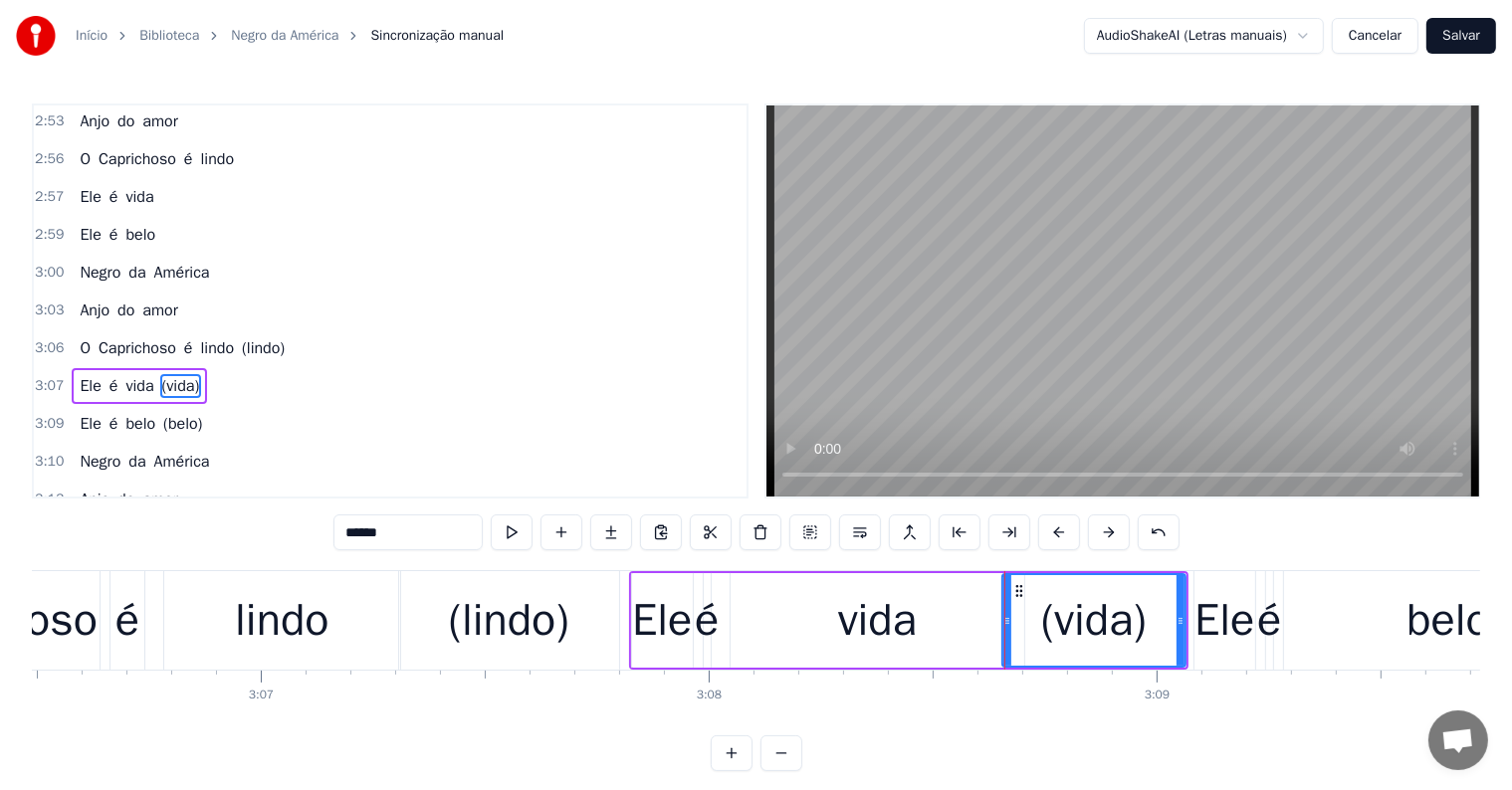 click on "(belo)" at bounding box center [182, 424] 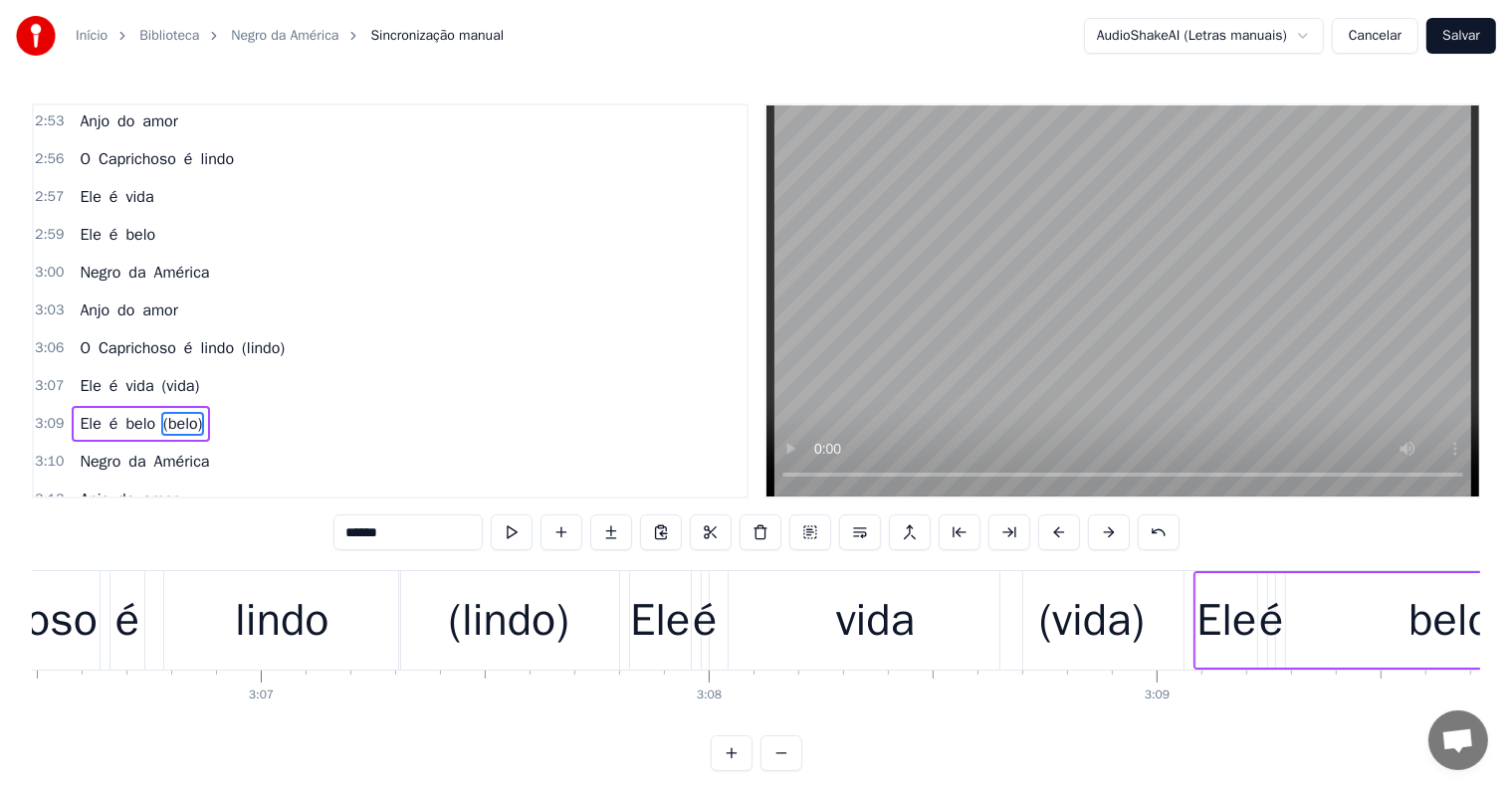 scroll, scrollTop: 2422, scrollLeft: 0, axis: vertical 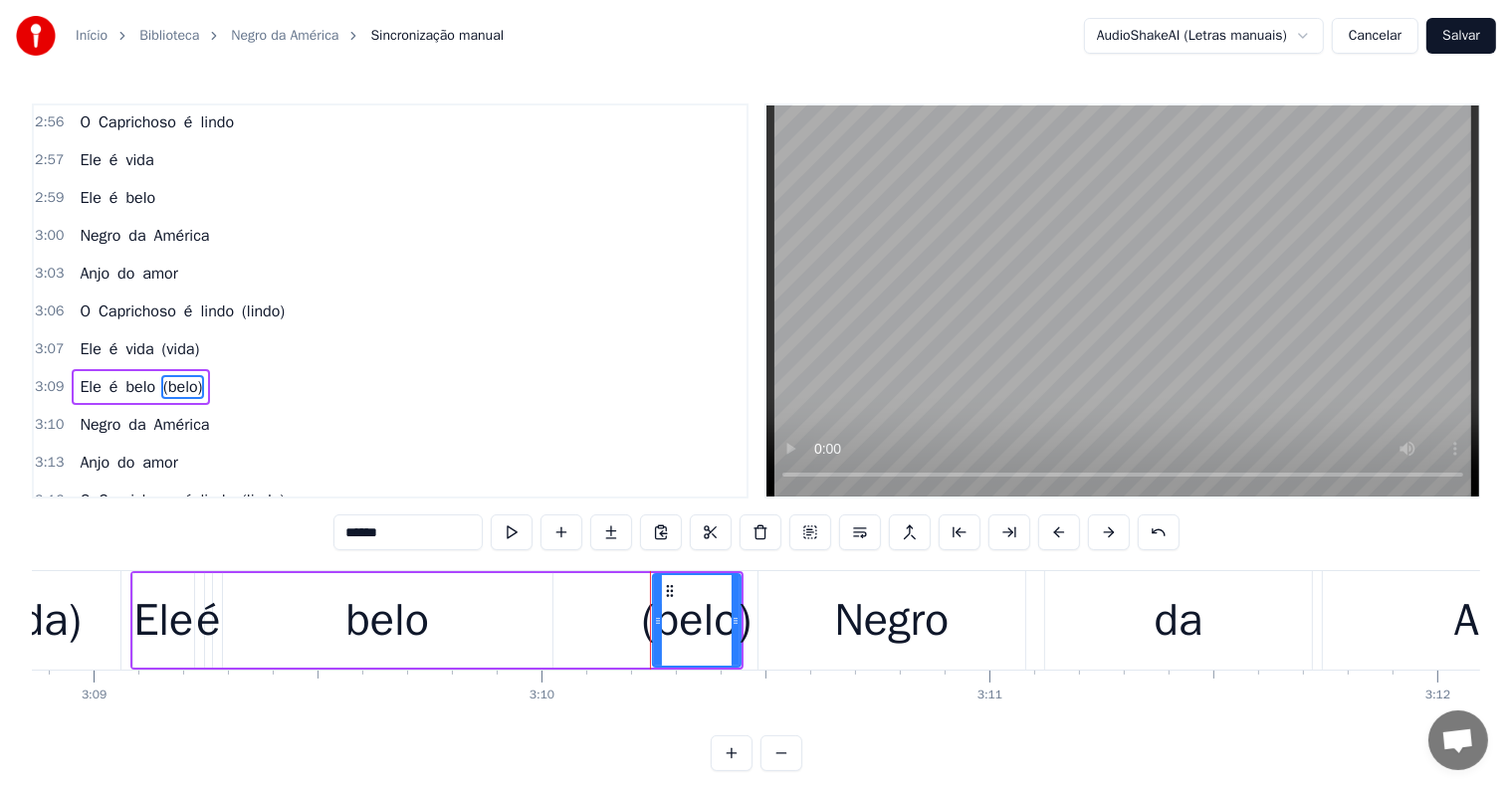 click on "belo" at bounding box center (387, 620) 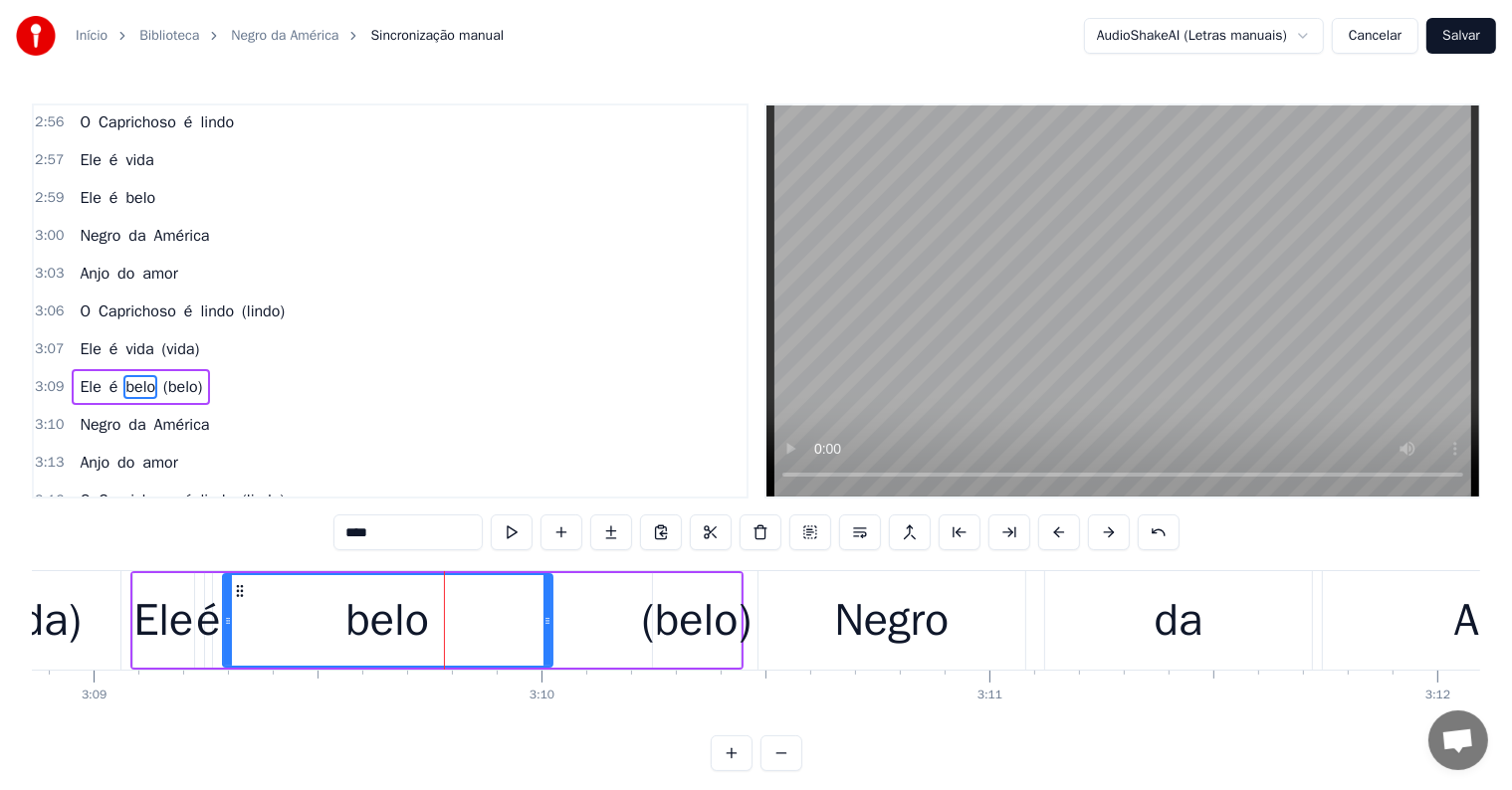 click on "(belo)" at bounding box center [697, 621] 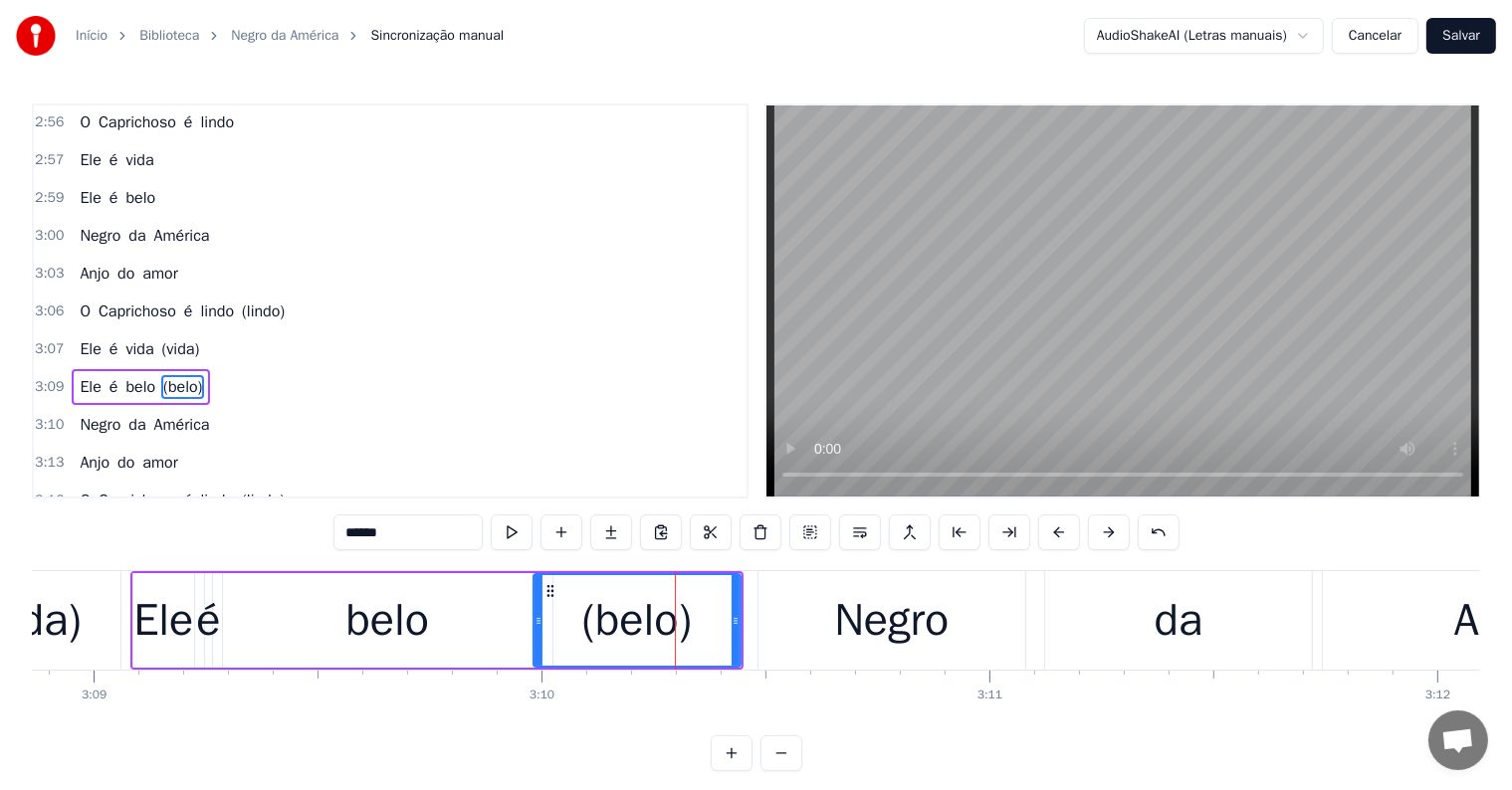 drag, startPoint x: 657, startPoint y: 617, endPoint x: 538, endPoint y: 617, distance: 119 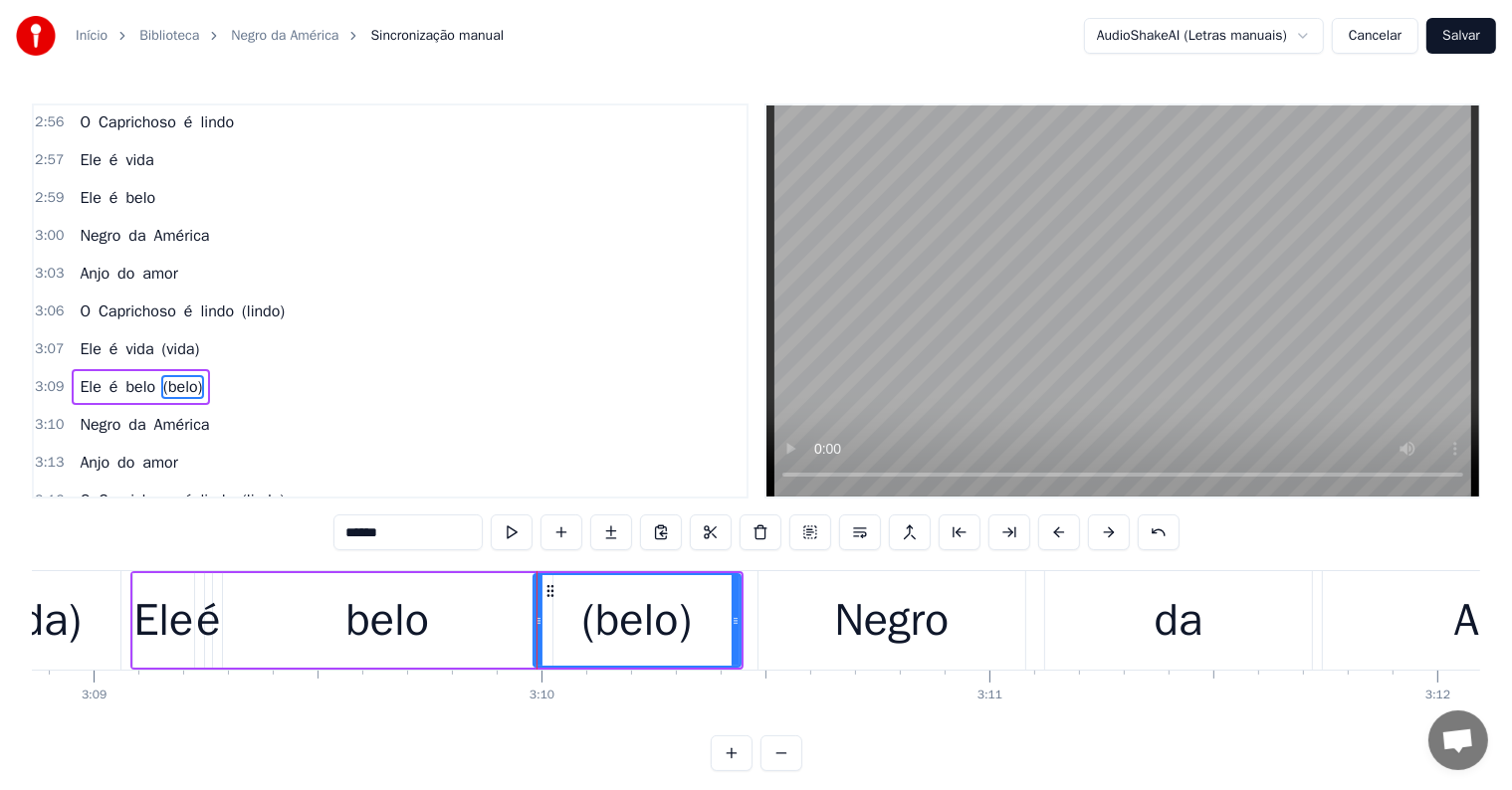 click on "O" at bounding box center (85, 311) 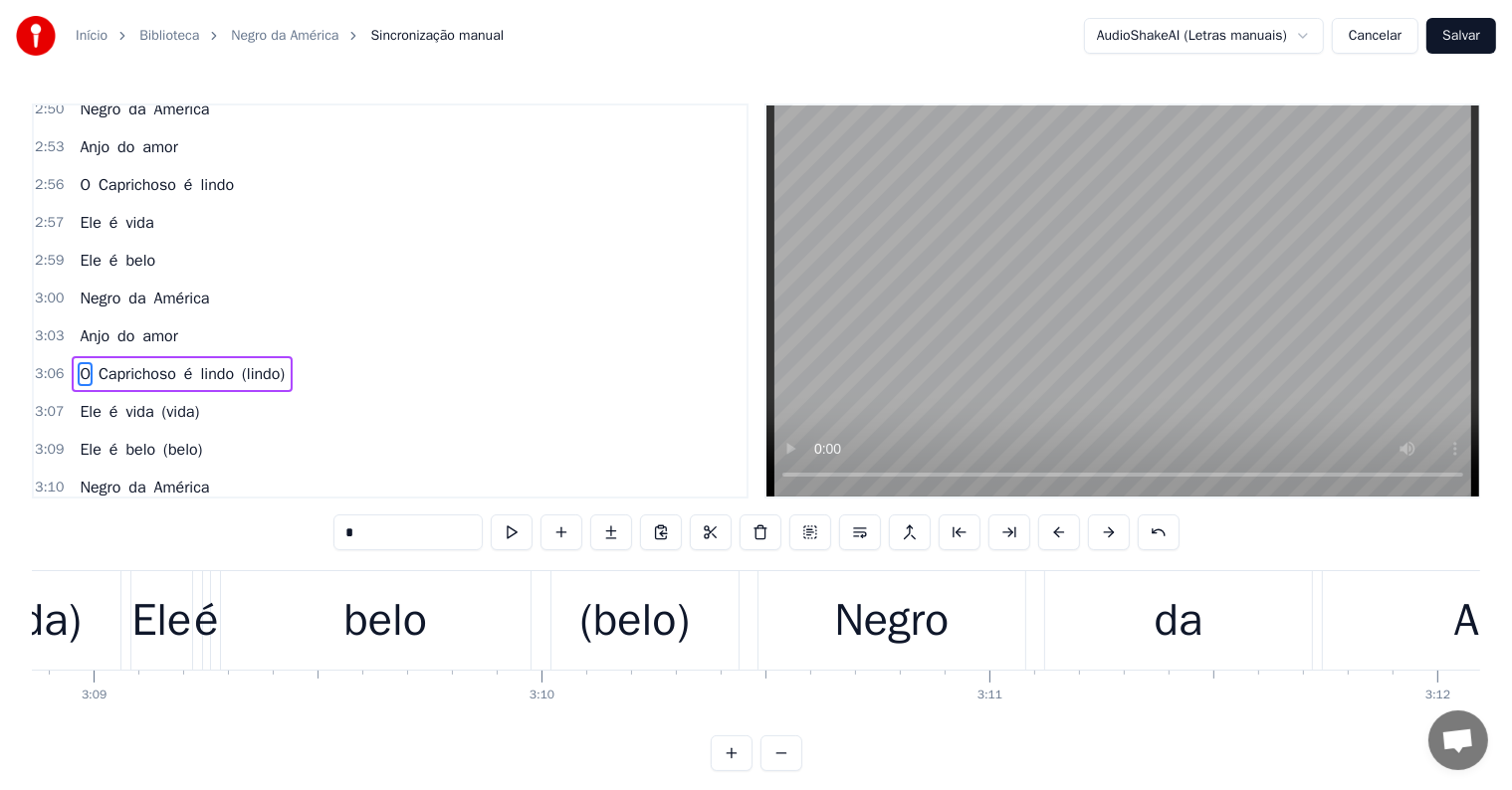 scroll, scrollTop: 2348, scrollLeft: 0, axis: vertical 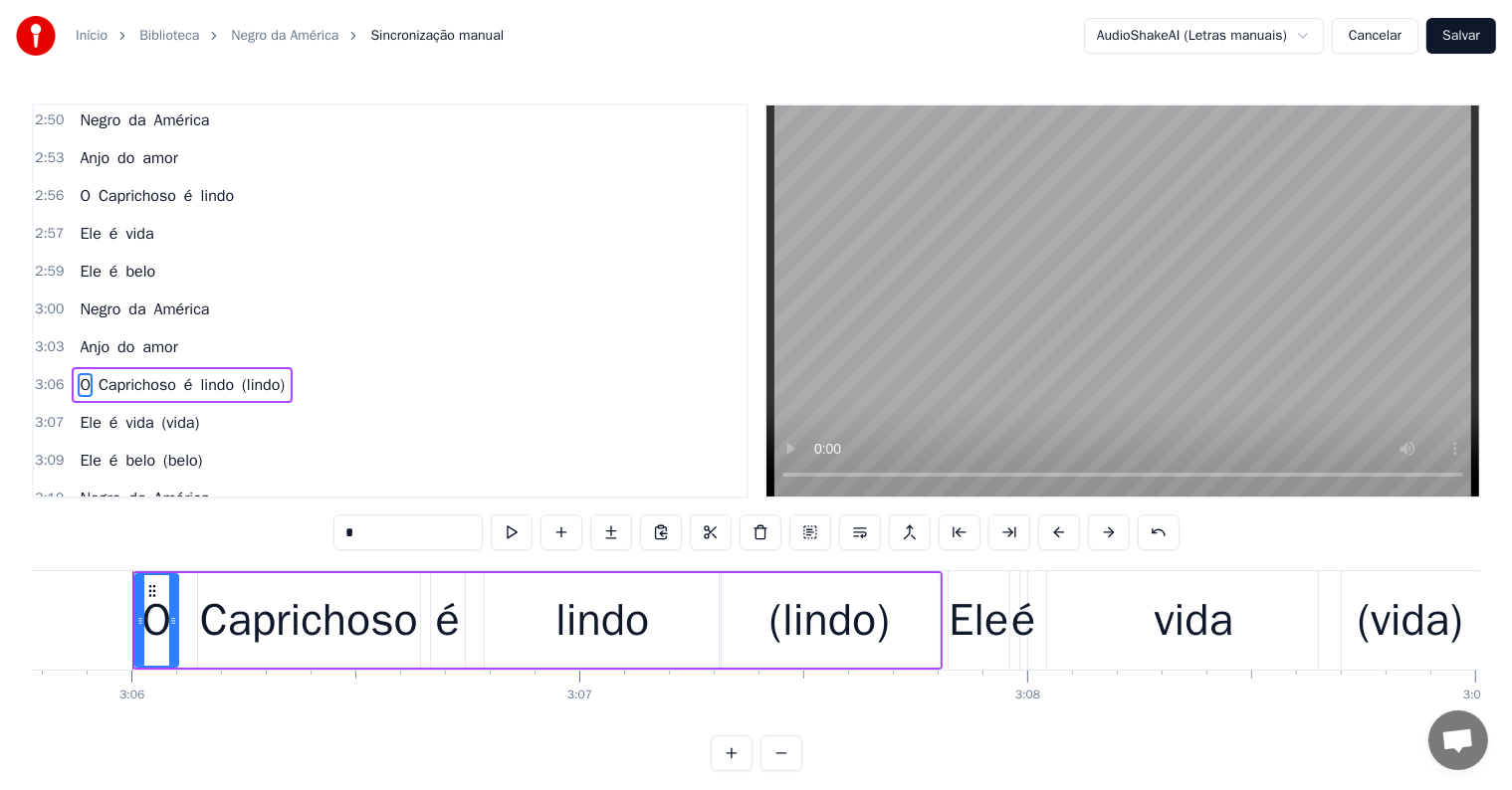 type on "**********" 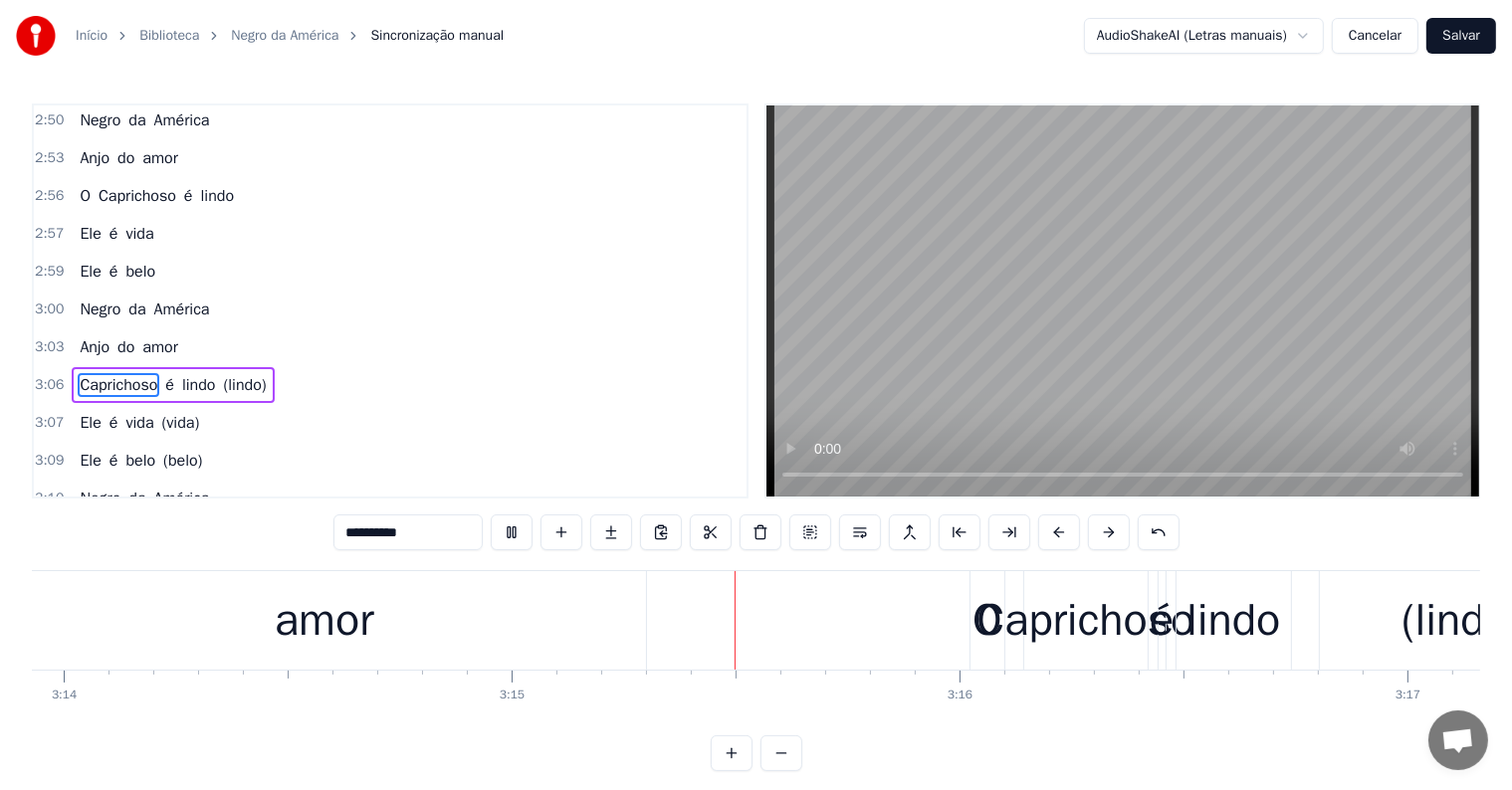 scroll, scrollTop: 0, scrollLeft: 87199, axis: horizontal 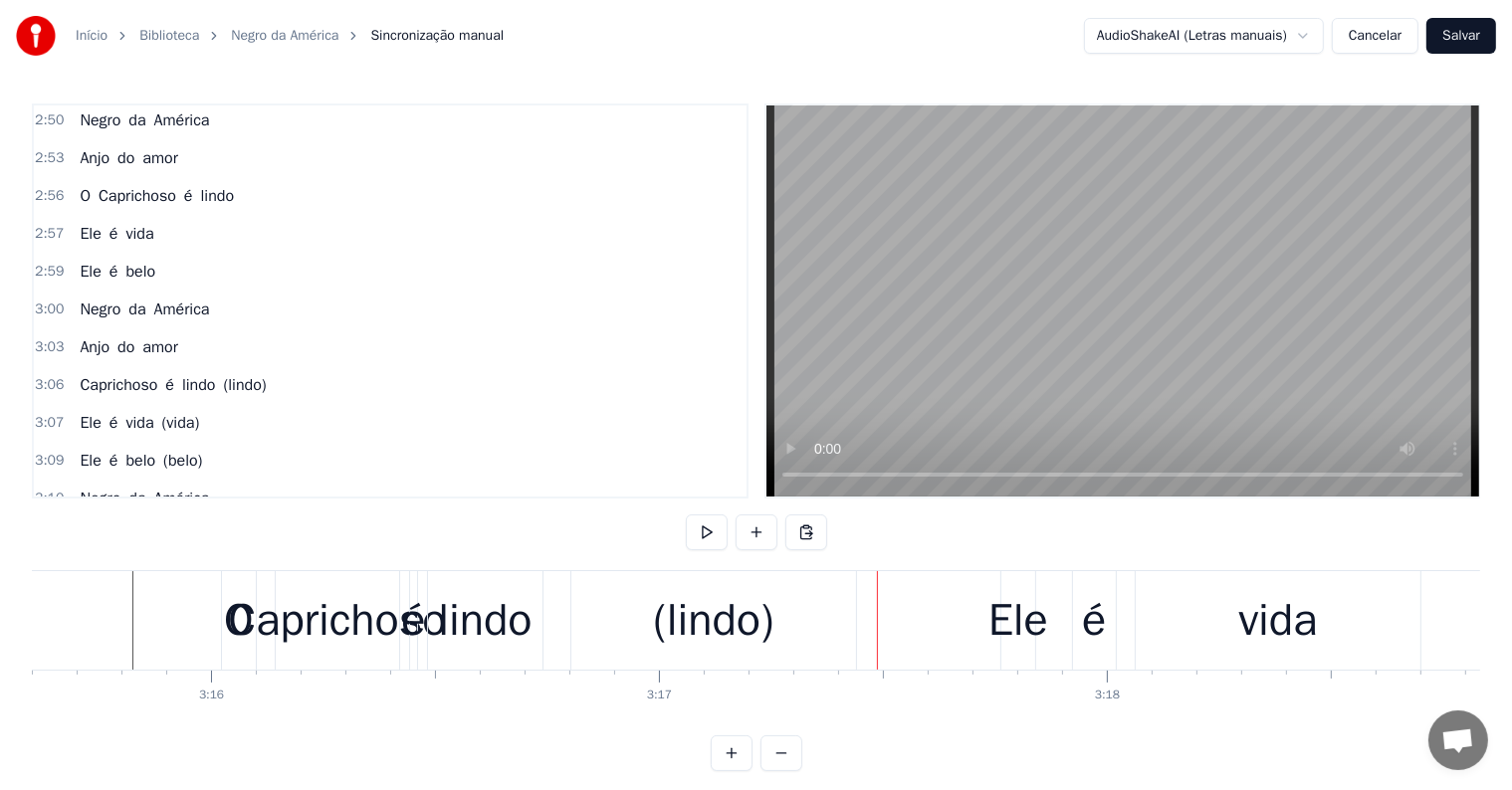 click on "(lindo)" at bounding box center [713, 621] 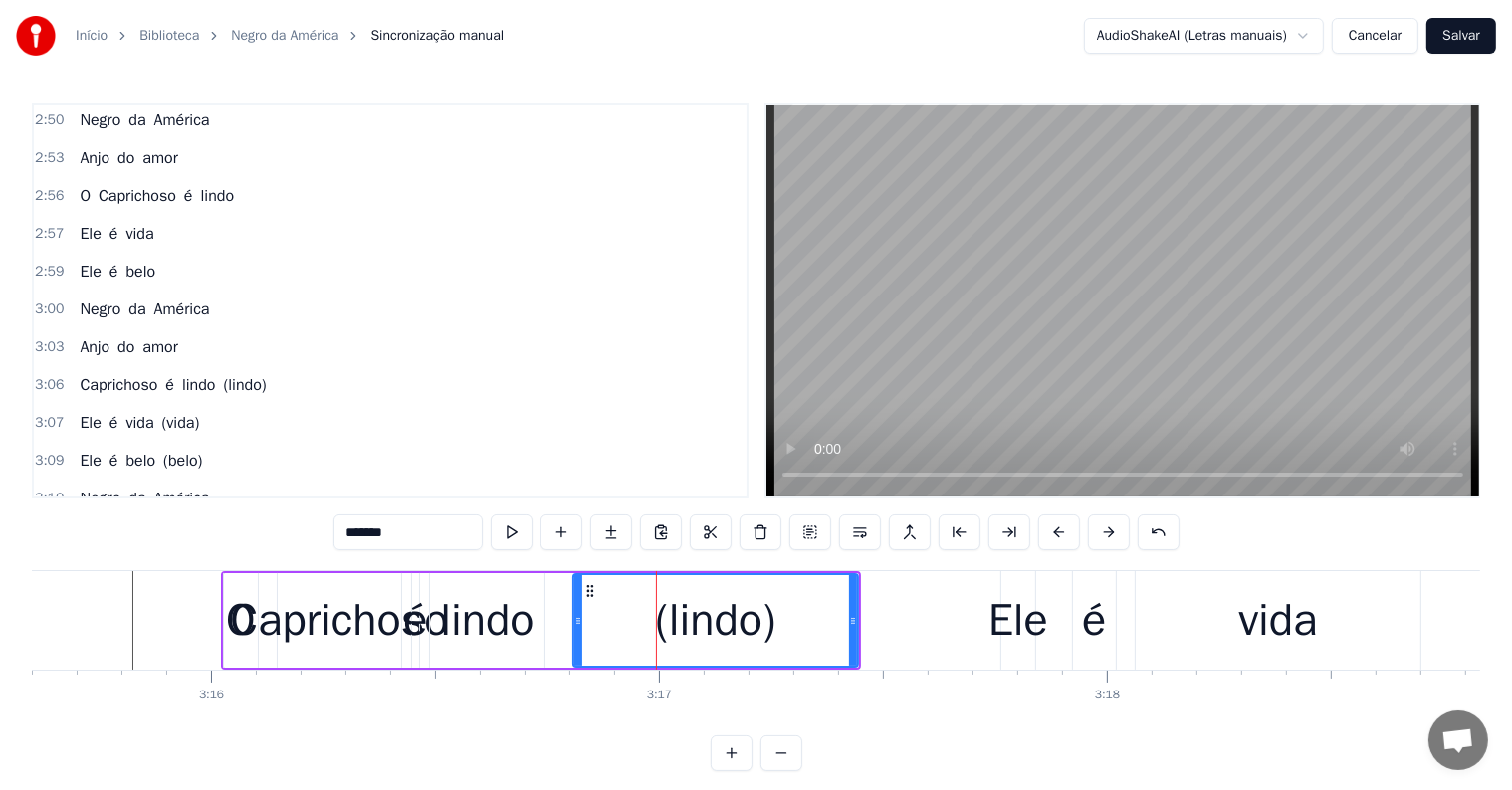 scroll, scrollTop: 2464, scrollLeft: 0, axis: vertical 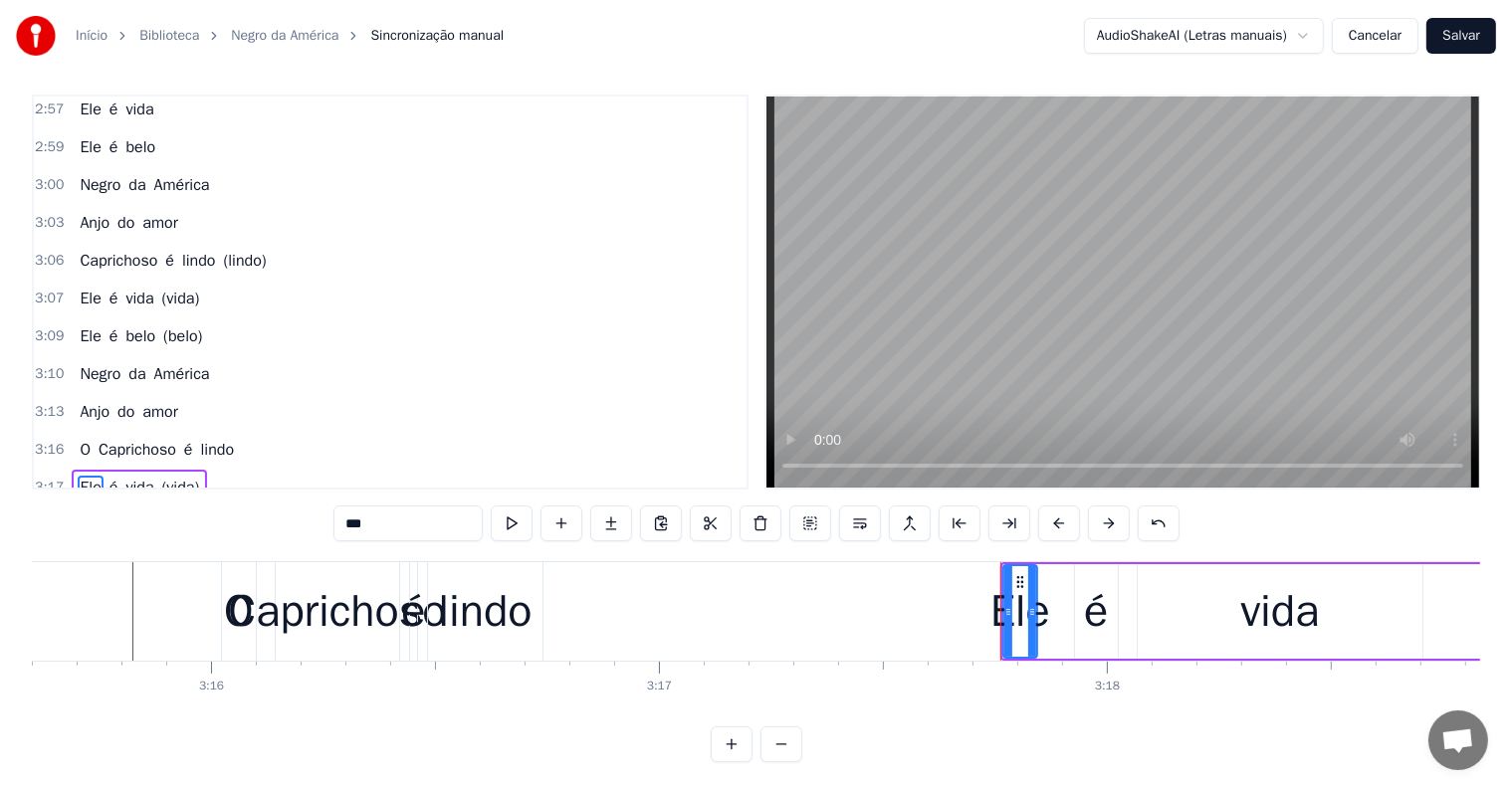 click on "lindo" at bounding box center [485, 612] 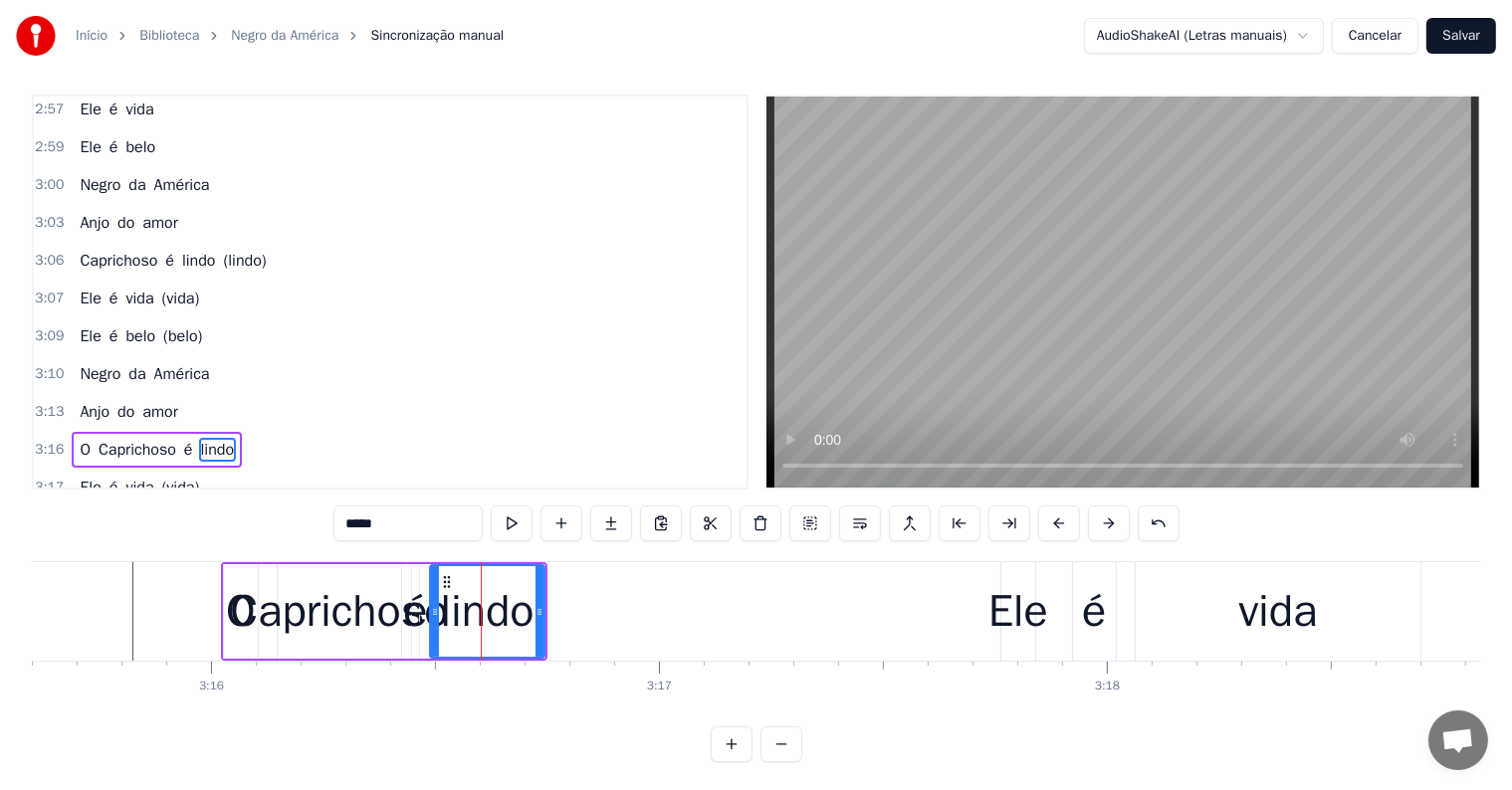 scroll, scrollTop: 0, scrollLeft: 0, axis: both 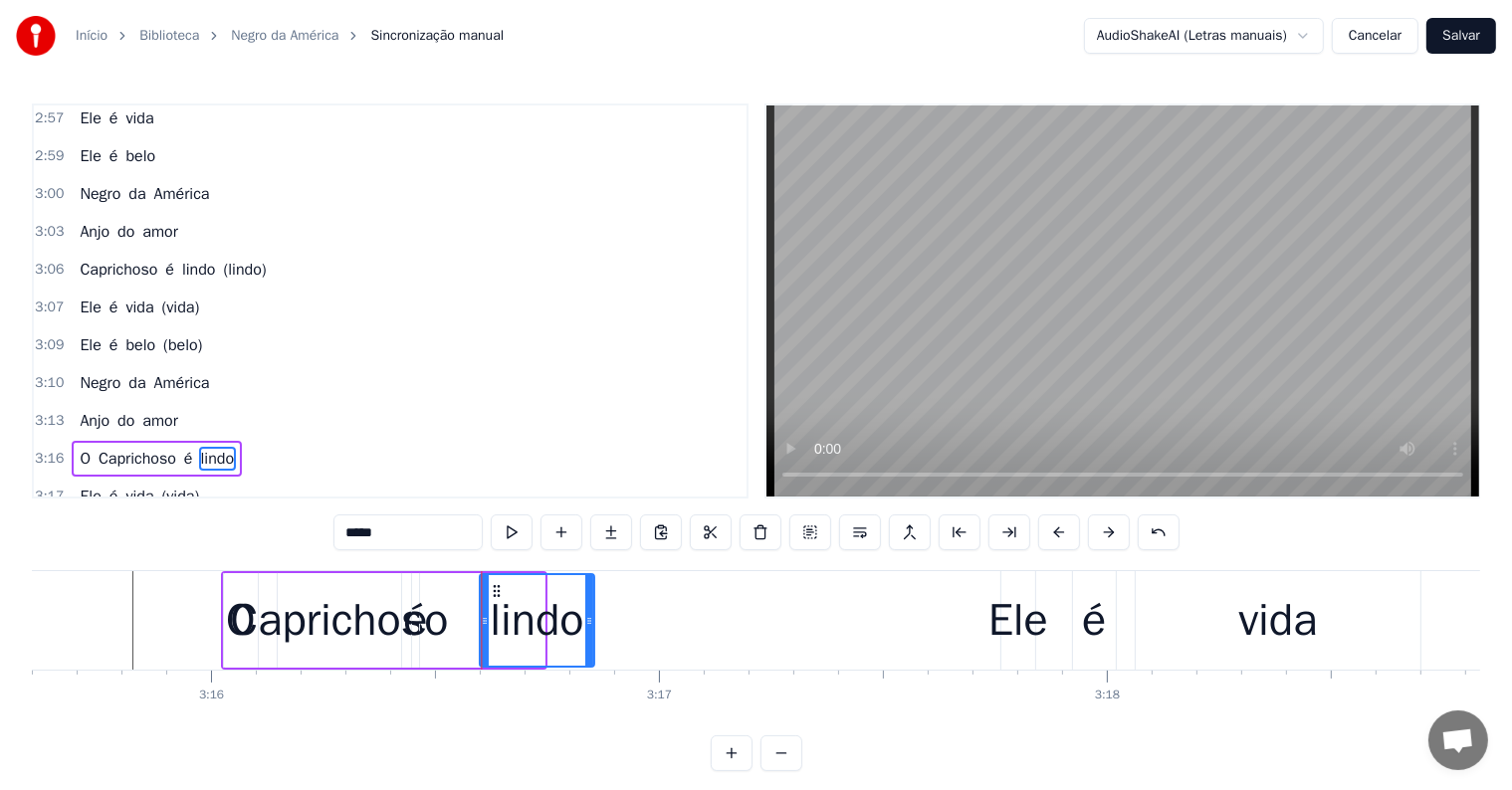 drag, startPoint x: 443, startPoint y: 588, endPoint x: 493, endPoint y: 596, distance: 50.635956 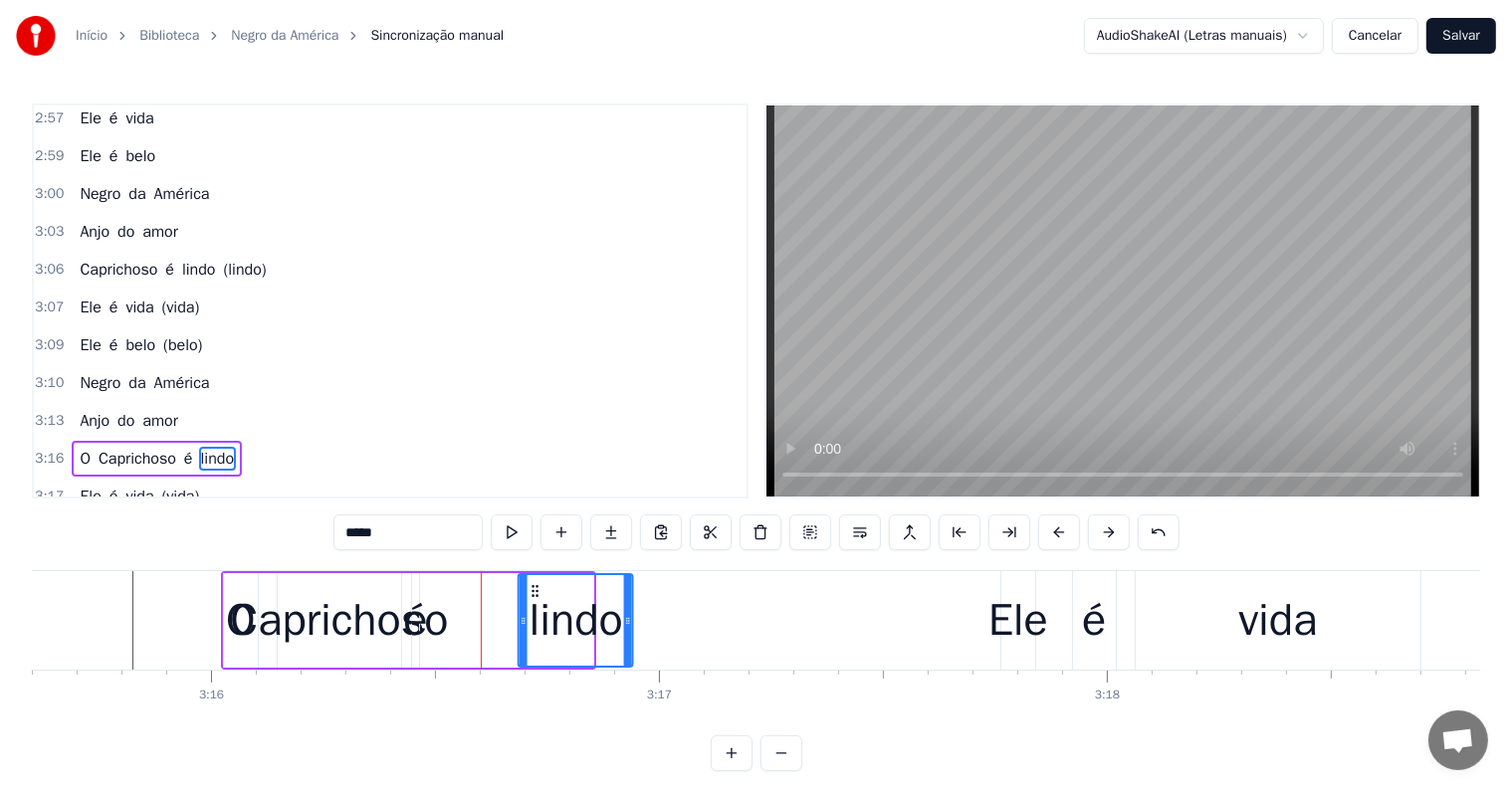 drag, startPoint x: 495, startPoint y: 588, endPoint x: 534, endPoint y: 592, distance: 39.20459 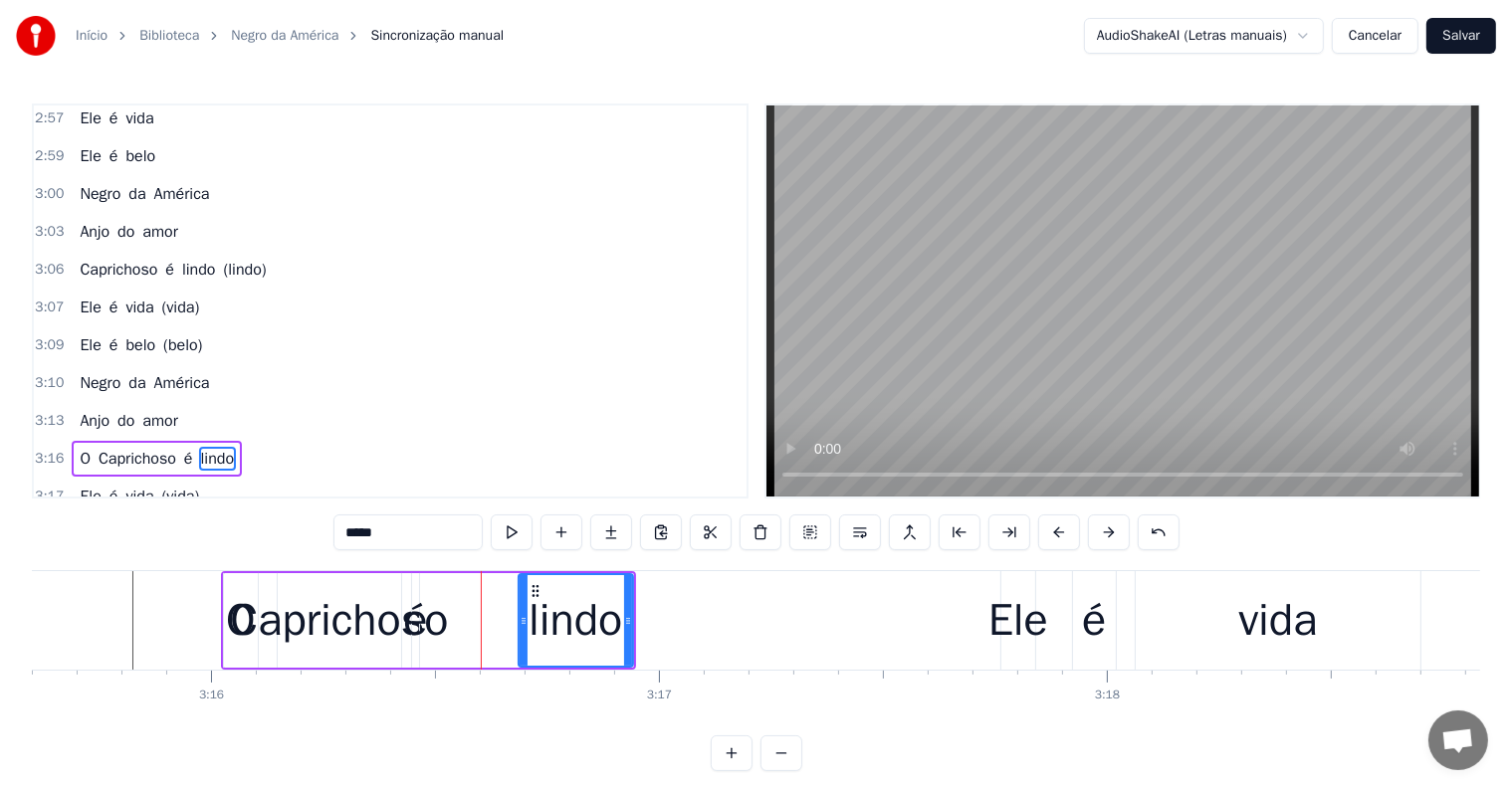 click on "é" at bounding box center [415, 621] 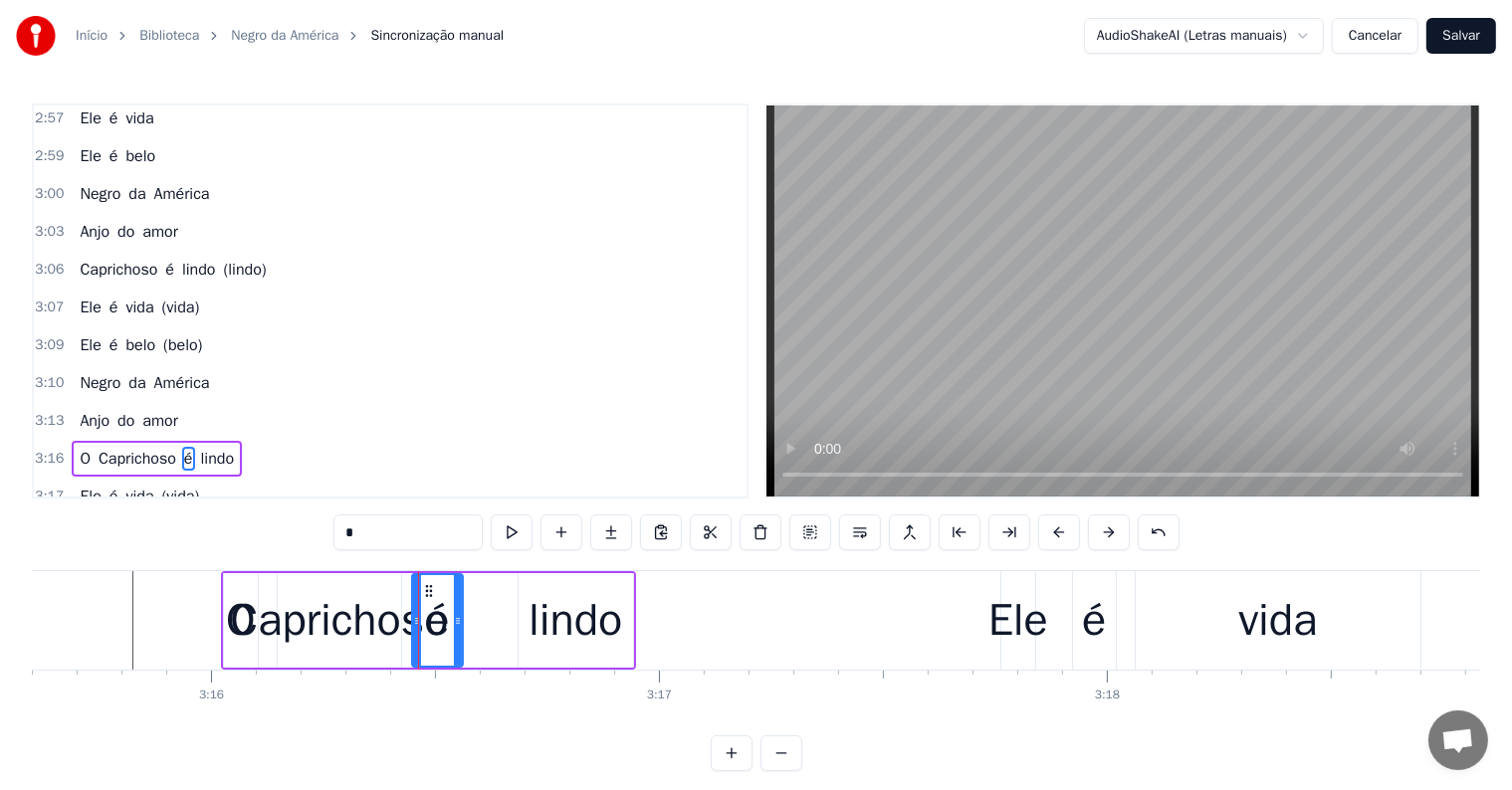drag, startPoint x: 414, startPoint y: 629, endPoint x: 458, endPoint y: 636, distance: 44.553339 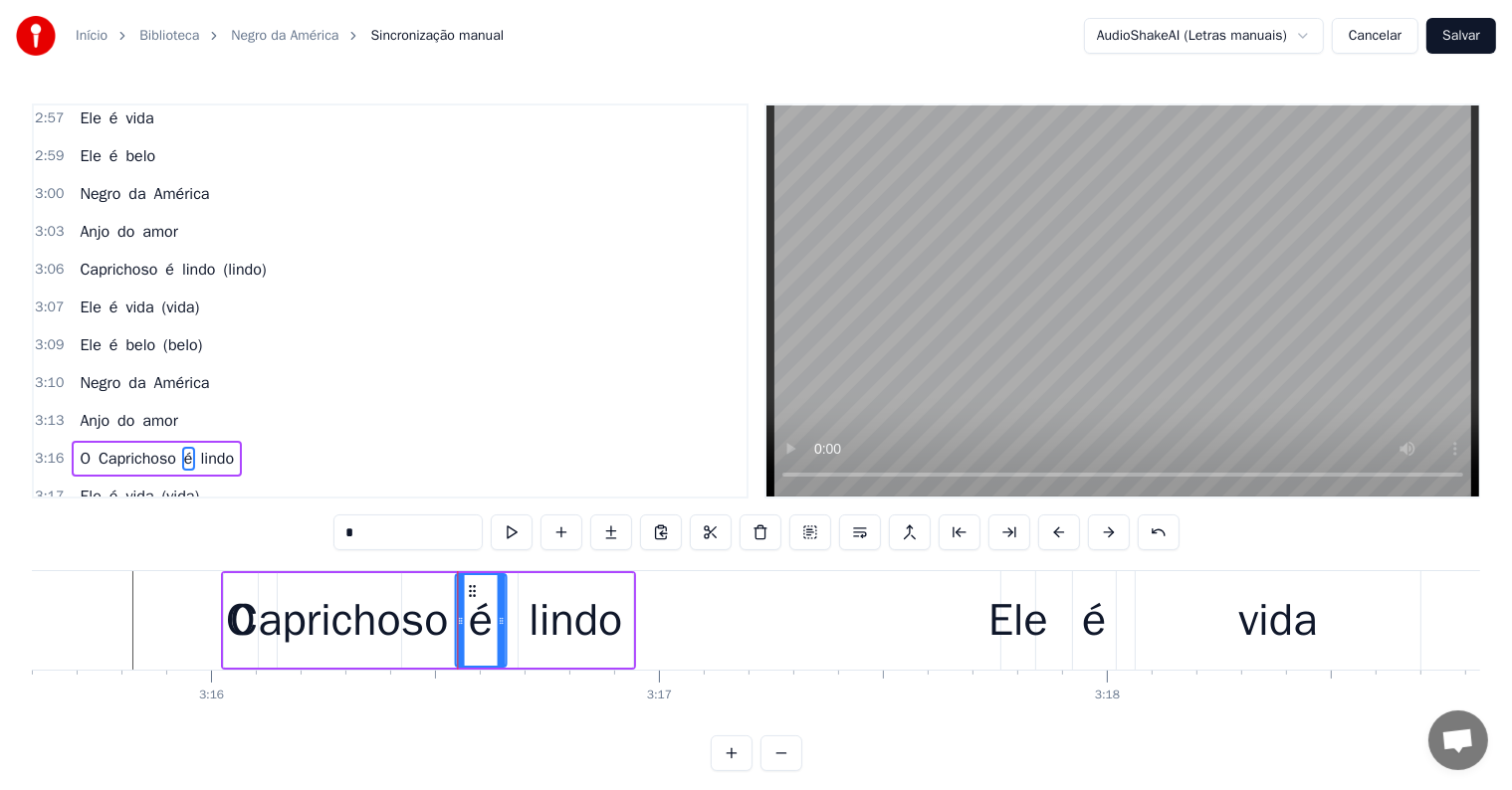 drag, startPoint x: 427, startPoint y: 590, endPoint x: 470, endPoint y: 593, distance: 43.104524 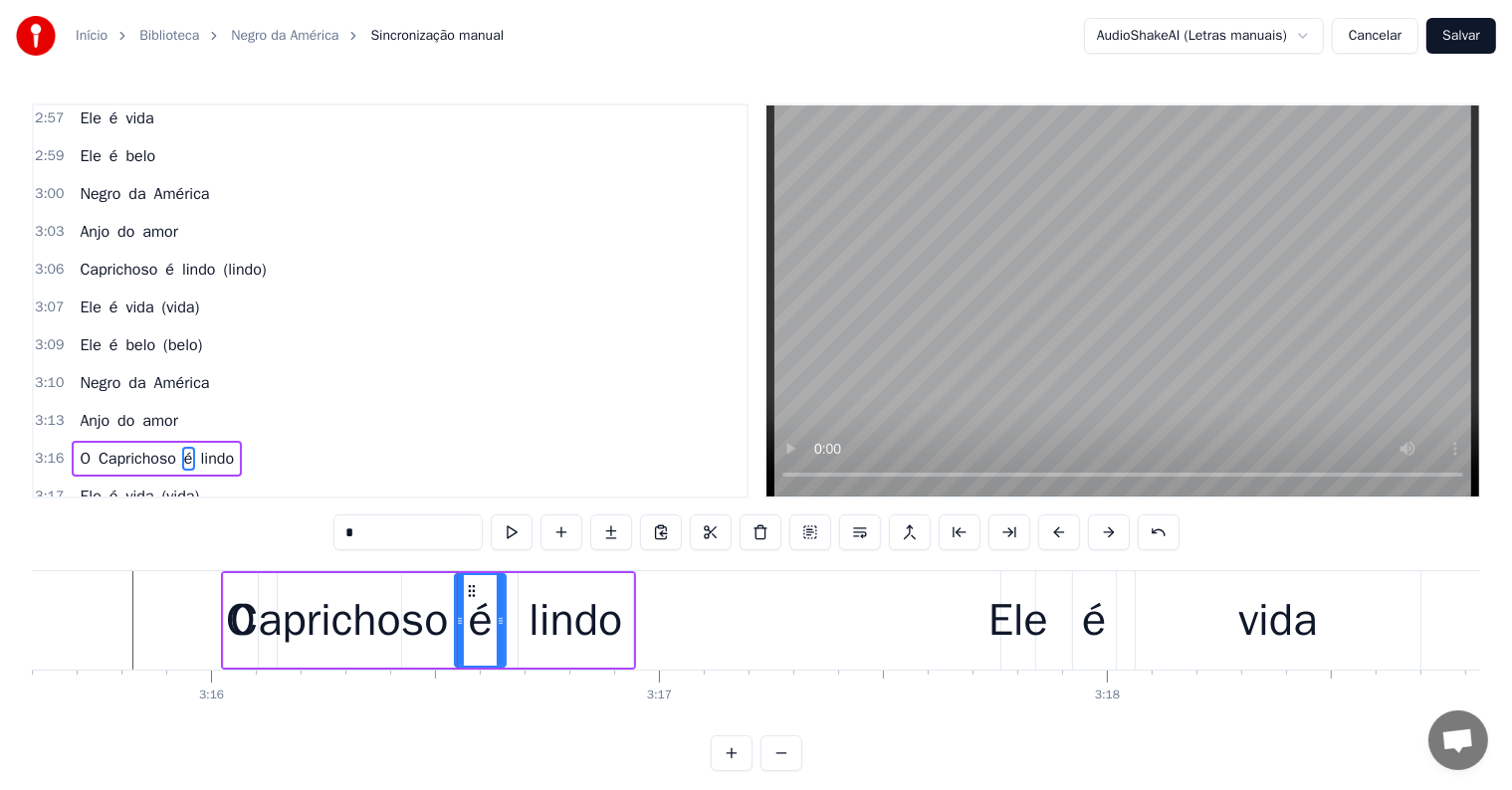 click on "O" at bounding box center [85, 459] 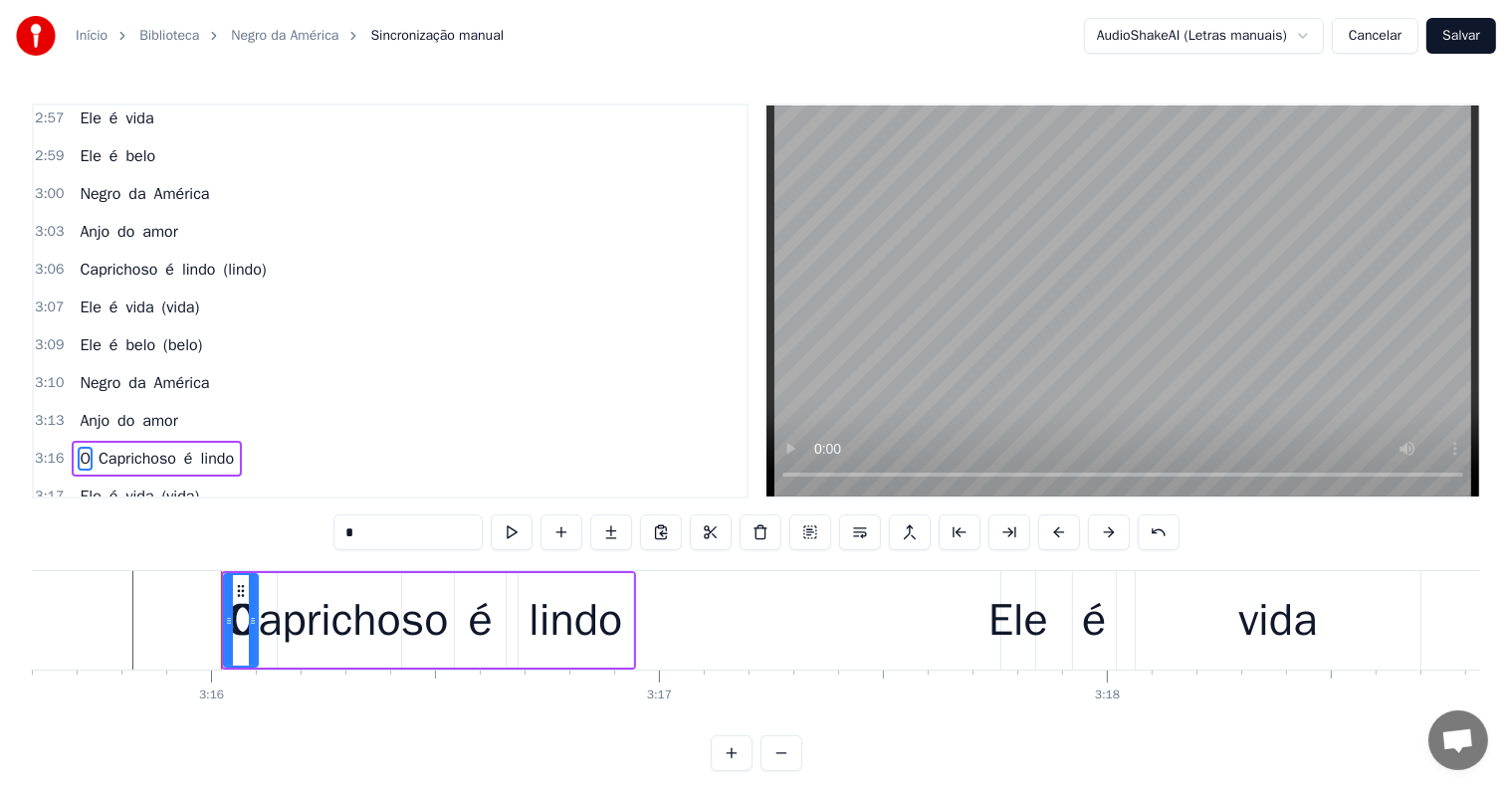type on "**********" 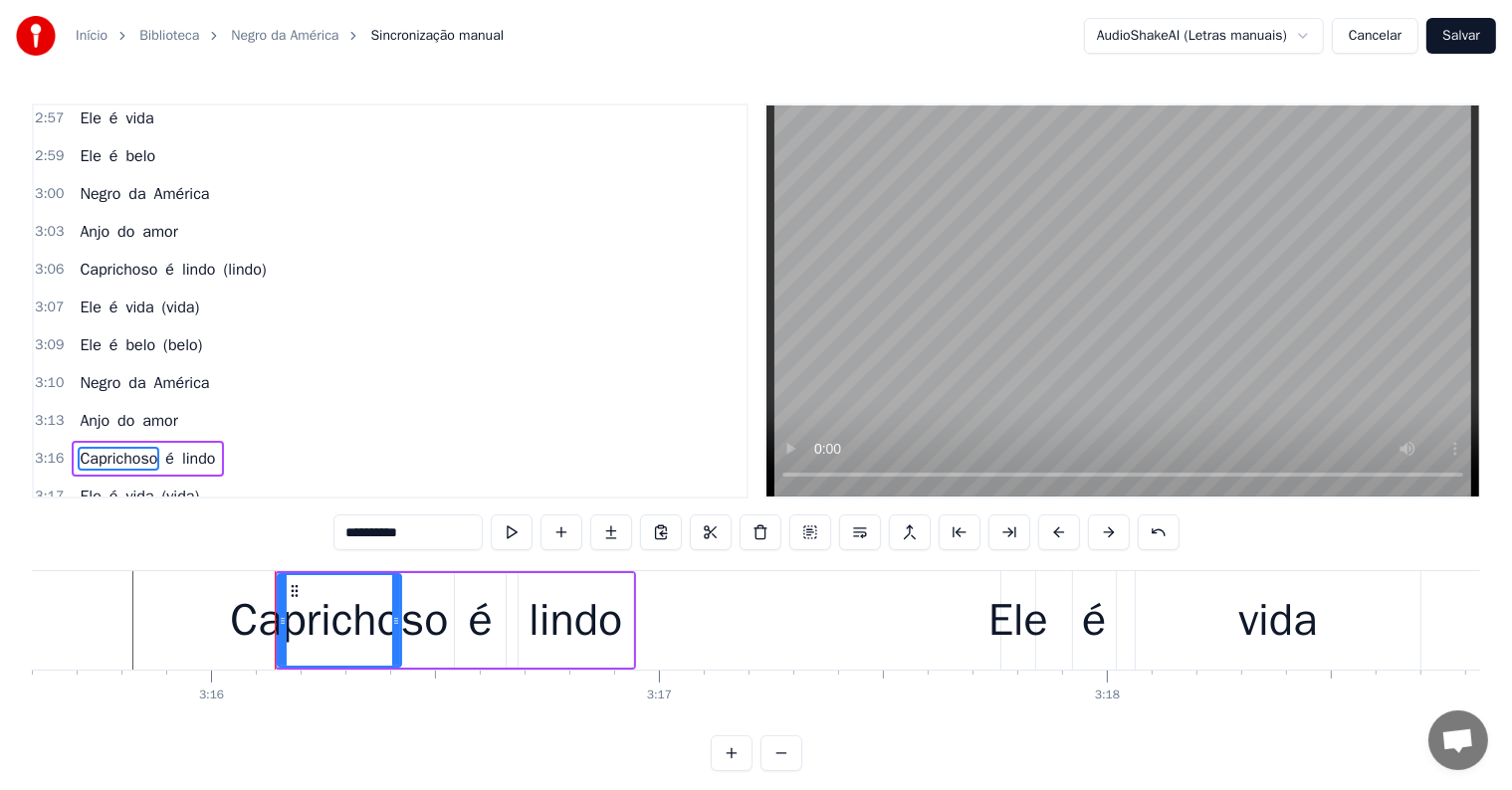 click at bounding box center (-41808, 620) 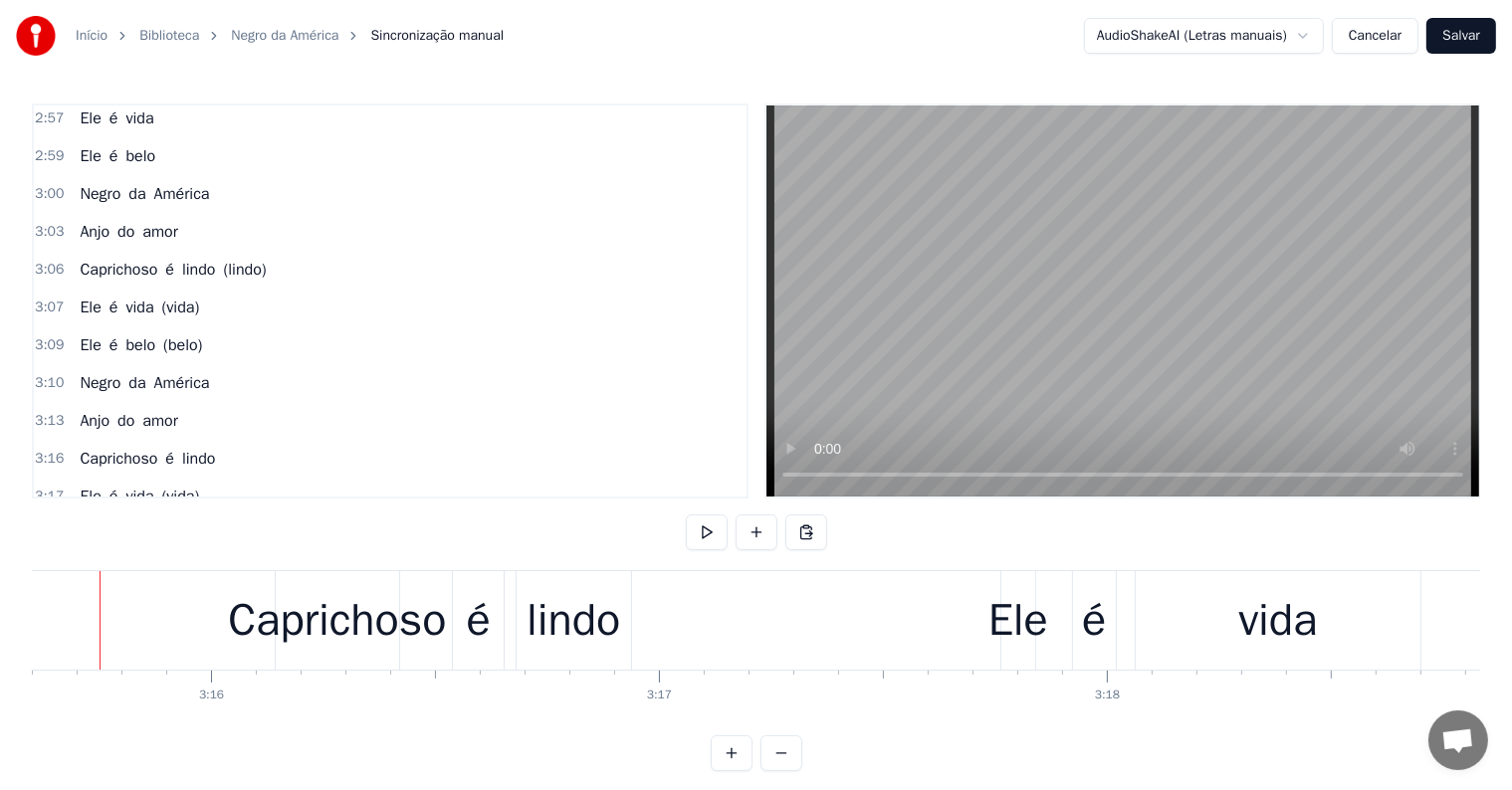 scroll, scrollTop: 0, scrollLeft: 87582, axis: horizontal 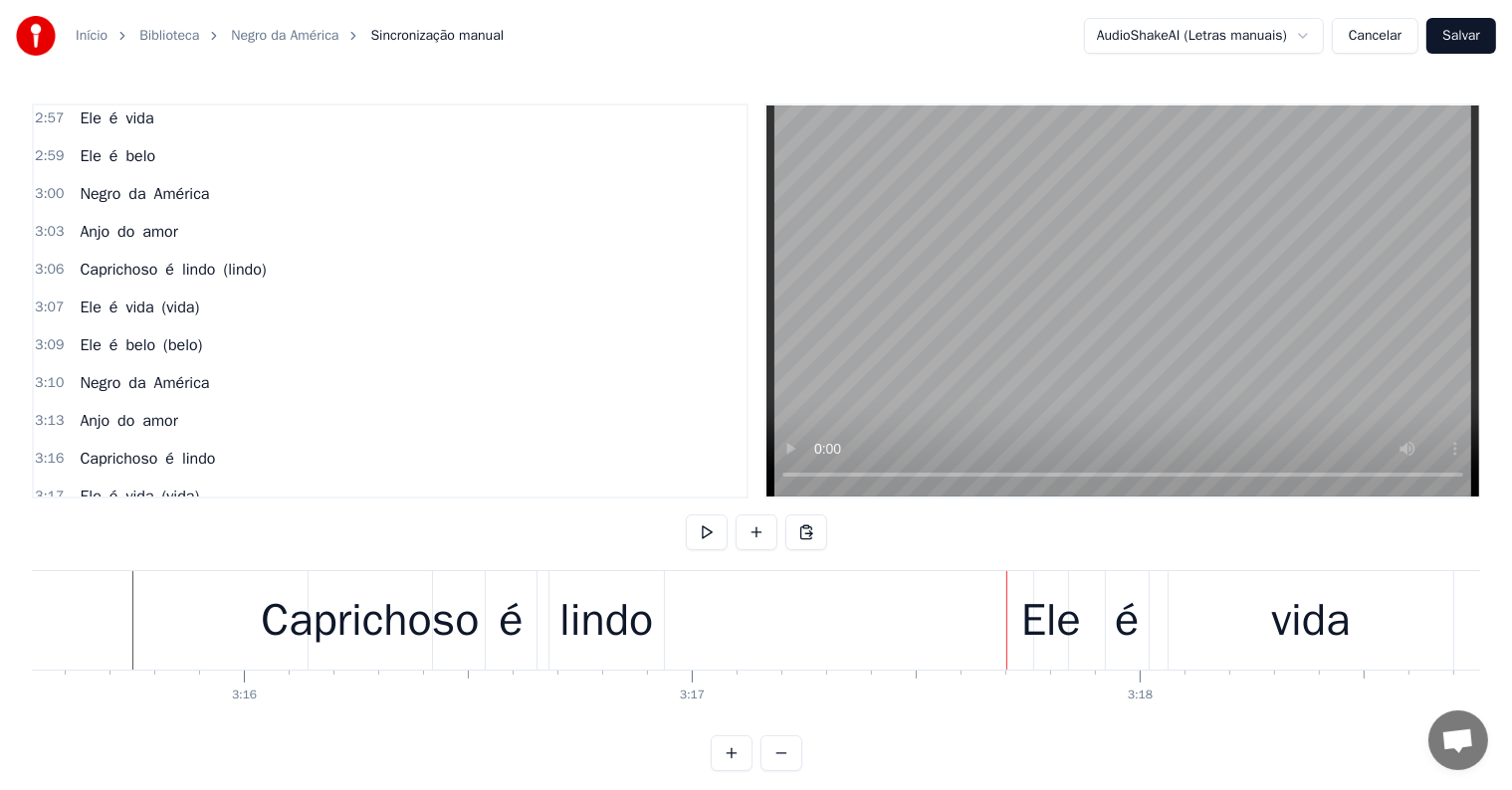 click on "lindo" at bounding box center (606, 621) 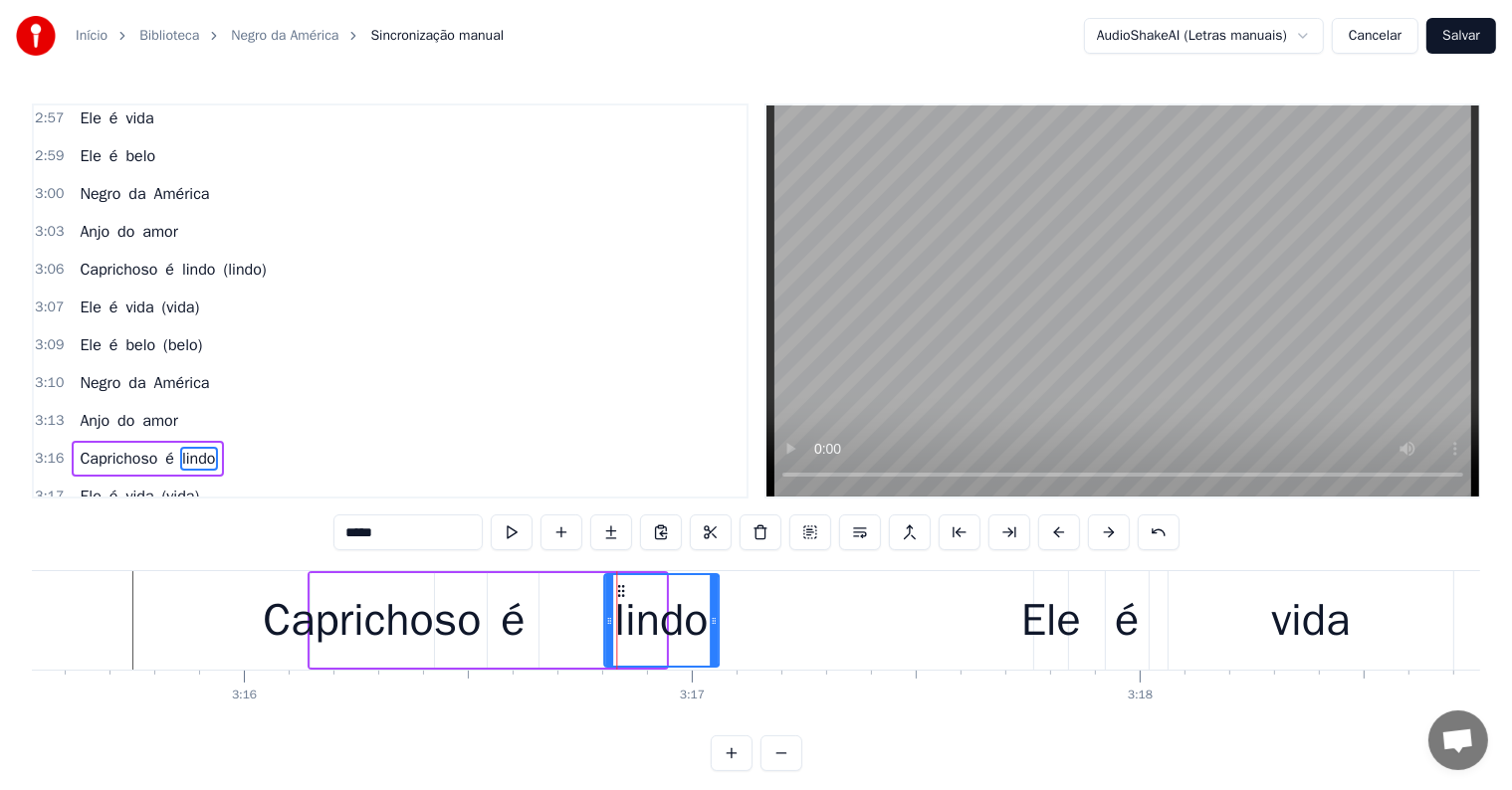drag, startPoint x: 564, startPoint y: 588, endPoint x: 617, endPoint y: 595, distance: 53.460266 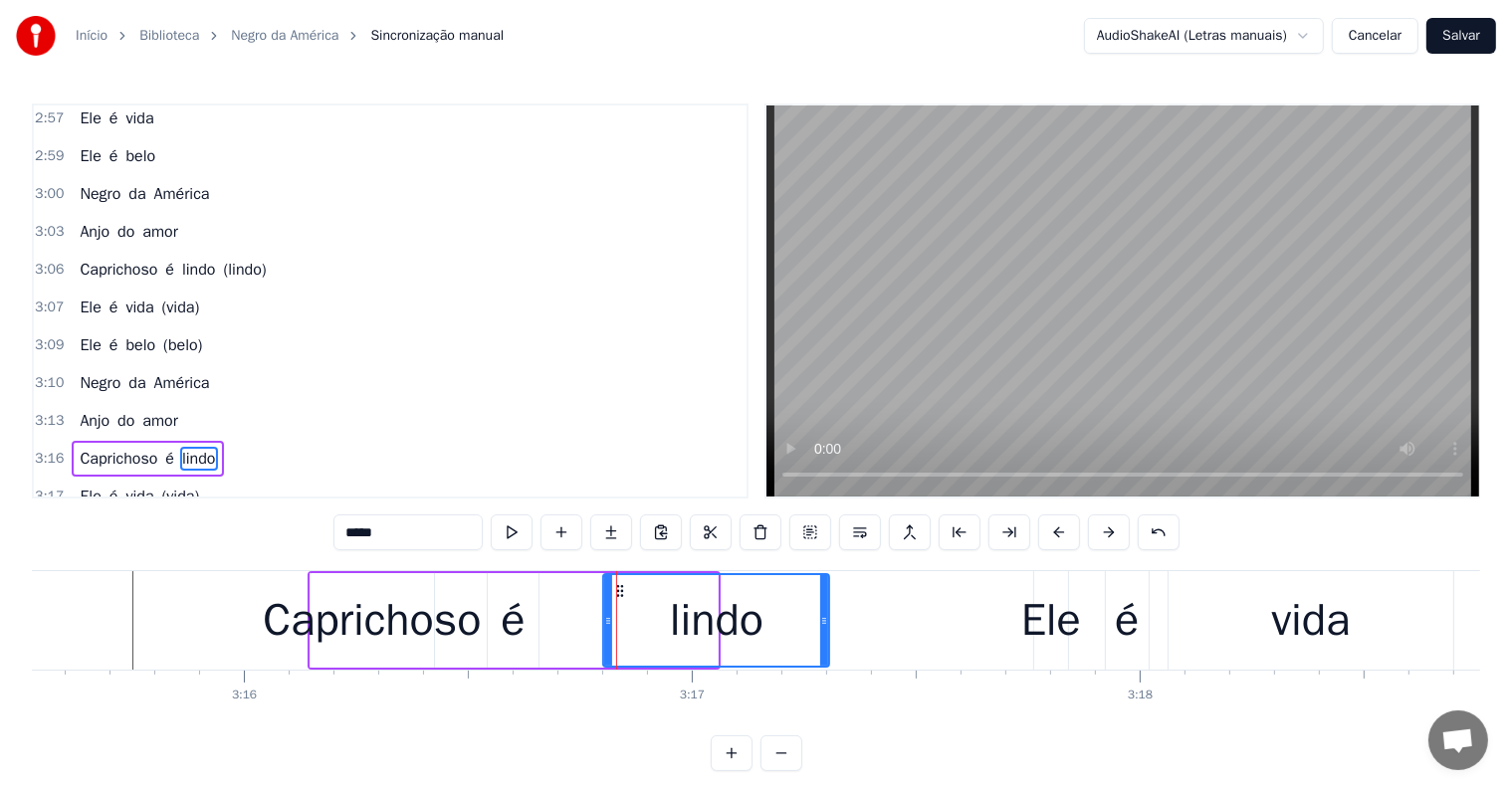 drag, startPoint x: 713, startPoint y: 620, endPoint x: 824, endPoint y: 625, distance: 111.11256 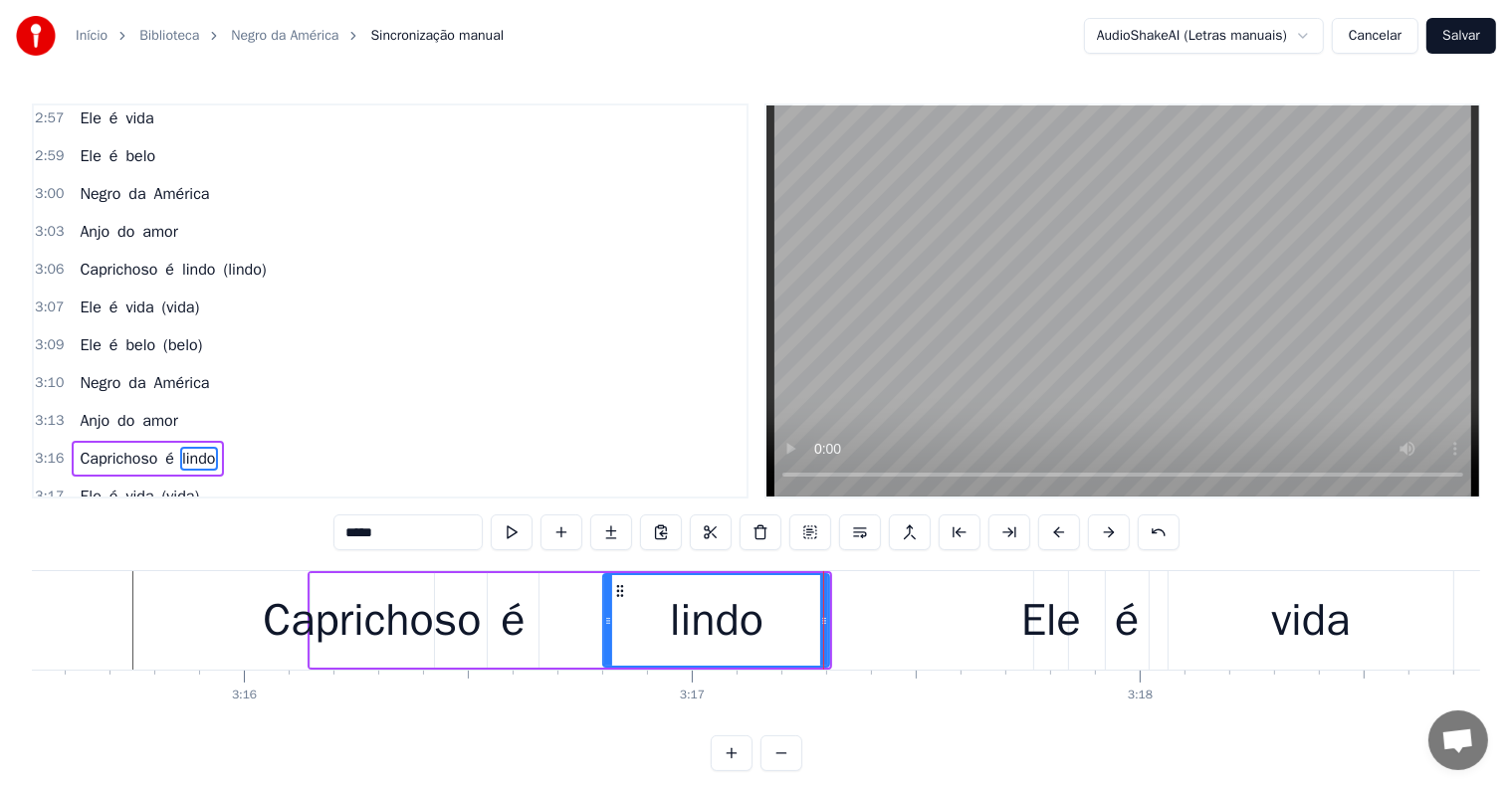 click on "é" at bounding box center [513, 621] 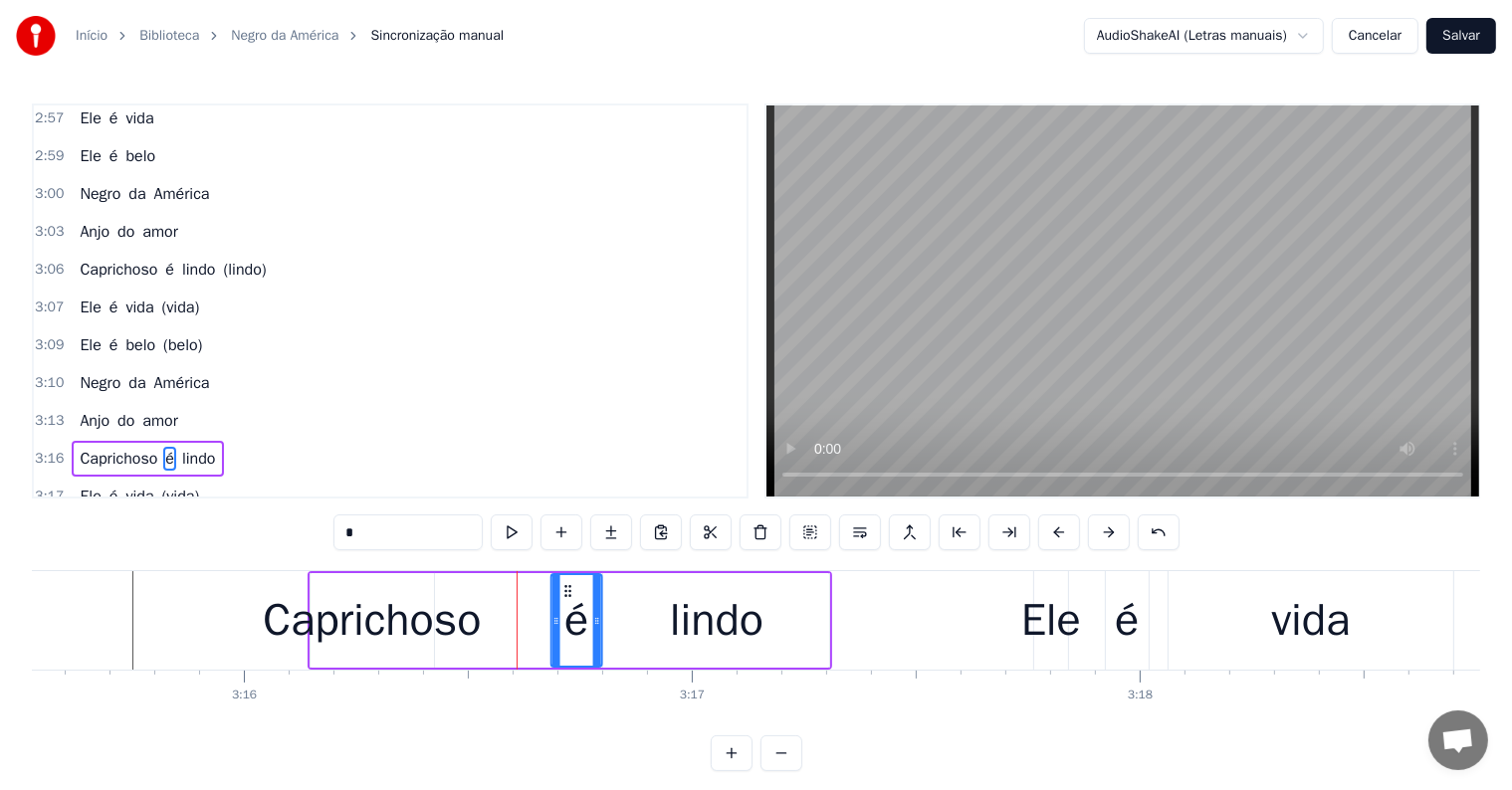 drag, startPoint x: 504, startPoint y: 586, endPoint x: 566, endPoint y: 595, distance: 62.64982 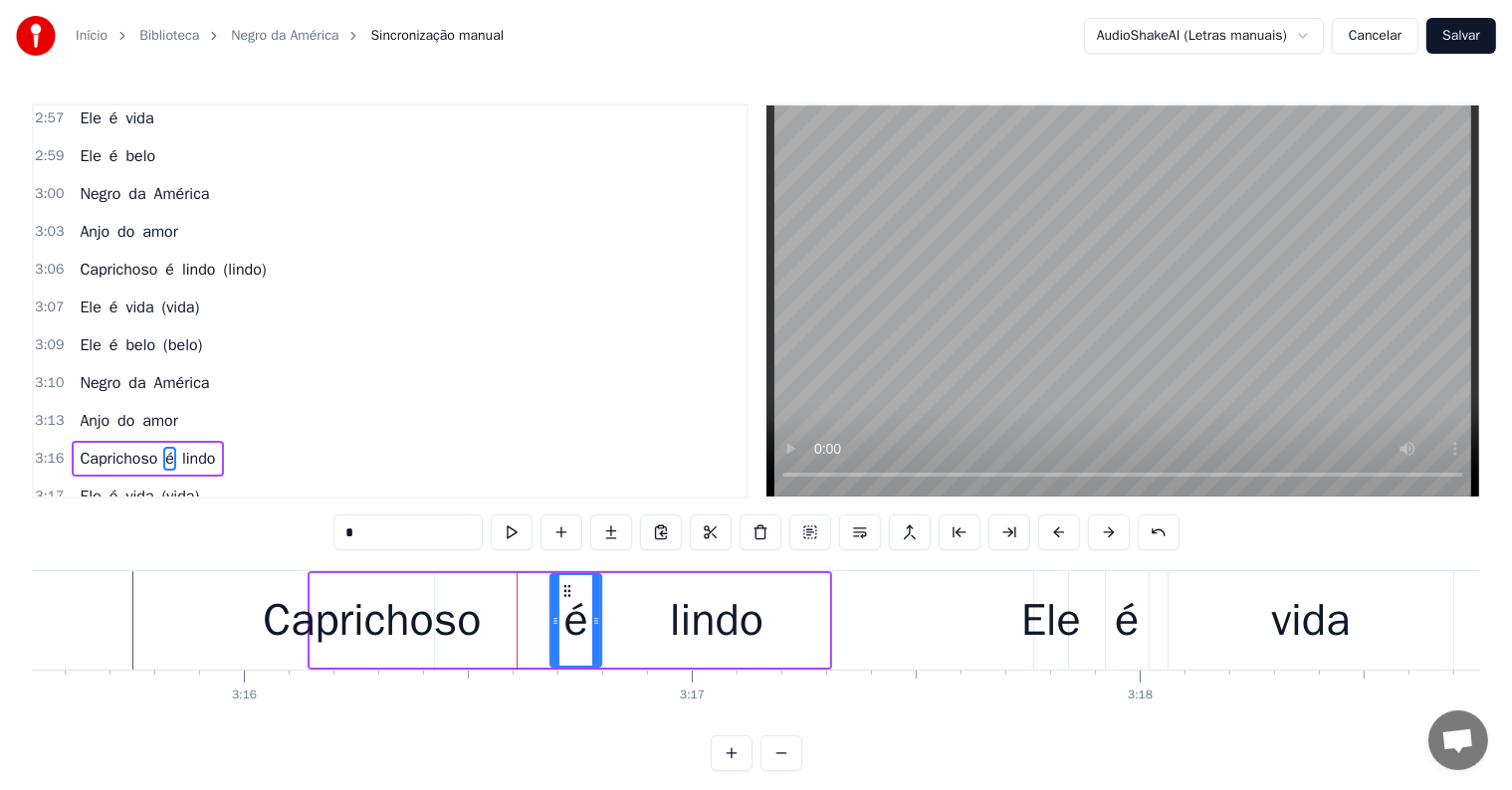 click on "Caprichoso" at bounding box center (371, 621) 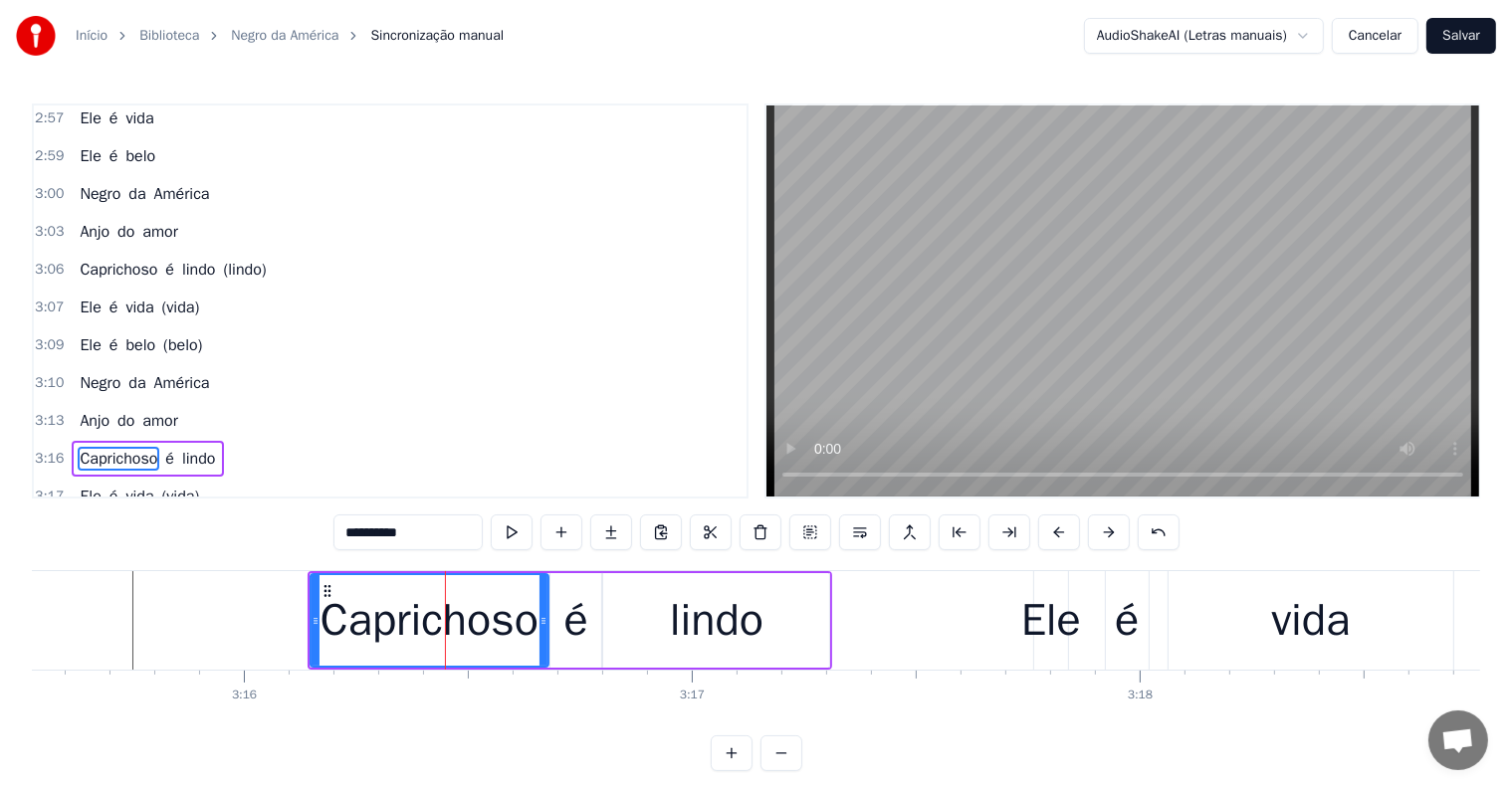 drag, startPoint x: 430, startPoint y: 622, endPoint x: 544, endPoint y: 623, distance: 114.00439 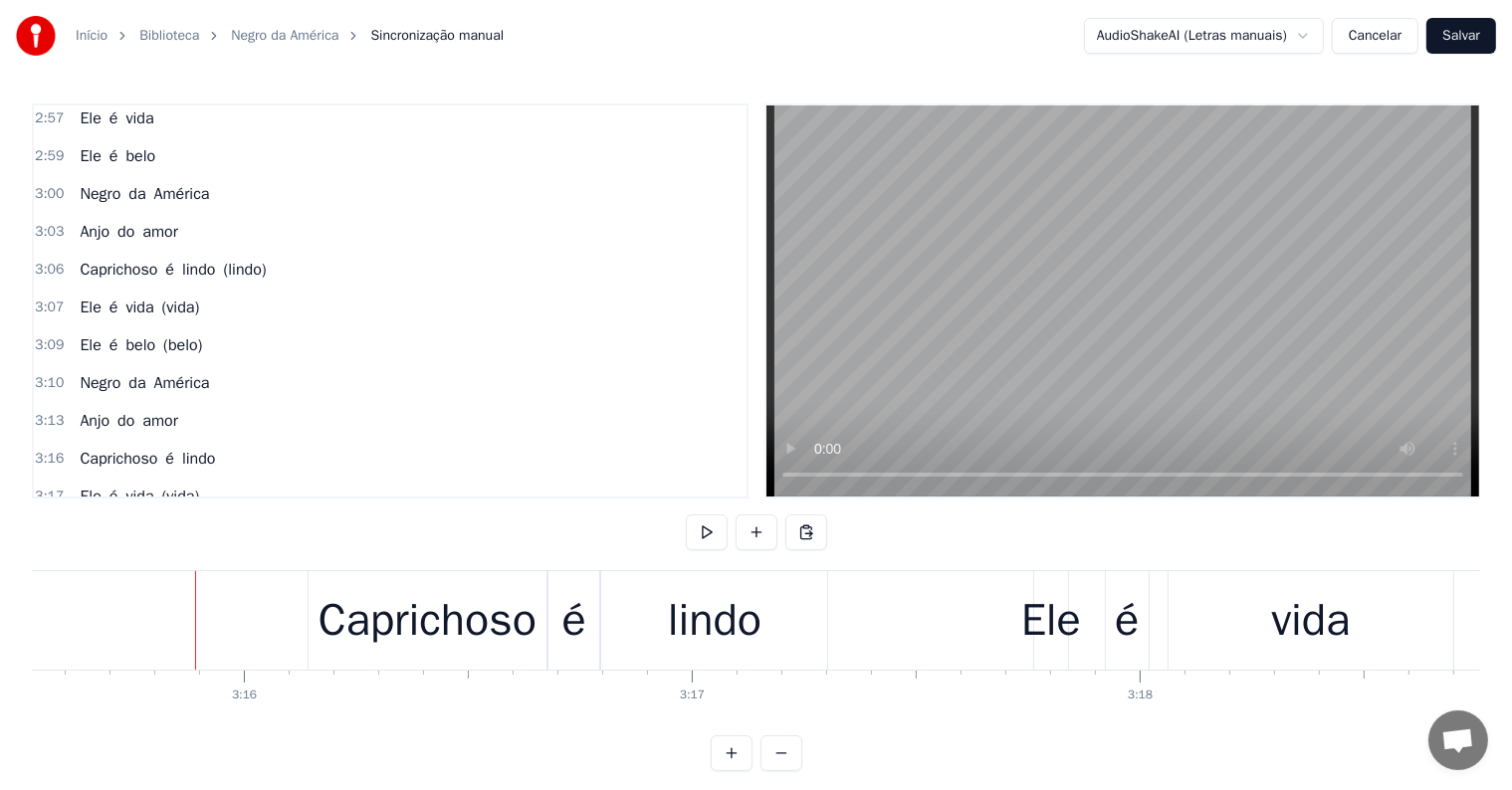 click on "(vida)" at bounding box center [181, 496] 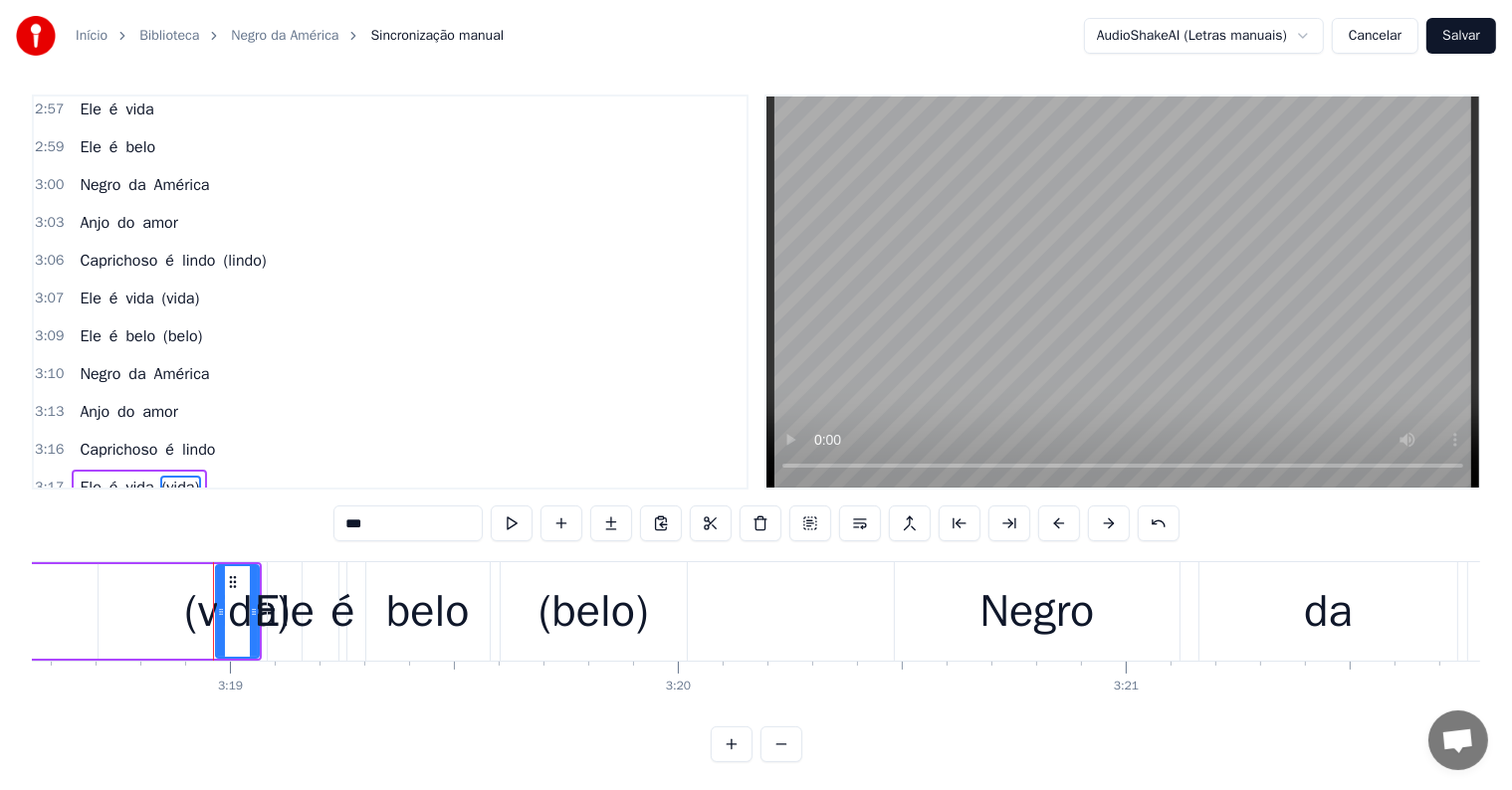 scroll, scrollTop: 0, scrollLeft: 89020, axis: horizontal 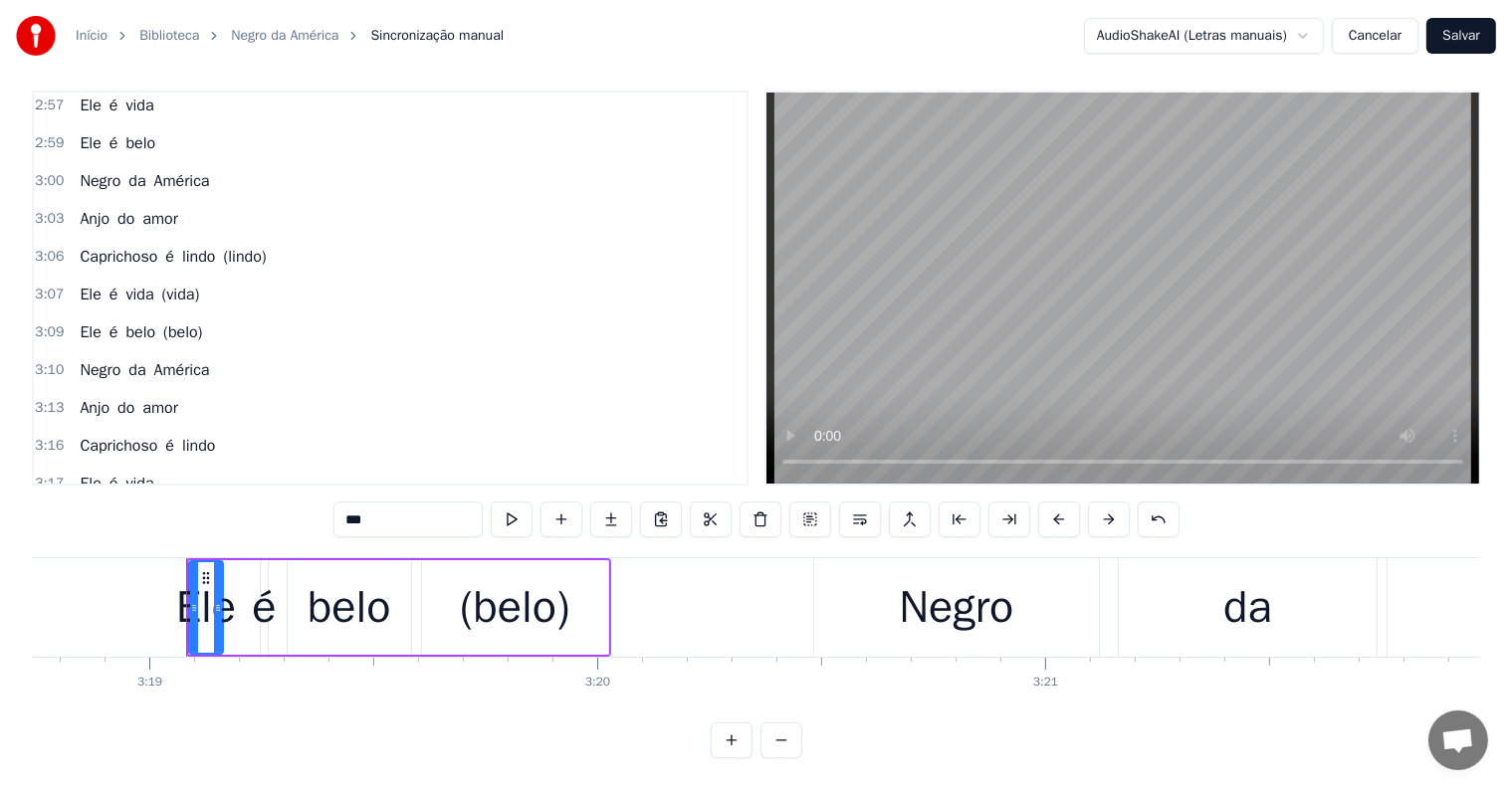 click on "(belo)" at bounding box center (182, 521) 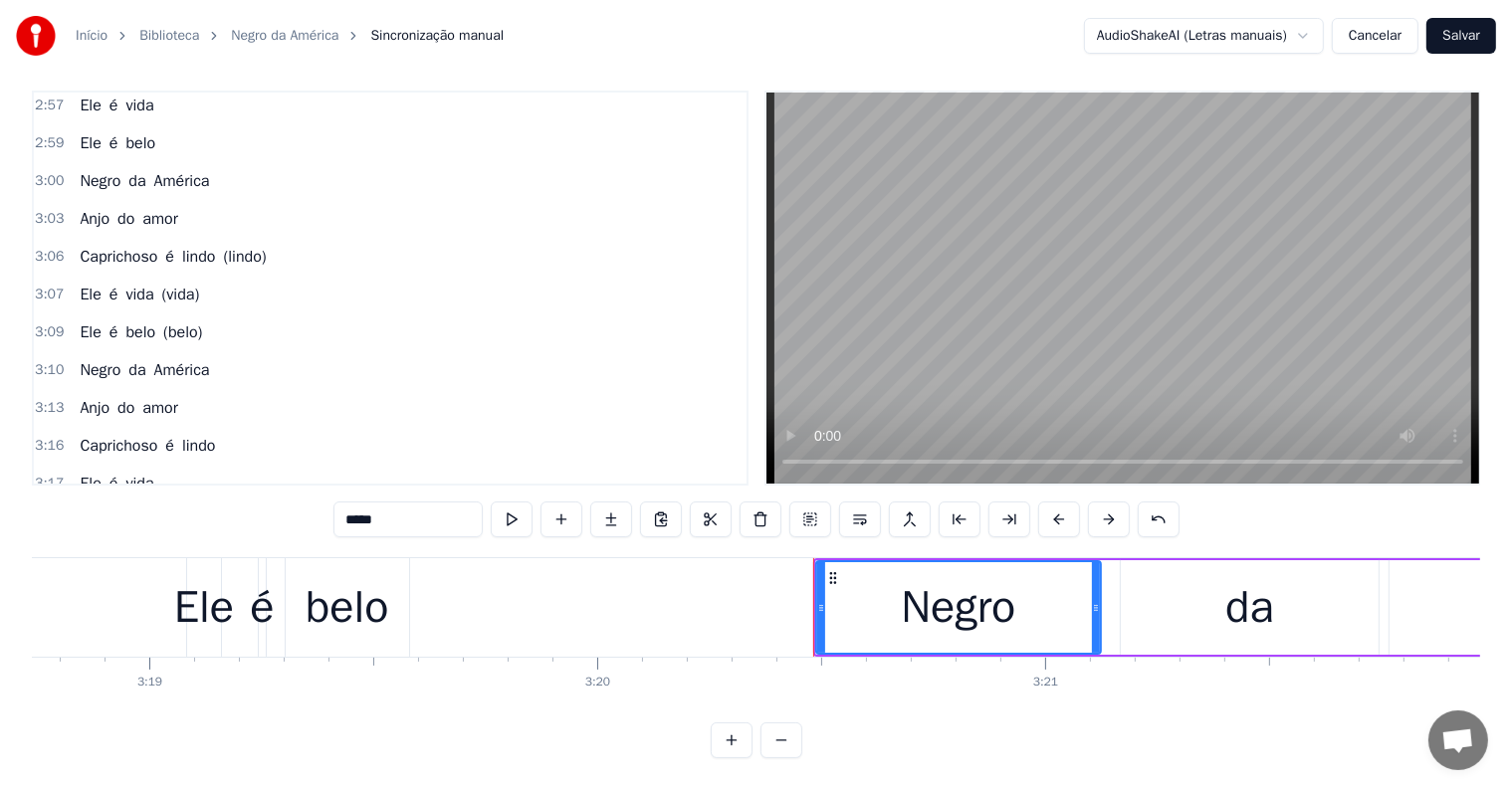 click on "Caprichoso" at bounding box center (118, 446) 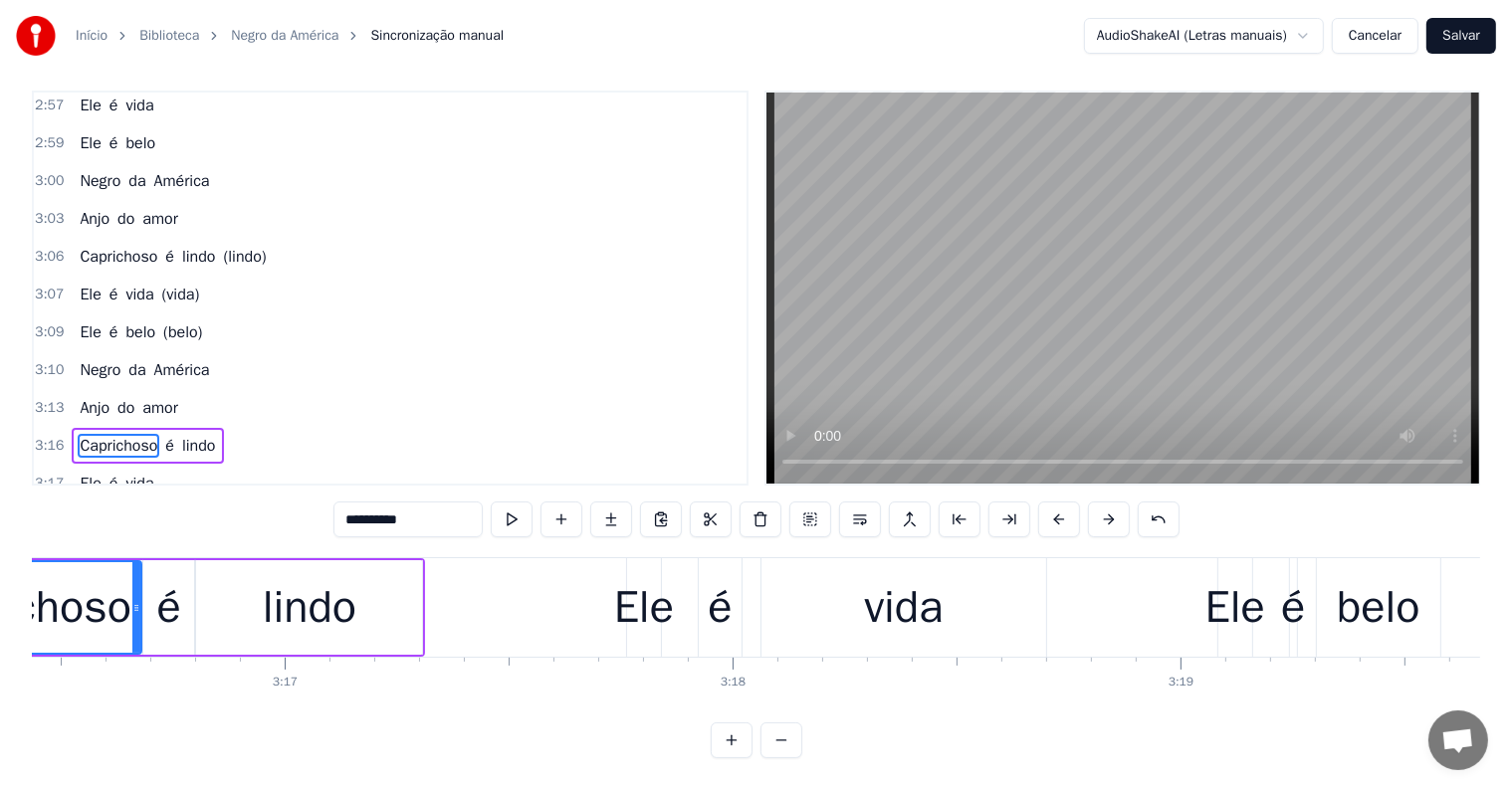 scroll, scrollTop: 0, scrollLeft: 87757, axis: horizontal 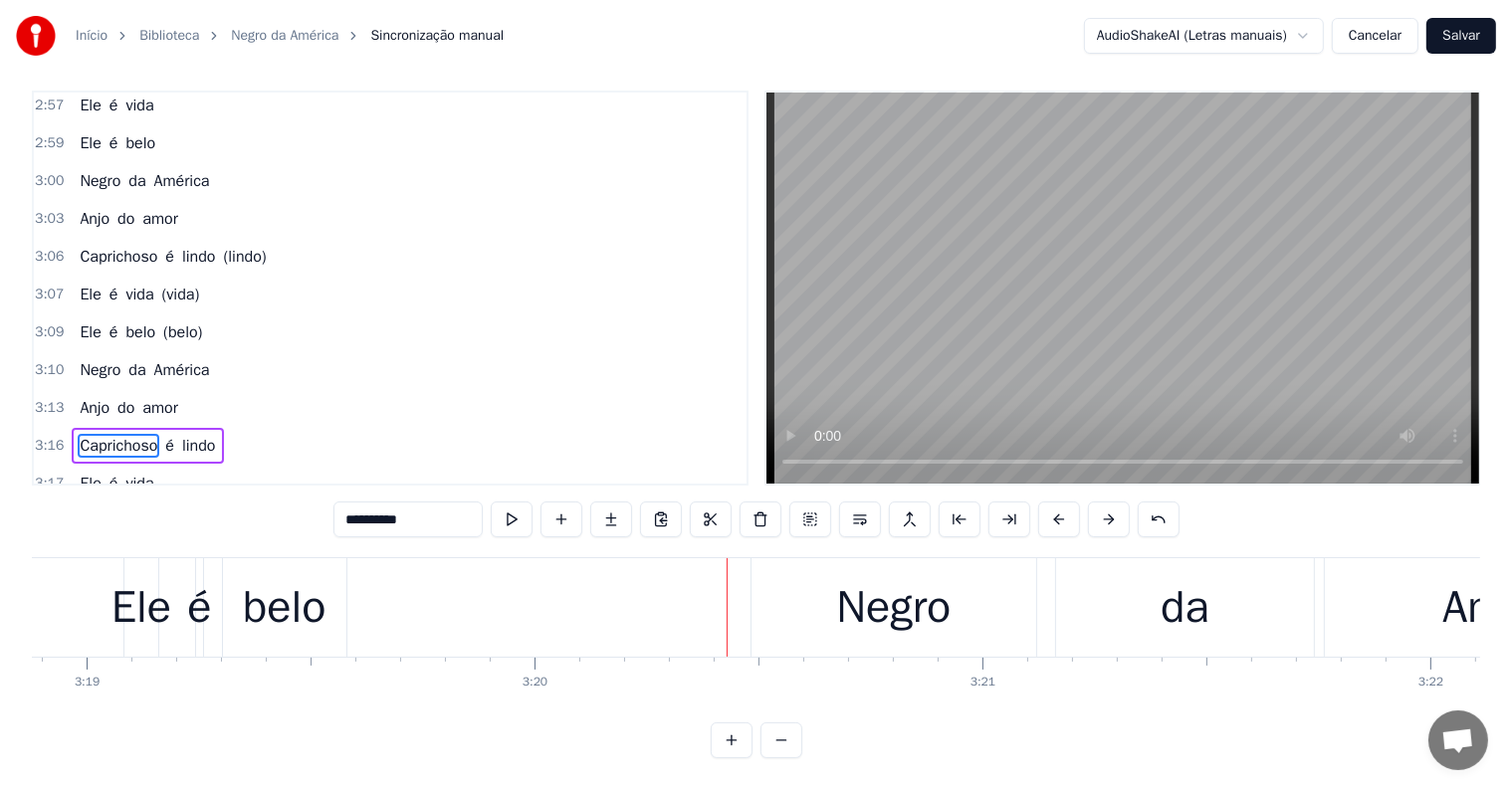 click on "belo" at bounding box center (285, 608) 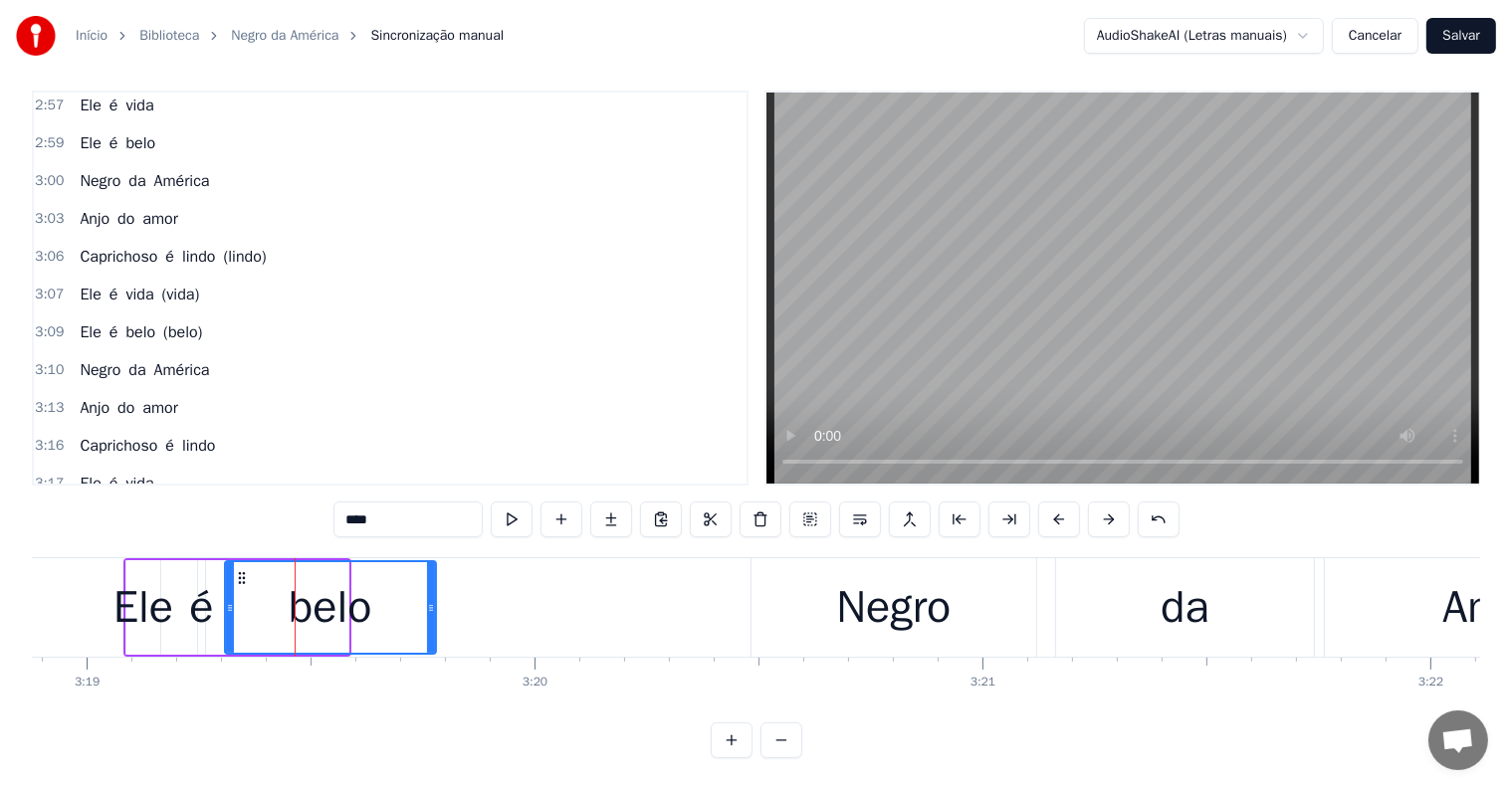 drag, startPoint x: 343, startPoint y: 589, endPoint x: 431, endPoint y: 599, distance: 88.56636 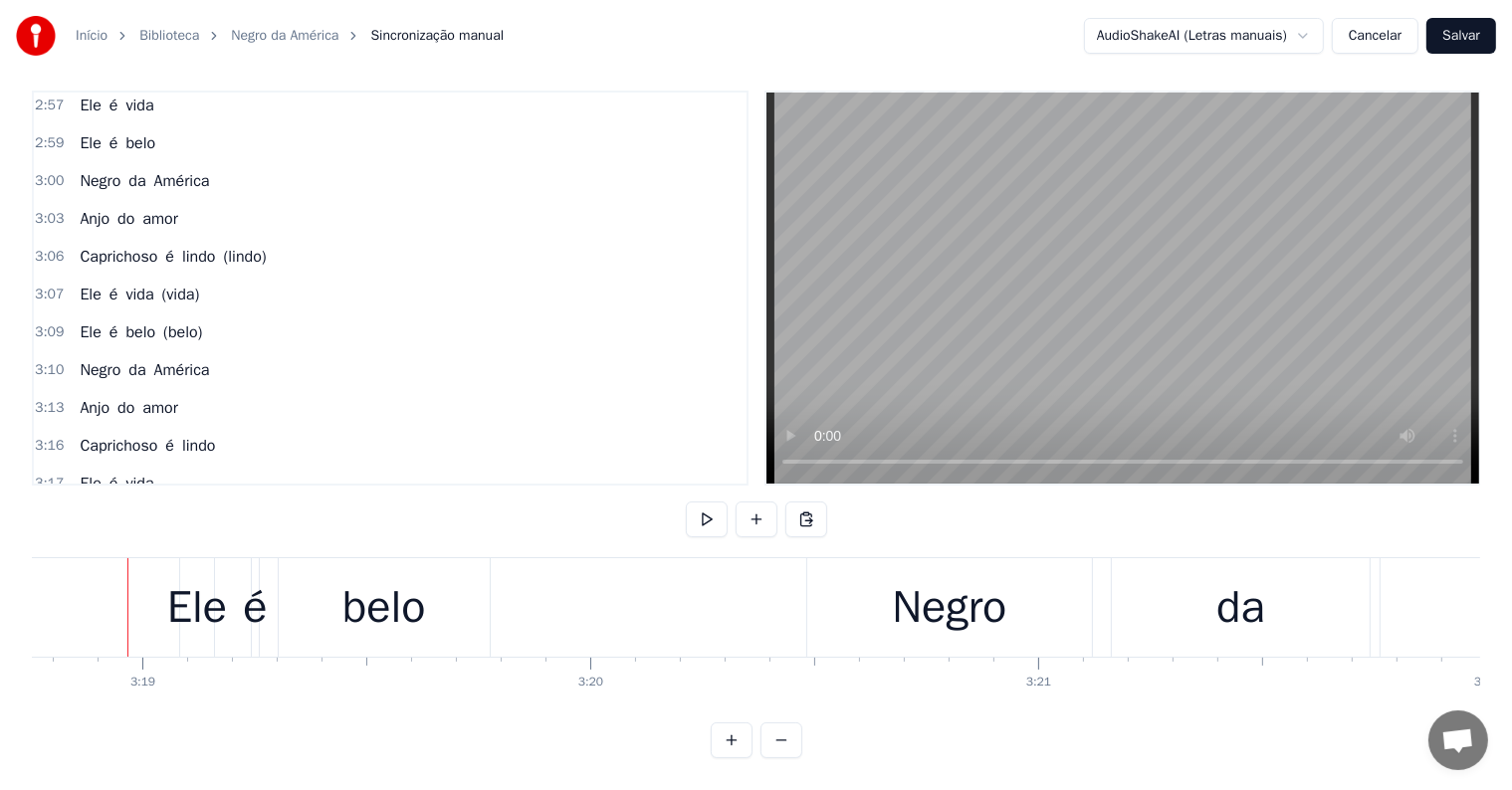scroll, scrollTop: 0, scrollLeft: 89023, axis: horizontal 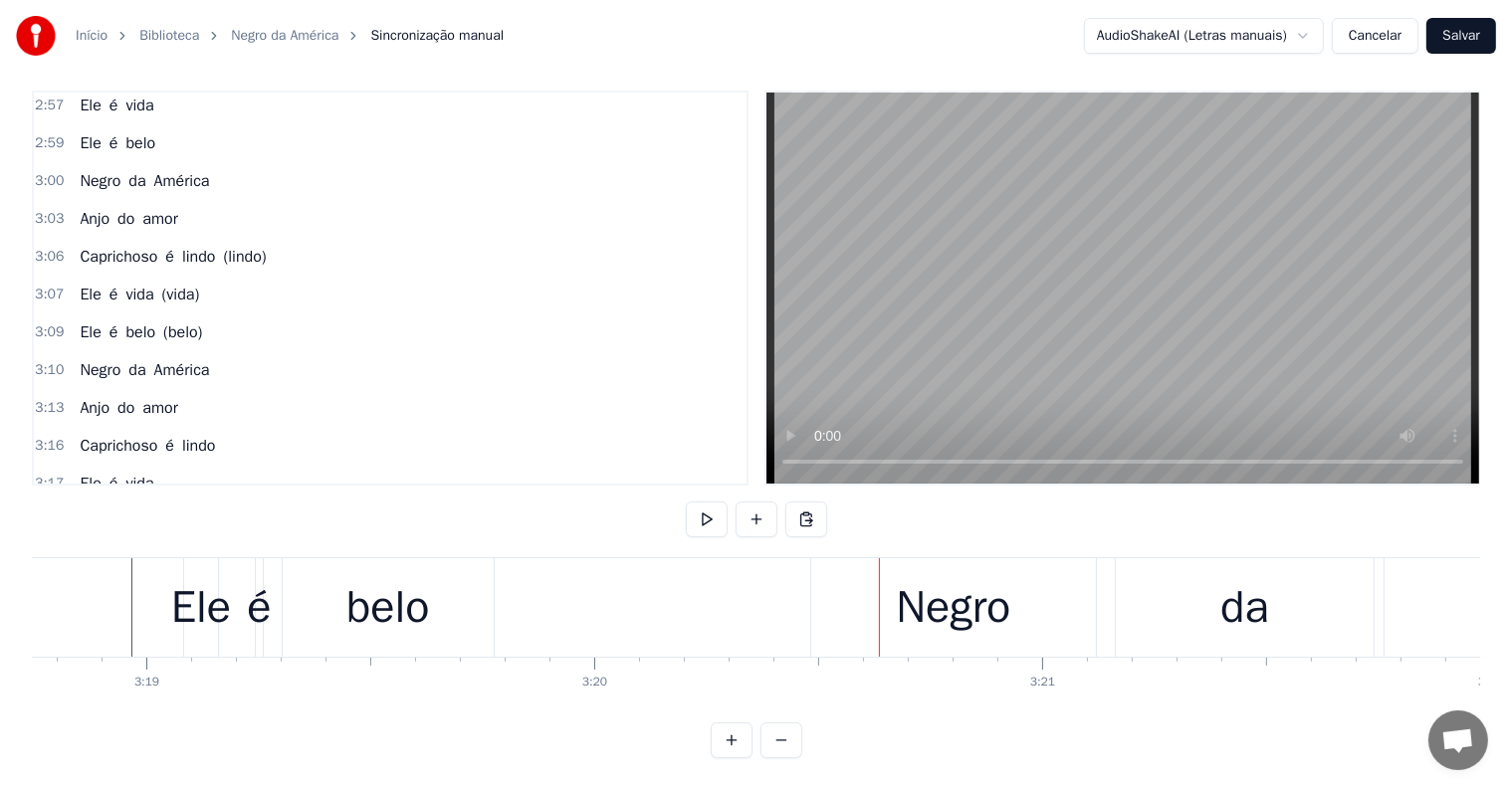 click on "belo" at bounding box center [388, 607] 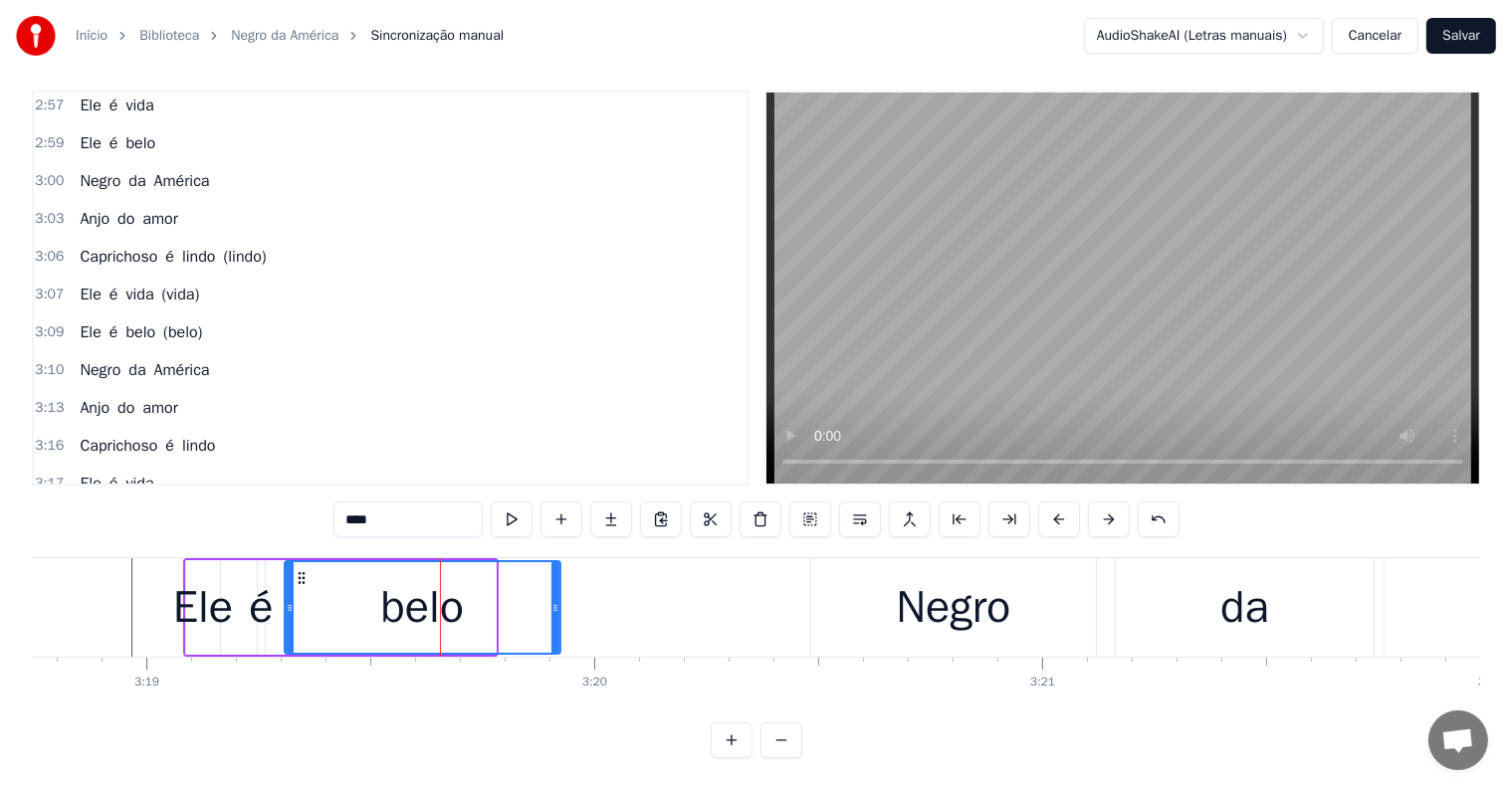 drag, startPoint x: 488, startPoint y: 590, endPoint x: 554, endPoint y: 600, distance: 66.75328 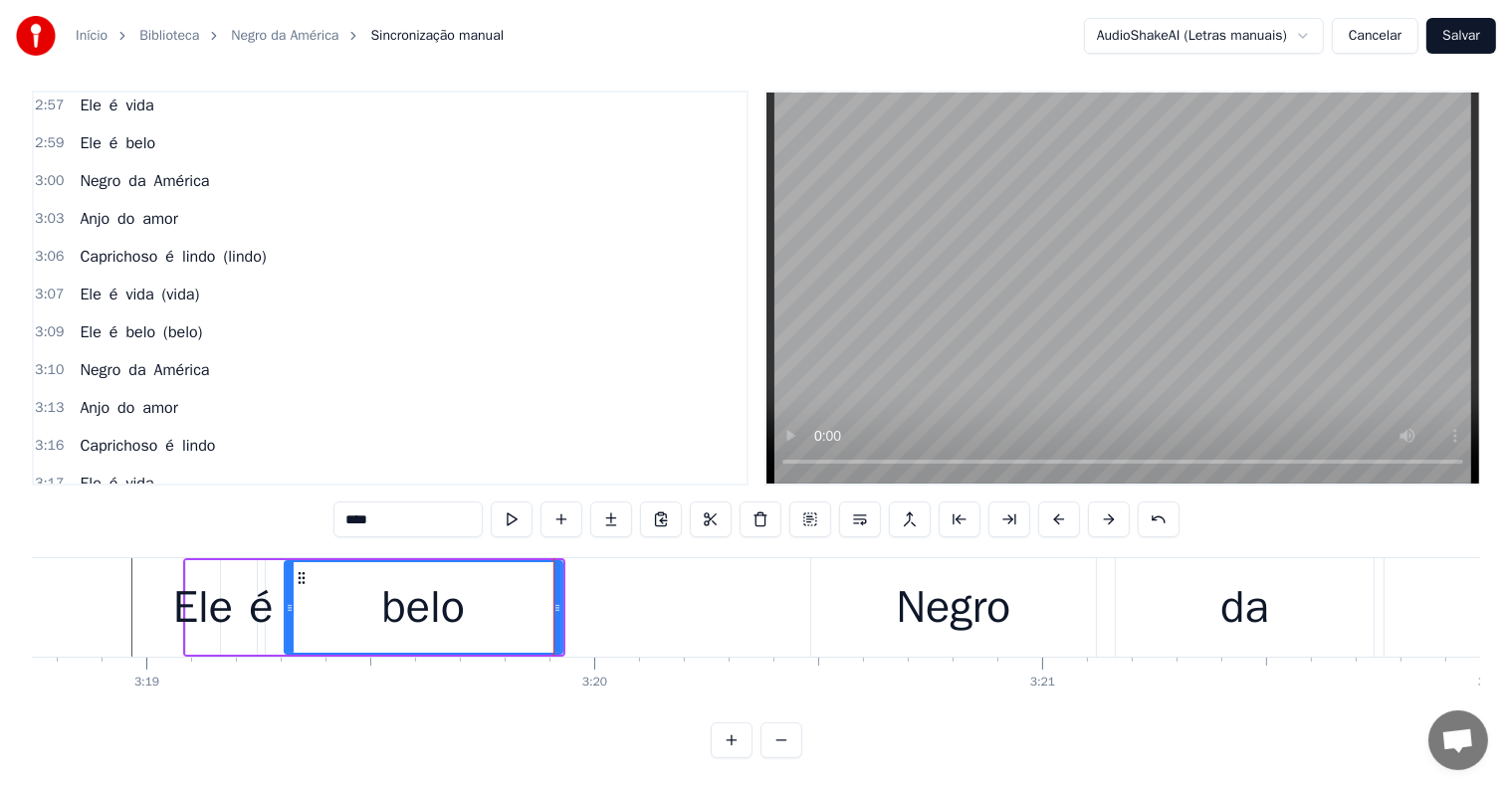 click at bounding box center (-43217, 607) 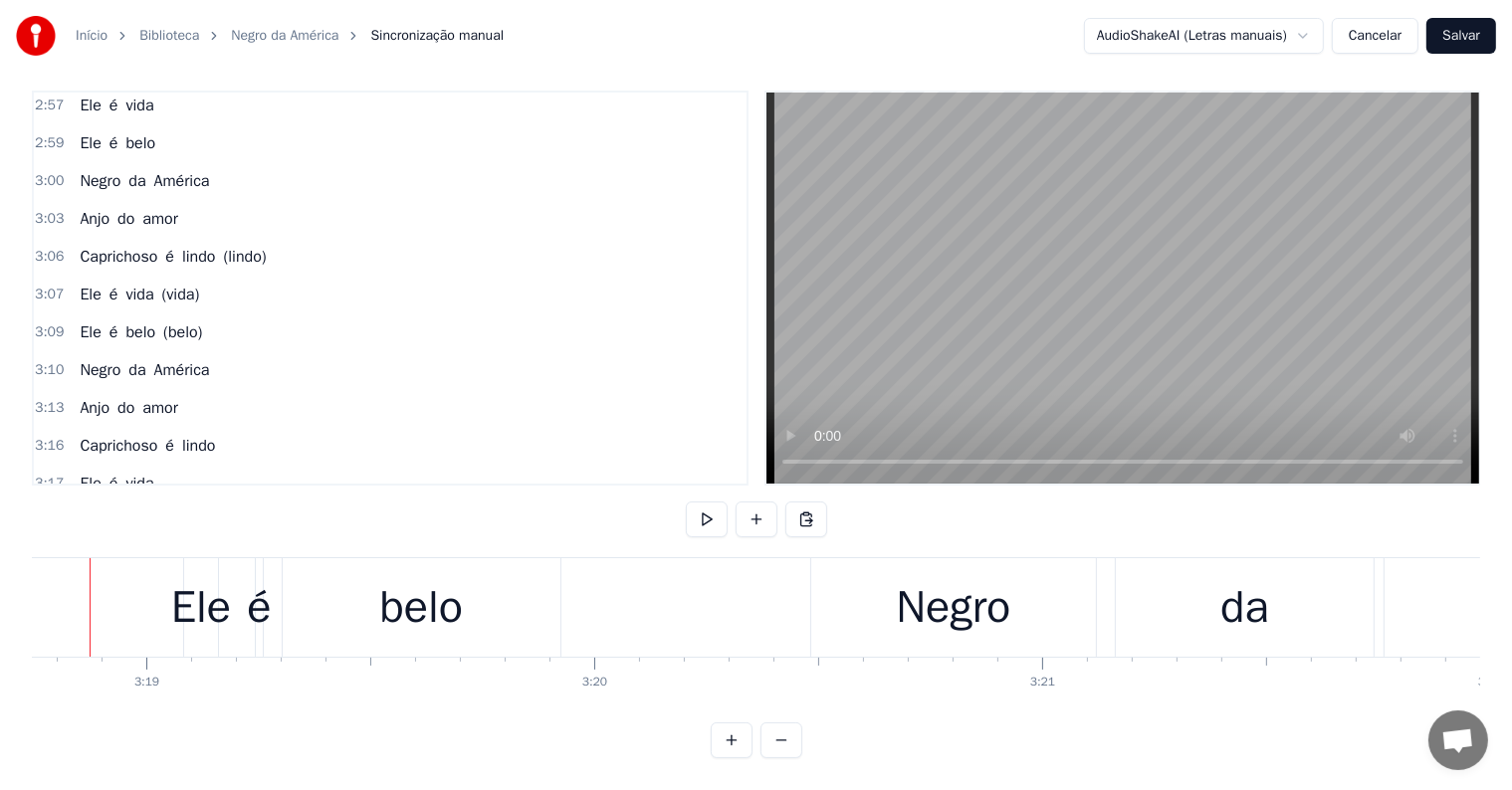 scroll, scrollTop: 0, scrollLeft: 88980, axis: horizontal 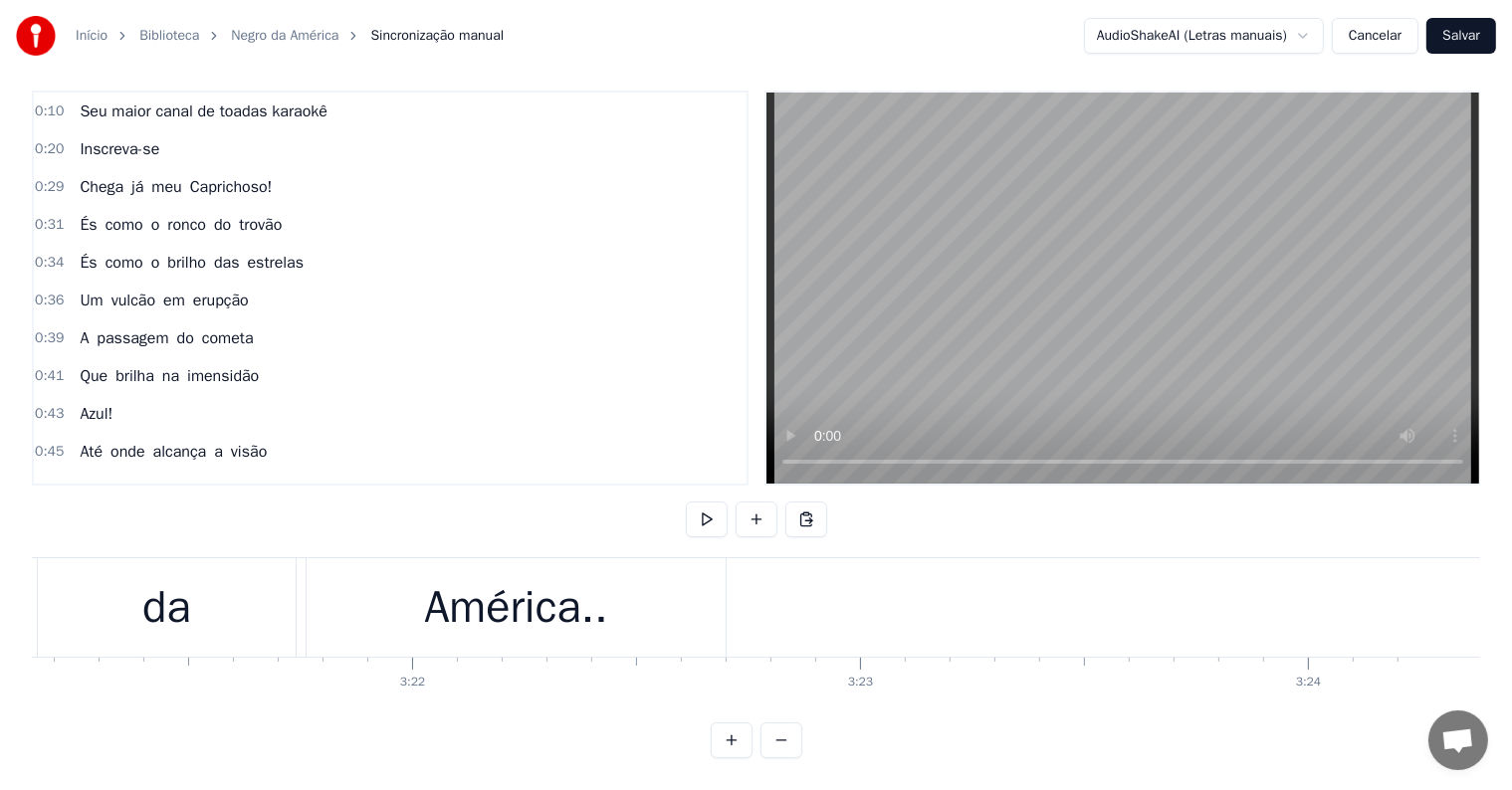 click on "Até" at bounding box center [91, 452] 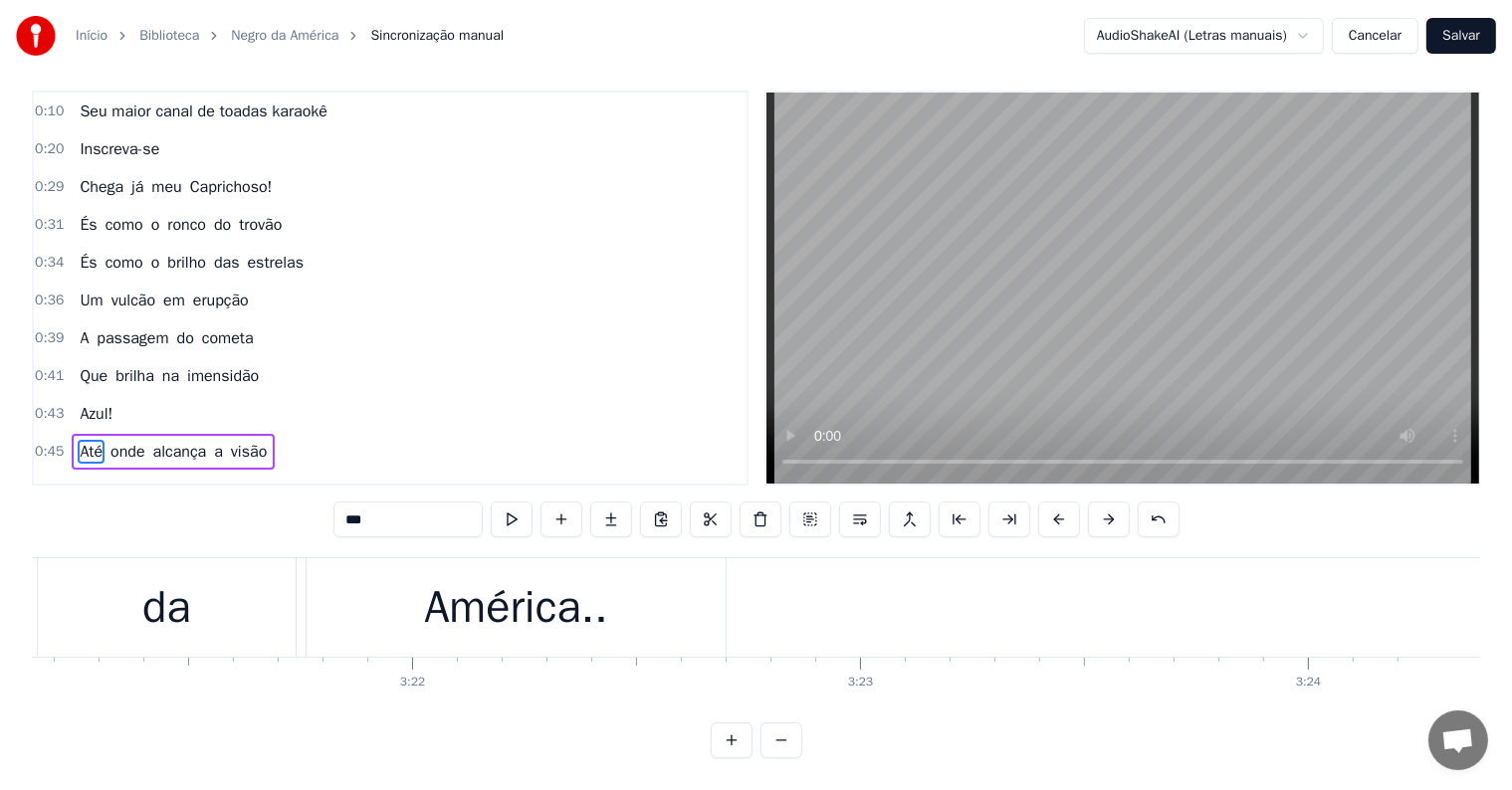 scroll, scrollTop: 0, scrollLeft: 0, axis: both 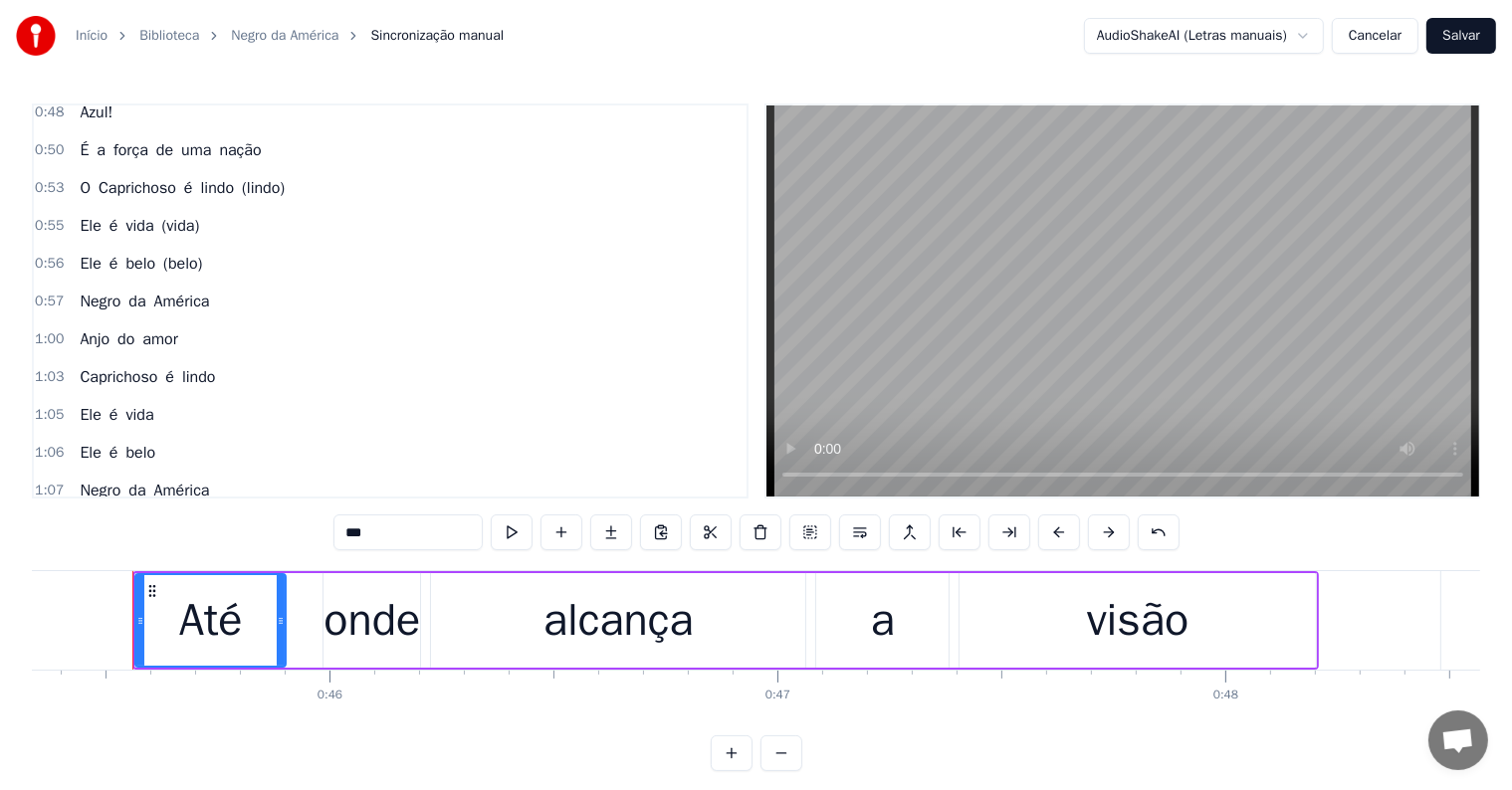 click on "O" at bounding box center [85, 188] 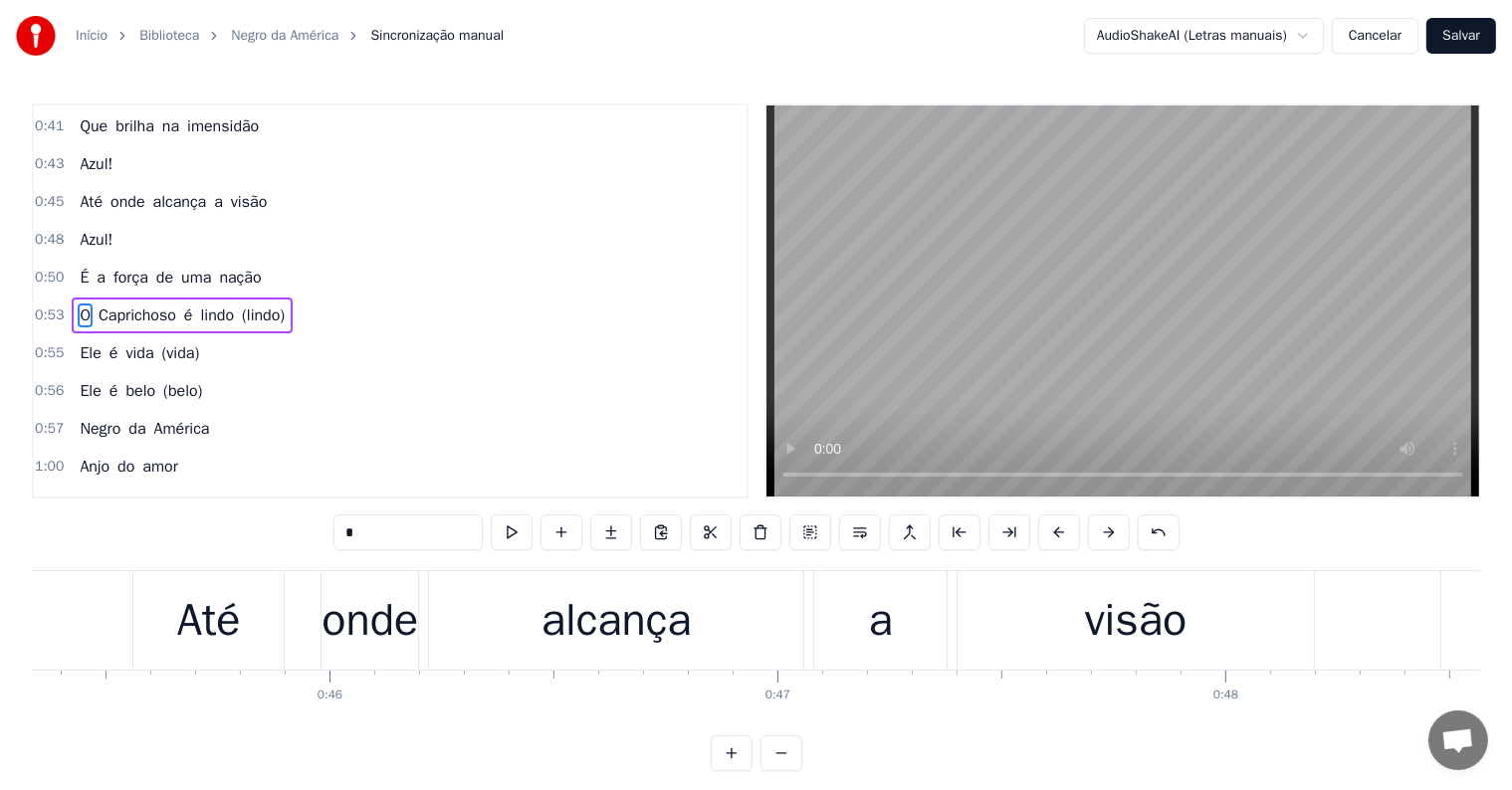 scroll, scrollTop: 262, scrollLeft: 0, axis: vertical 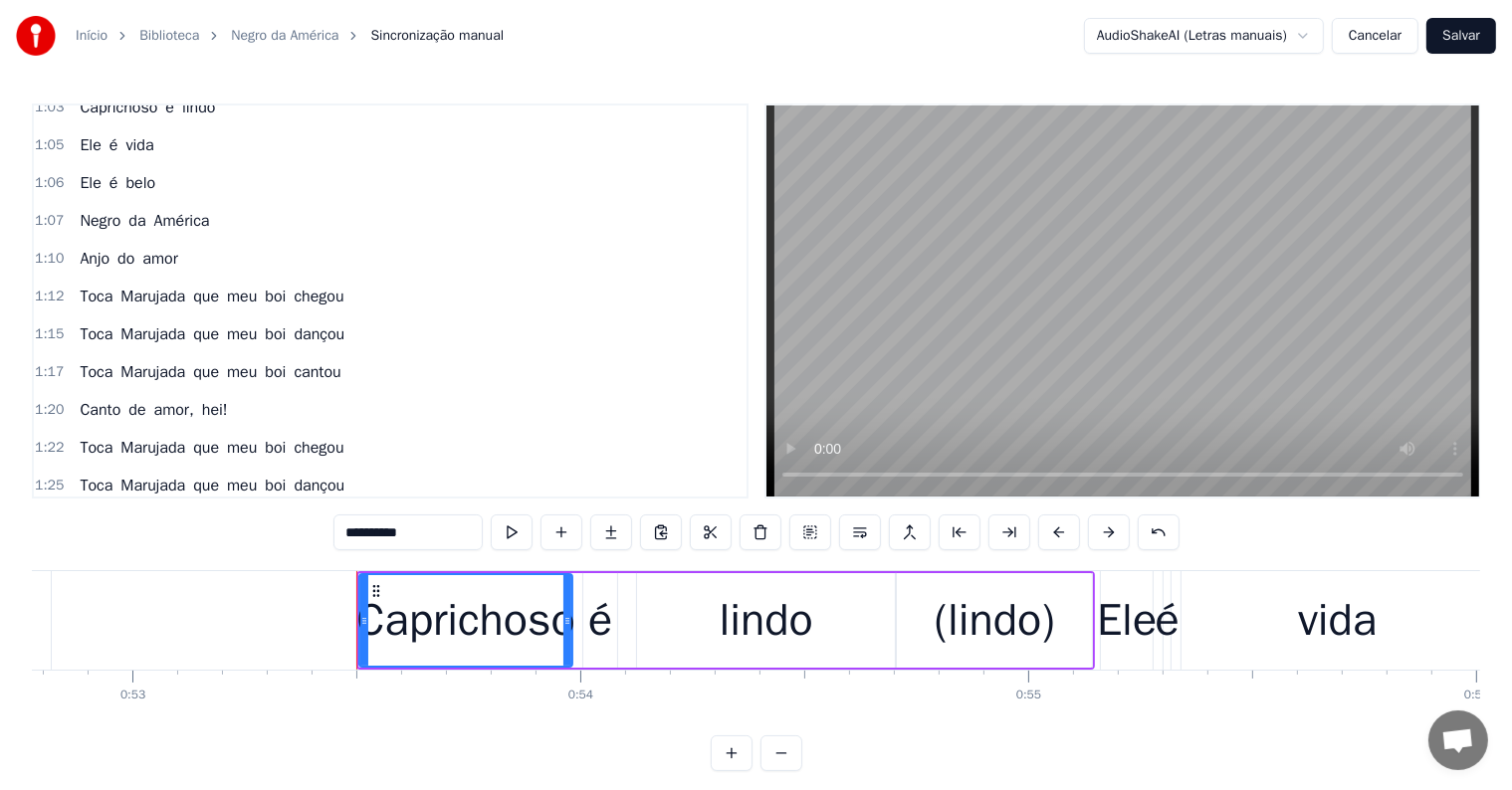 click on "Toca" at bounding box center [96, 296] 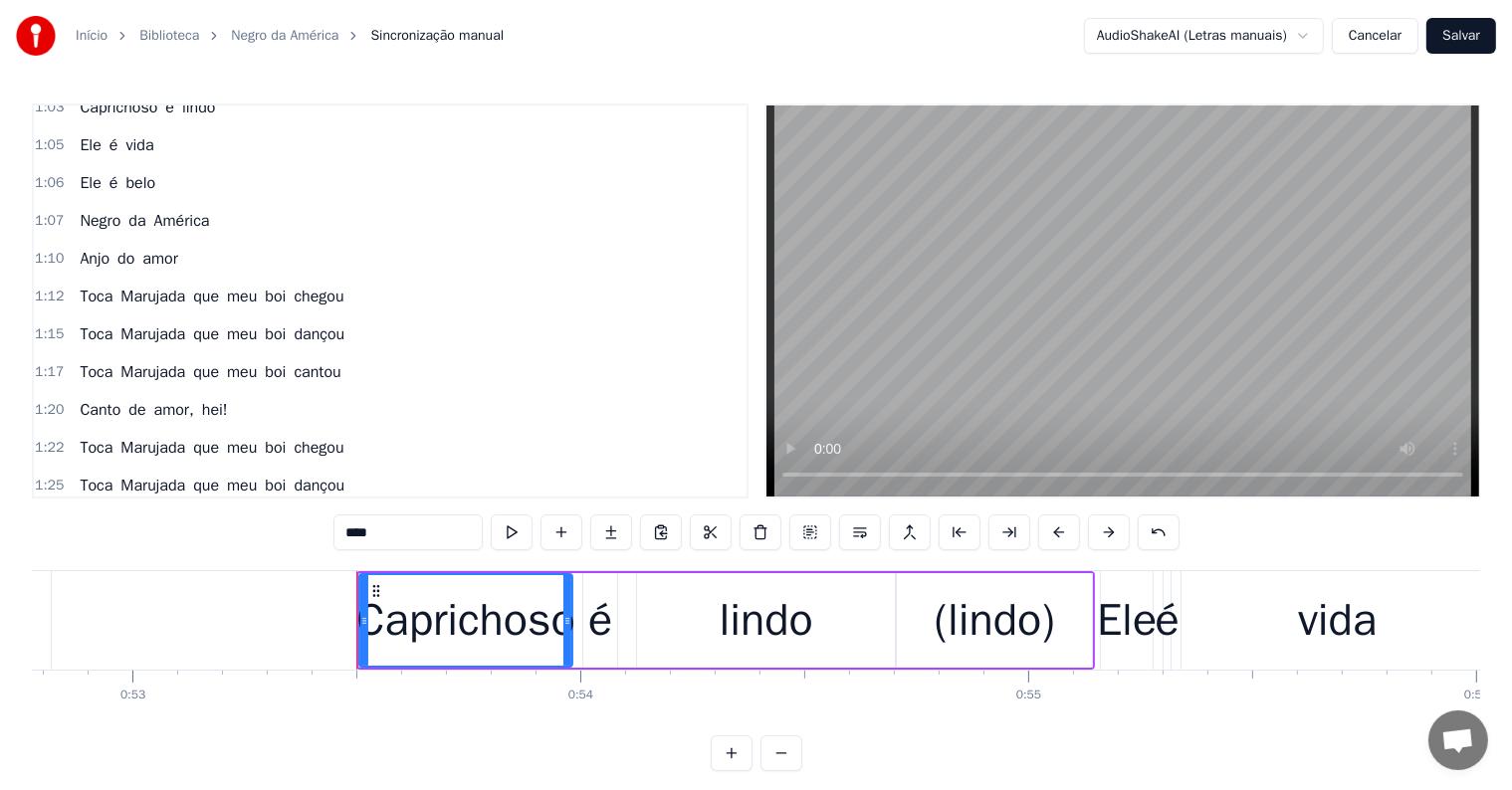scroll, scrollTop: 628, scrollLeft: 0, axis: vertical 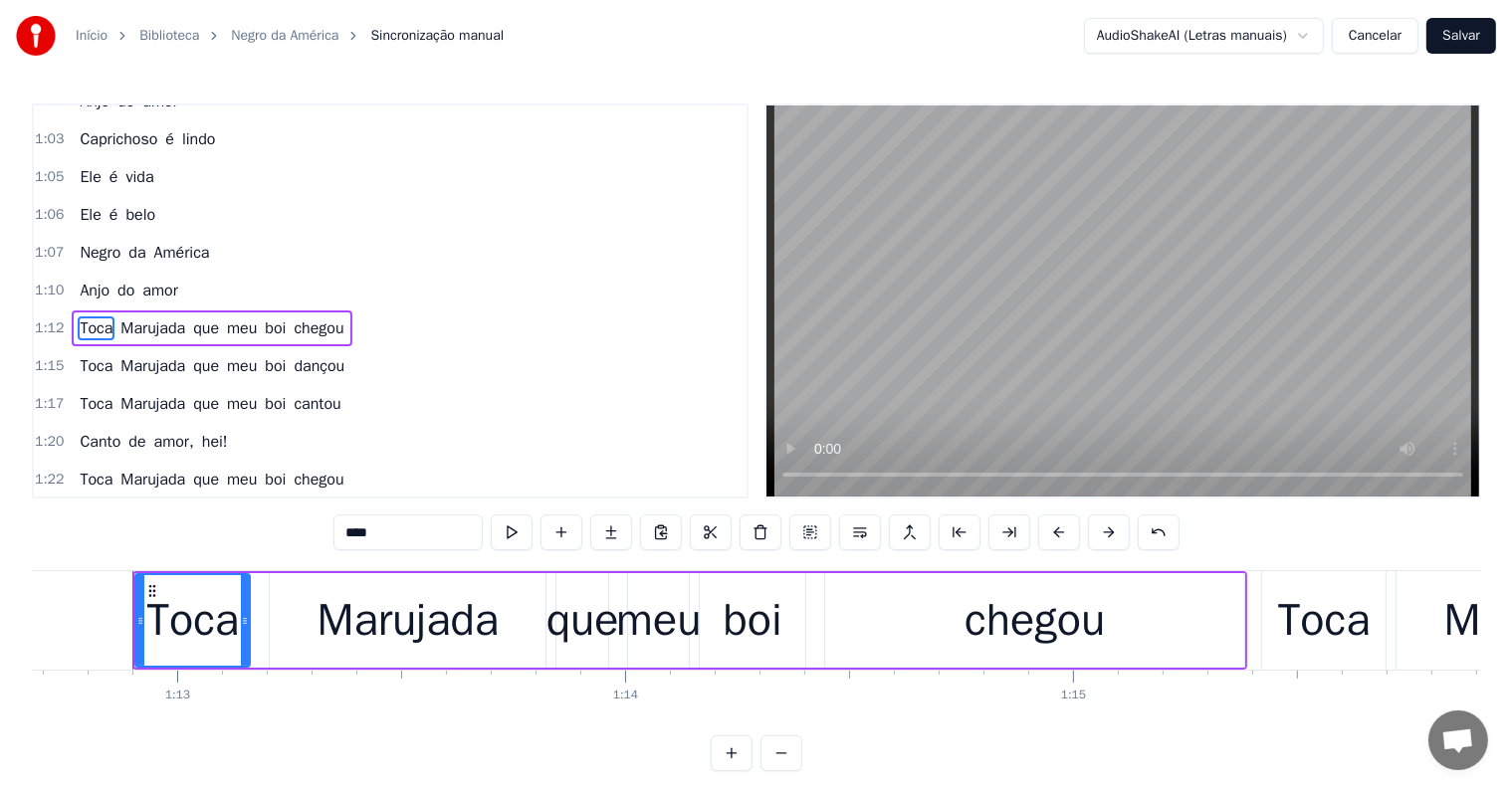 click on "que" at bounding box center [206, 328] 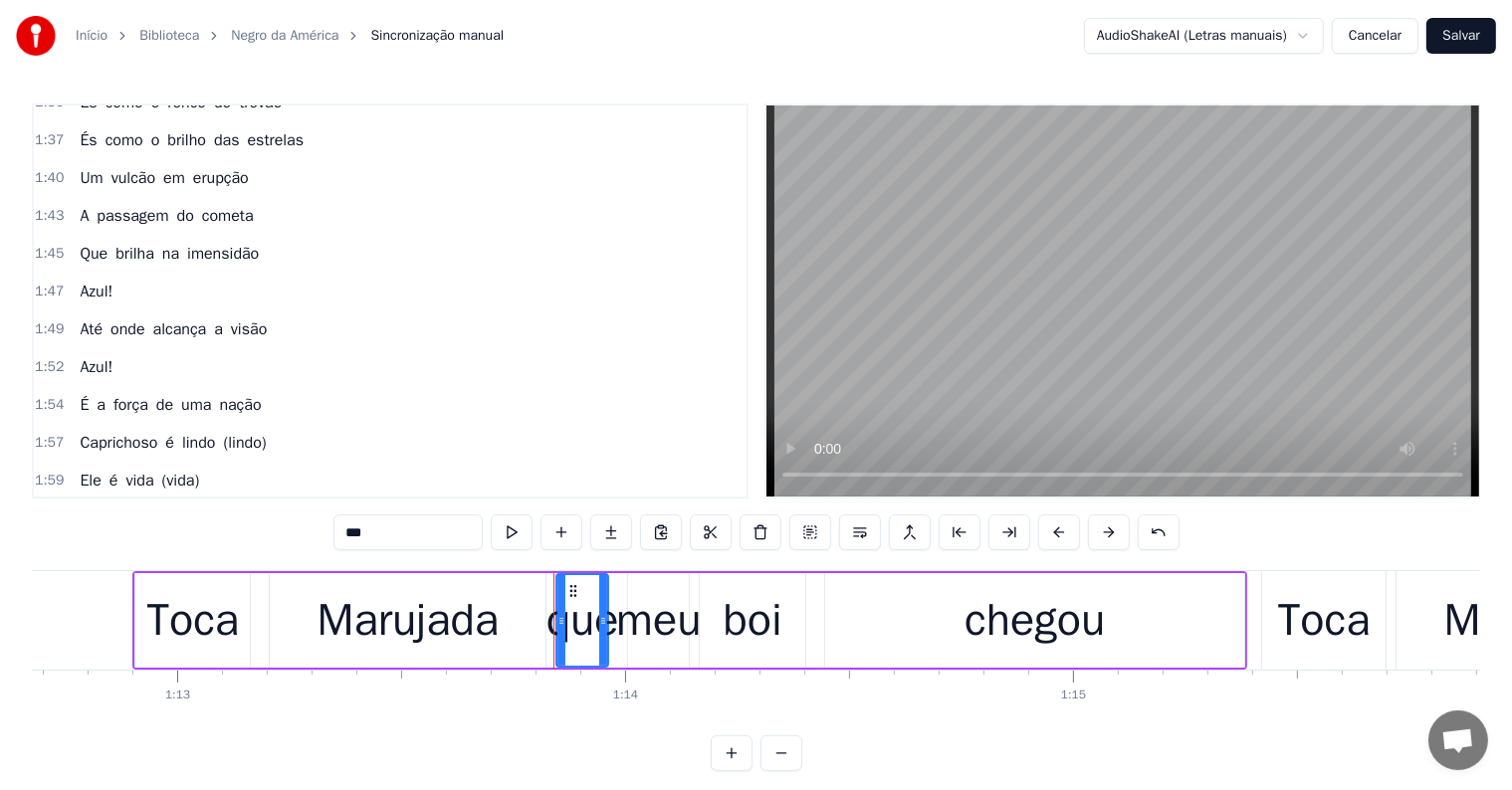 scroll, scrollTop: 1225, scrollLeft: 0, axis: vertical 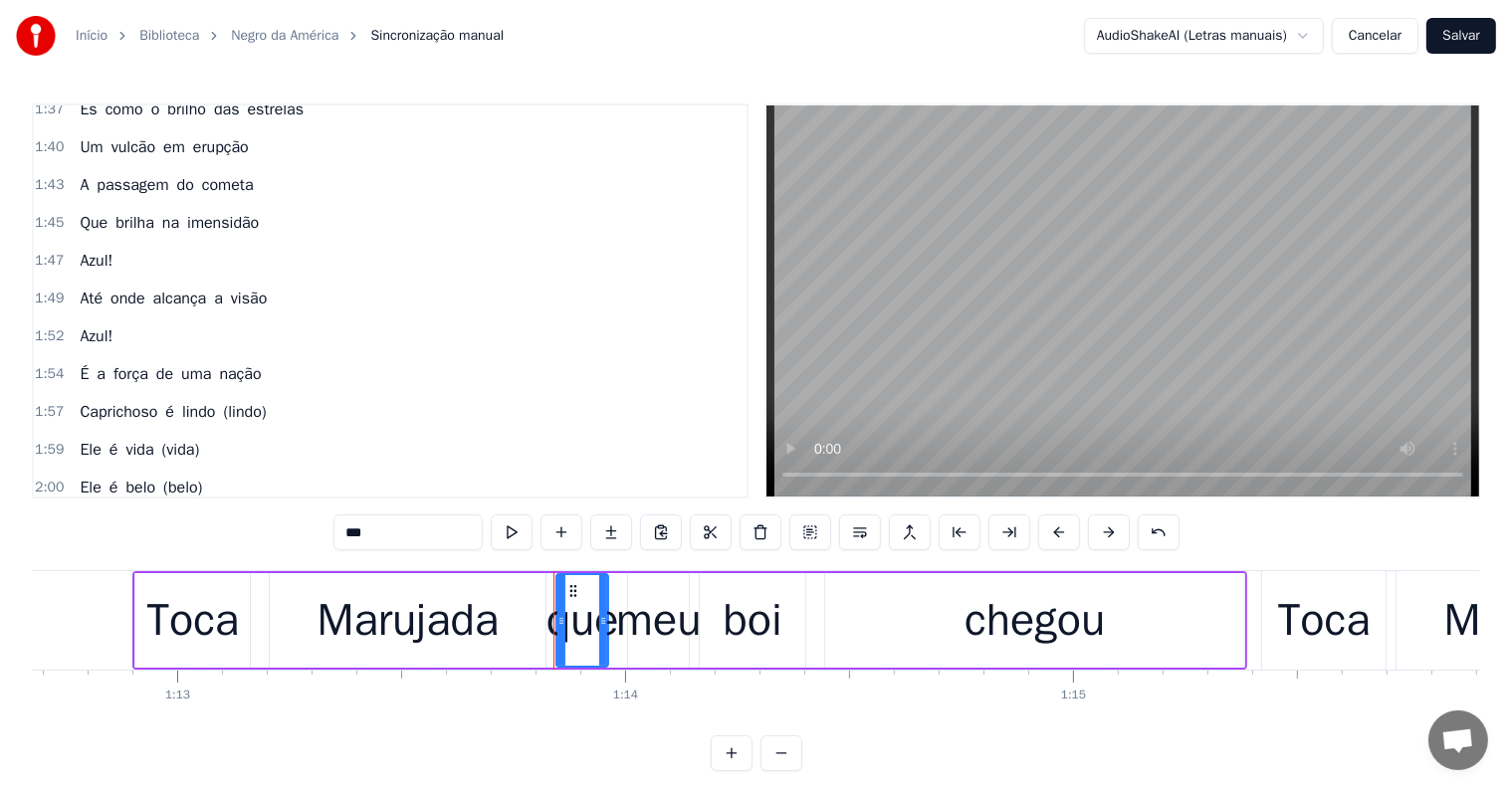click on "Salvar" at bounding box center [1461, 36] 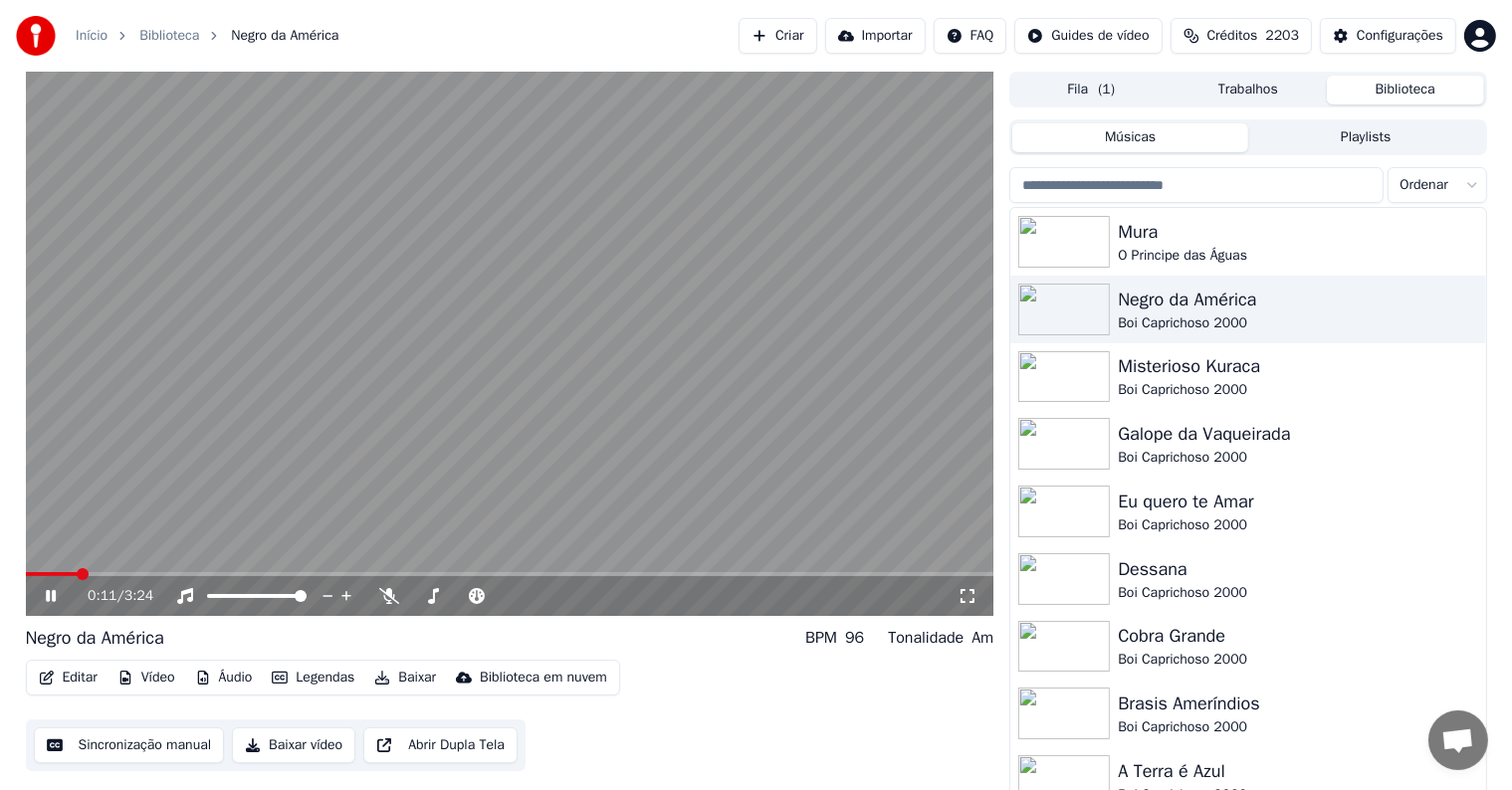 click at bounding box center (510, 343) 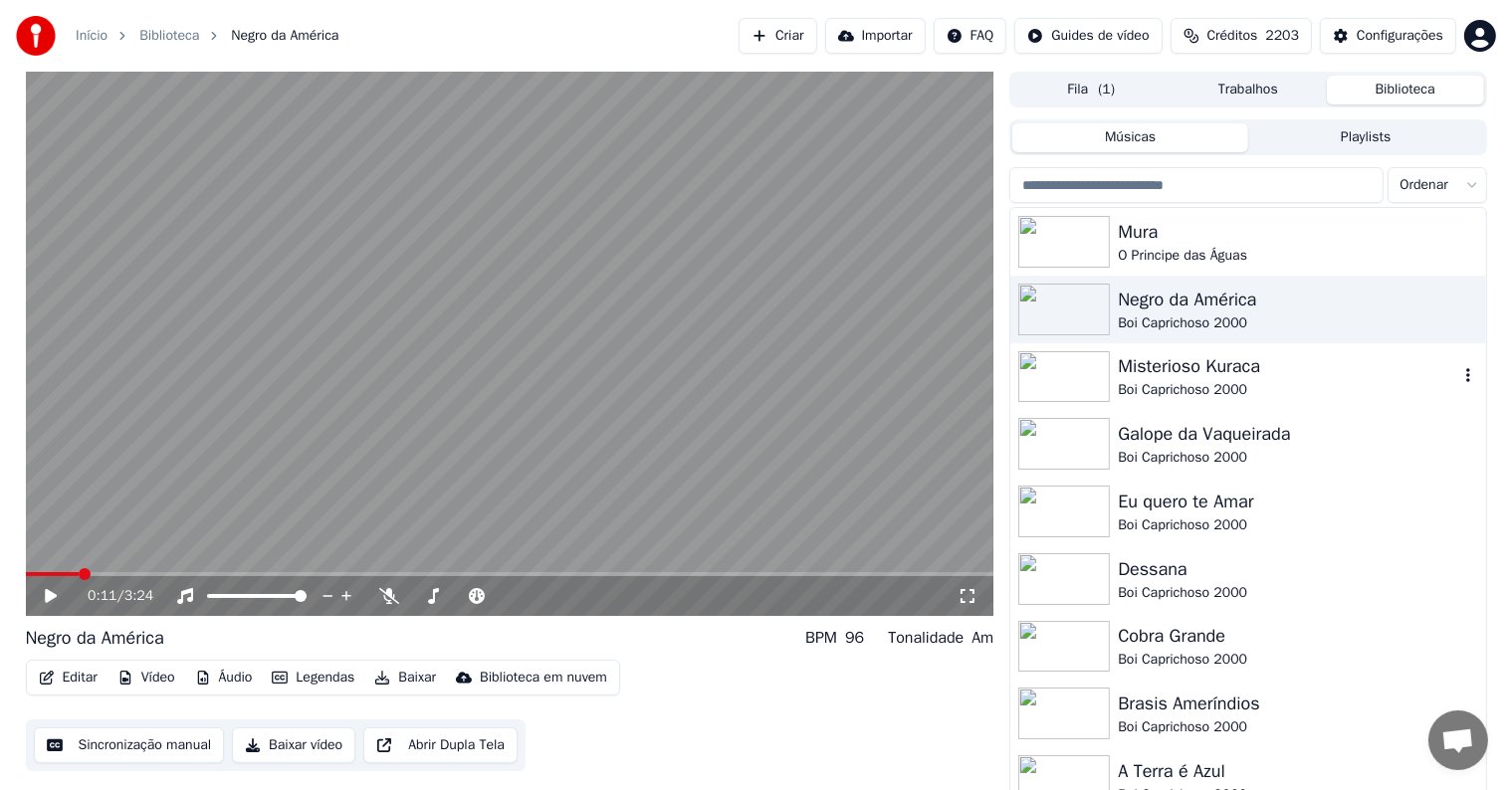 click on "Misterioso Kuraca" at bounding box center (1287, 366) 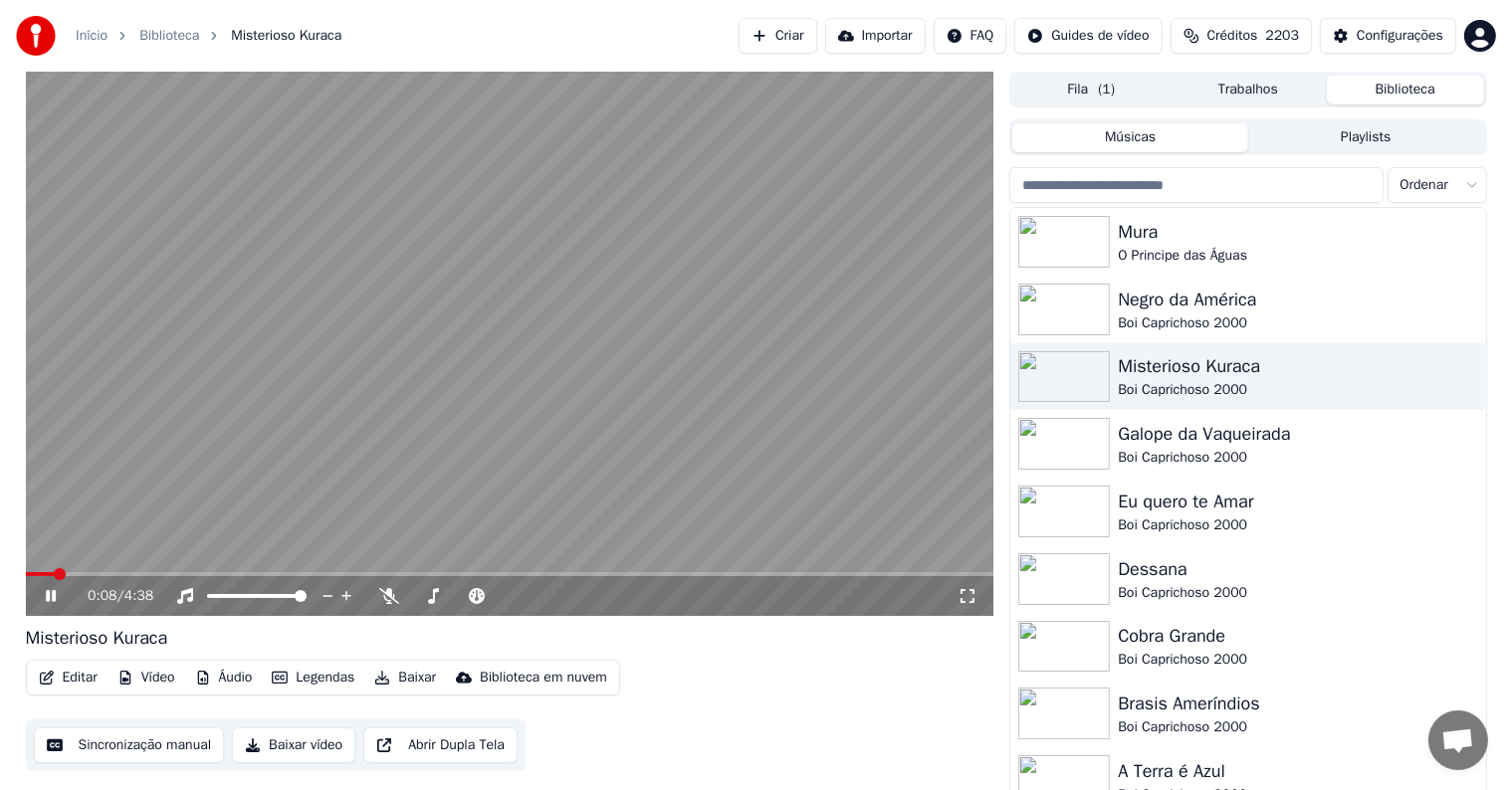 click at bounding box center (510, 343) 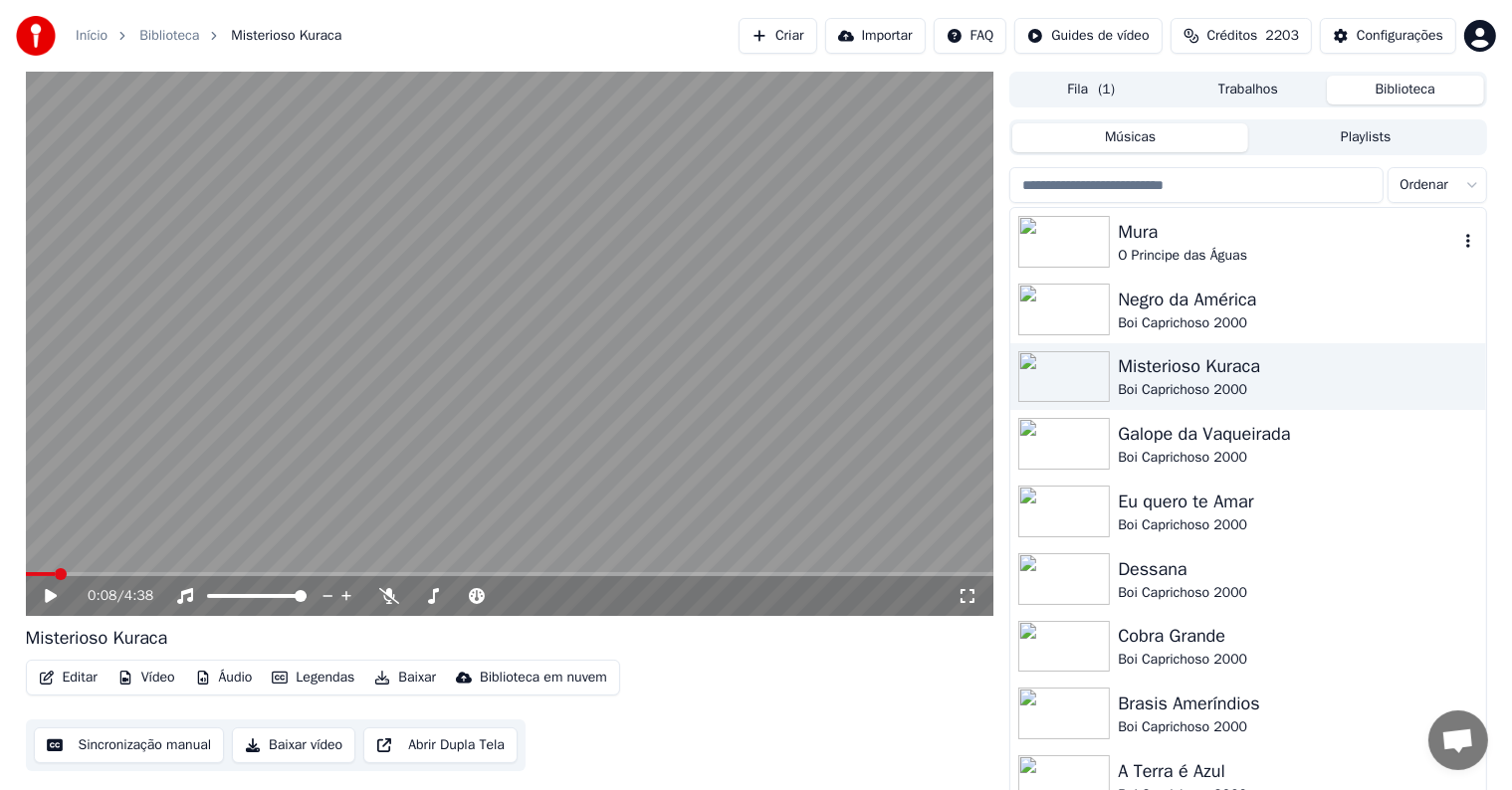 click on "O Principe das Águas" at bounding box center [1287, 256] 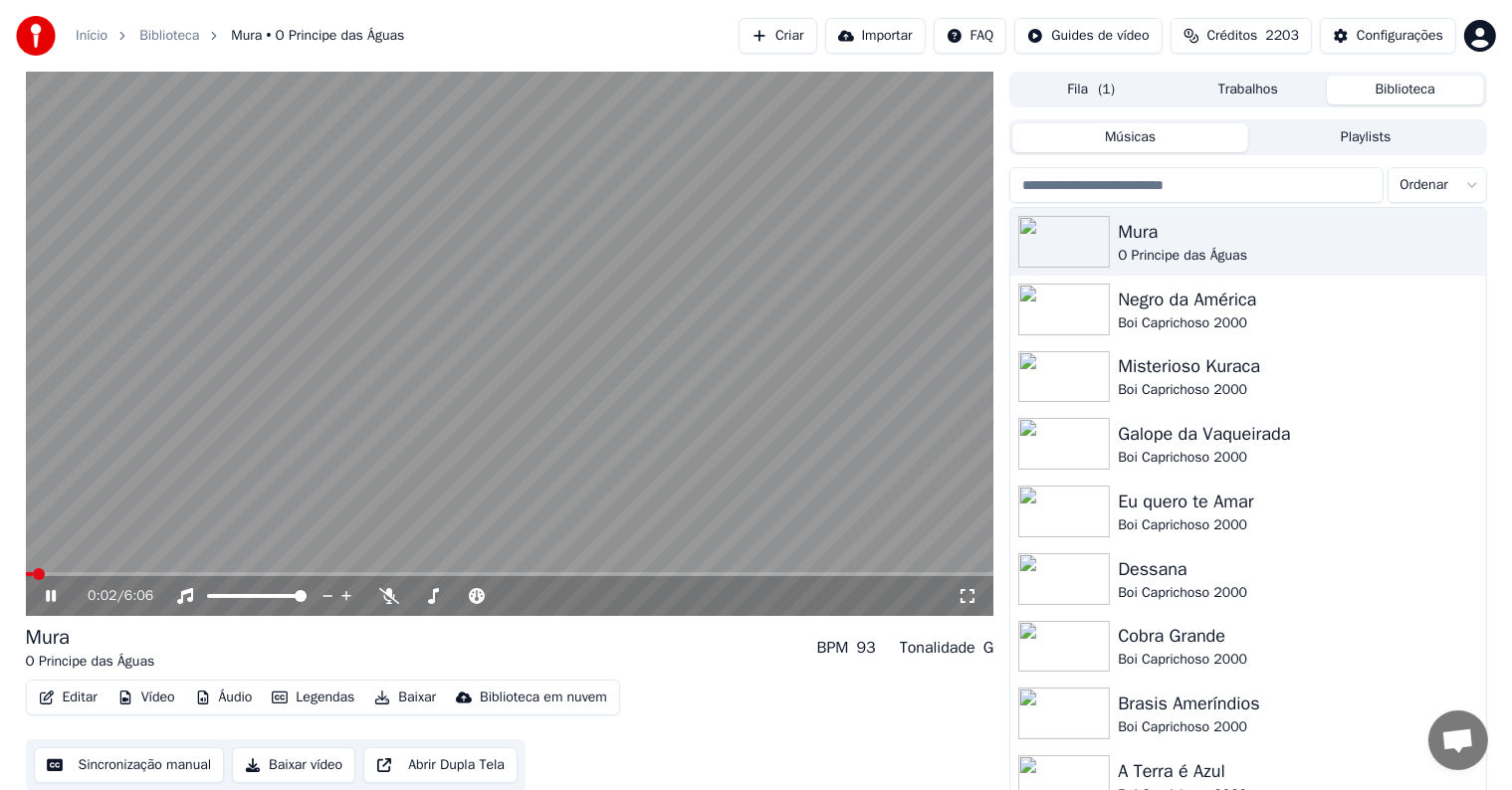 click at bounding box center [510, 343] 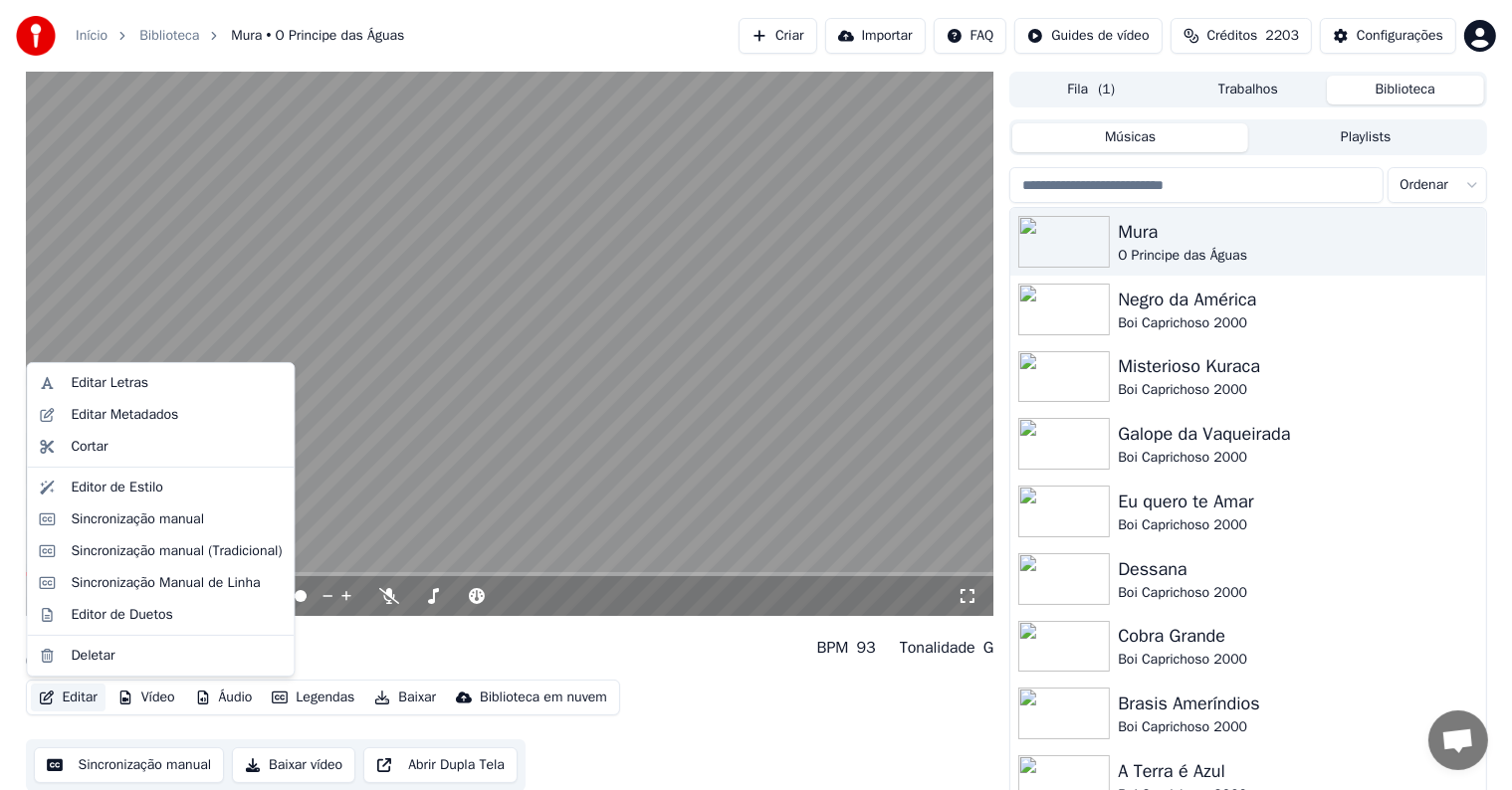 click on "Editar" at bounding box center (68, 697) 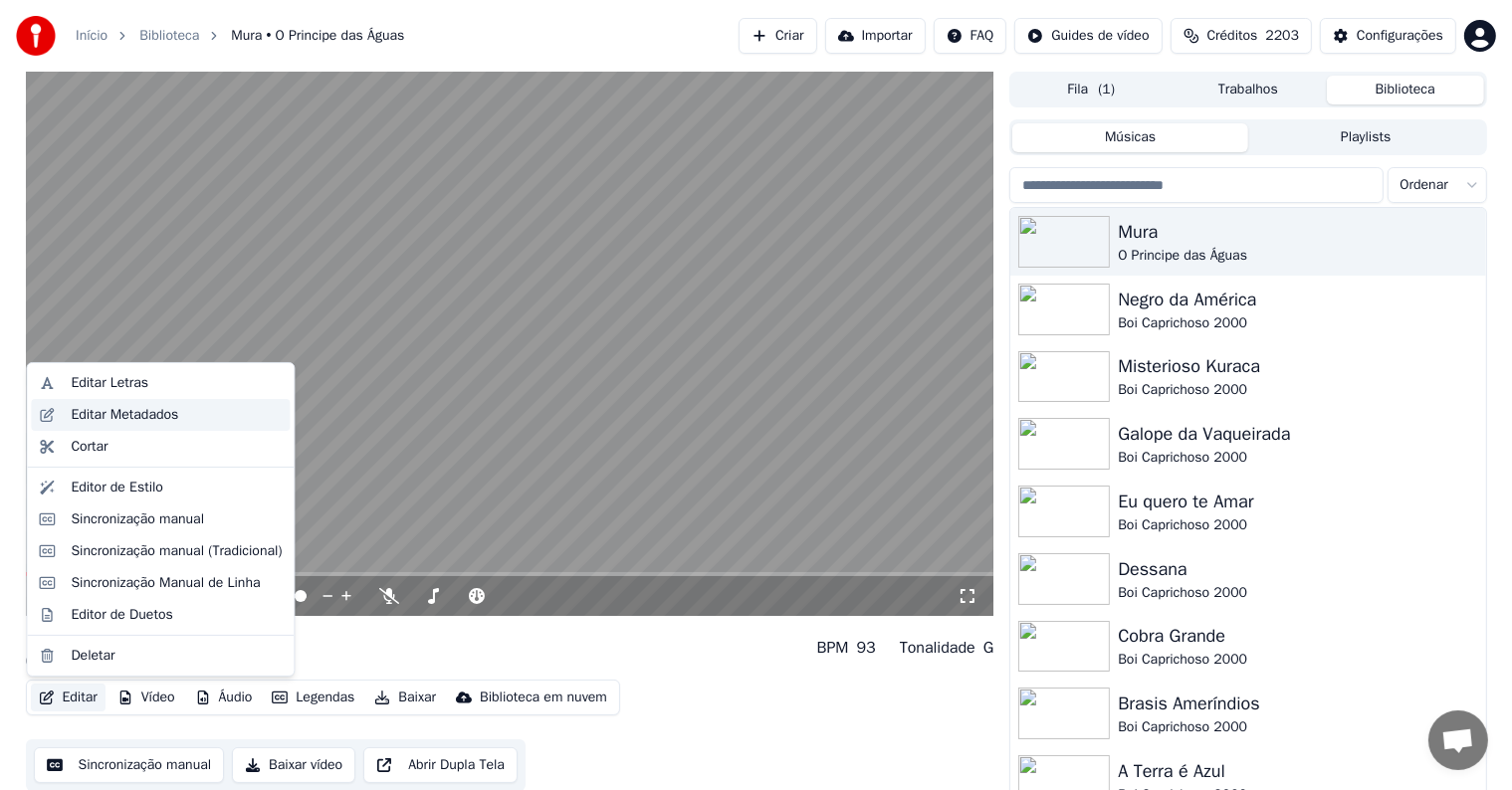 click on "Editar Metadados" at bounding box center [124, 415] 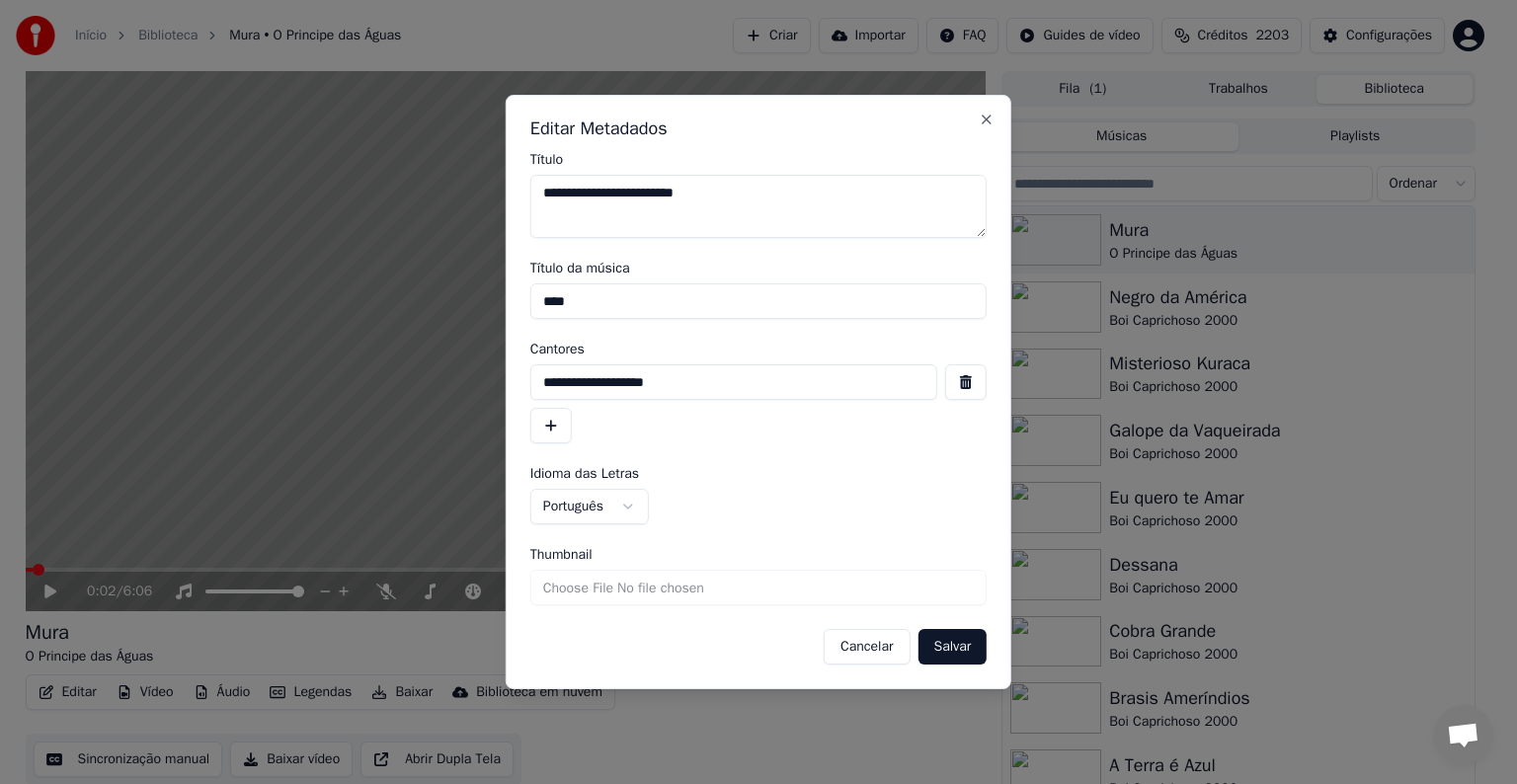 click on "**********" at bounding box center (758, 206) 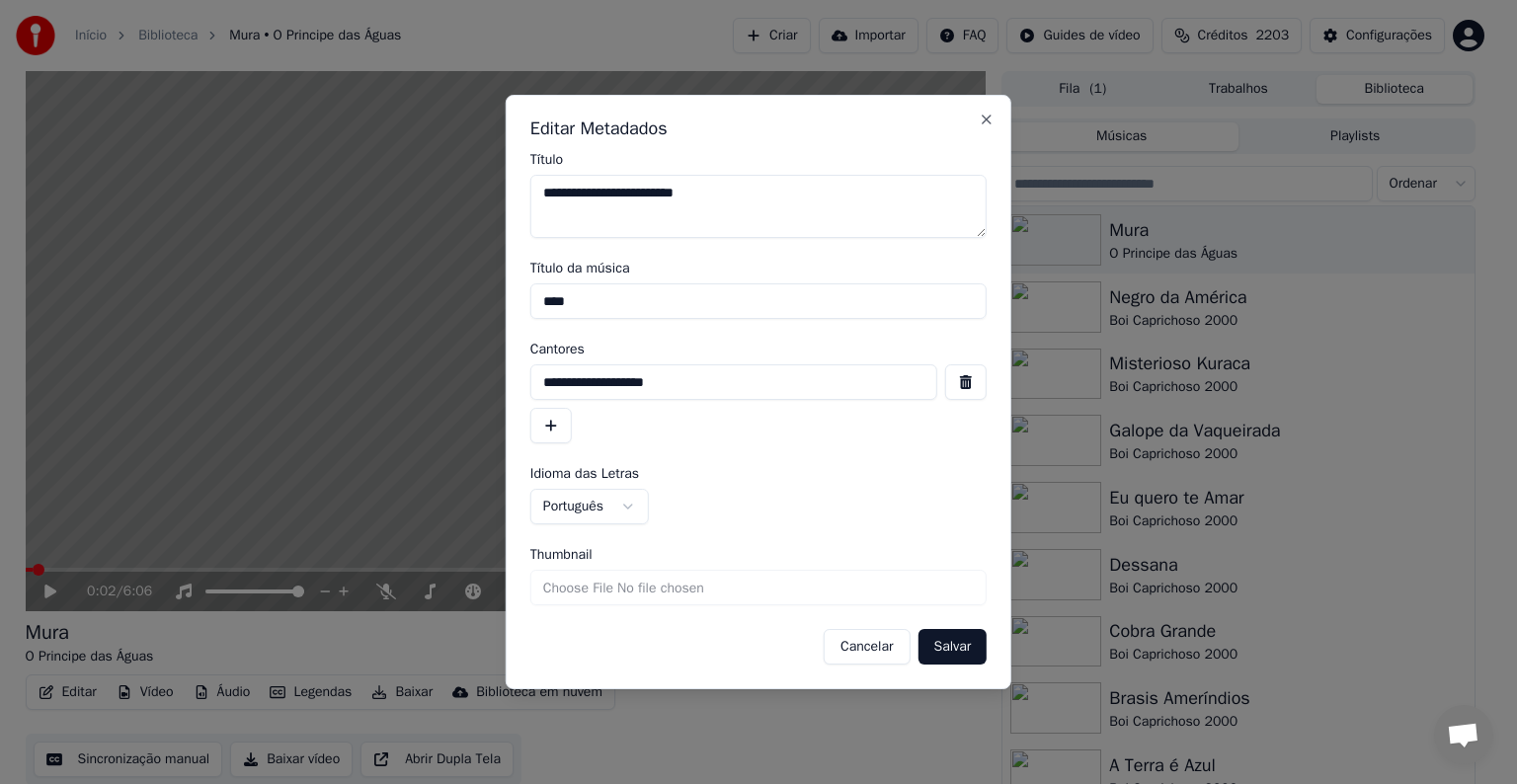 type on "**********" 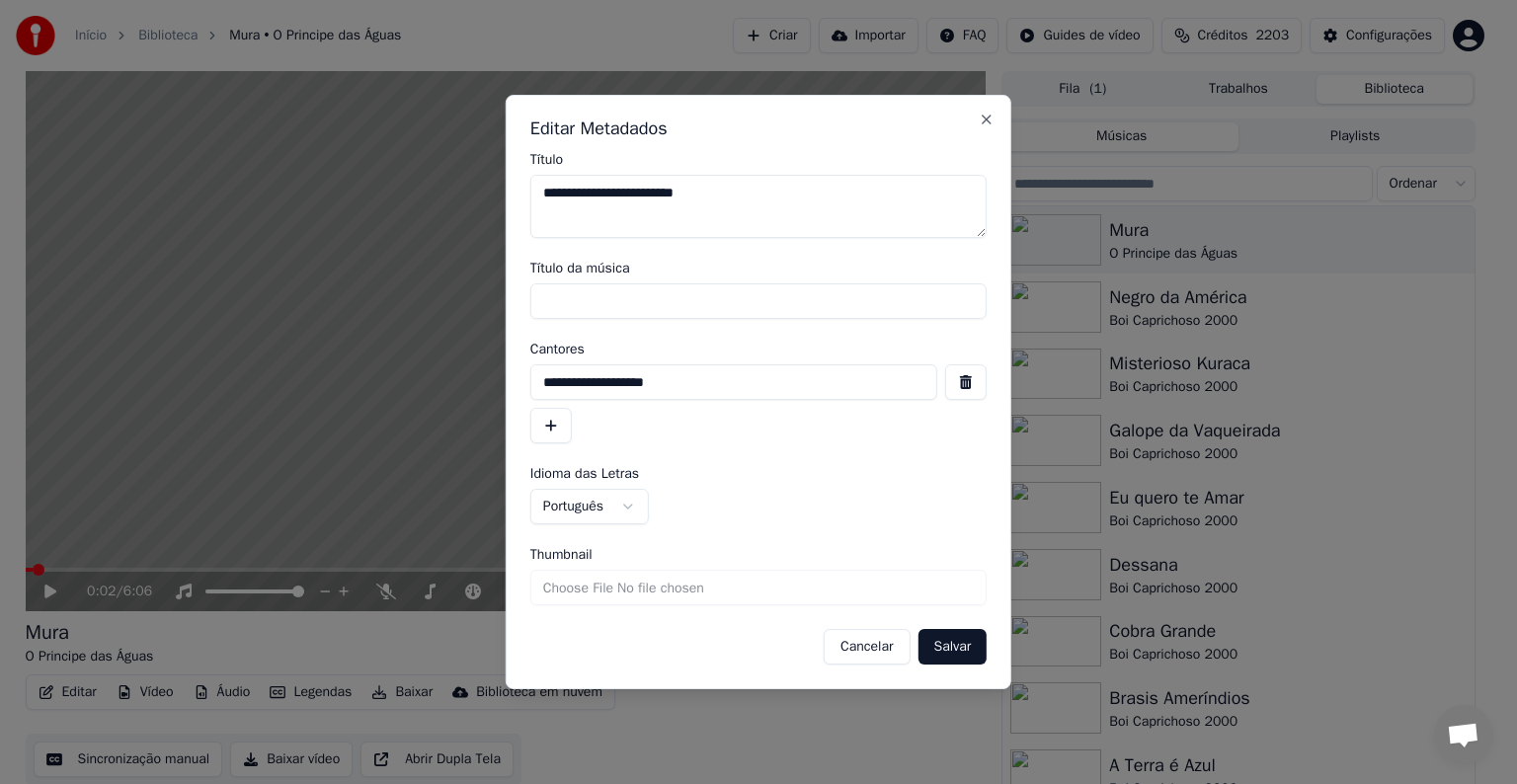 type 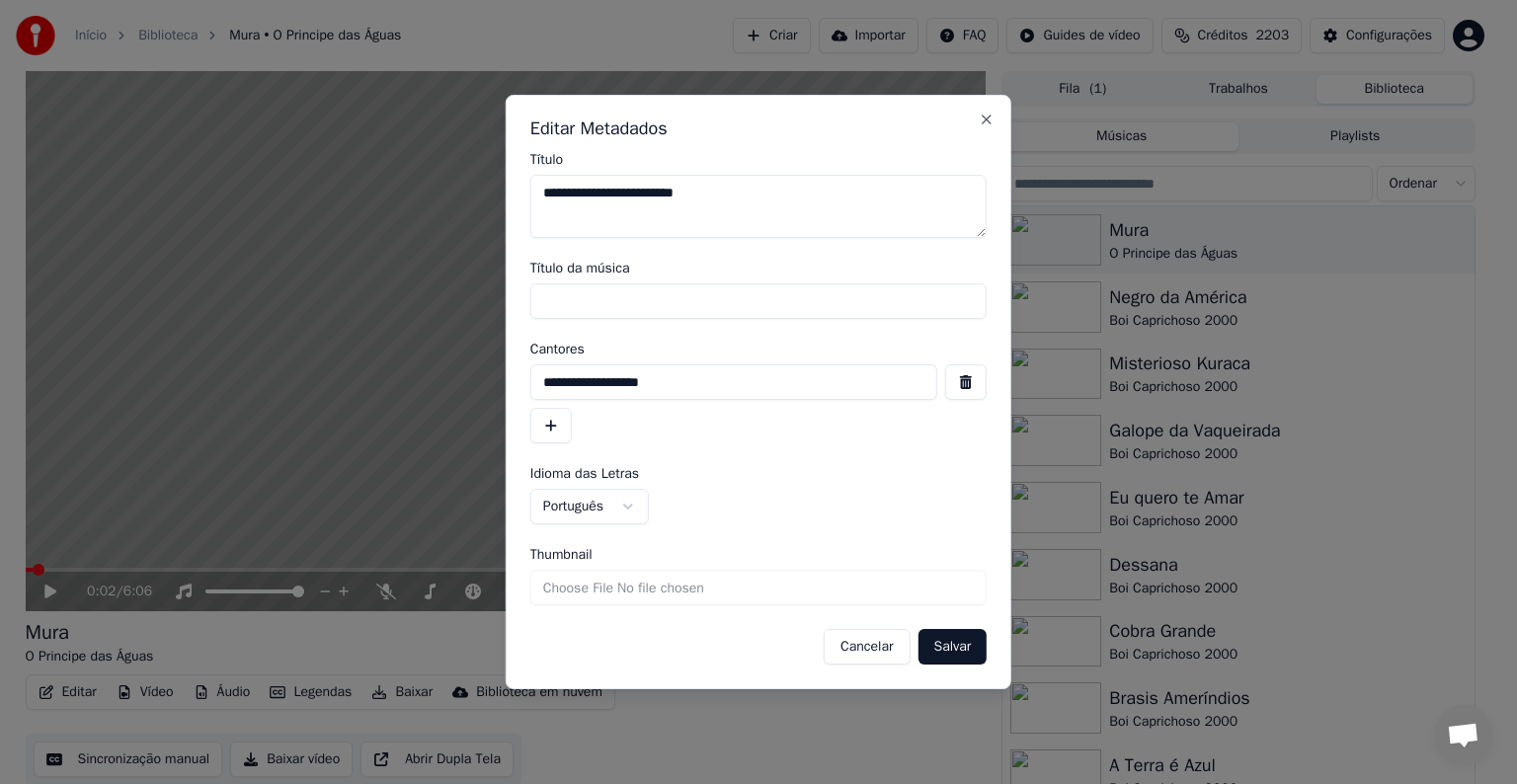 type on "**********" 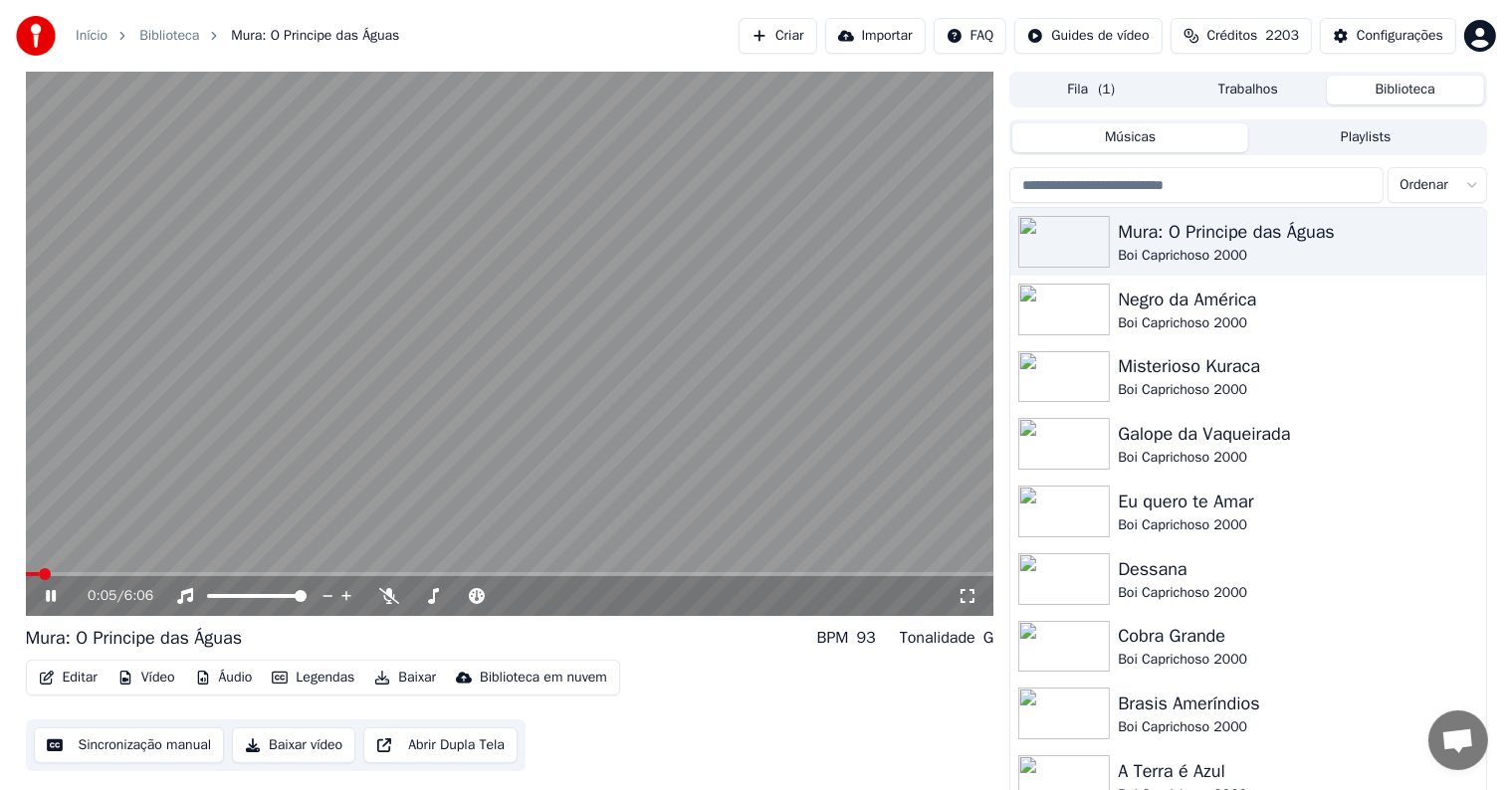 click at bounding box center (510, 343) 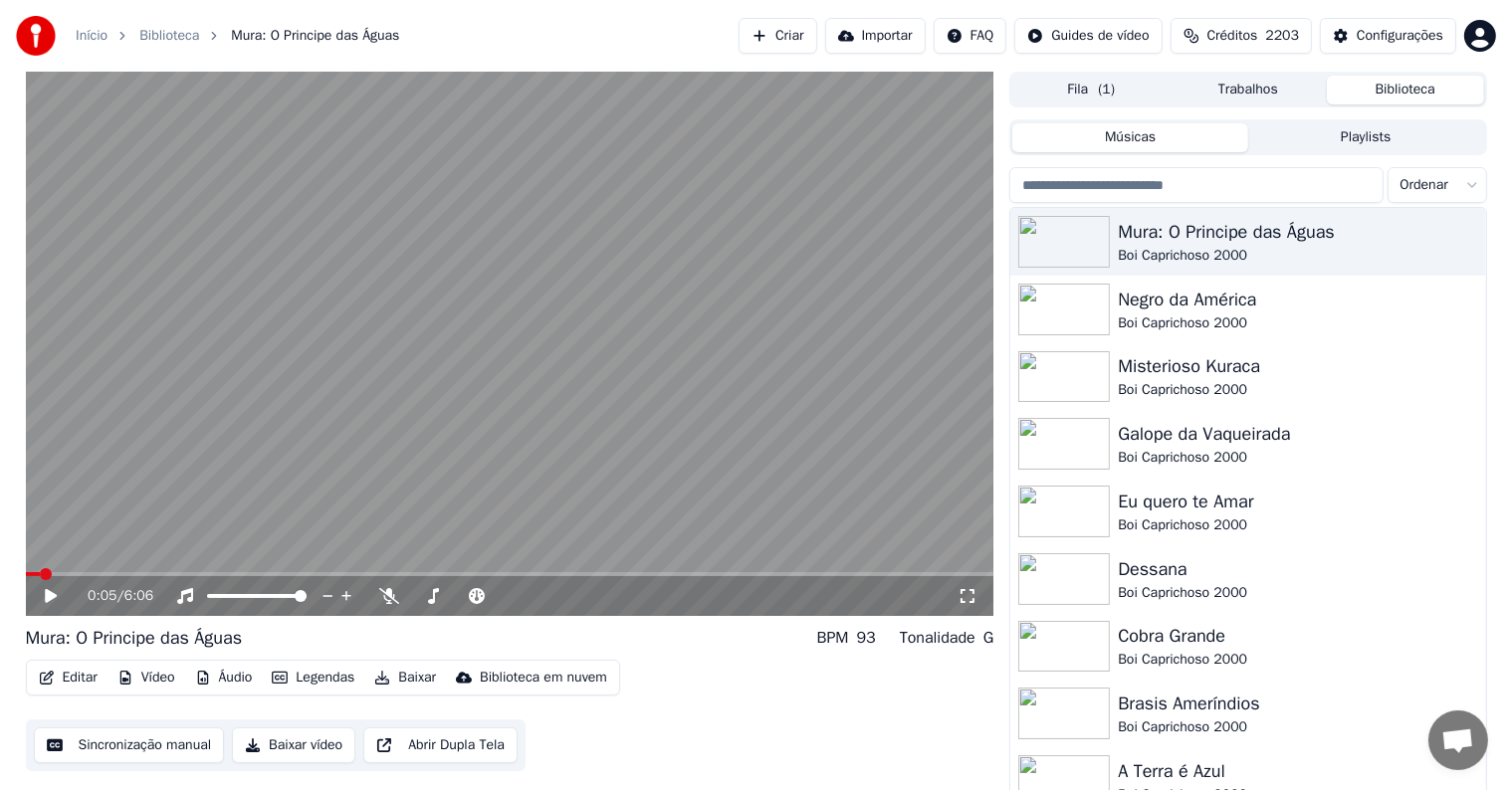 click on "Sincronização manual" at bounding box center [129, 745] 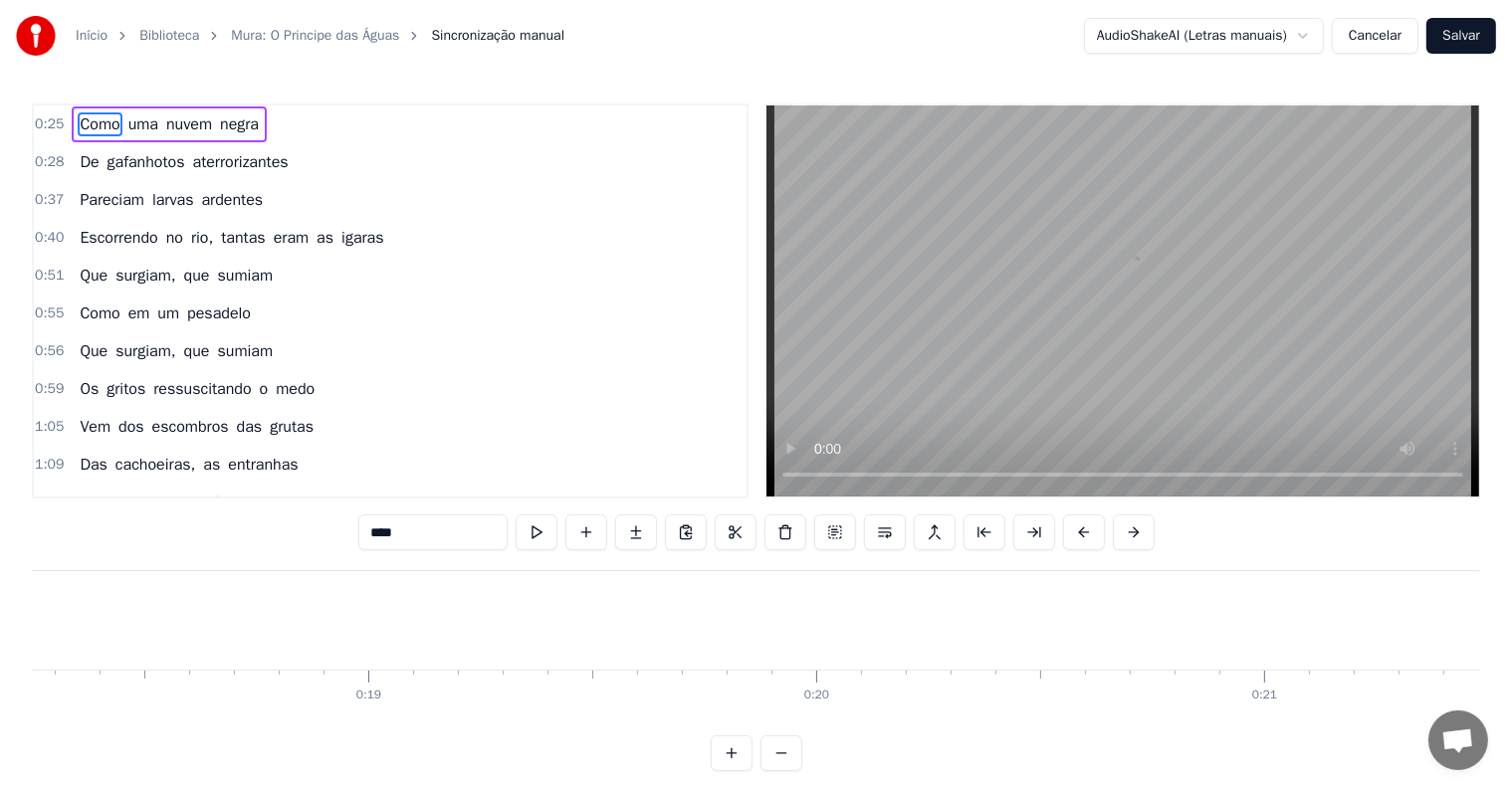 scroll, scrollTop: 0, scrollLeft: 11133, axis: horizontal 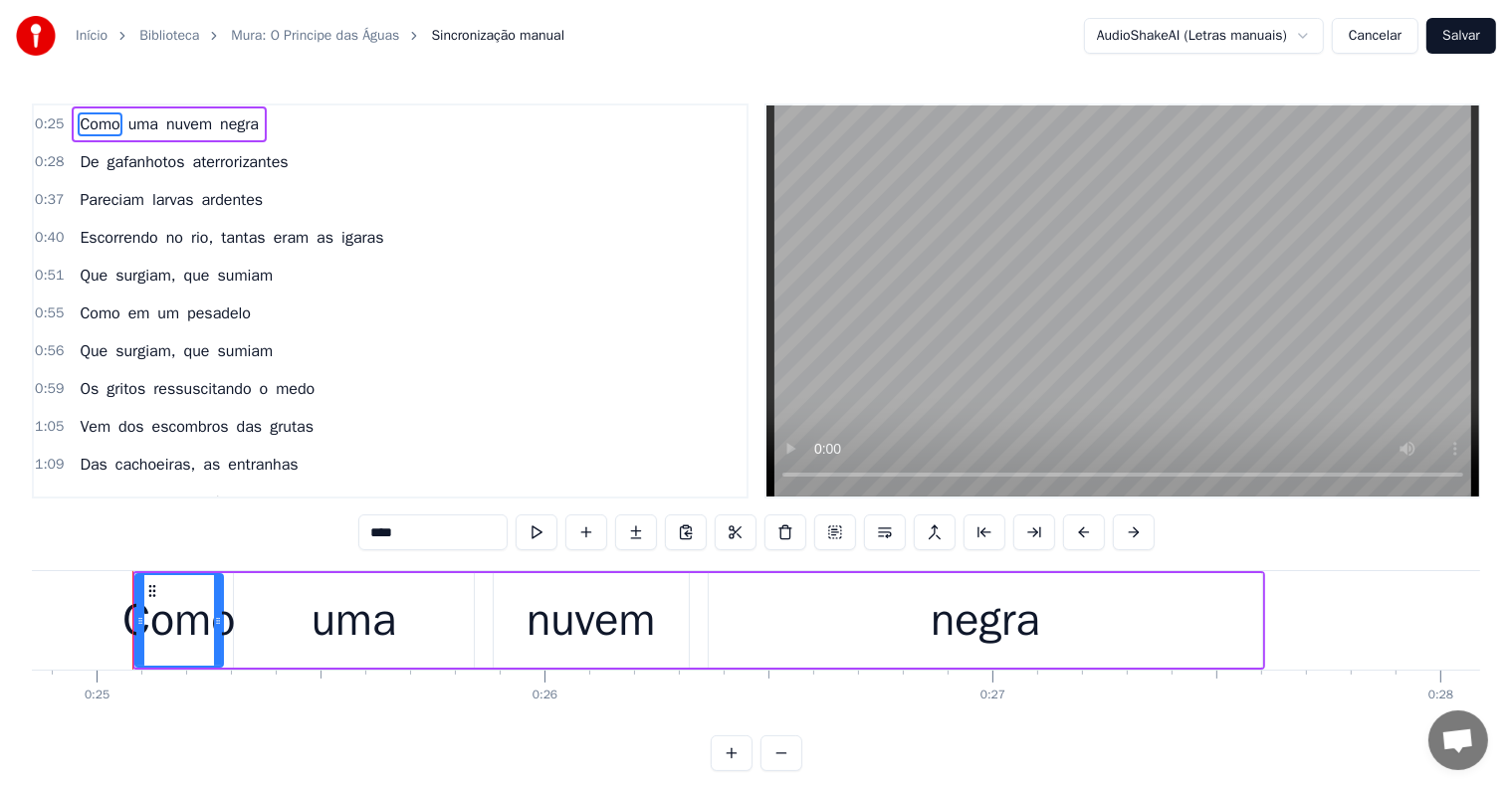 type 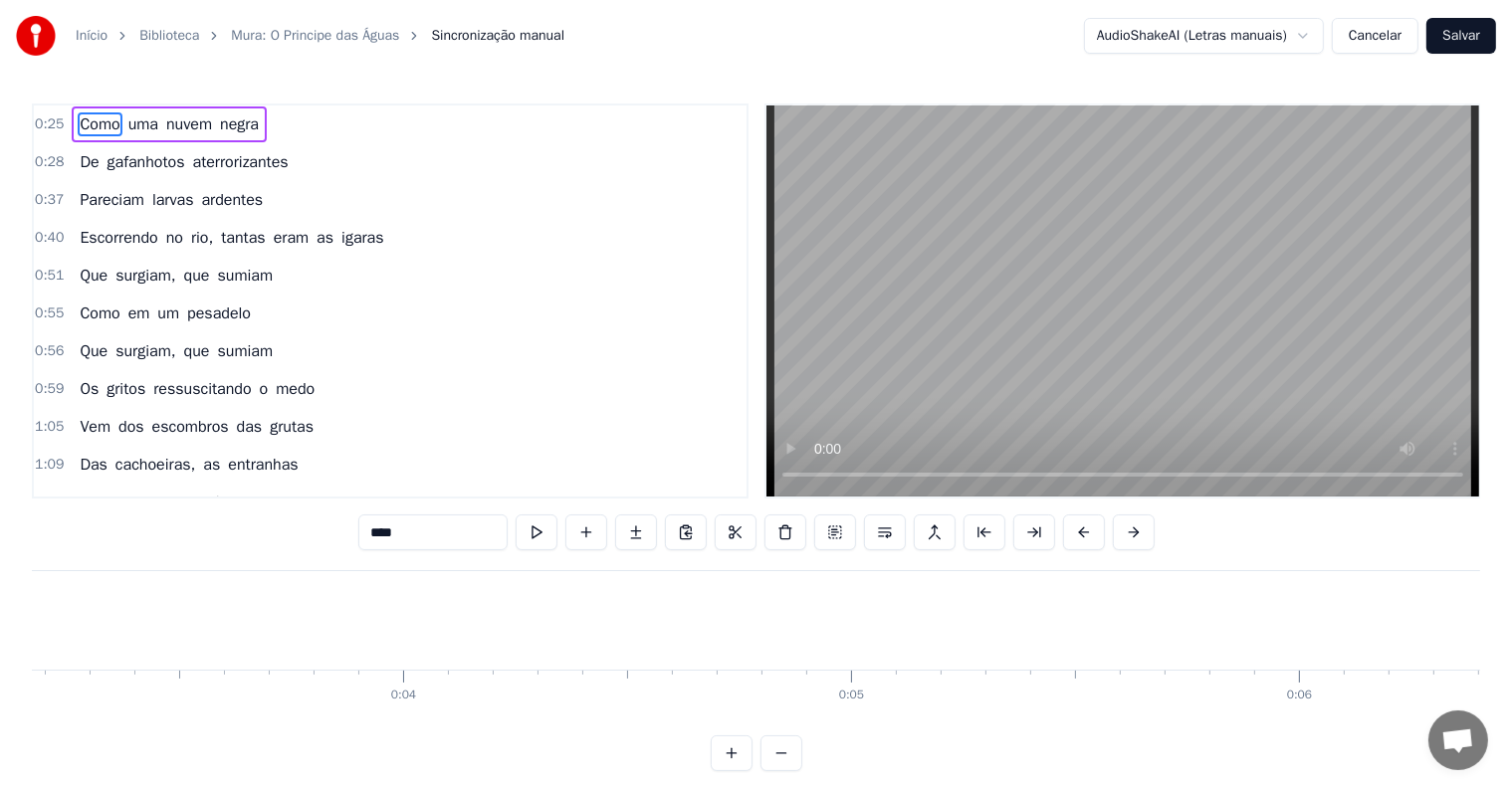 scroll, scrollTop: 0, scrollLeft: 1193, axis: horizontal 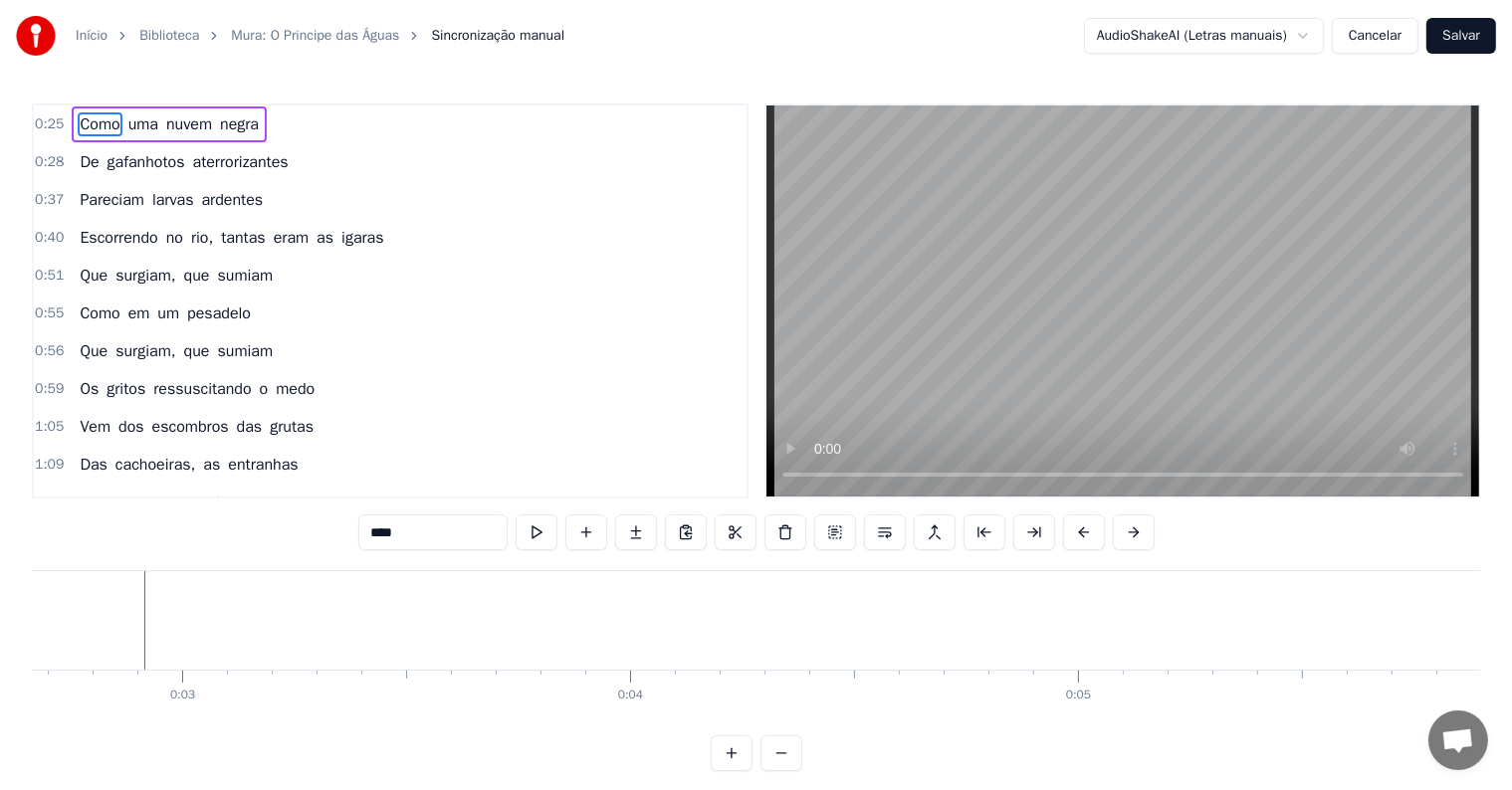 click at bounding box center [80813, 620] 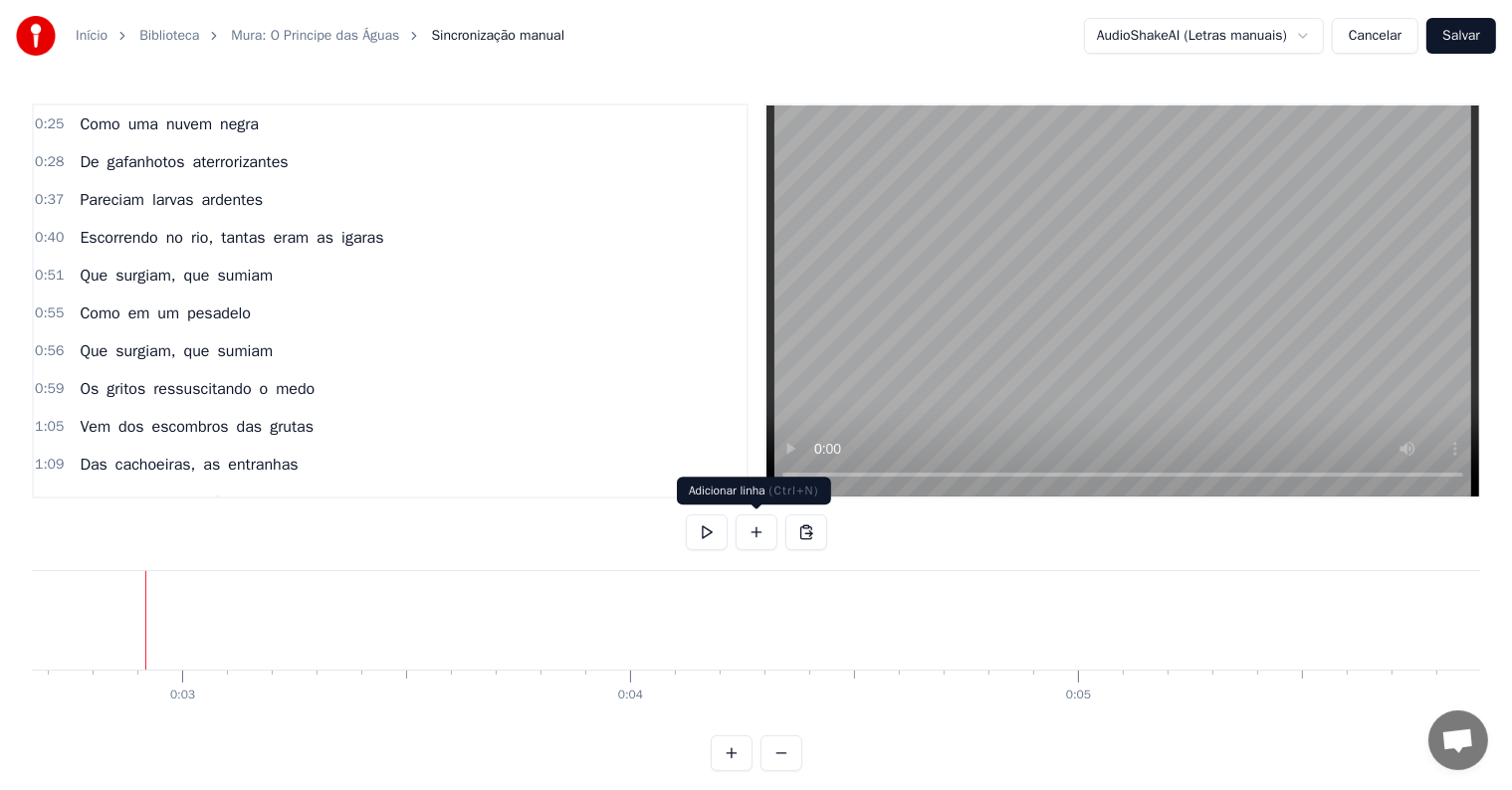 click at bounding box center (756, 532) 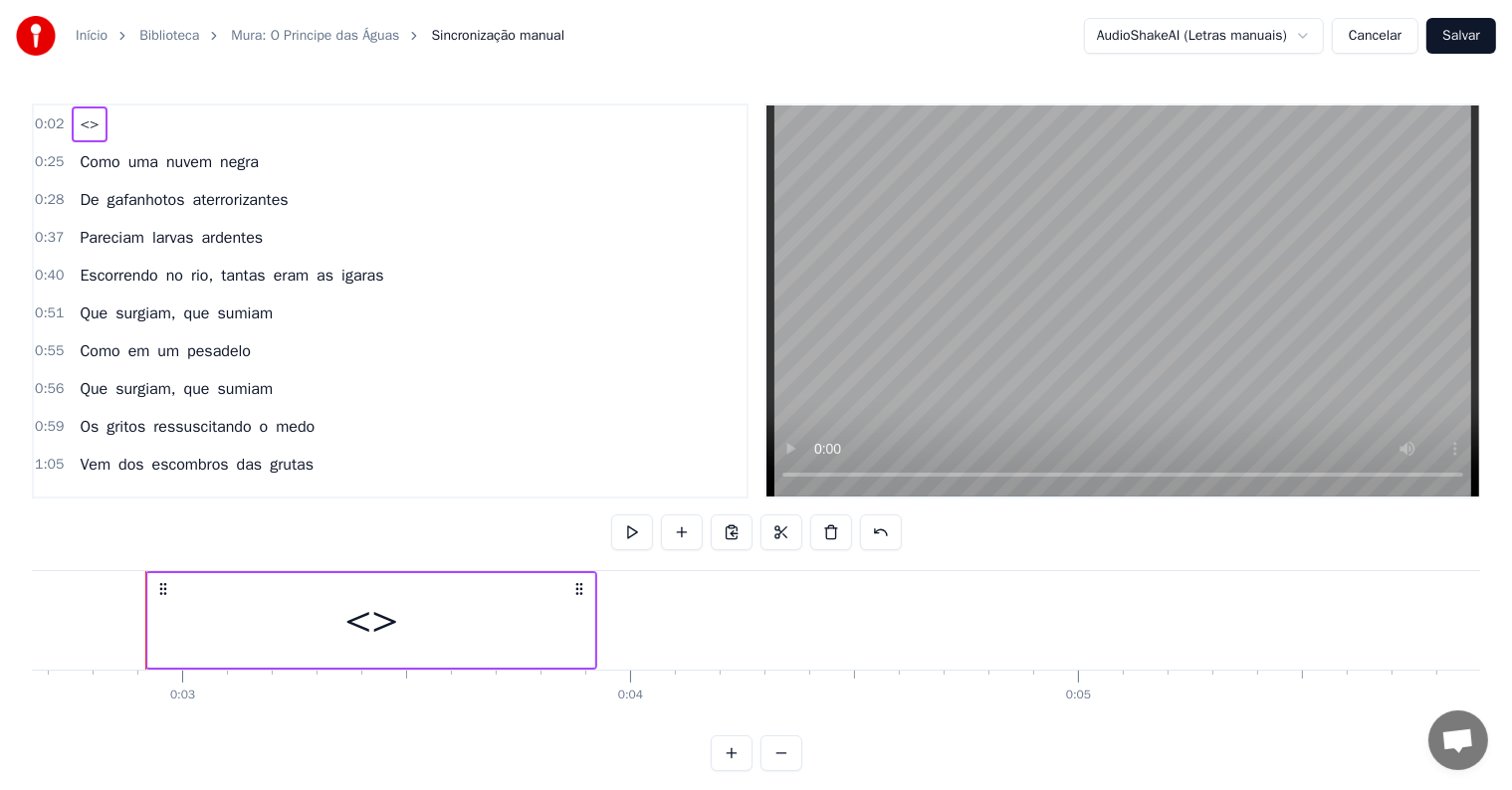 click on "<>" at bounding box center (371, 620) 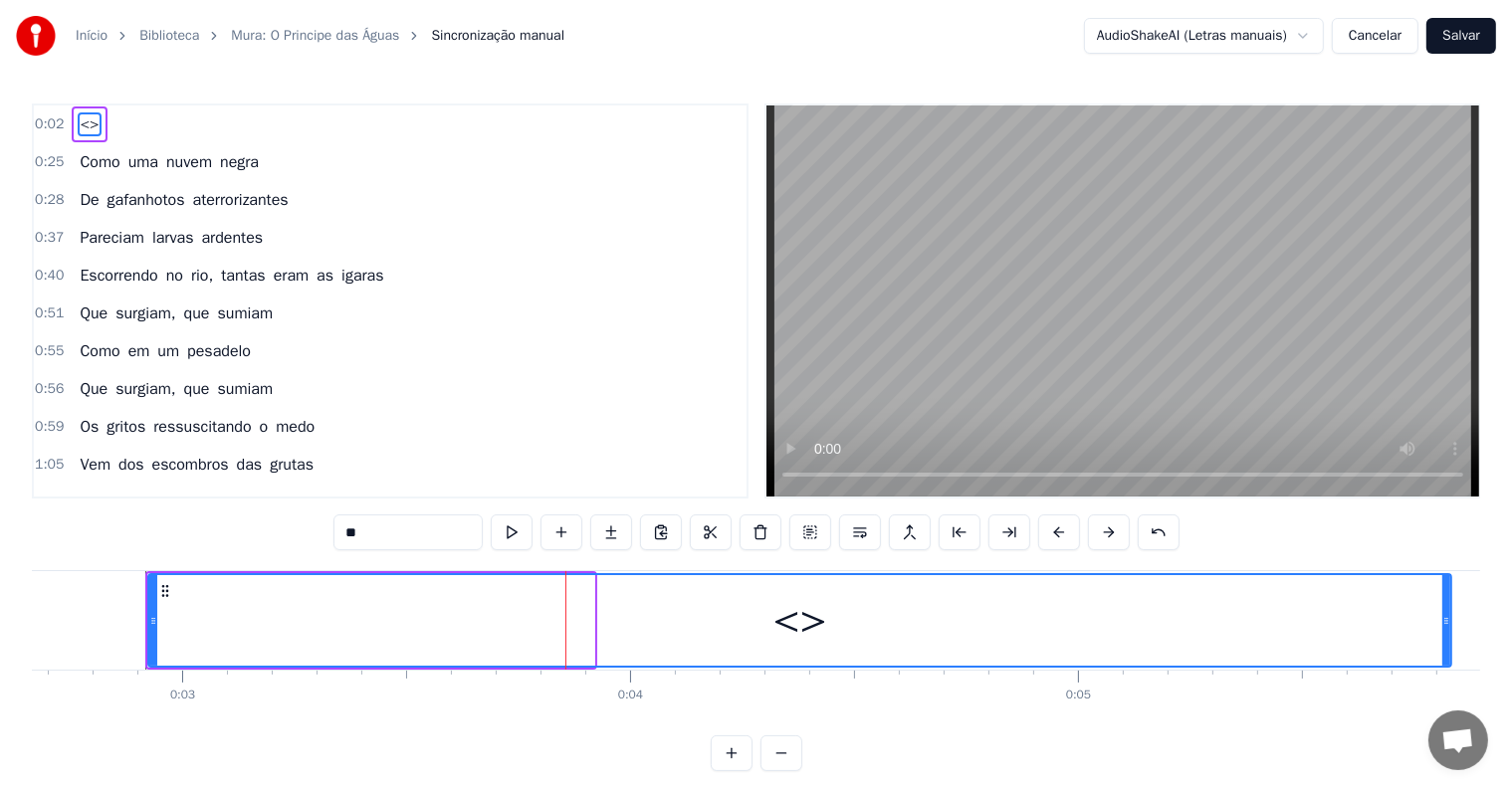 drag, startPoint x: 590, startPoint y: 621, endPoint x: 1447, endPoint y: 629, distance: 857.0373 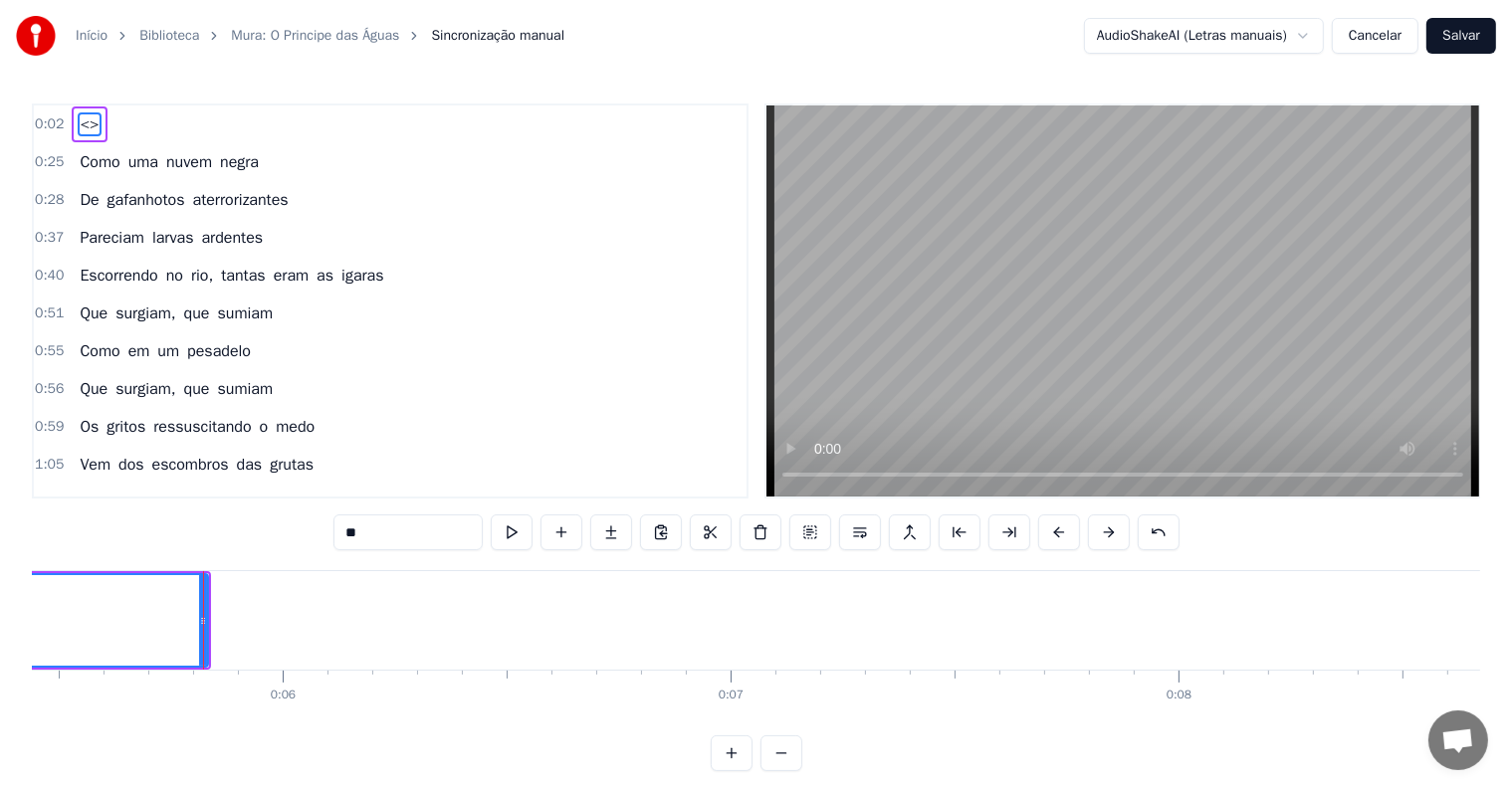 scroll, scrollTop: 0, scrollLeft: 2507, axis: horizontal 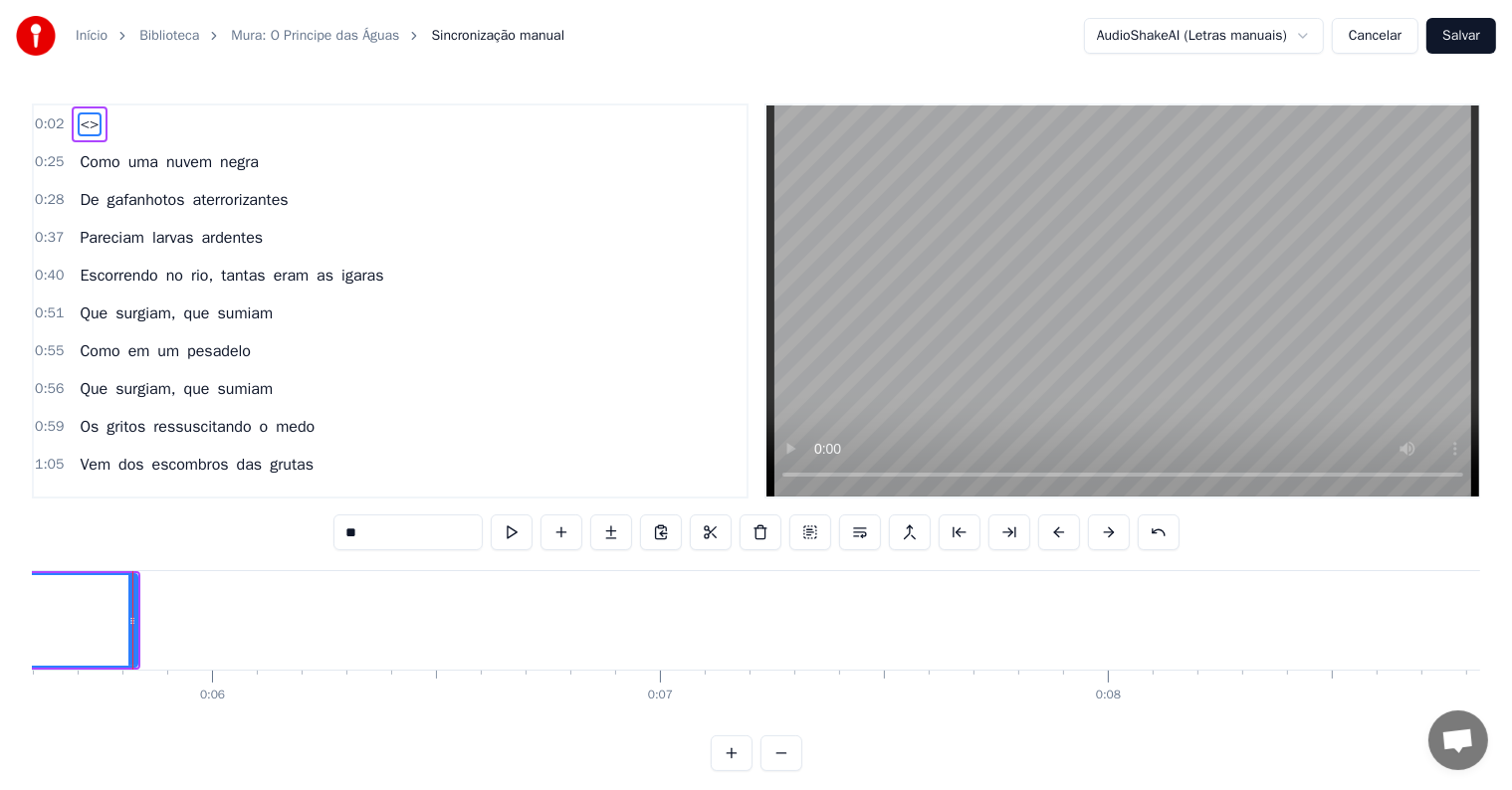 click on "<>" at bounding box center [-515, 620] 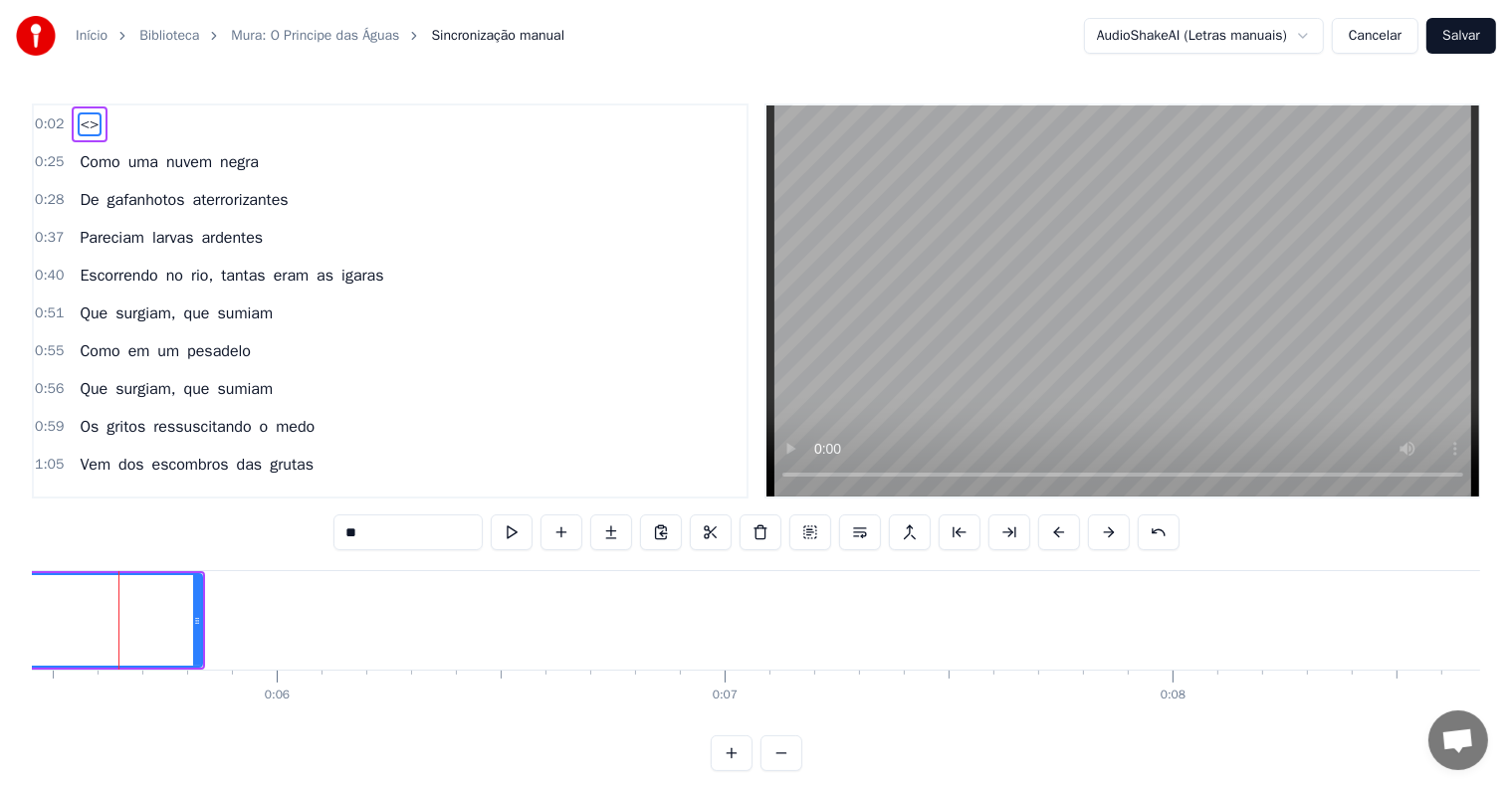 scroll, scrollTop: 0, scrollLeft: 2429, axis: horizontal 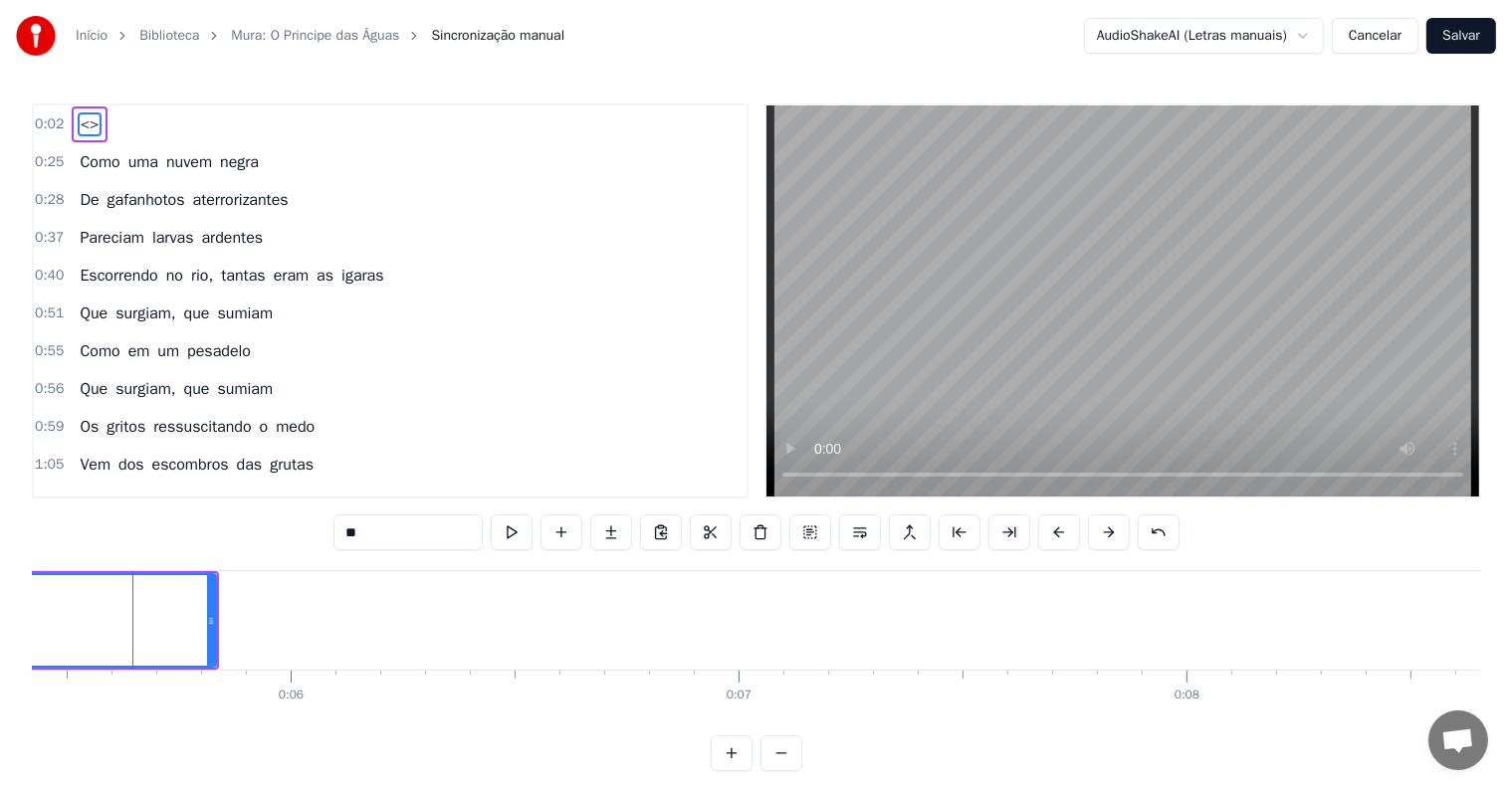 drag, startPoint x: 385, startPoint y: 525, endPoint x: 283, endPoint y: 536, distance: 102.59142 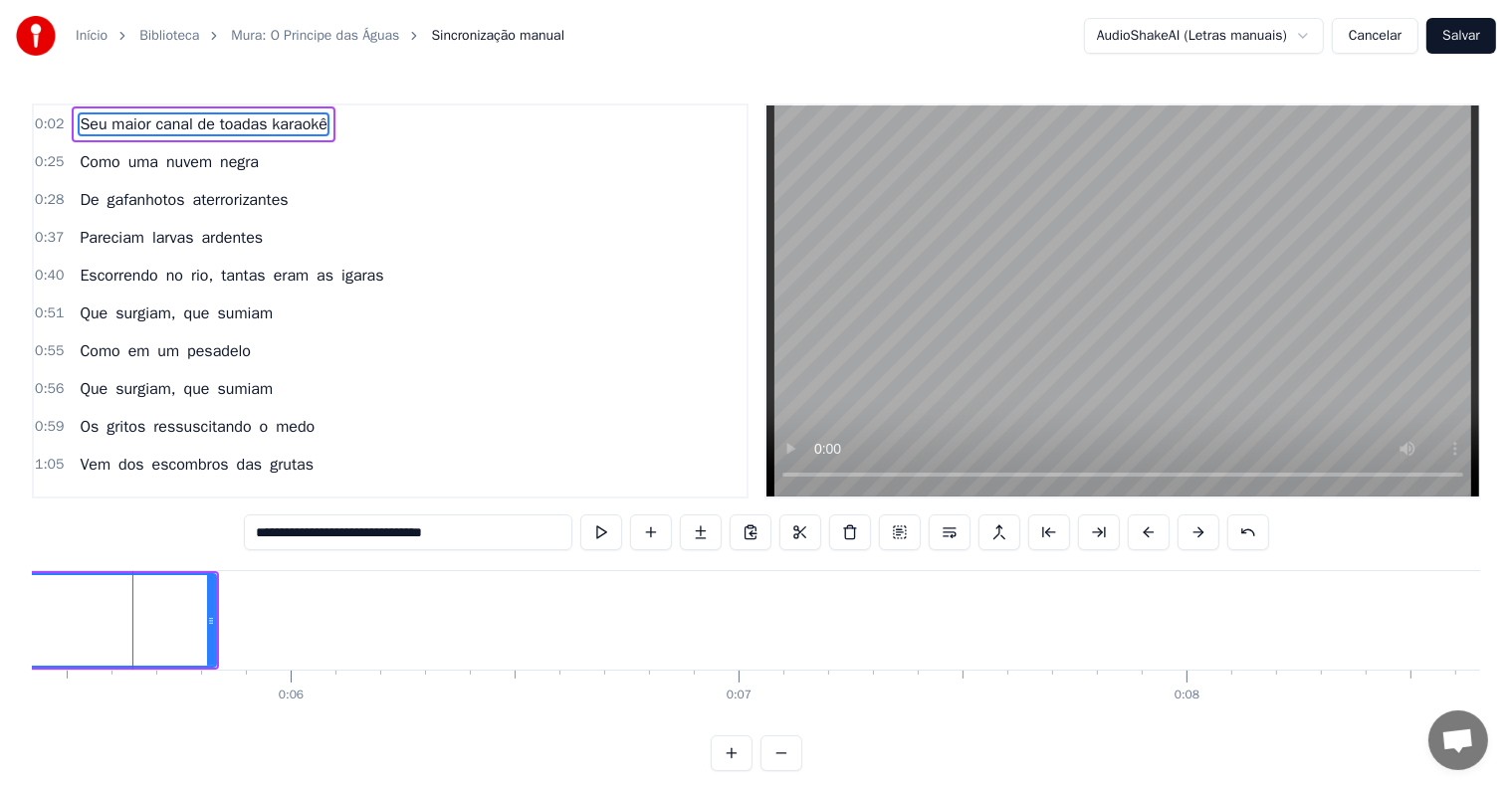 click on "Como" at bounding box center (100, 162) 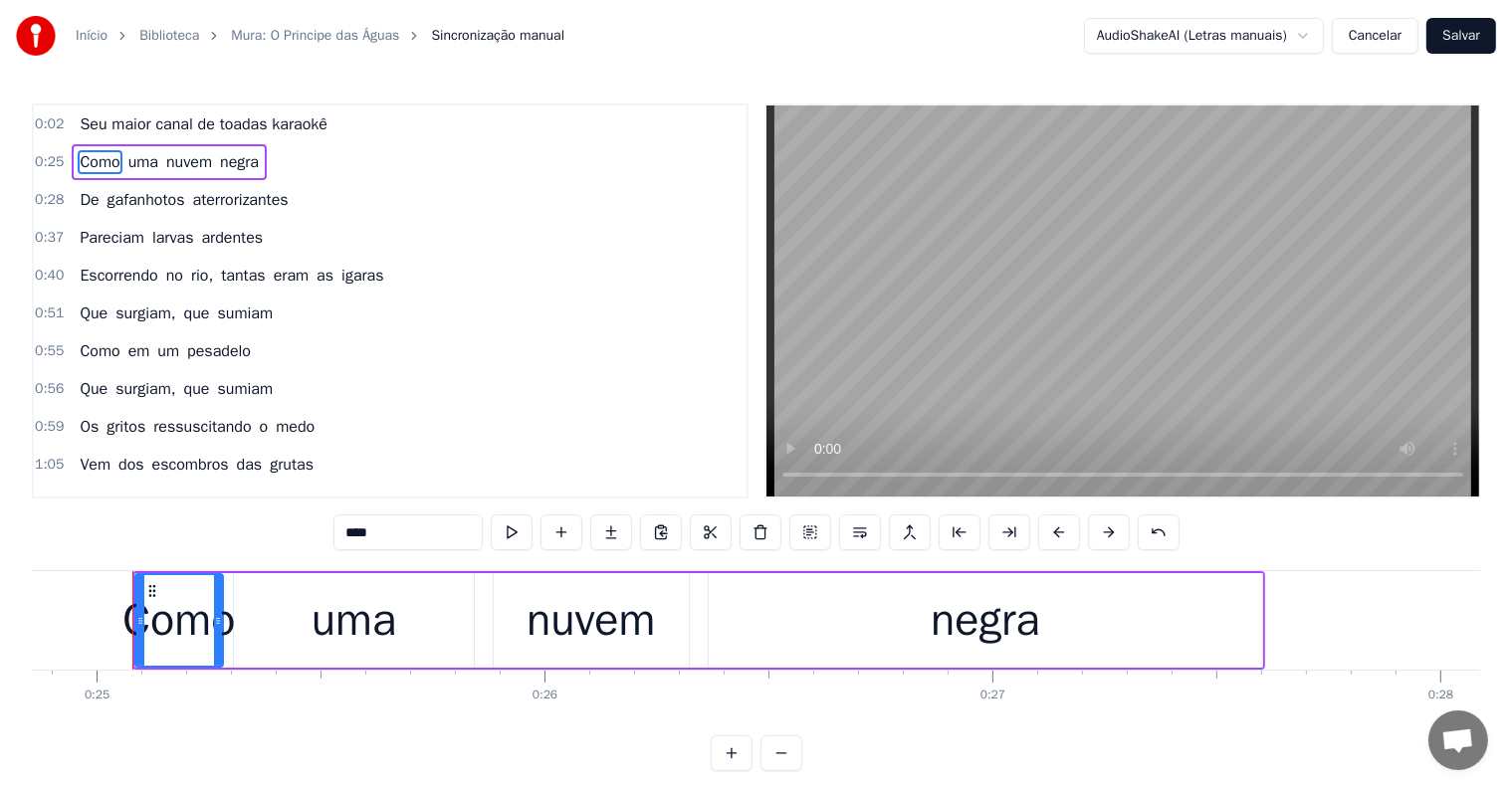 click on "Seu maior canal de toadas karaokê" at bounding box center (203, 124) 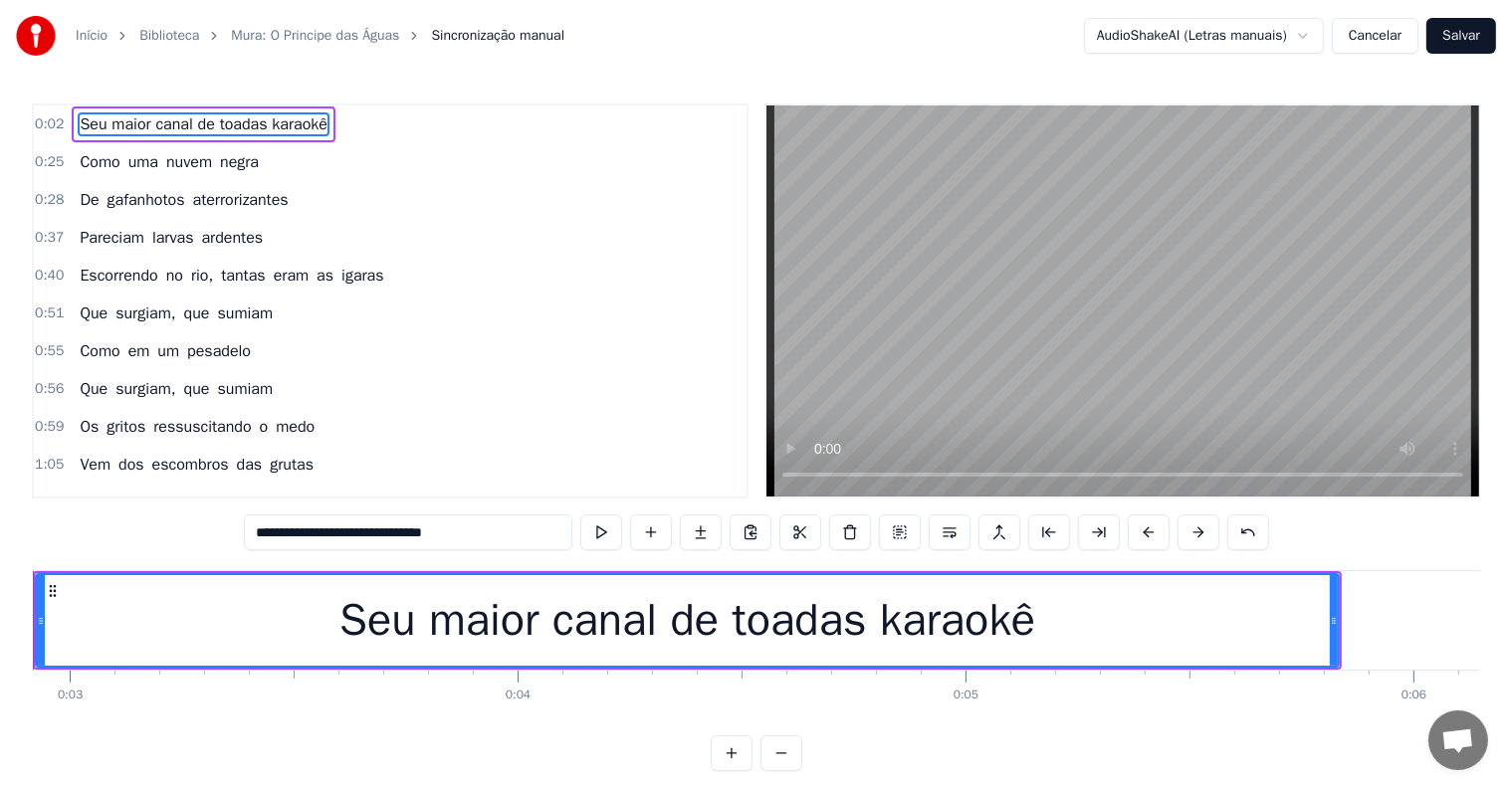 scroll, scrollTop: 0, scrollLeft: 1206, axis: horizontal 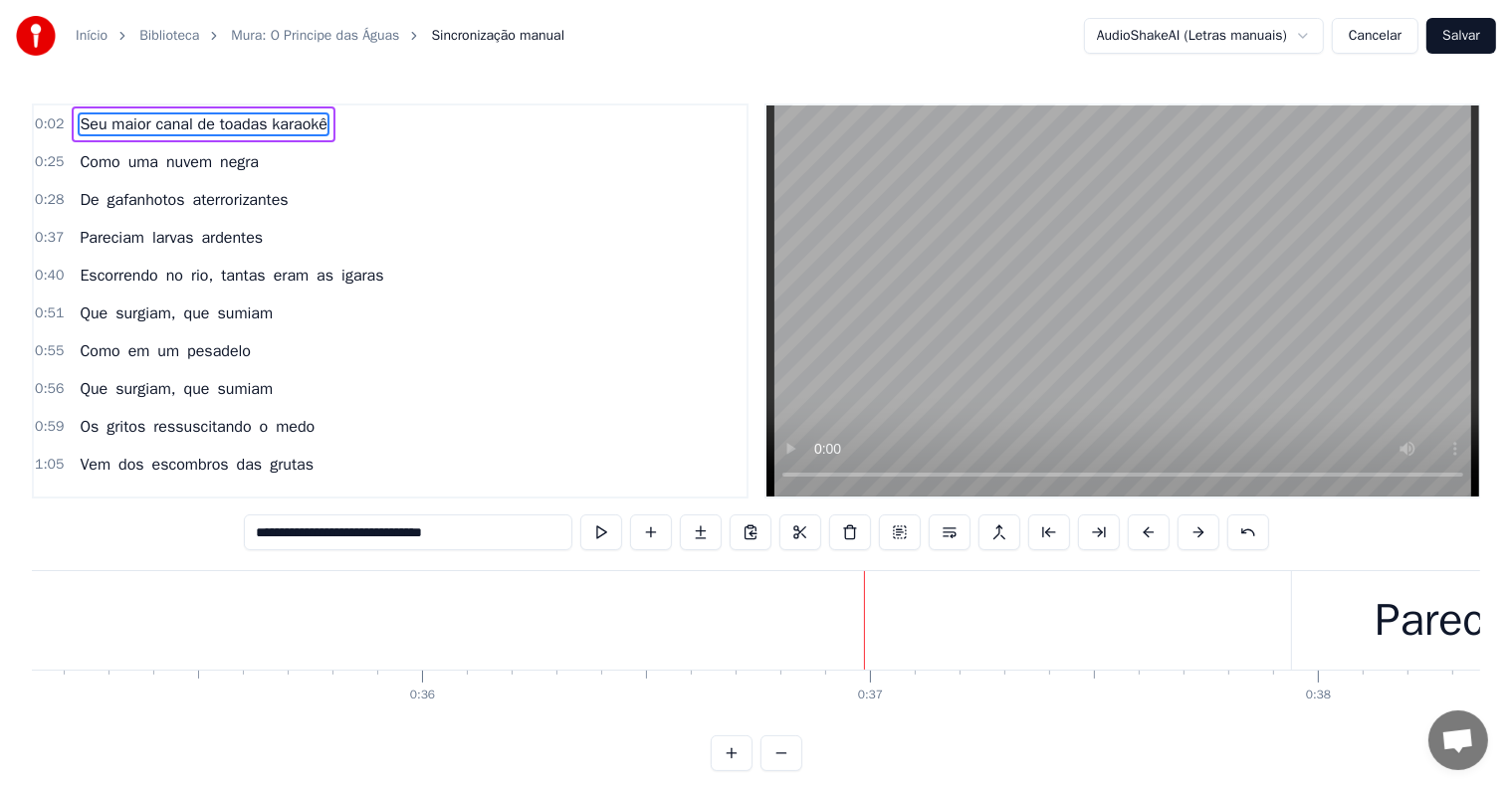 click on "De" at bounding box center [89, 200] 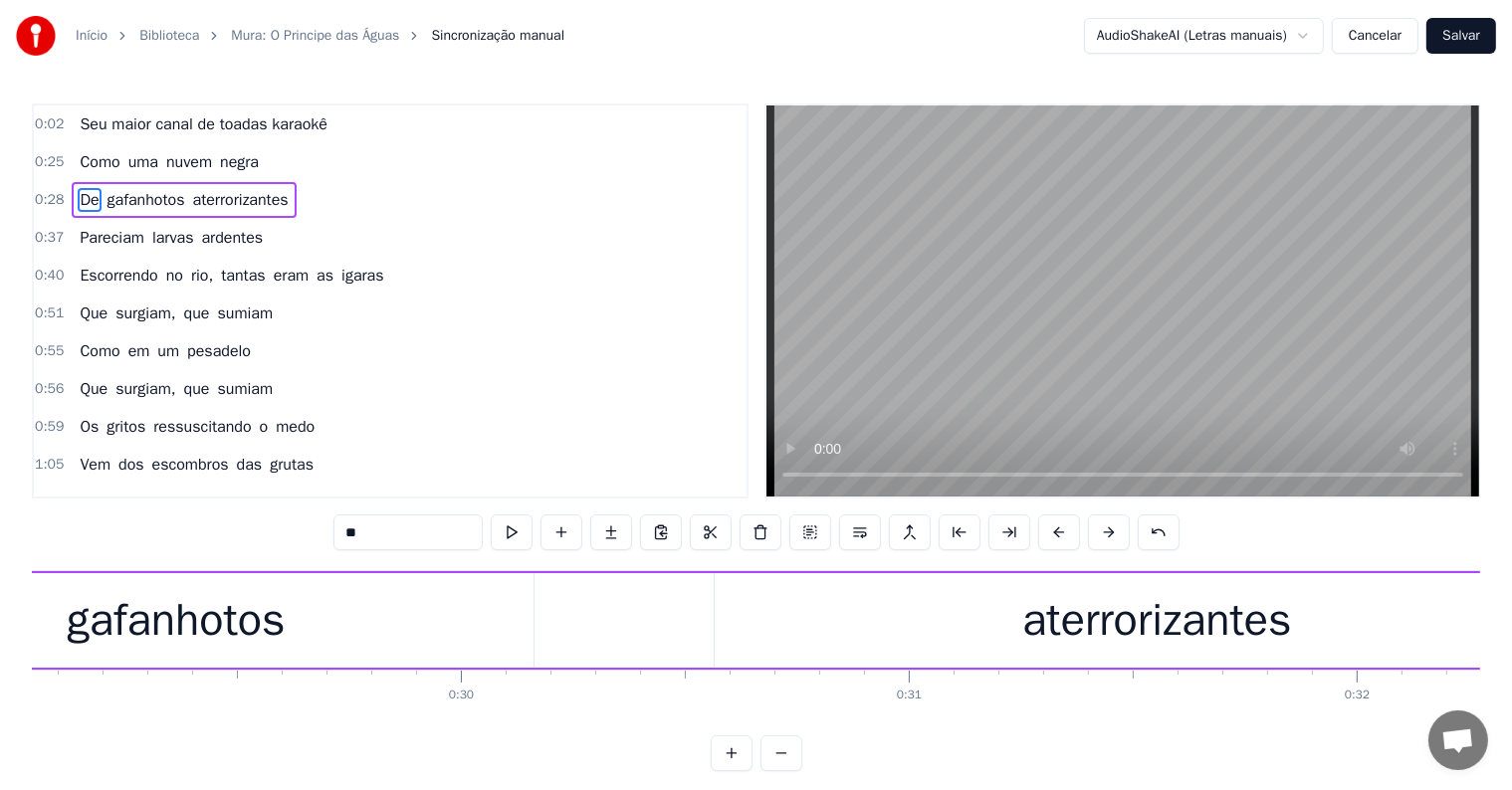 scroll, scrollTop: 0, scrollLeft: 12558, axis: horizontal 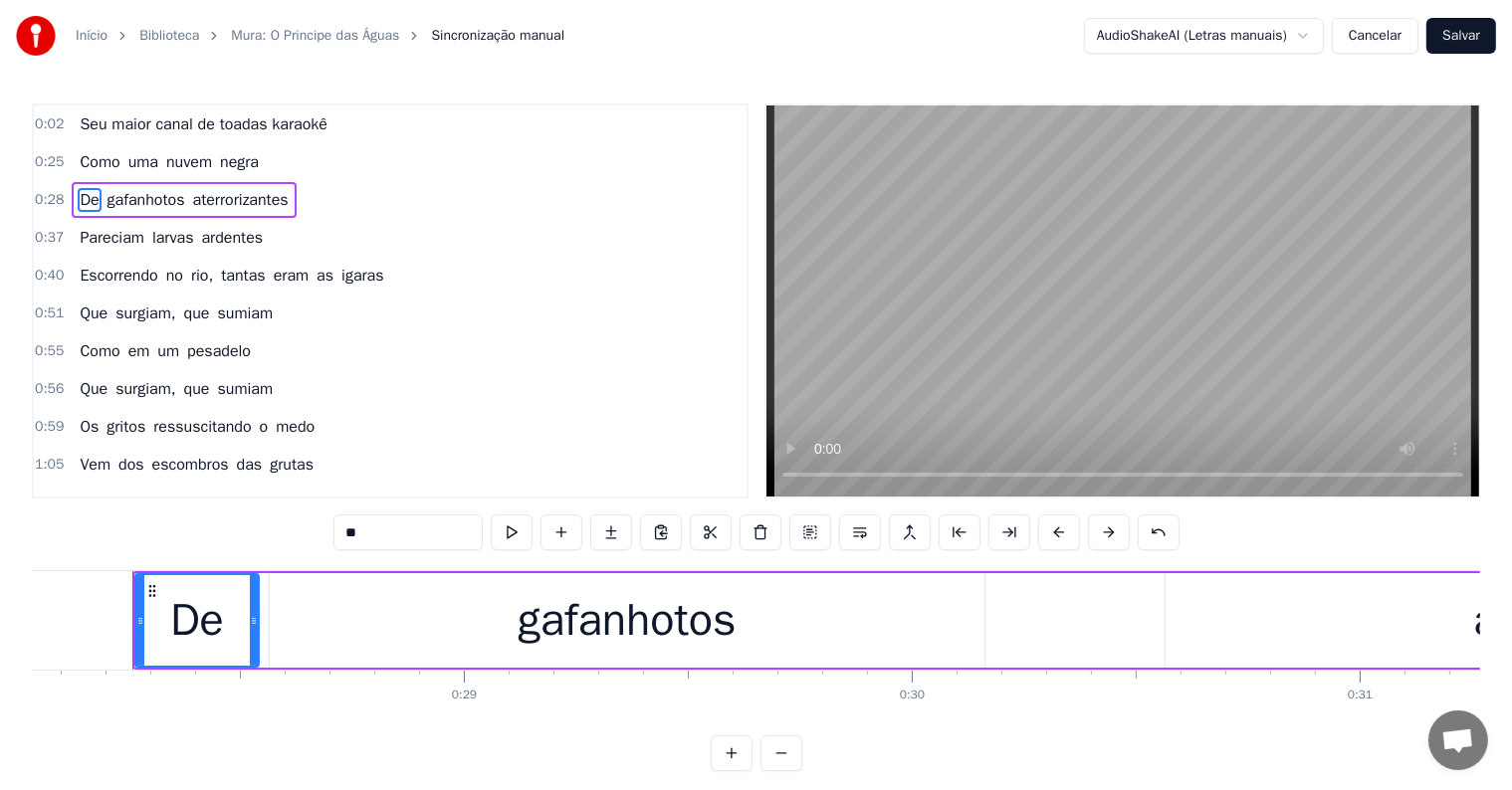 click on "gafanhotos" at bounding box center (146, 200) 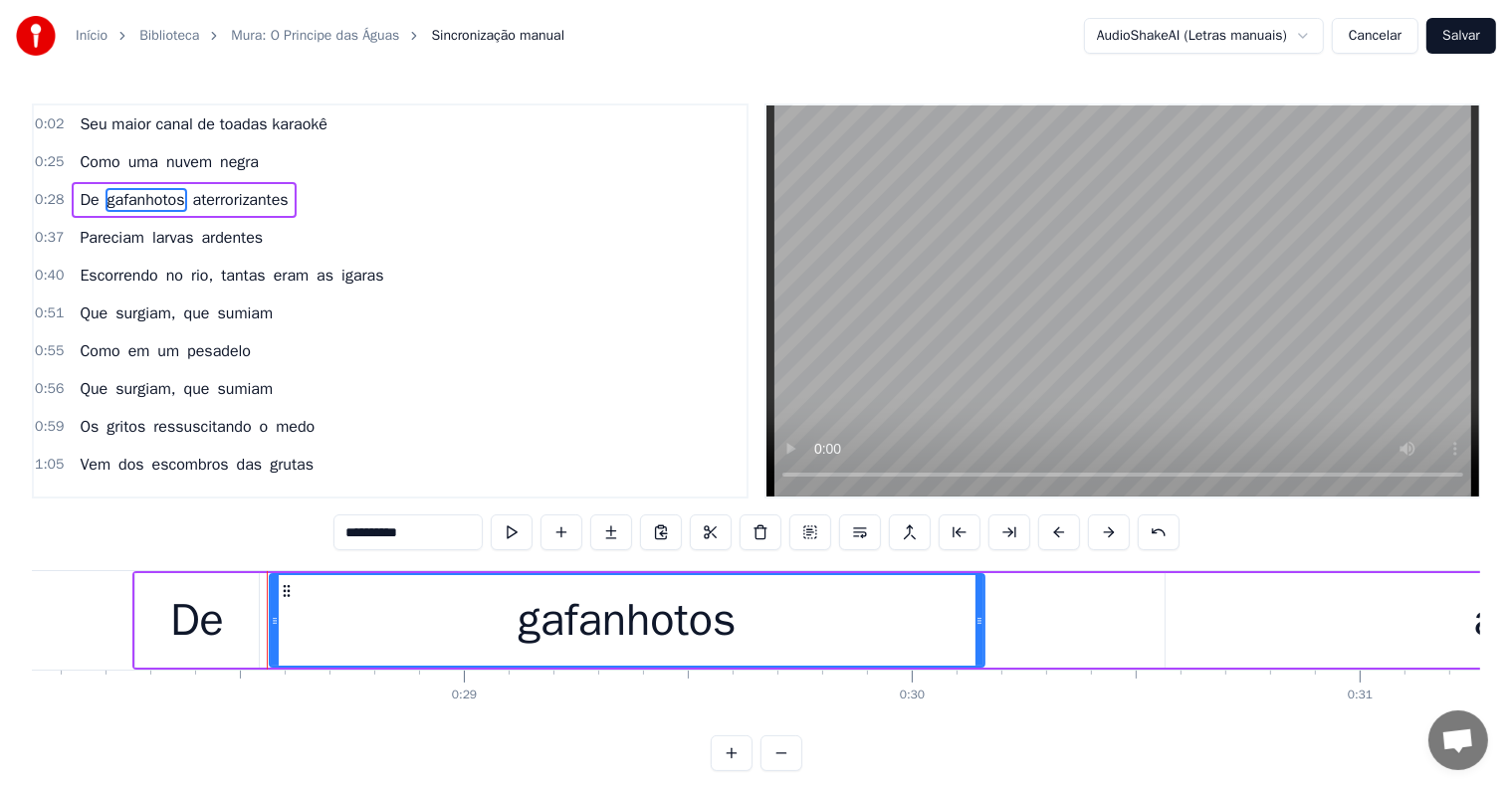 click on "aterrorizantes" at bounding box center [241, 200] 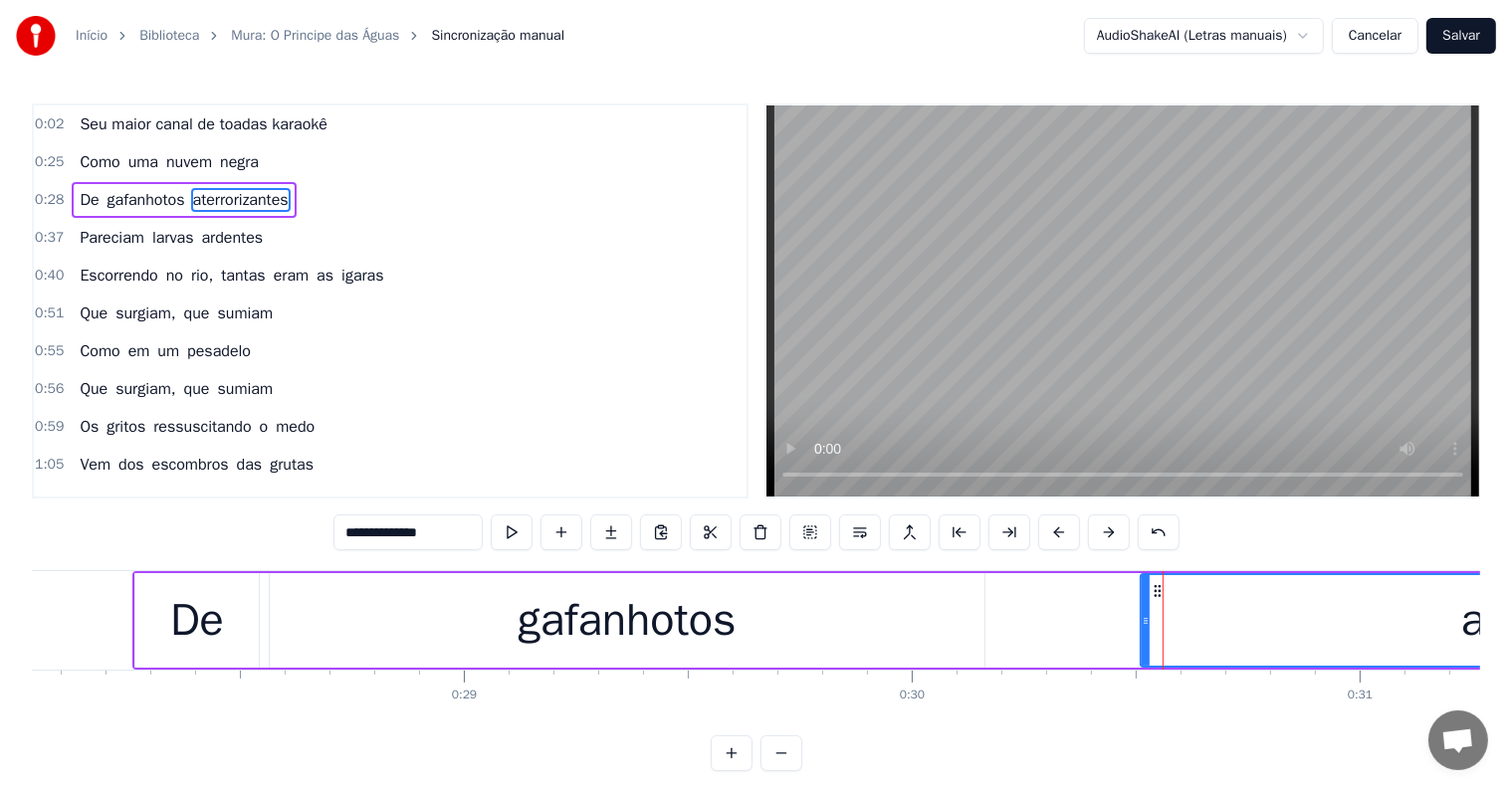 drag, startPoint x: 1166, startPoint y: 619, endPoint x: 1139, endPoint y: 618, distance: 27.018512 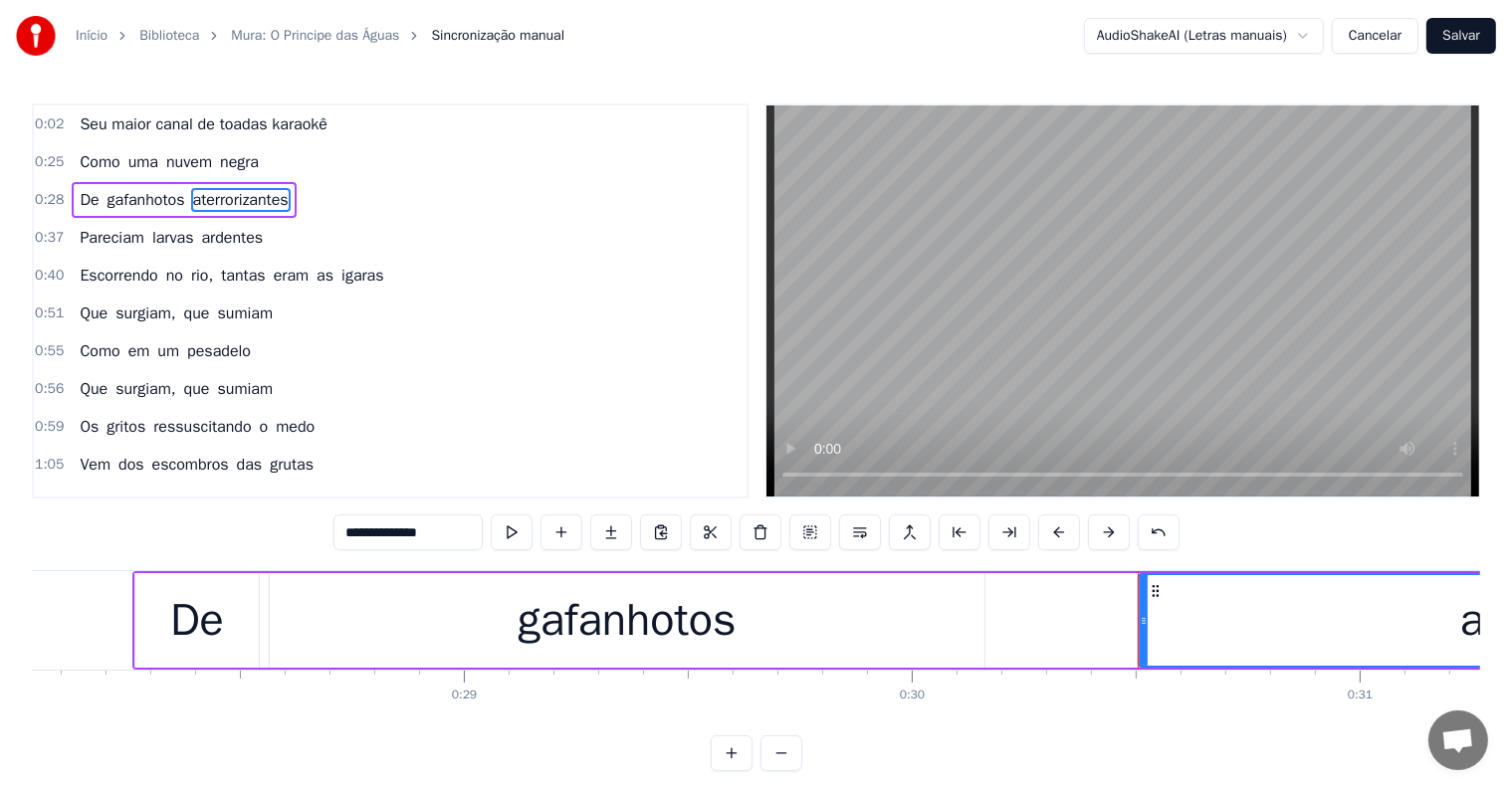 click on "gafanhotos" at bounding box center (627, 620) 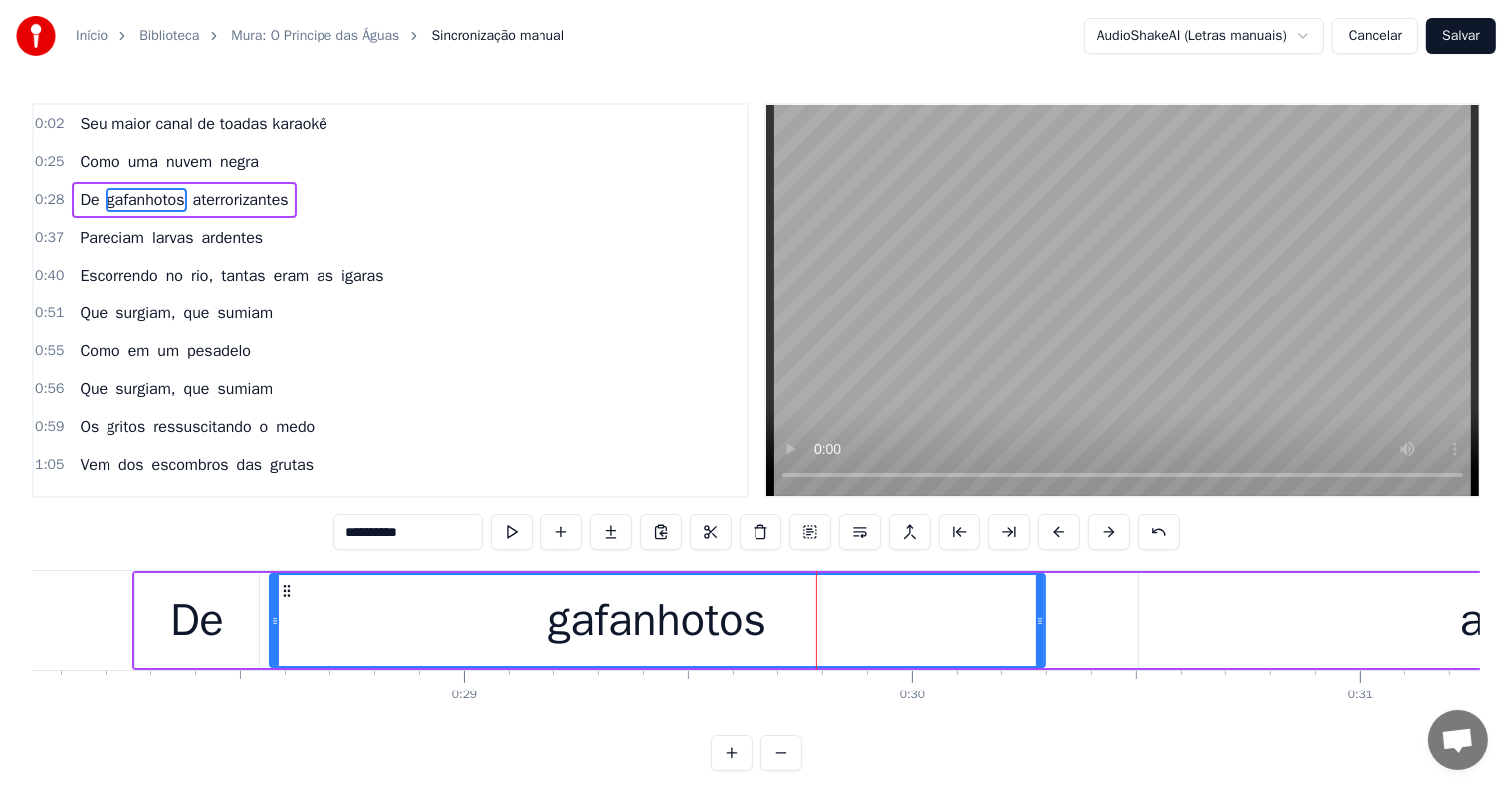 drag, startPoint x: 974, startPoint y: 619, endPoint x: 1035, endPoint y: 621, distance: 61.03278 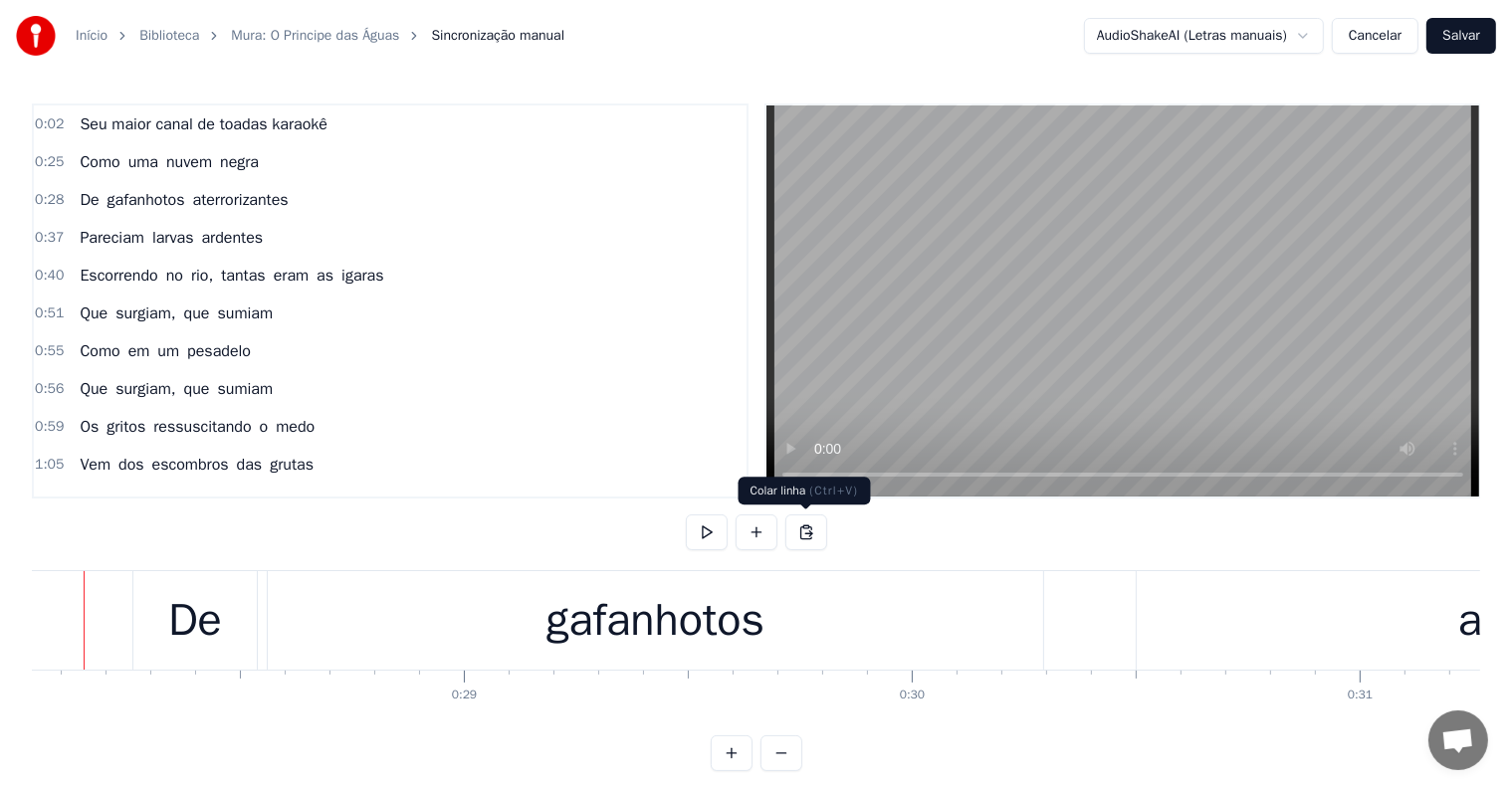 scroll, scrollTop: 0, scrollLeft: 12509, axis: horizontal 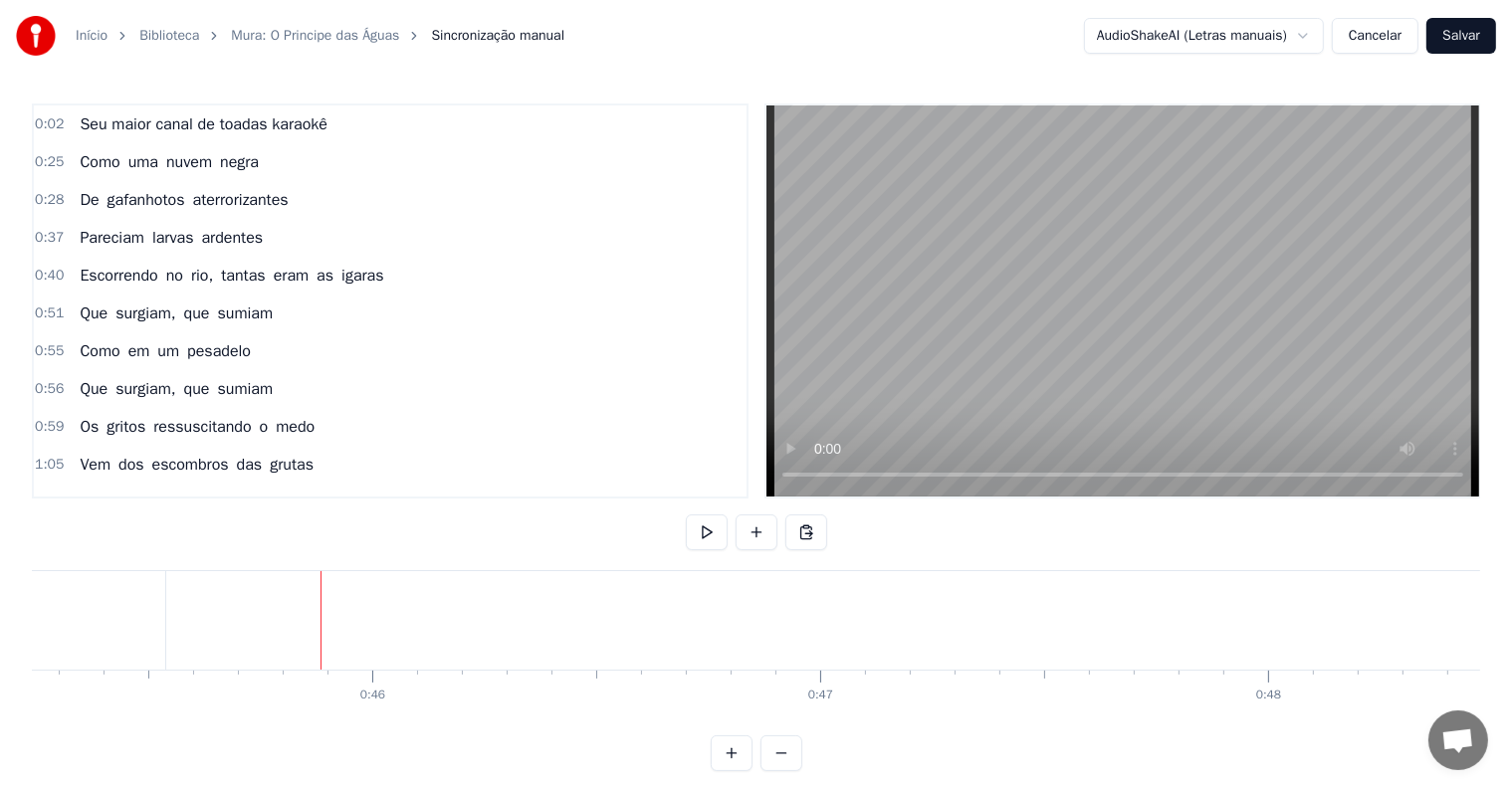 click on "Salvar" at bounding box center (1461, 36) 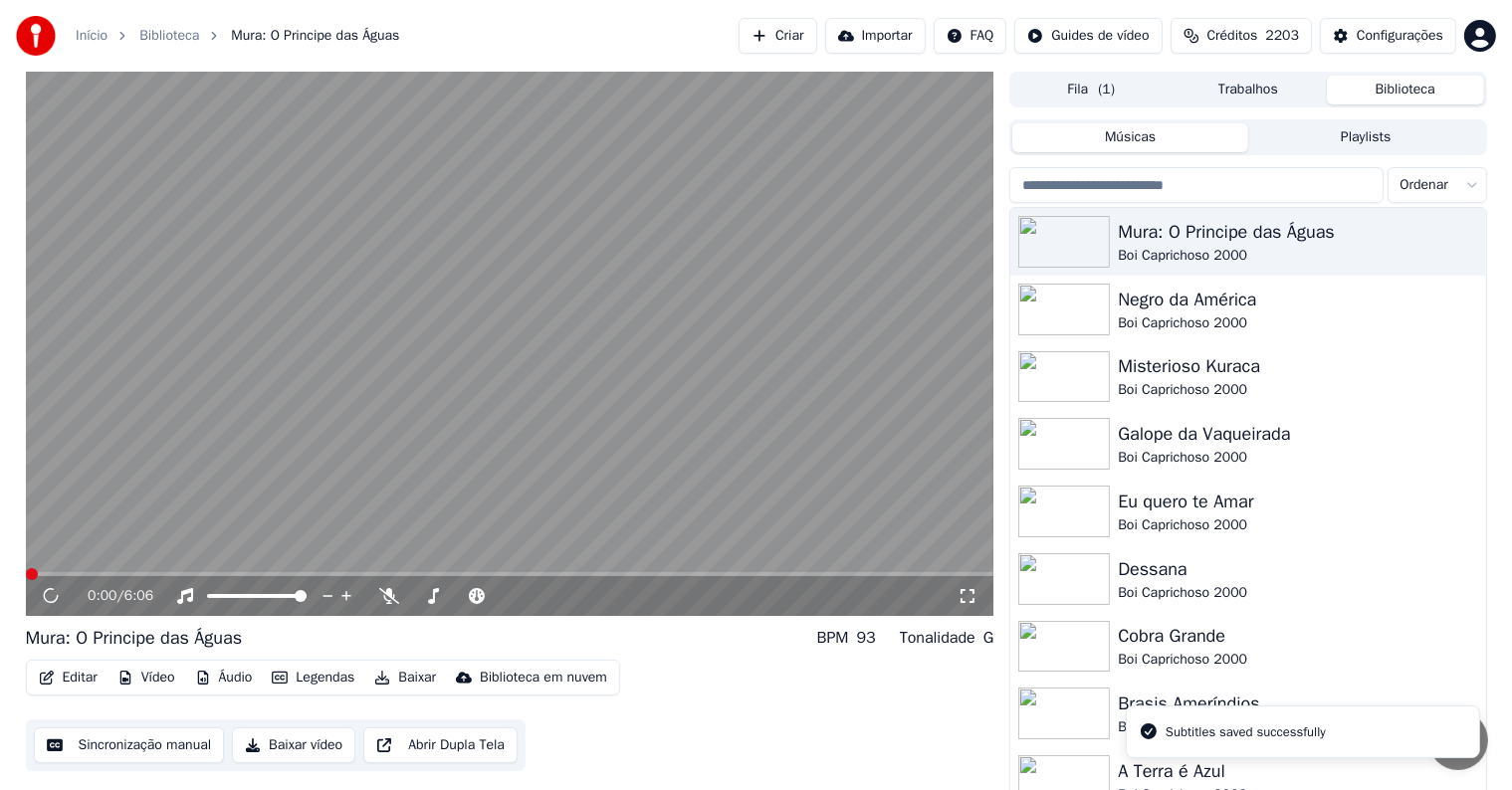 click at bounding box center (510, 343) 